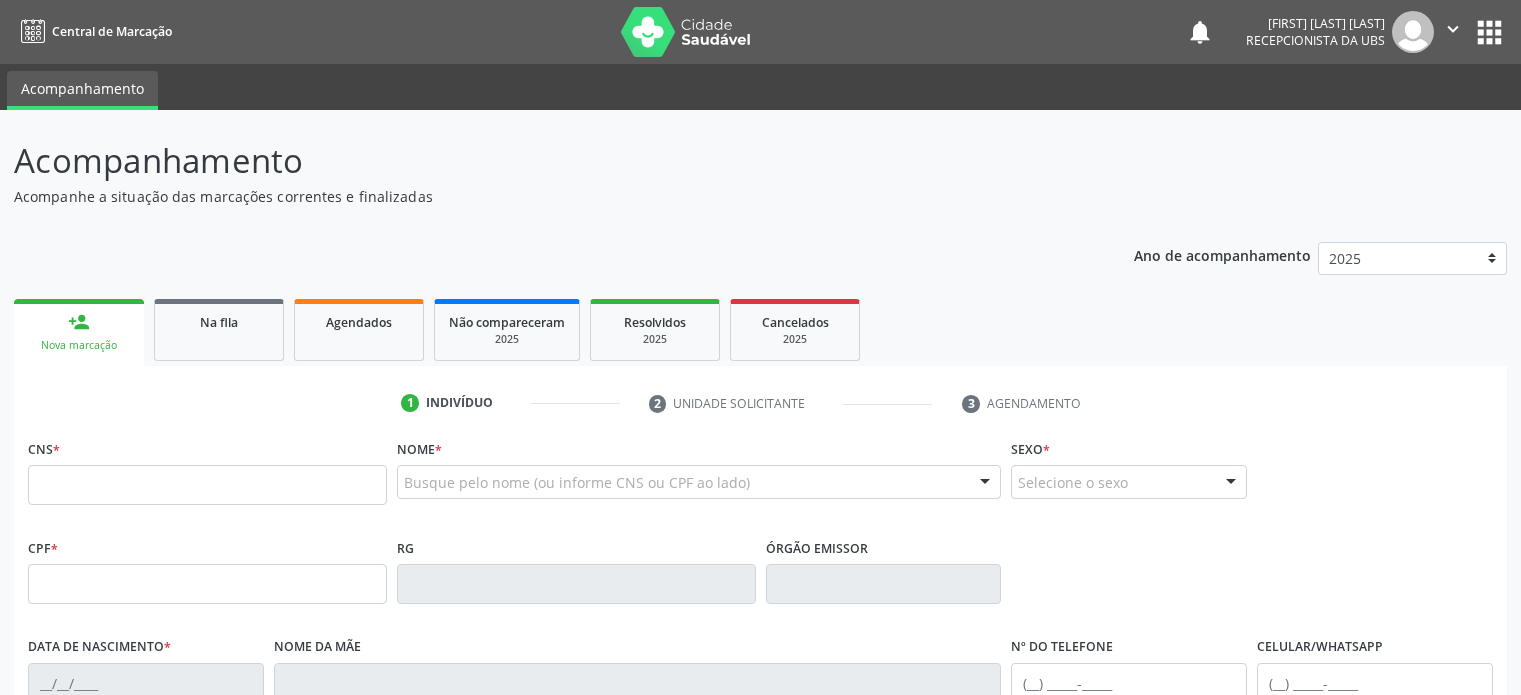 scroll, scrollTop: 0, scrollLeft: 0, axis: both 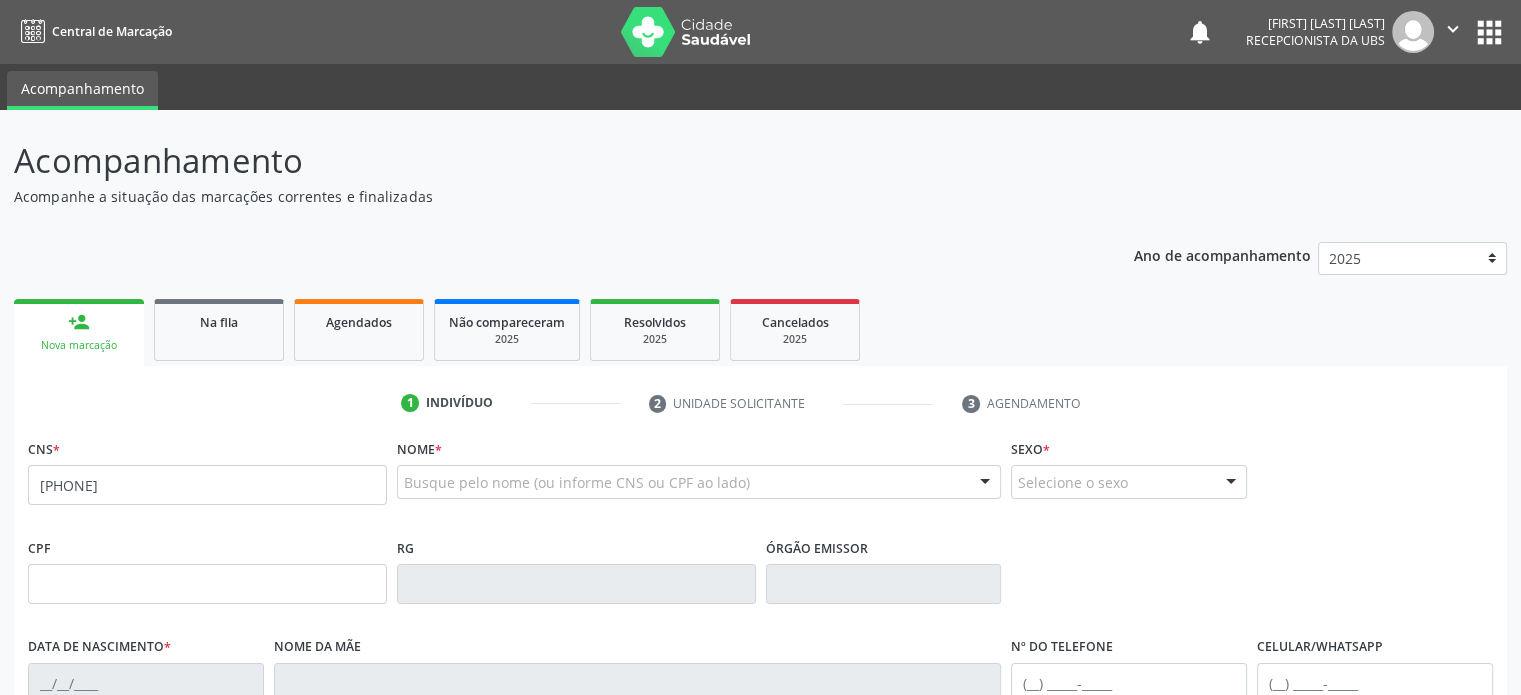 type on "700 0084 6286 0509" 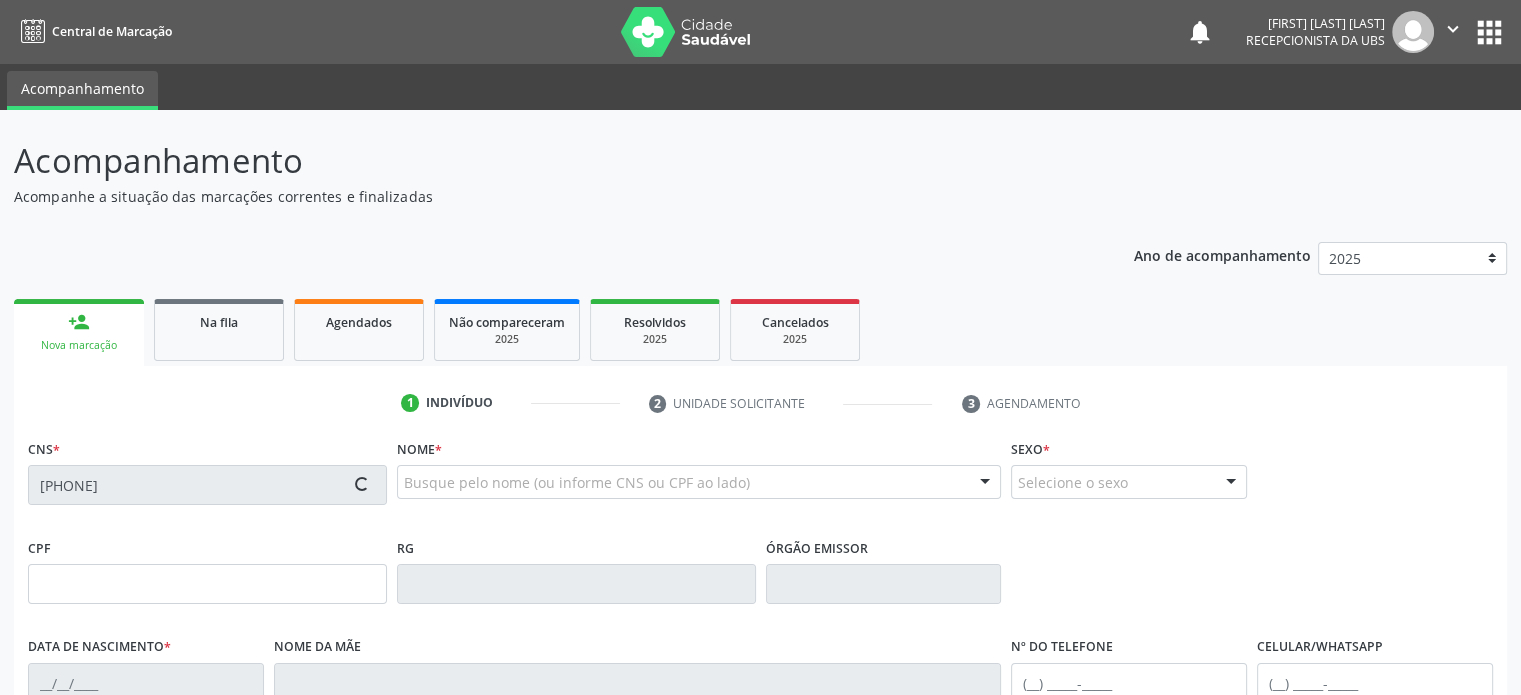 type on "435.477.455-00" 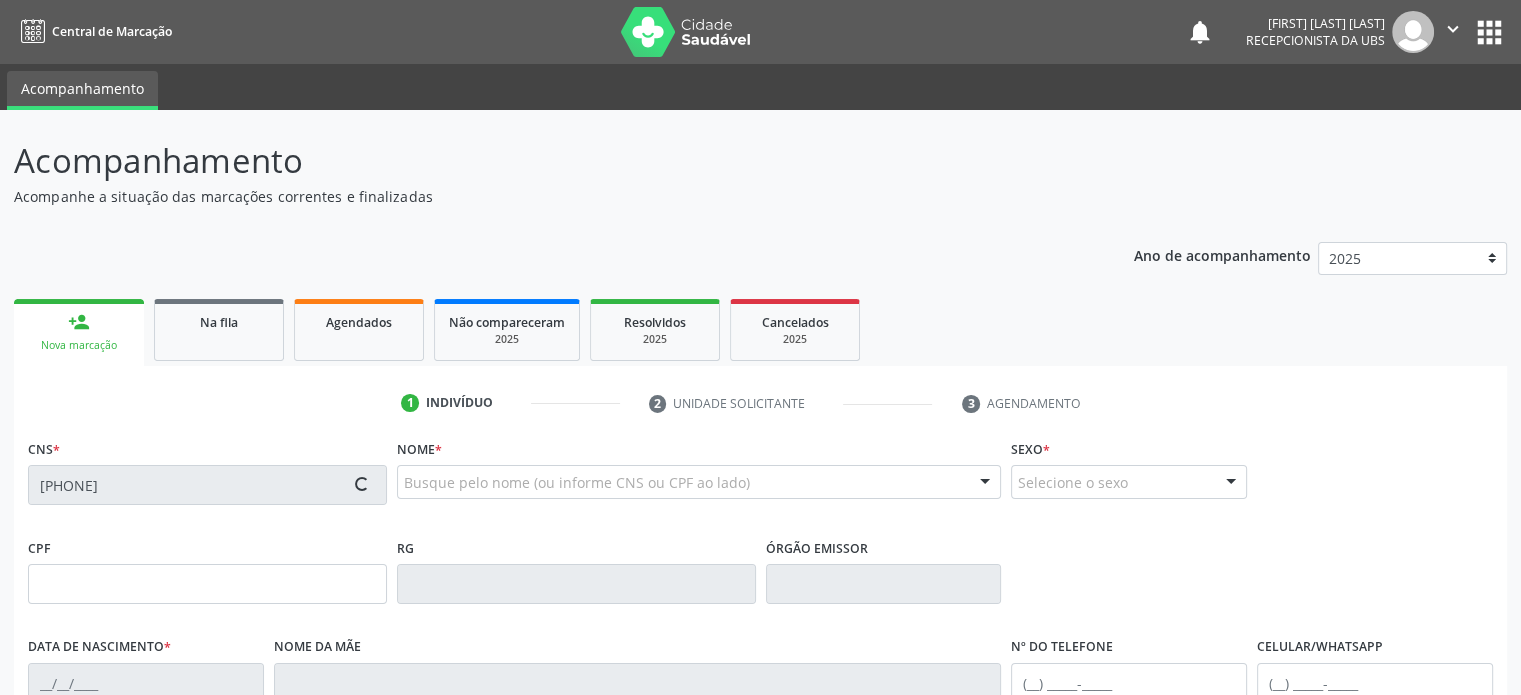 type on "25/02/1953" 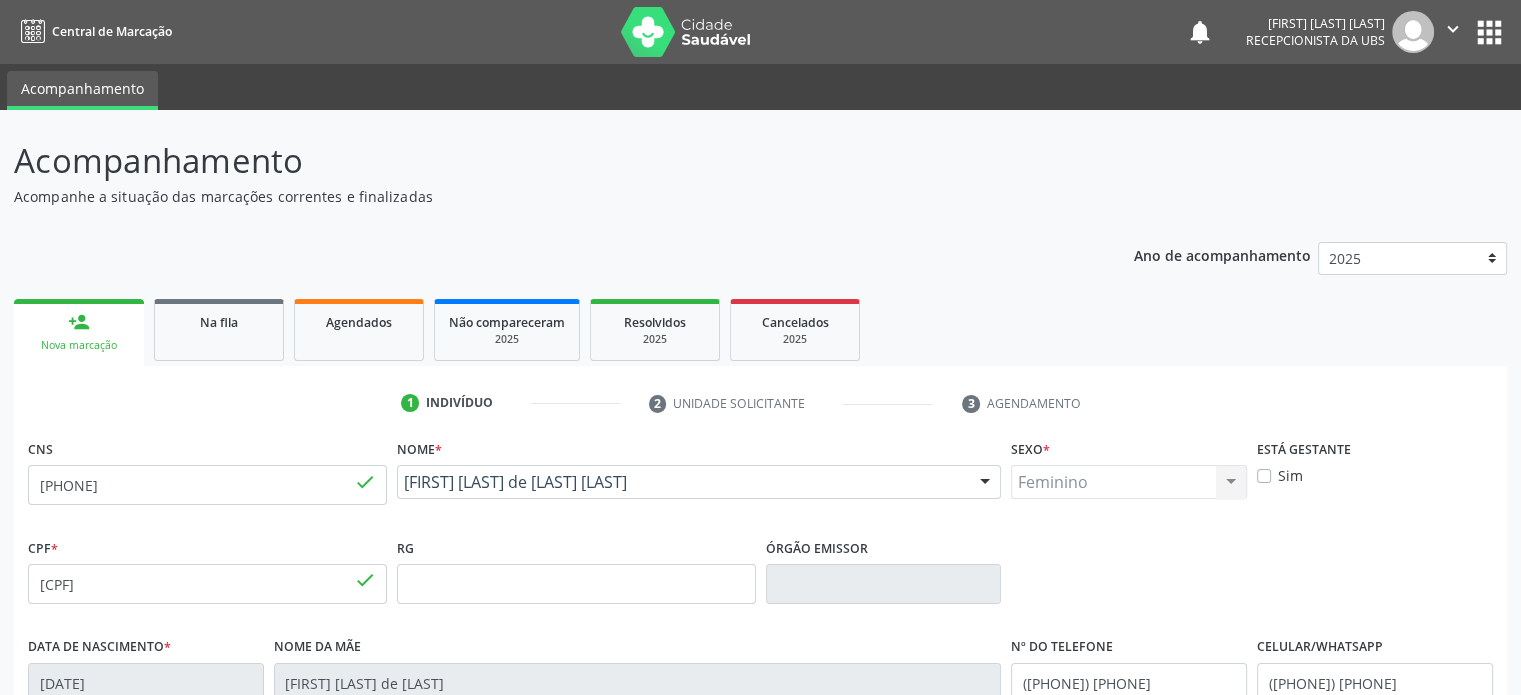 scroll, scrollTop: 388, scrollLeft: 0, axis: vertical 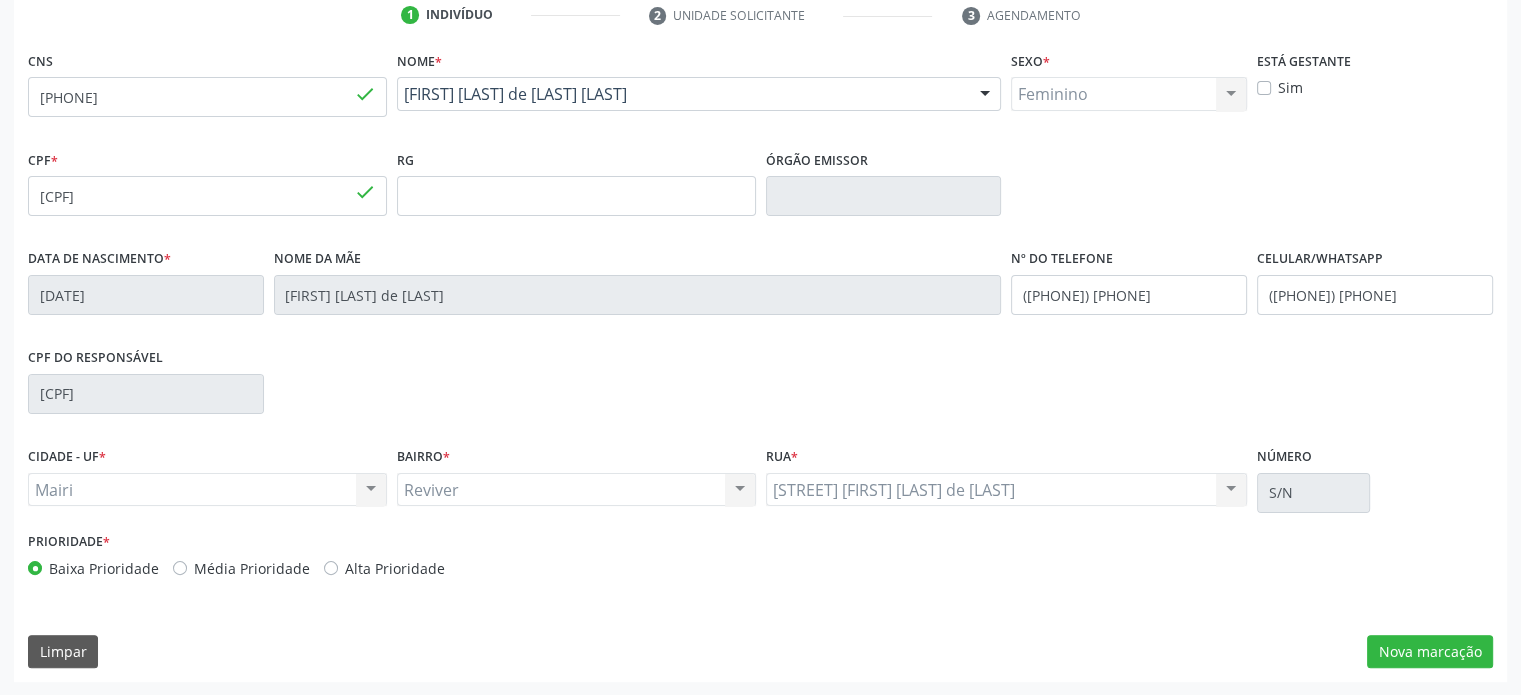 click on "Média Prioridade" at bounding box center (252, 568) 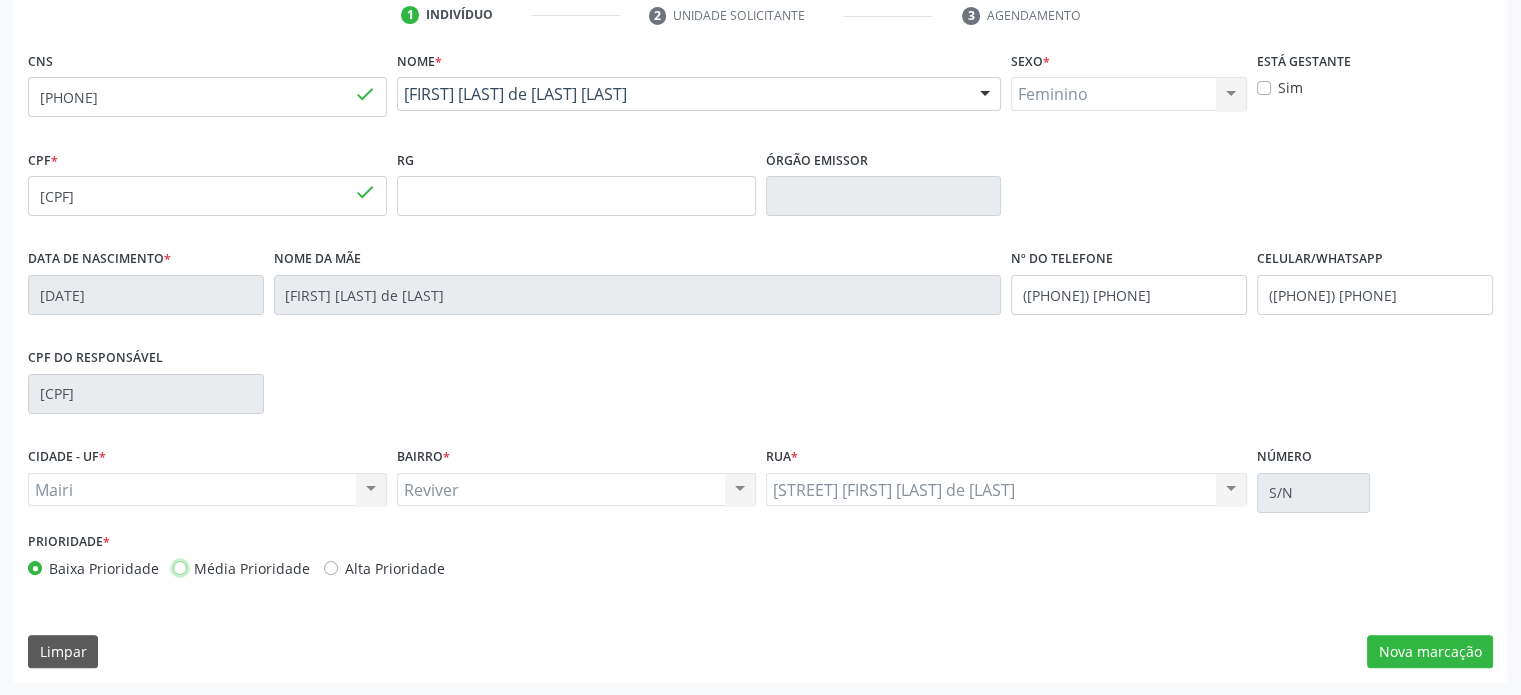 click on "Média Prioridade" at bounding box center [180, 567] 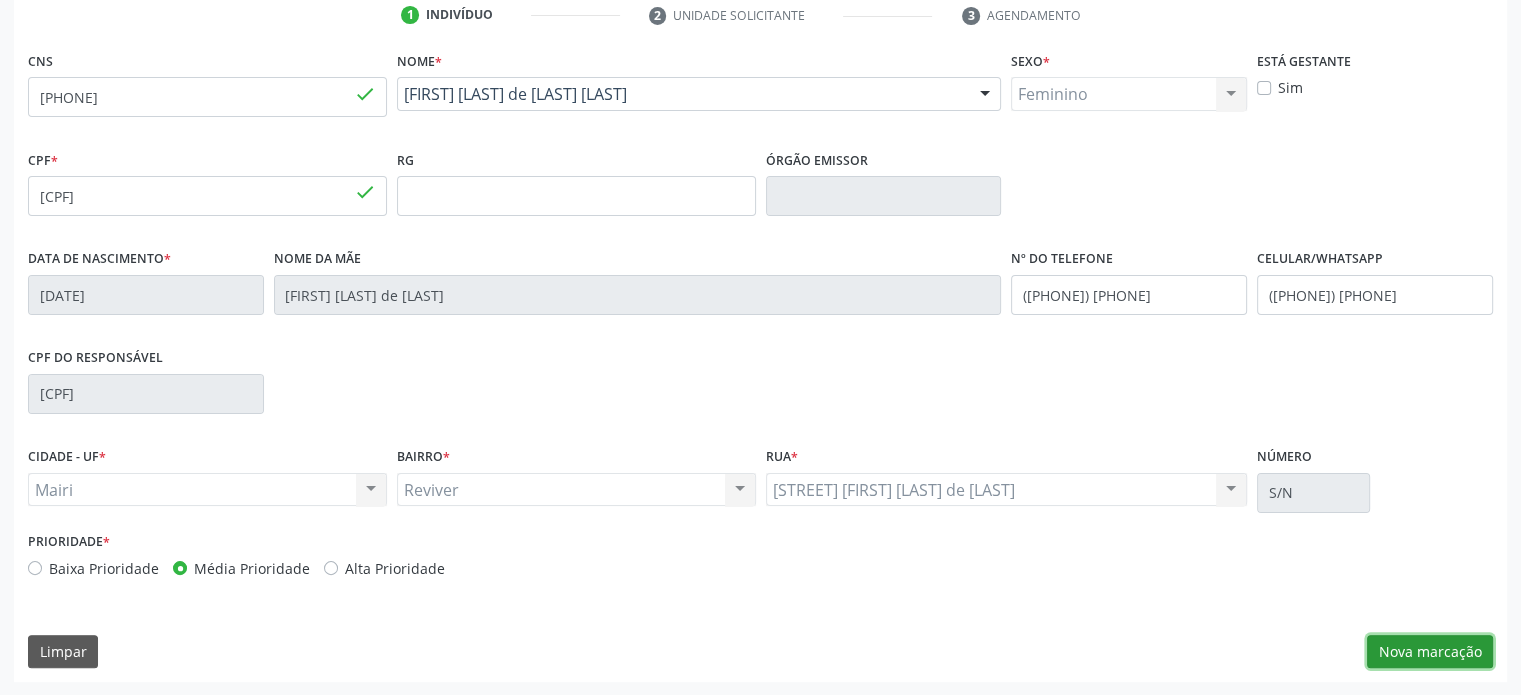 click on "Nova marcação" at bounding box center [1430, 652] 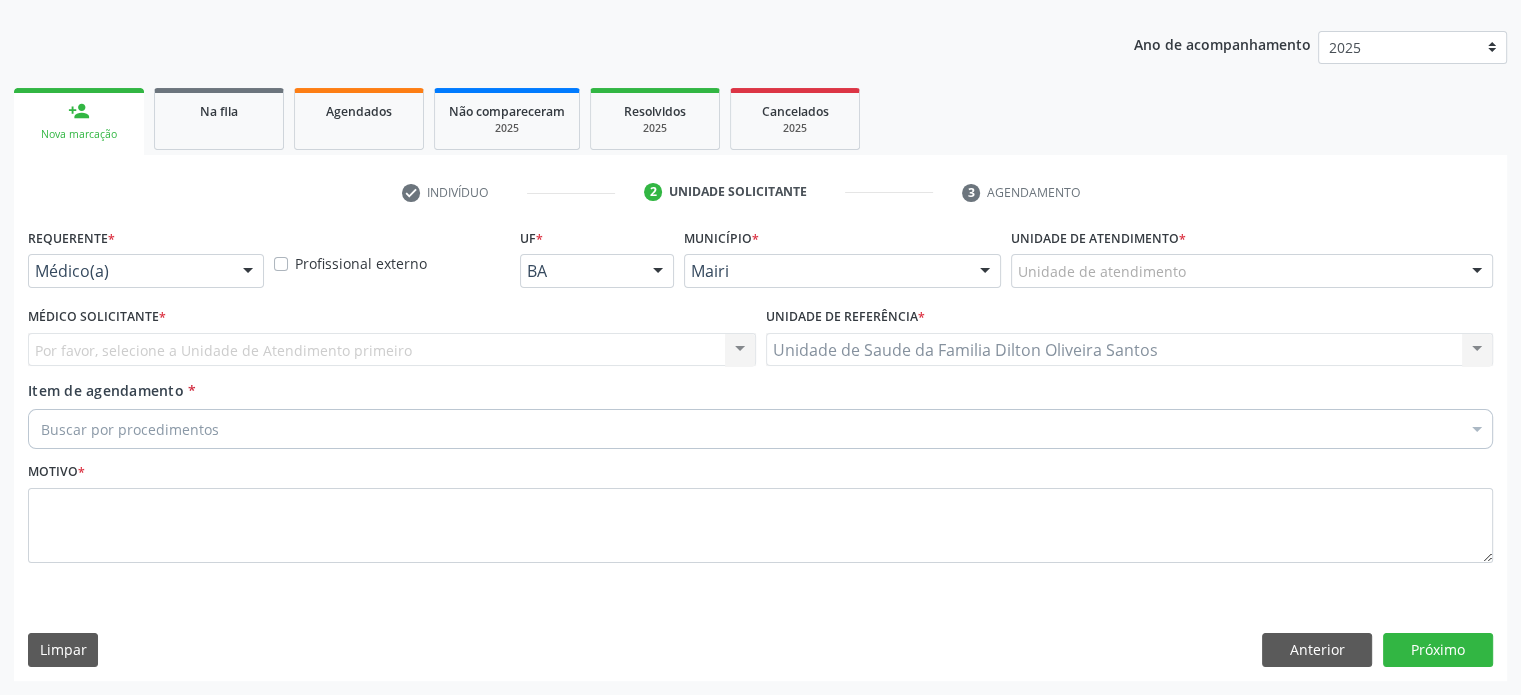 scroll, scrollTop: 210, scrollLeft: 0, axis: vertical 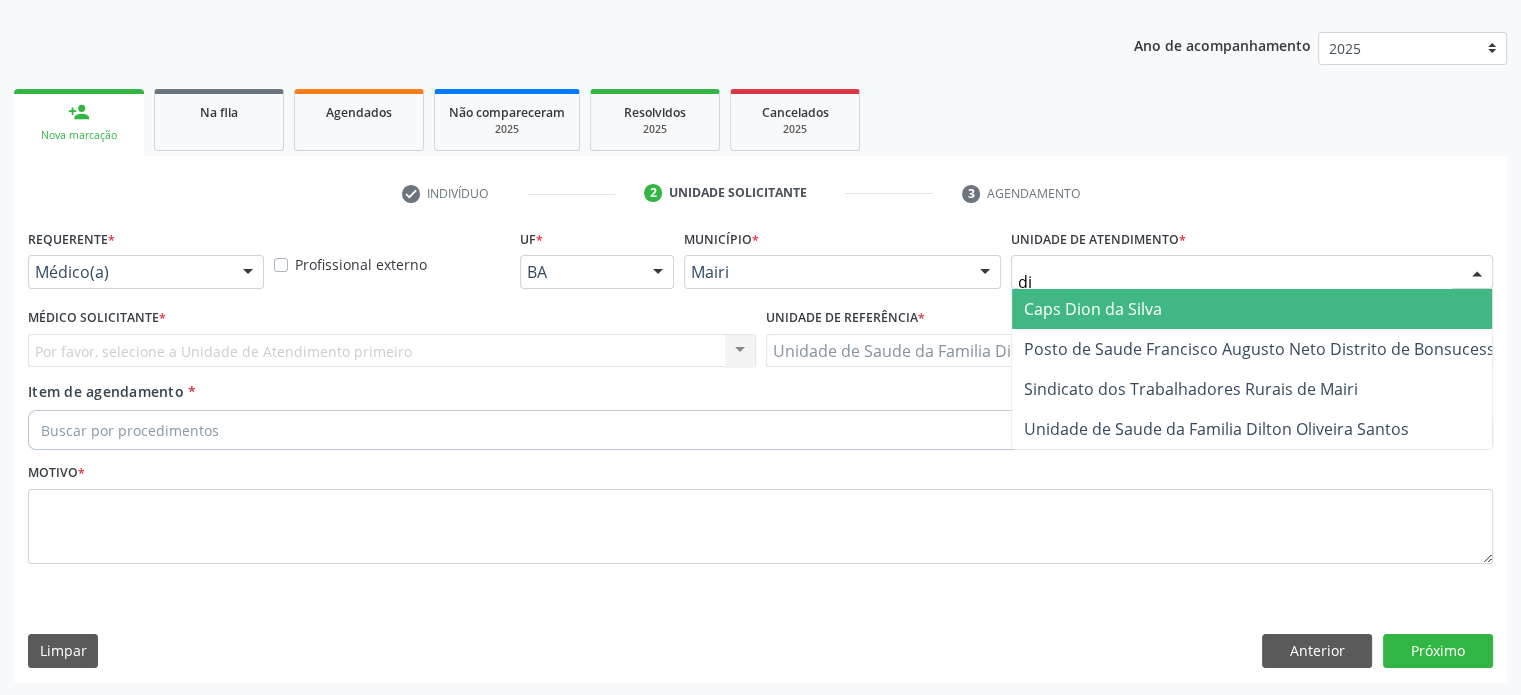type on "dil" 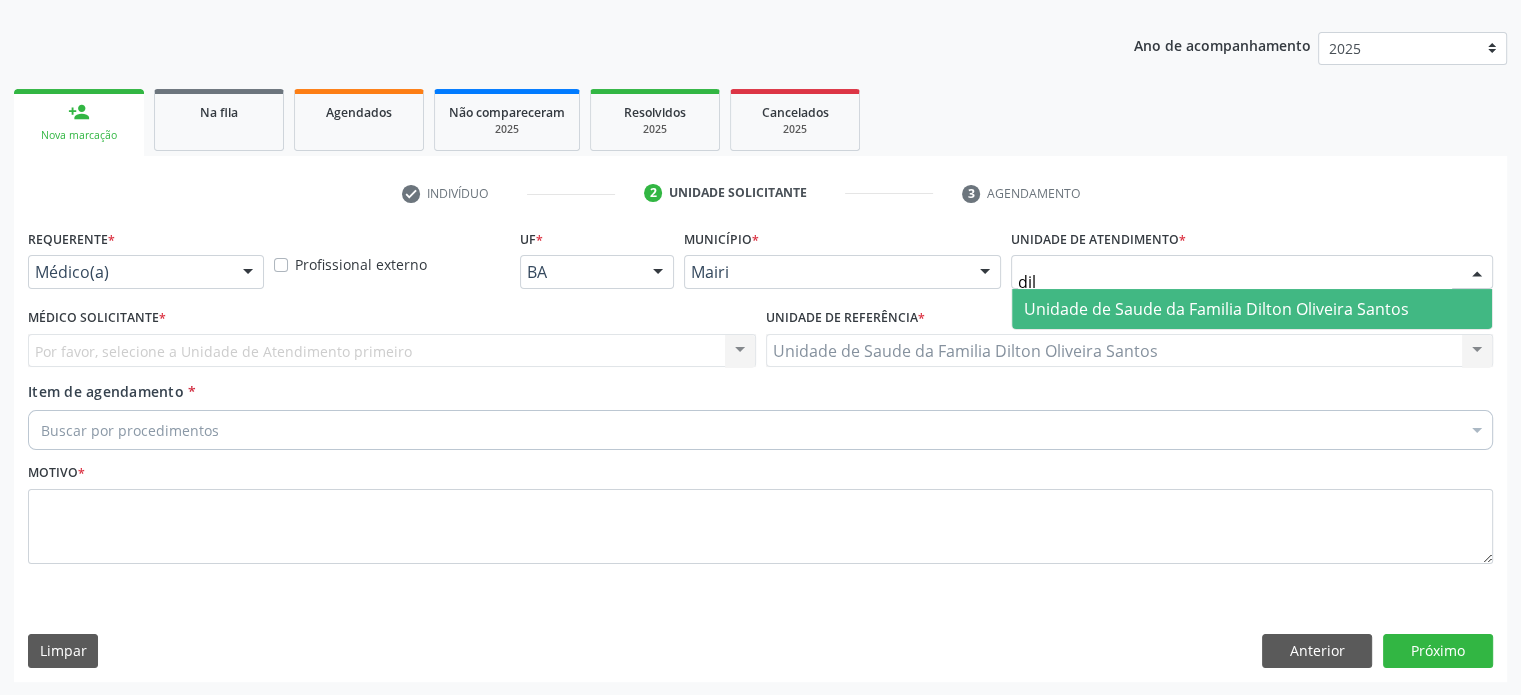 click on "Unidade de Saude da Familia Dilton Oliveira Santos" at bounding box center [1252, 309] 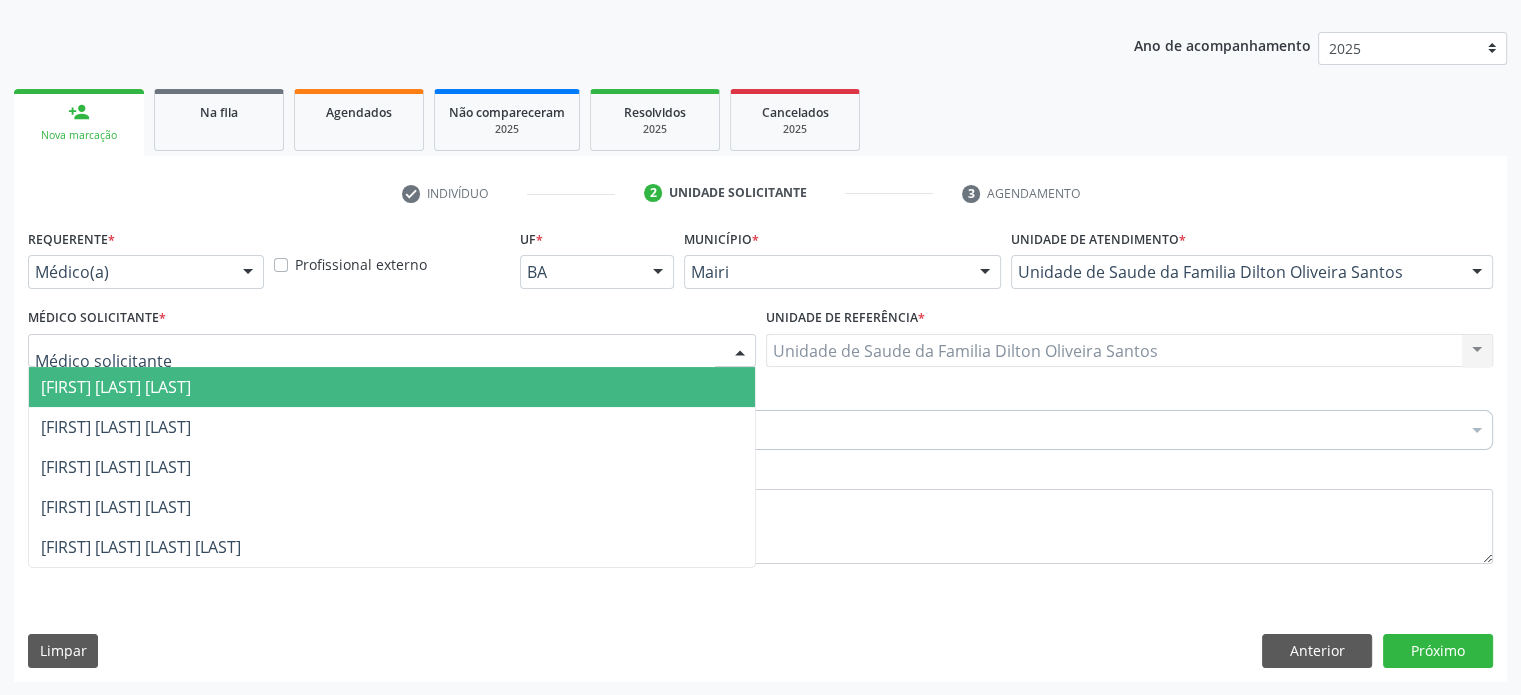 click at bounding box center (392, 351) 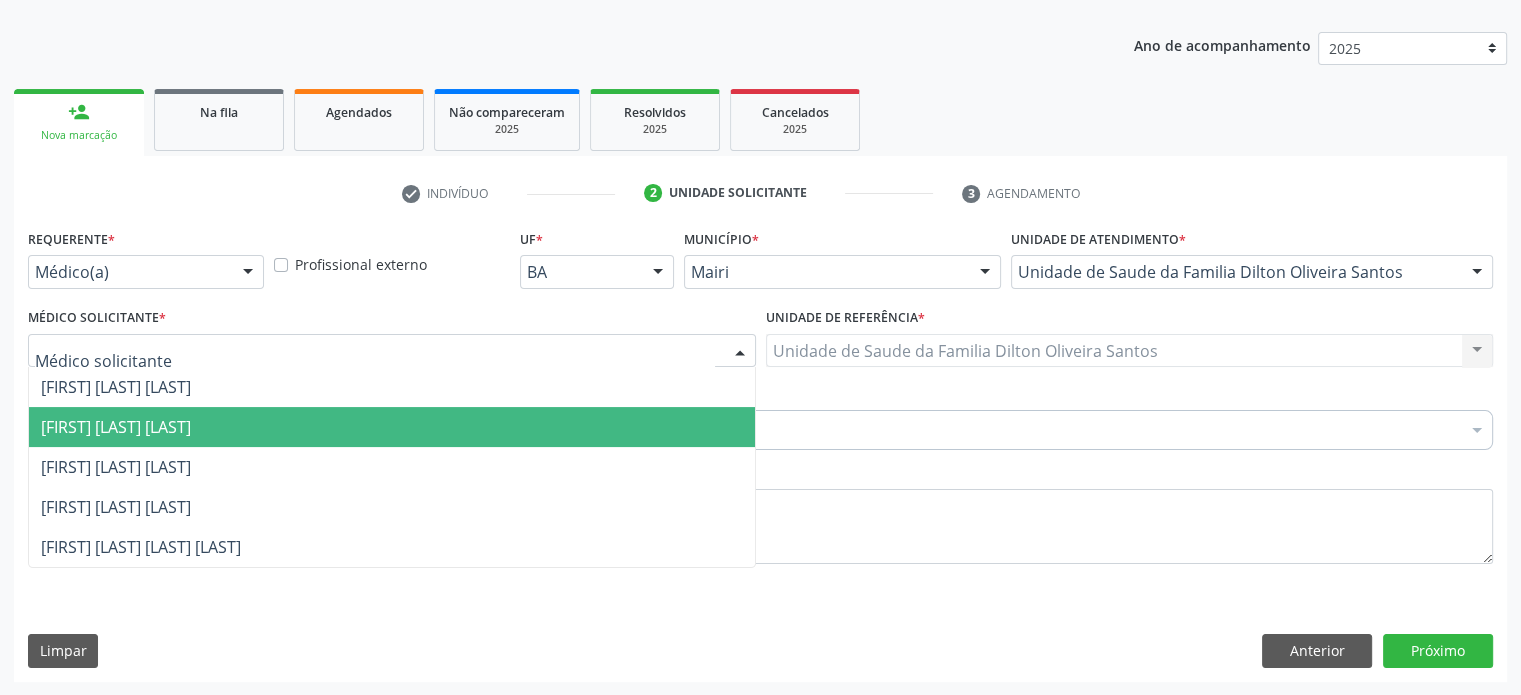 click on "[FIRST] [LAST] Mendez" at bounding box center [392, 427] 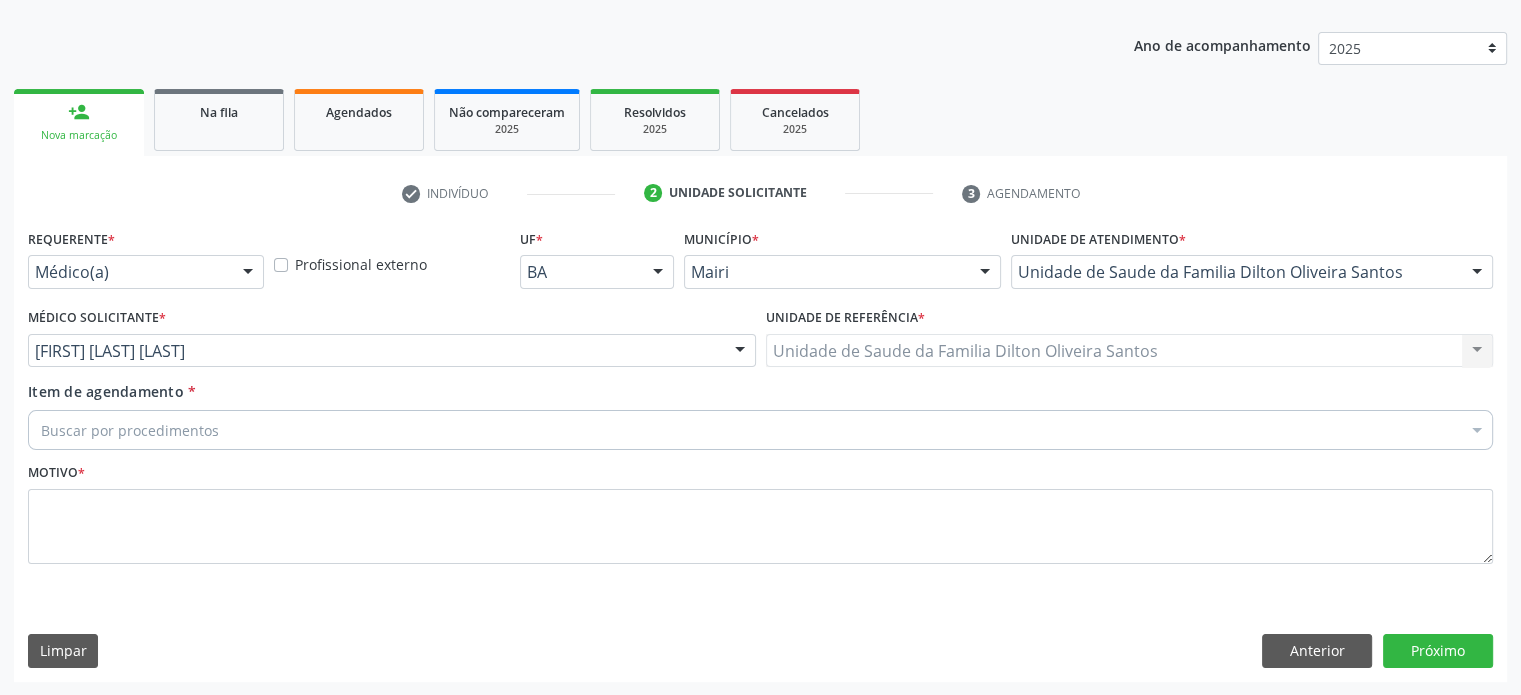 click on "Buscar por procedimentos" at bounding box center [760, 430] 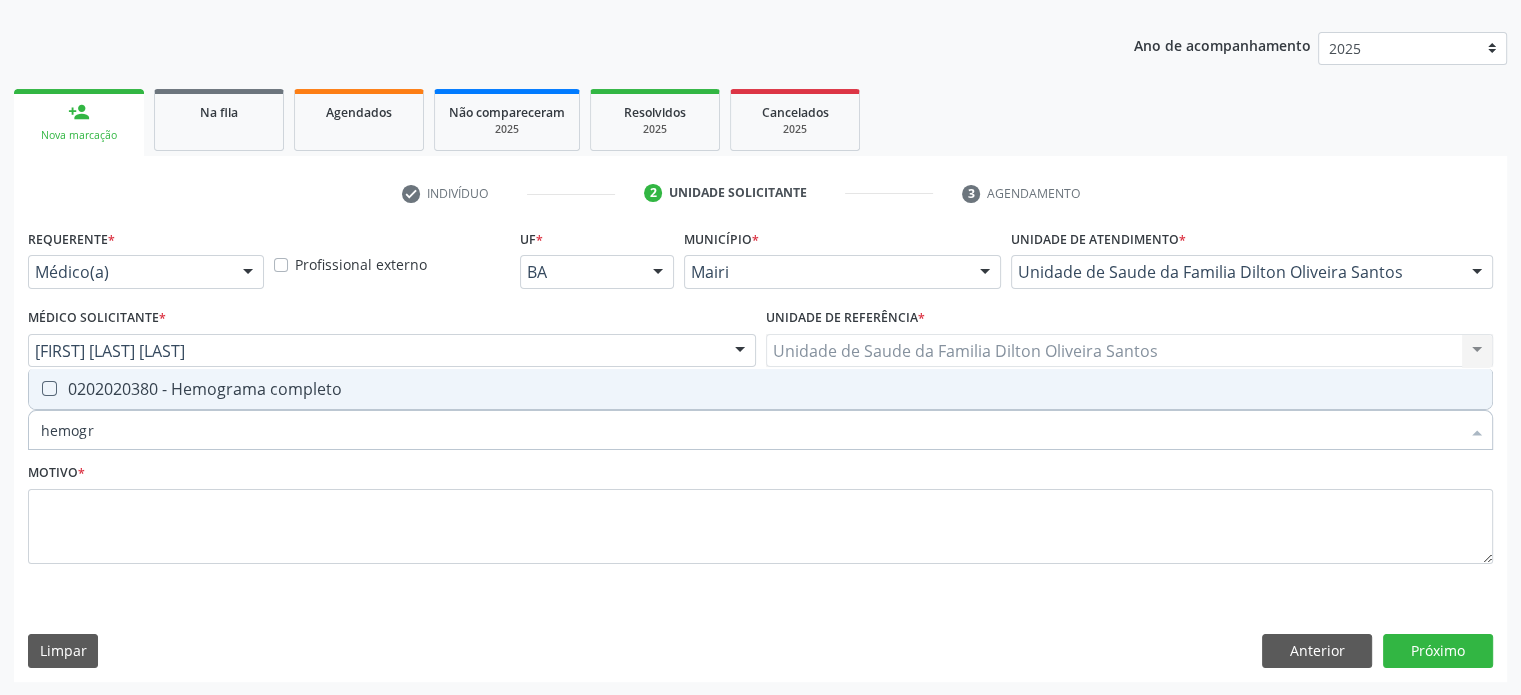 type on "hemogra" 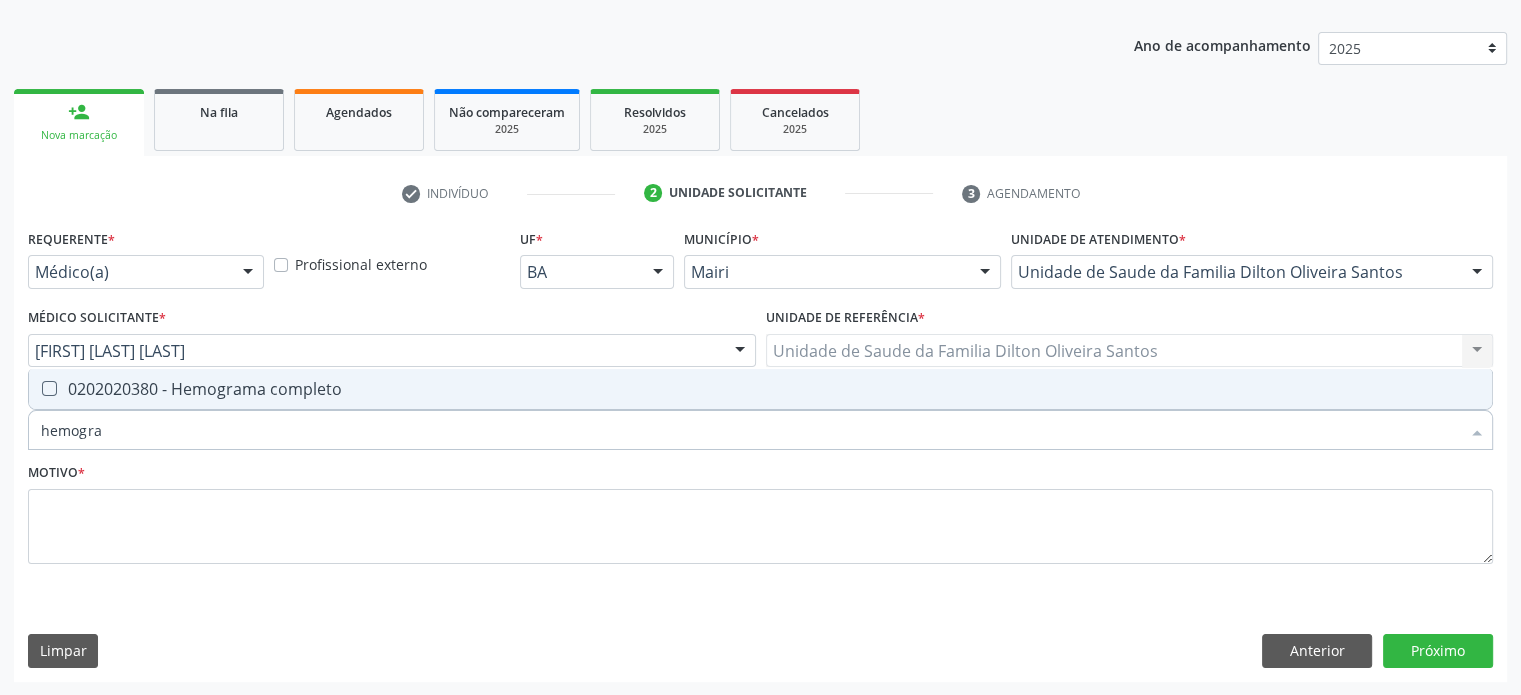 click on "0202020380 - Hemograma completo" at bounding box center [760, 389] 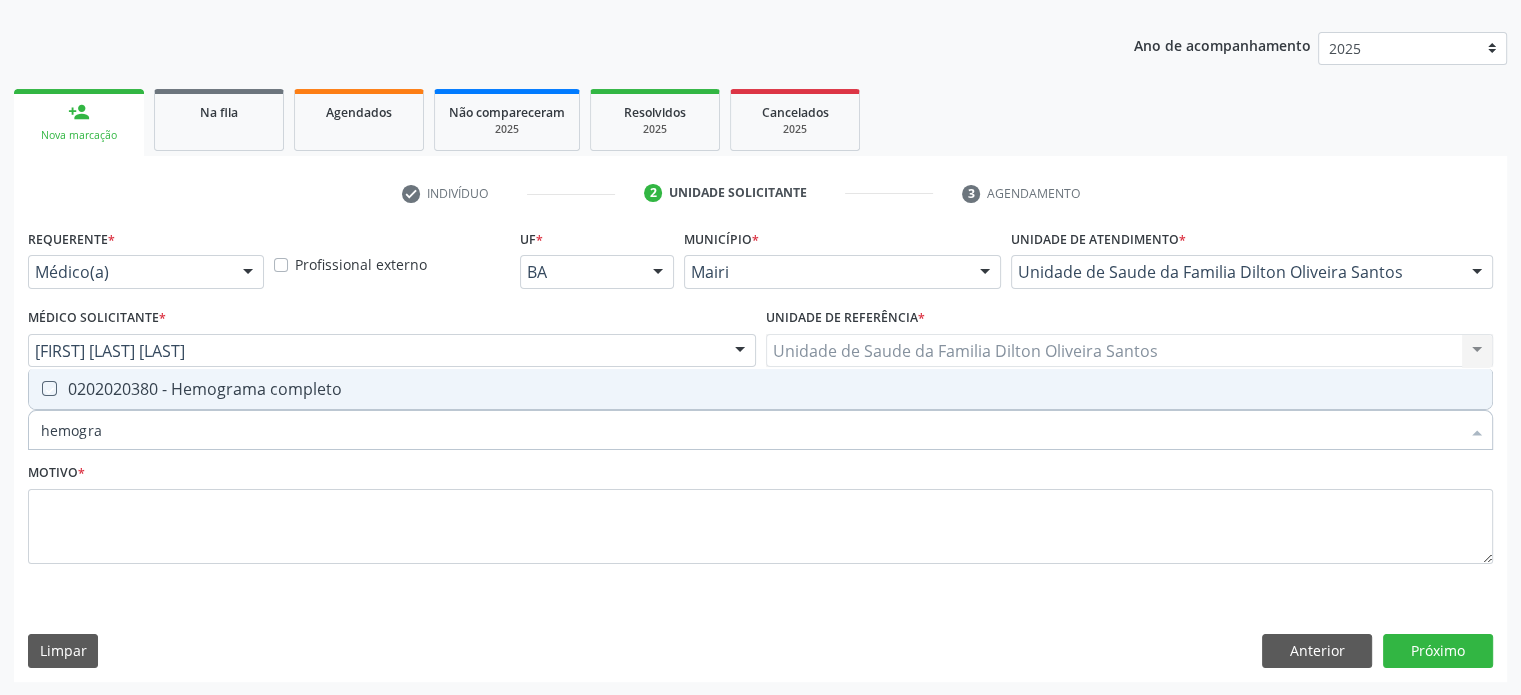 checkbox on "true" 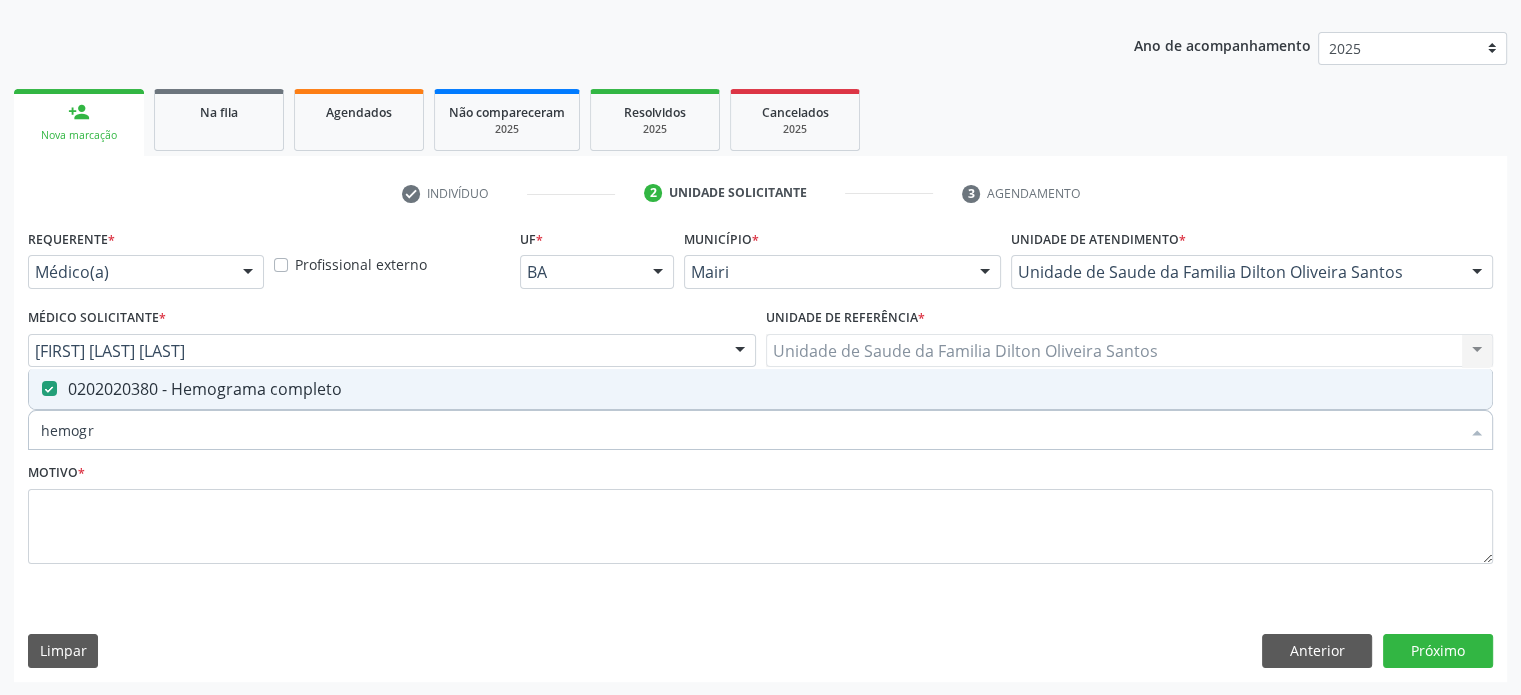 type on "hemog" 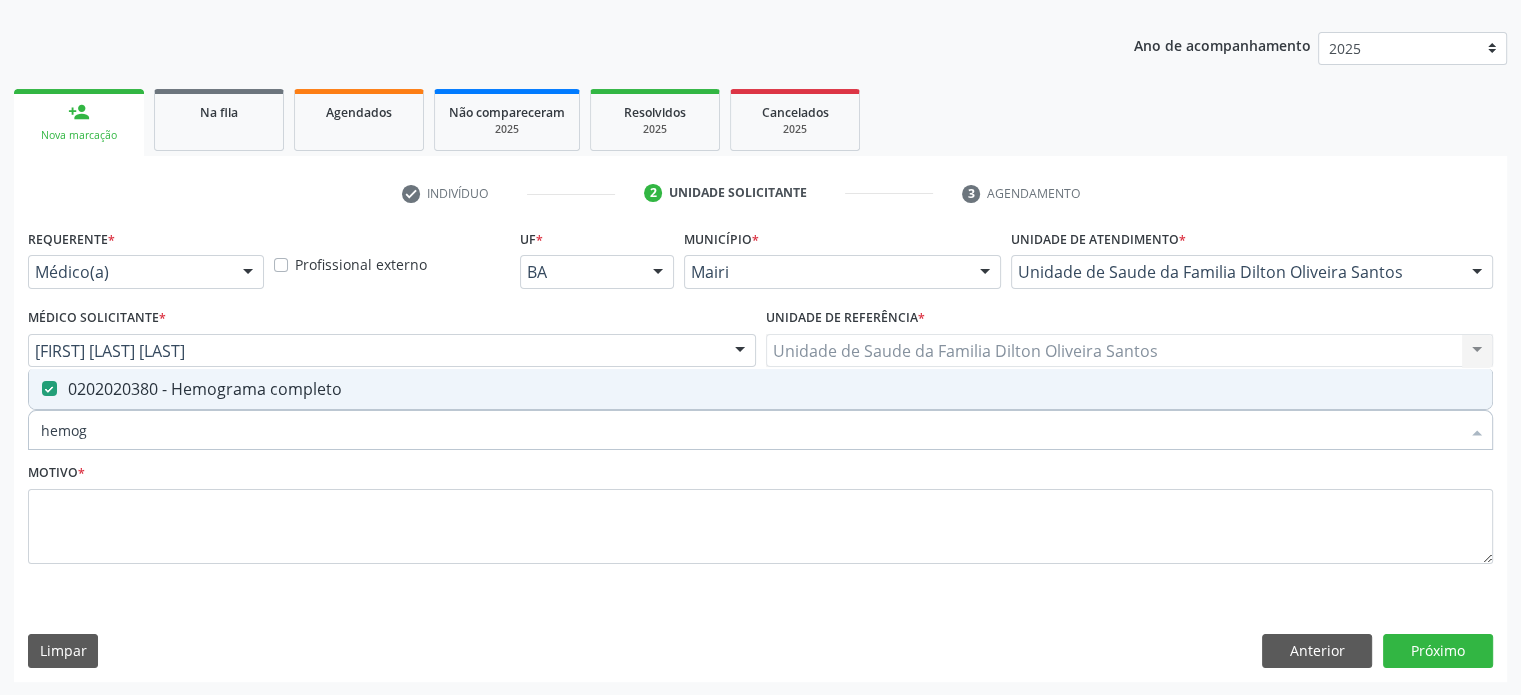 checkbox on "false" 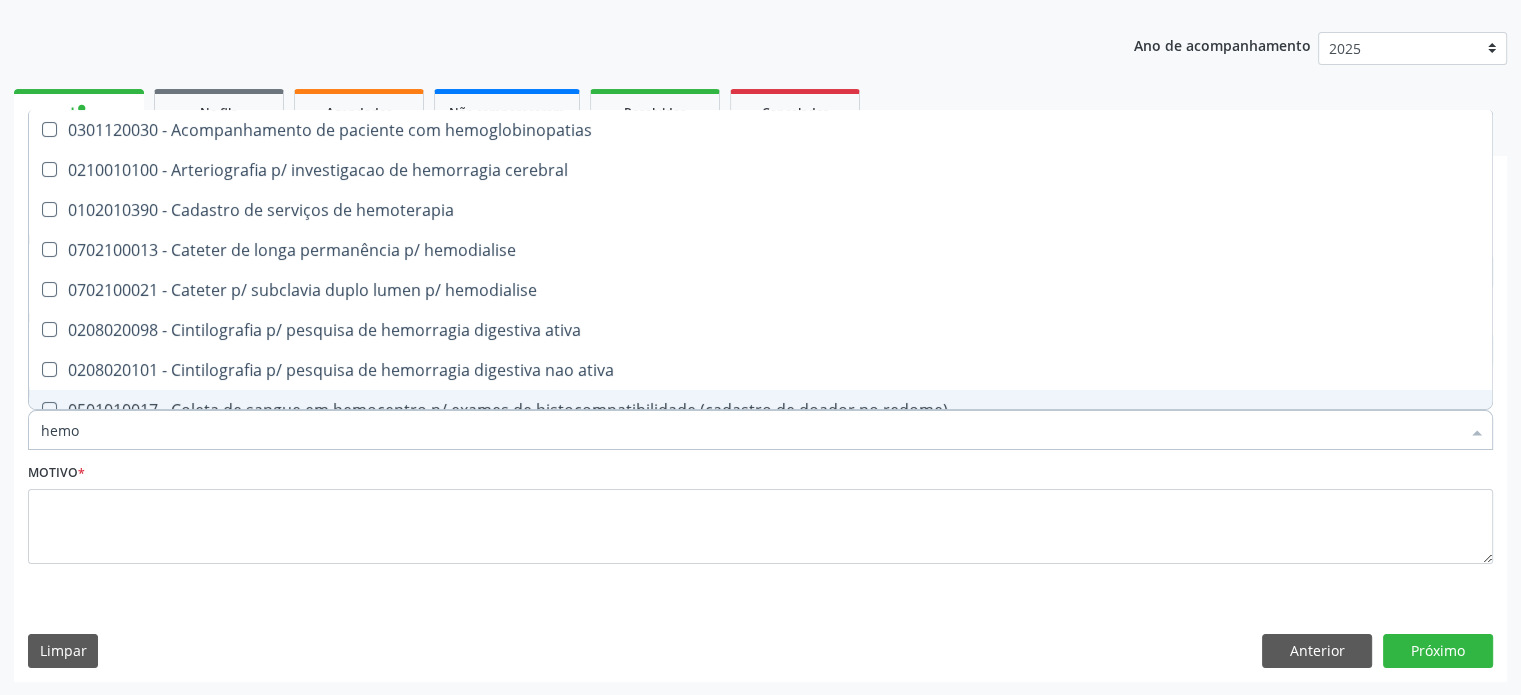 type on "hem" 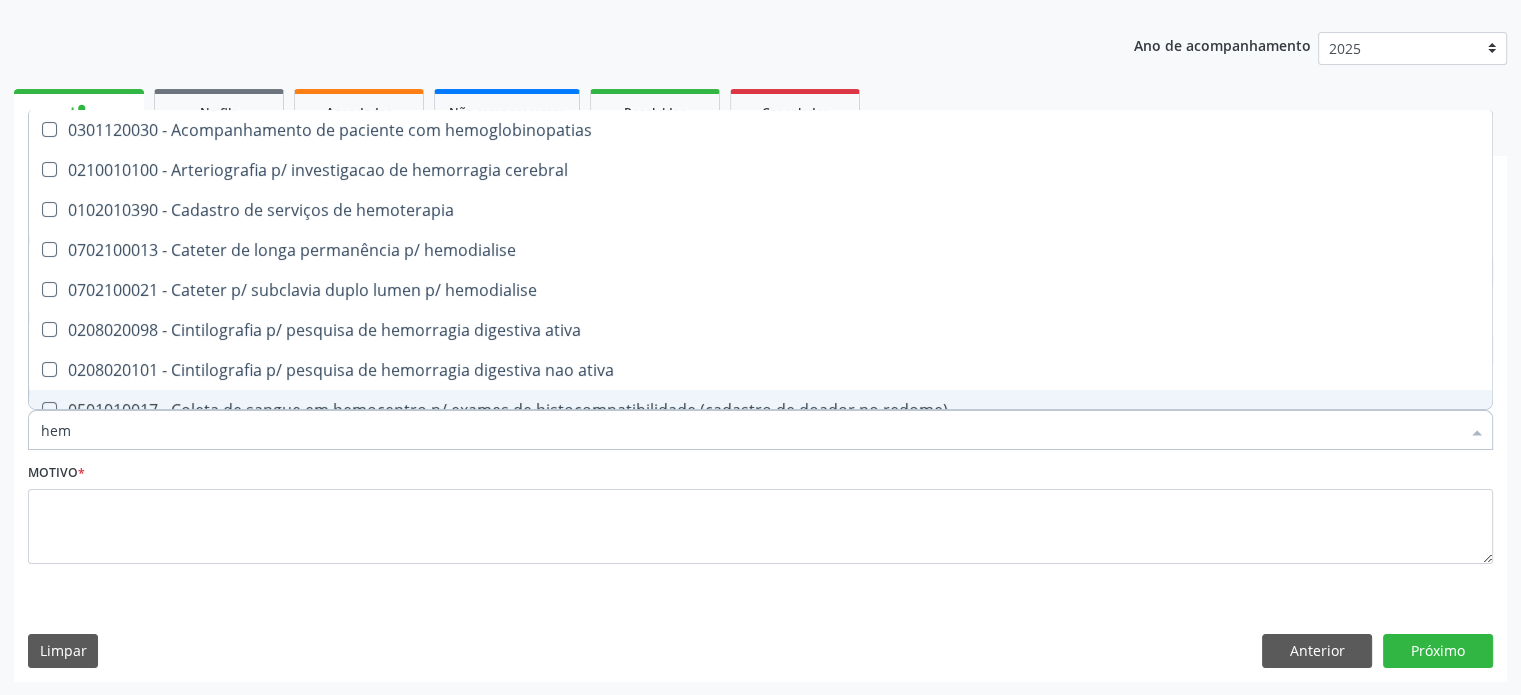 checkbox on "false" 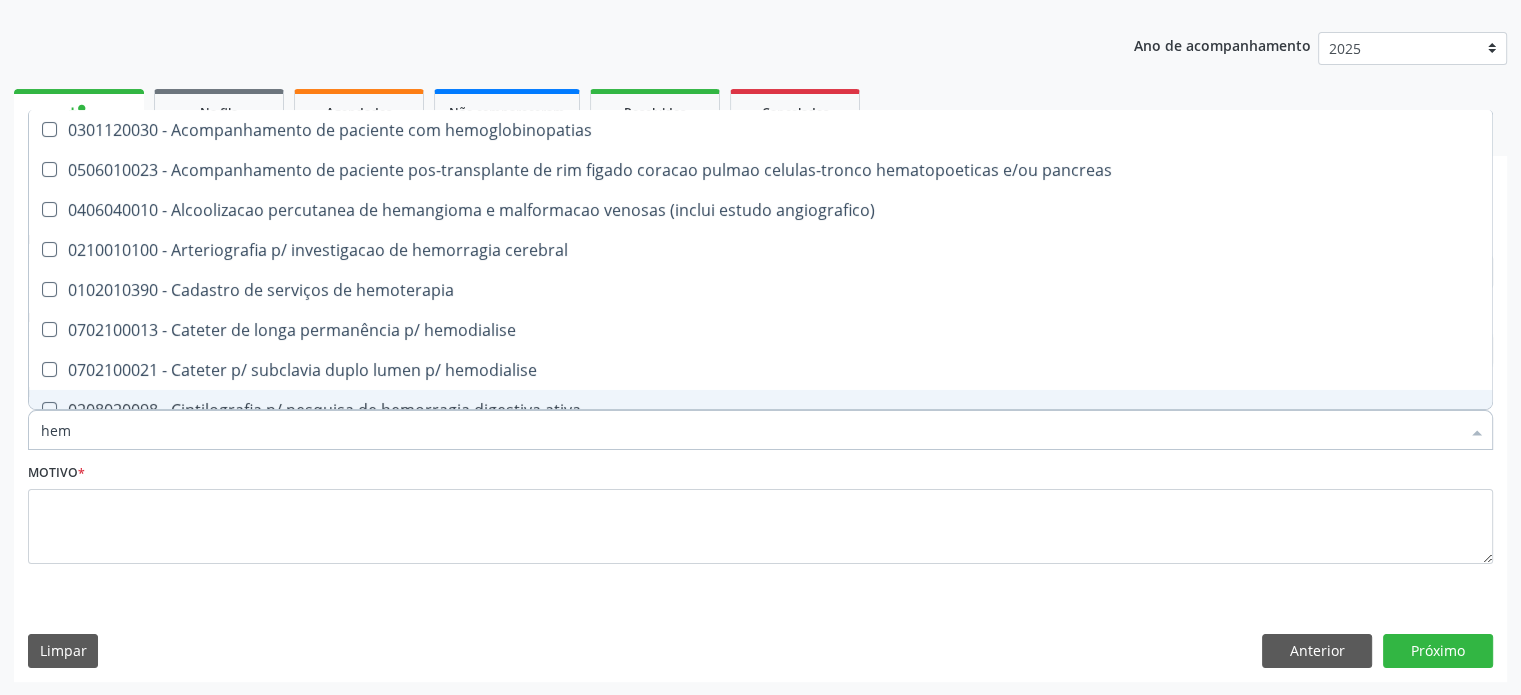 type on "he" 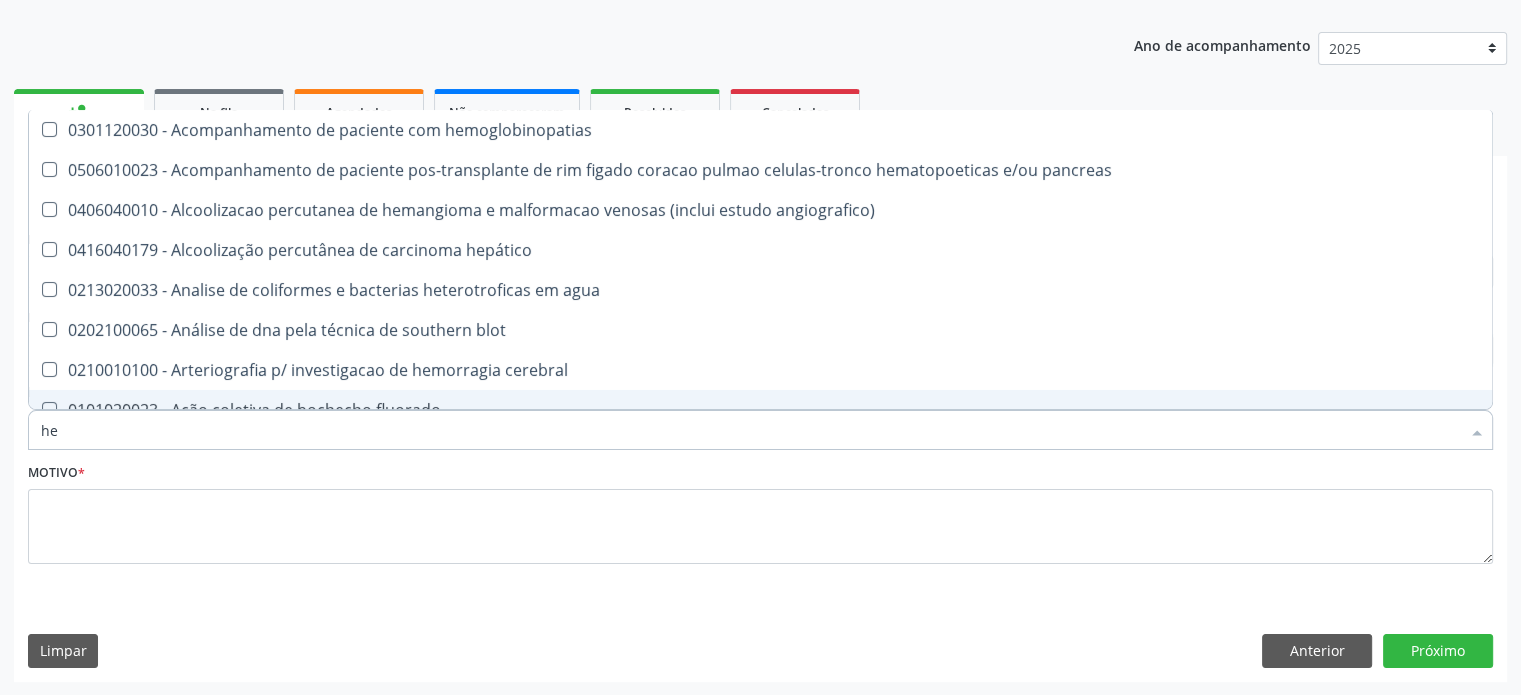 type on "h" 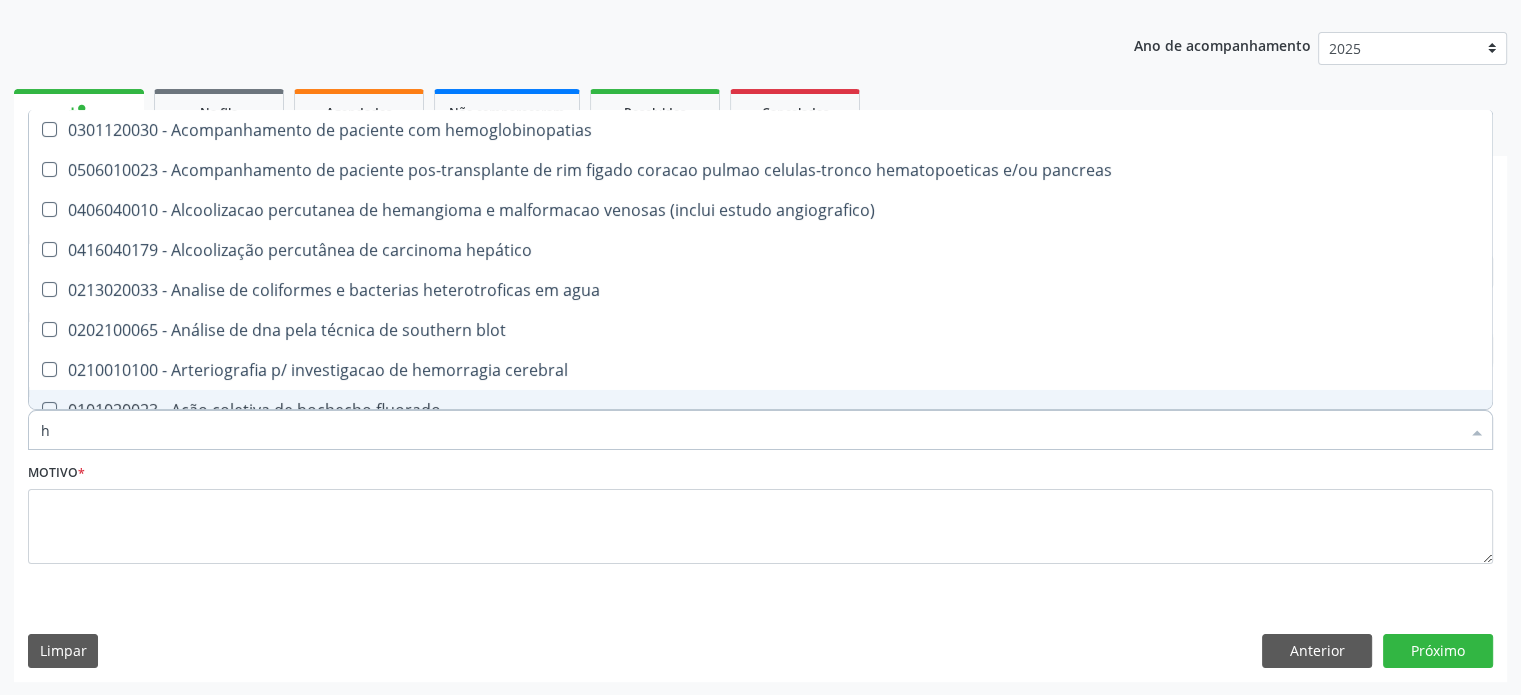 type 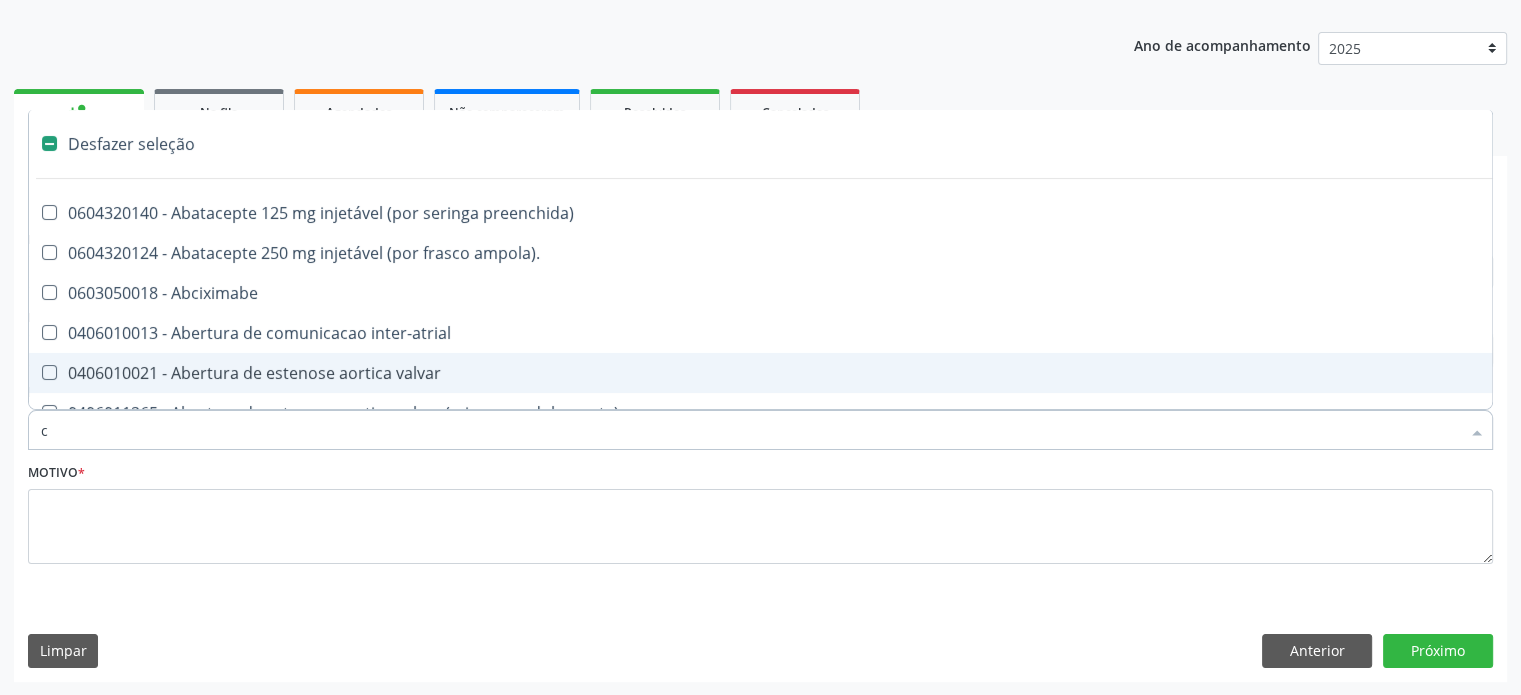 type on "co" 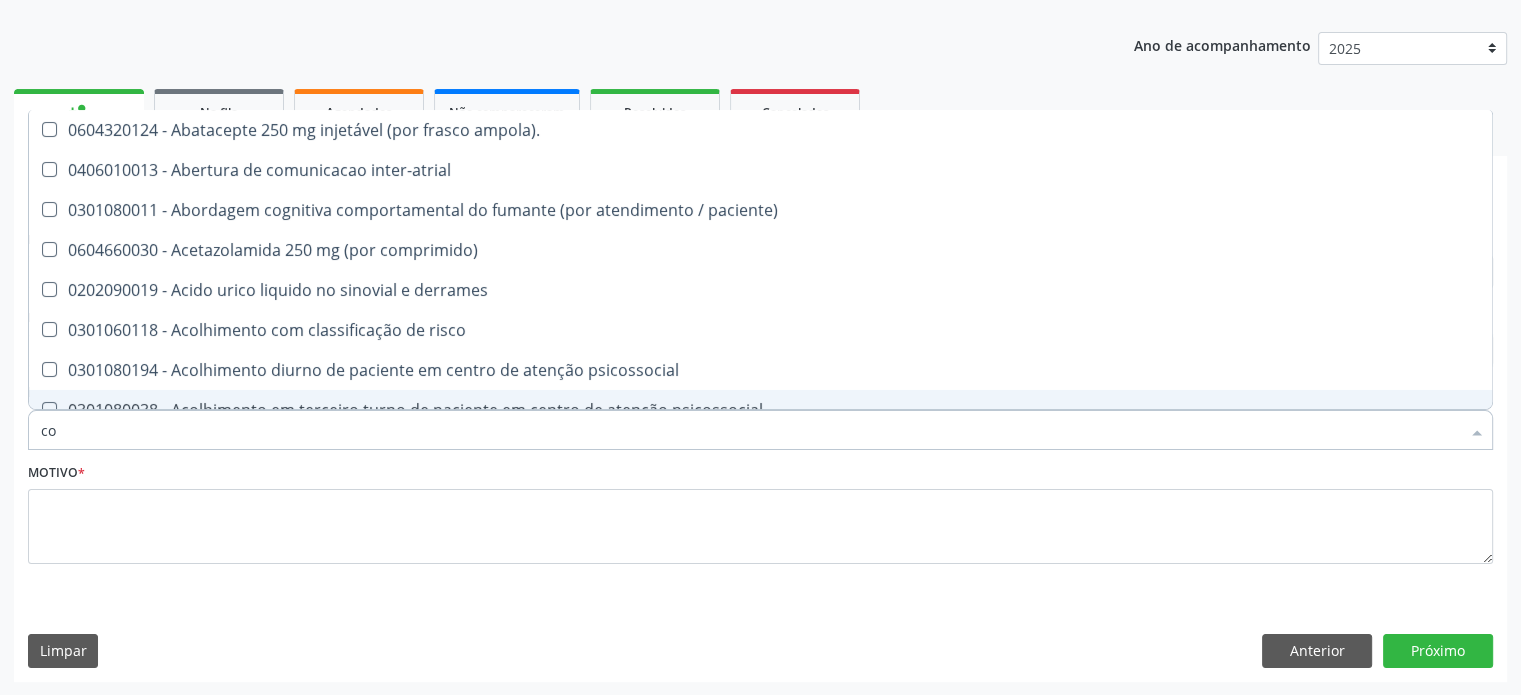 checkbox on "true" 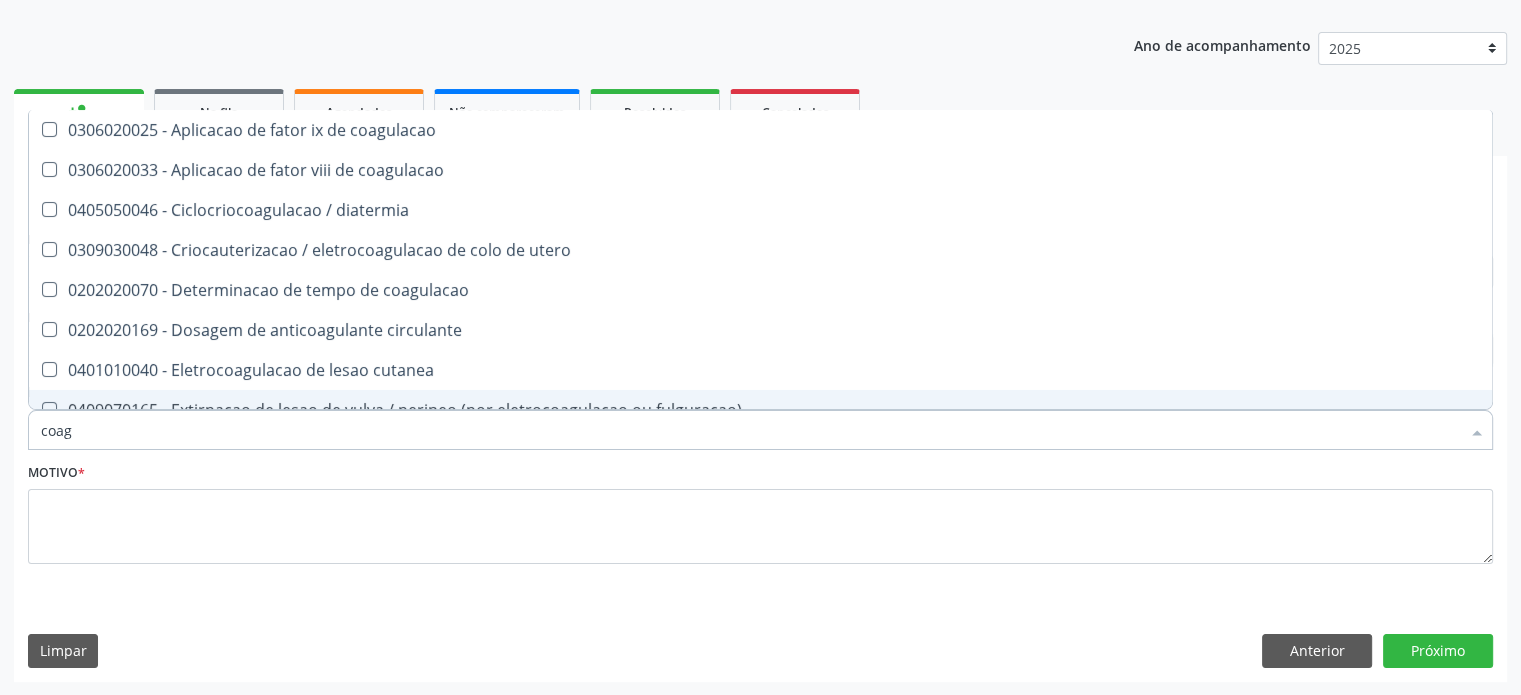 type on "coagu" 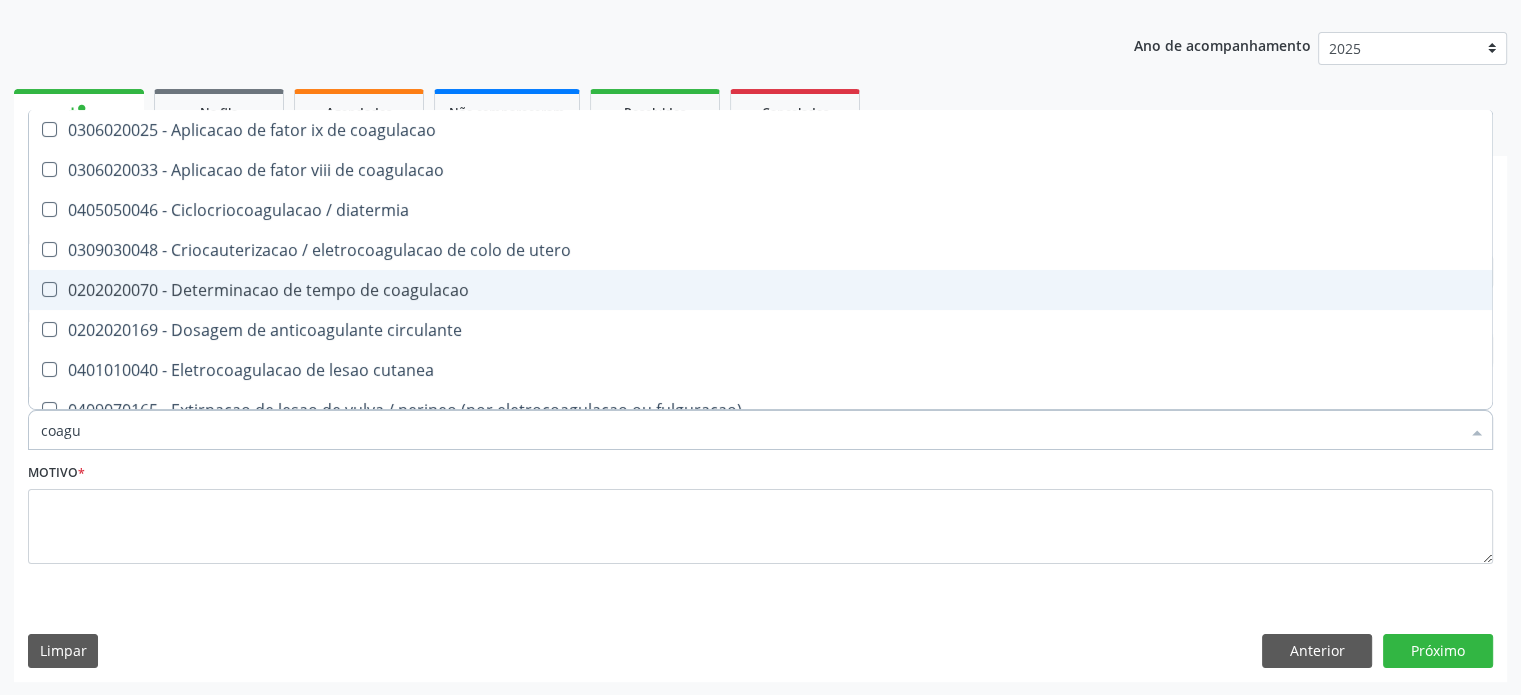 click on "0202020070 - Determinacao de tempo de coagulacao" at bounding box center (760, 290) 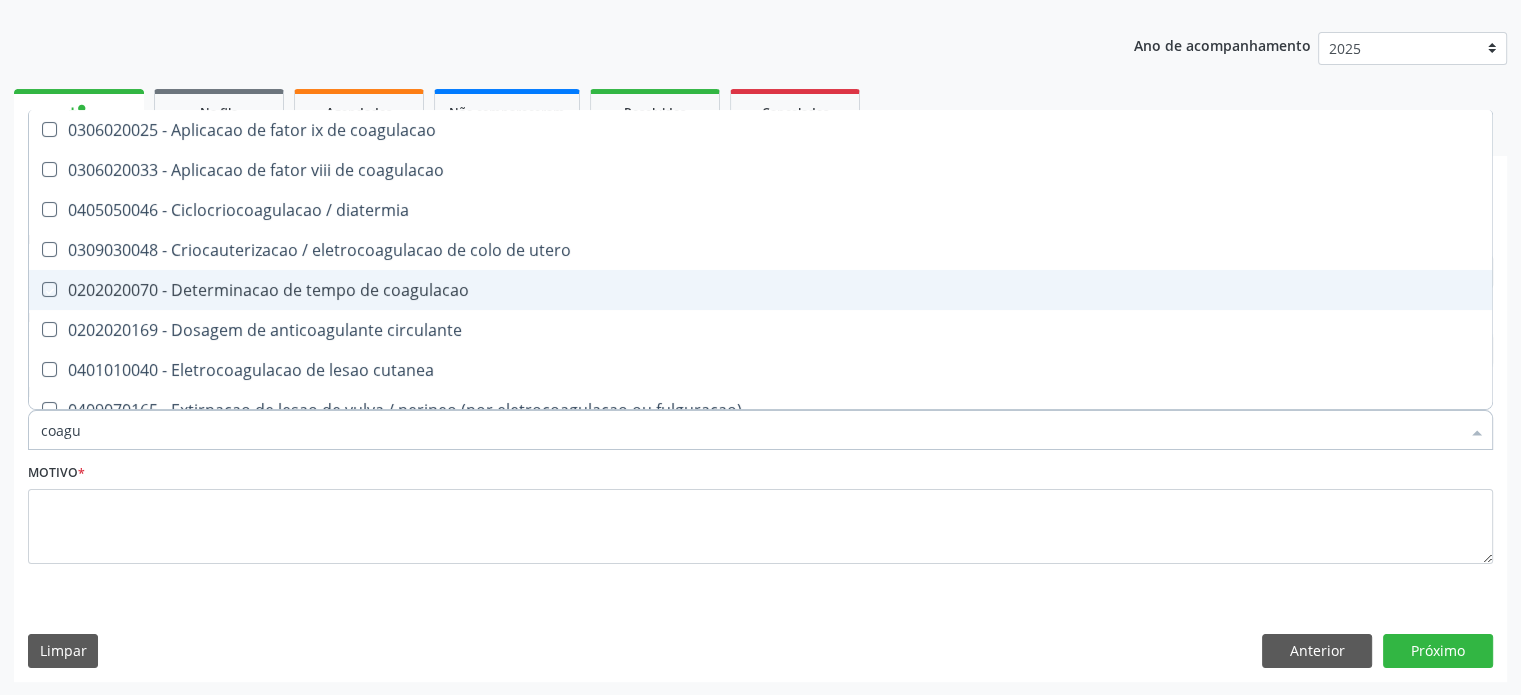 checkbox on "true" 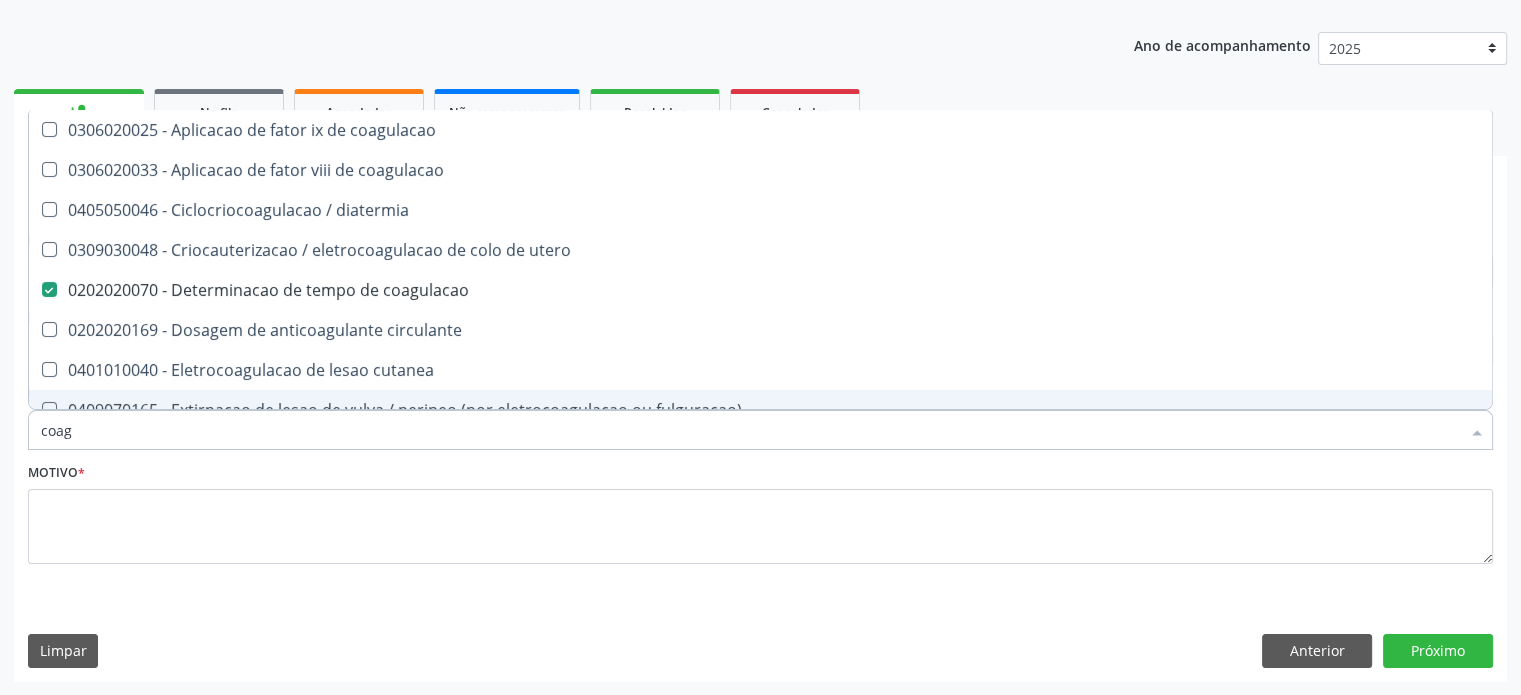 type on "coa" 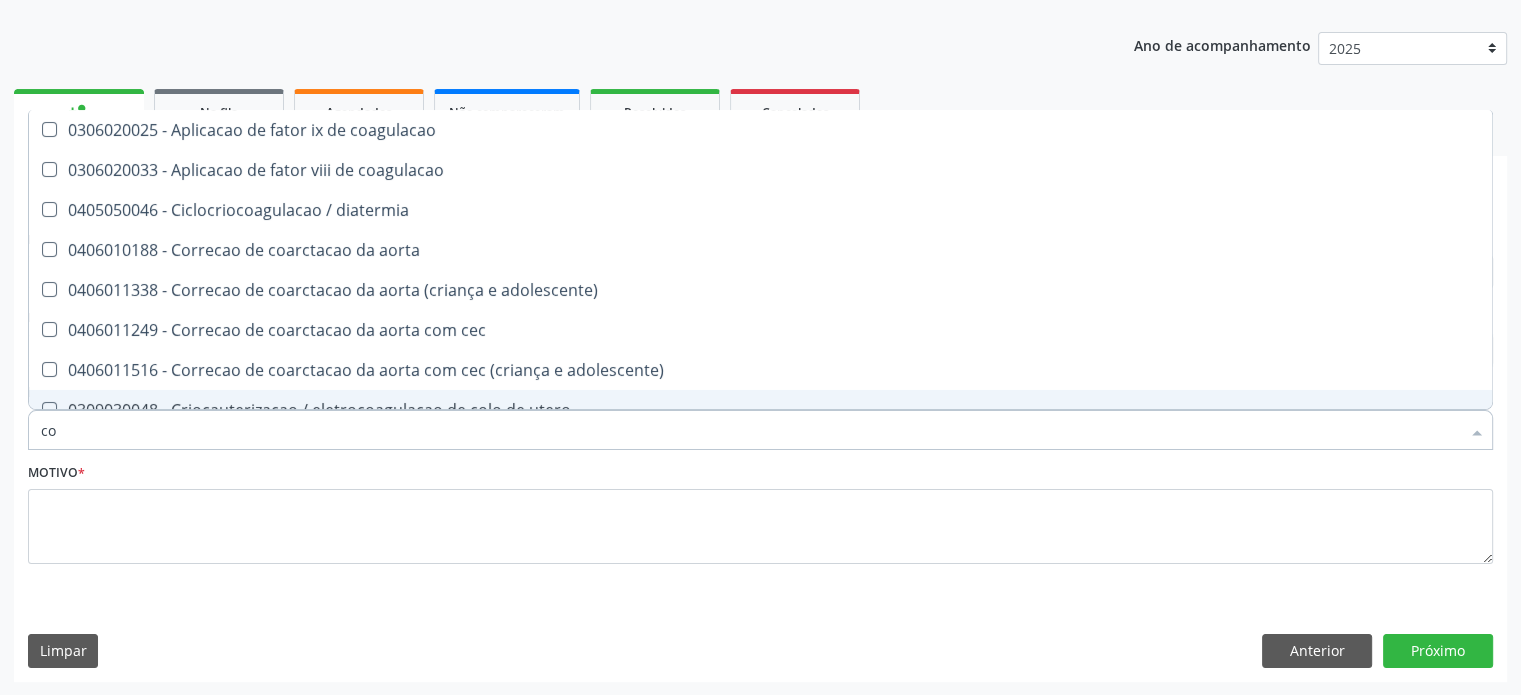 type on "c" 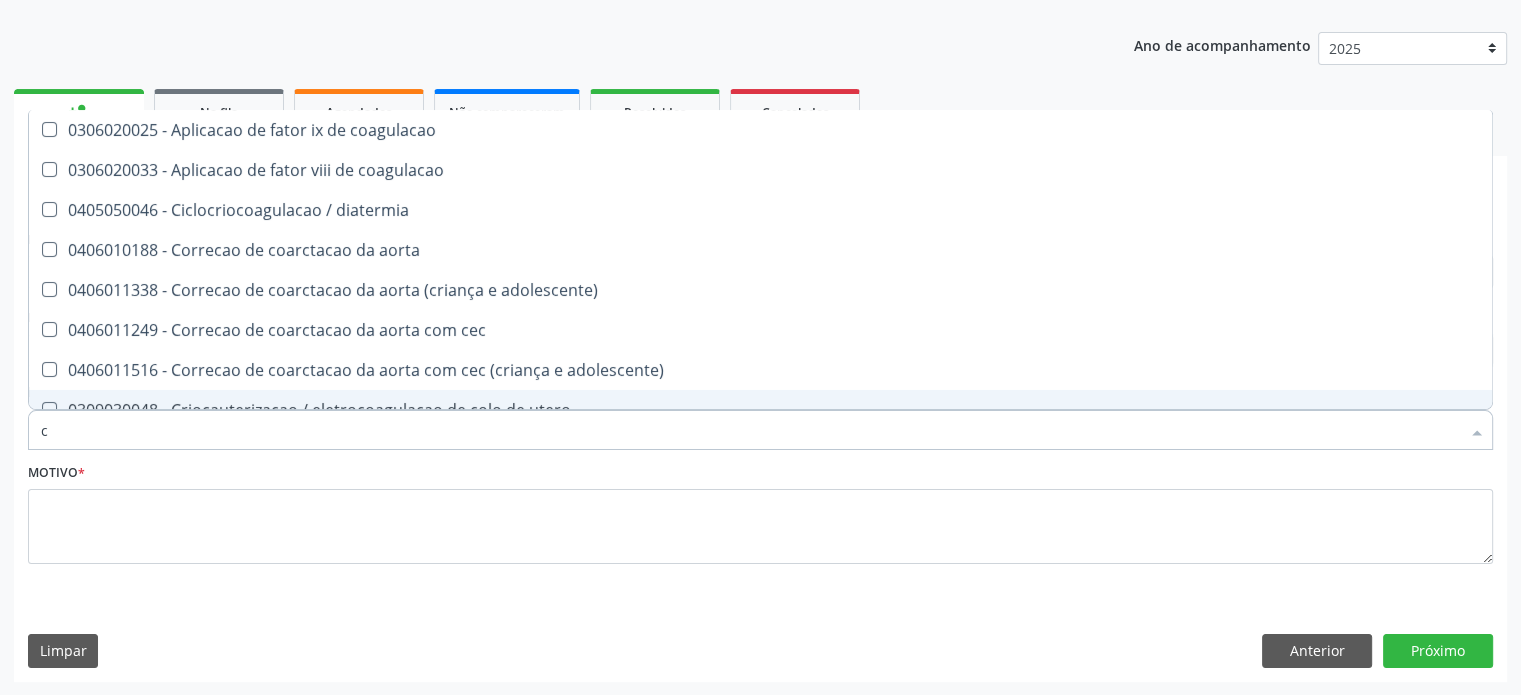 type 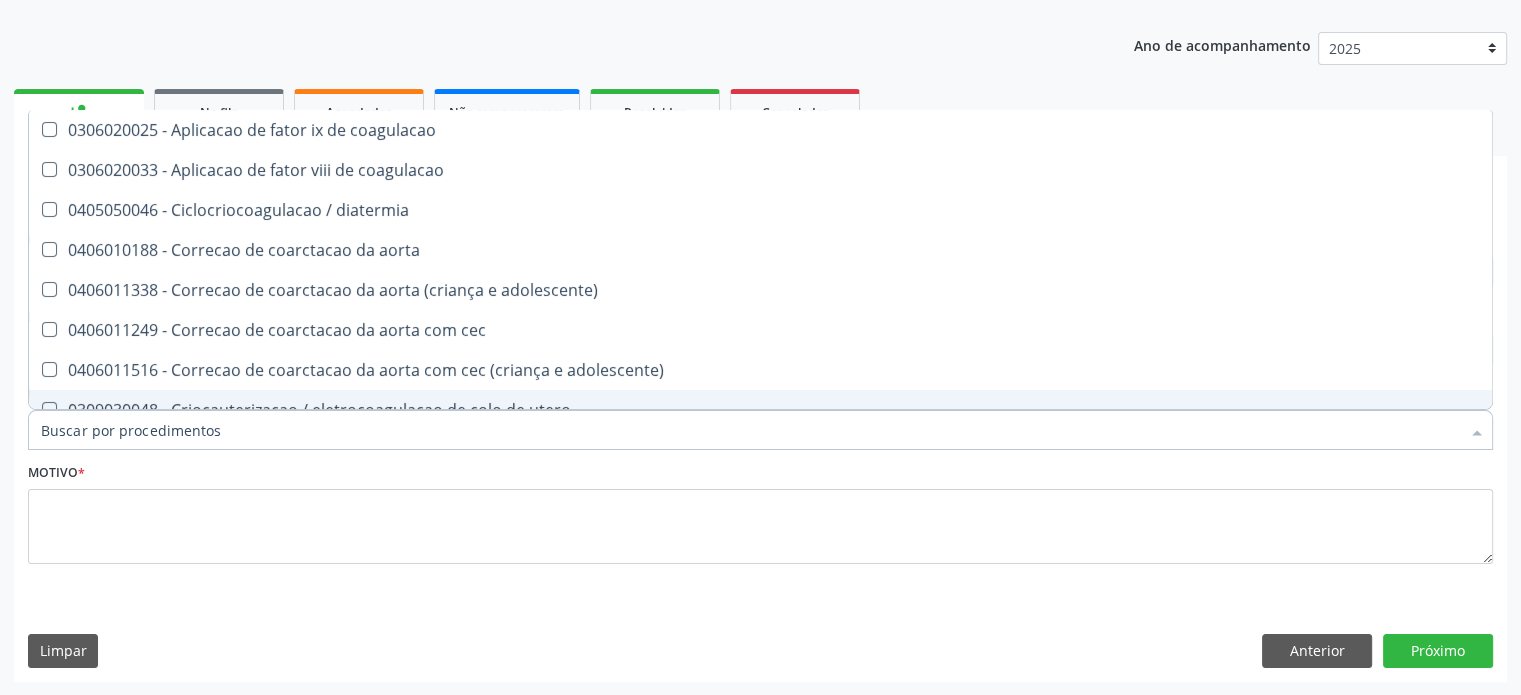checkbox on "false" 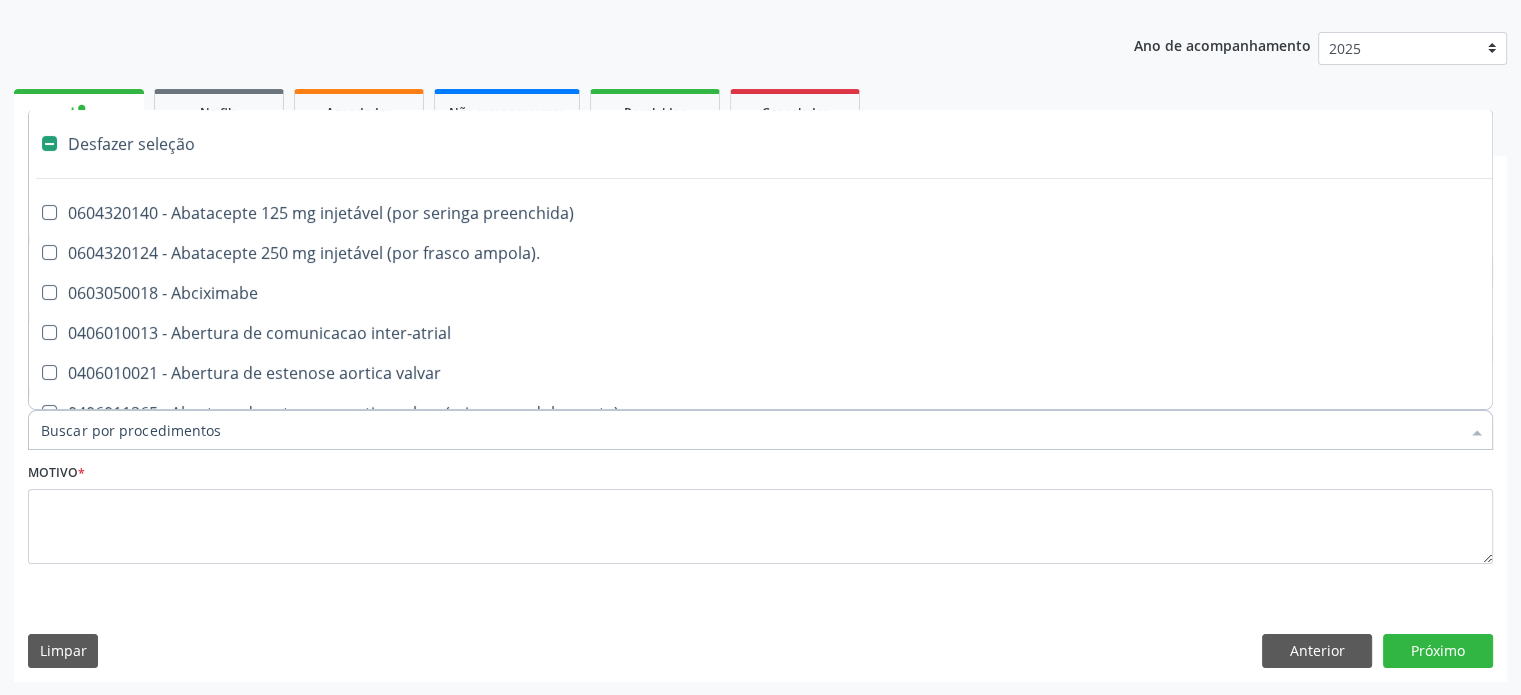 type on "g" 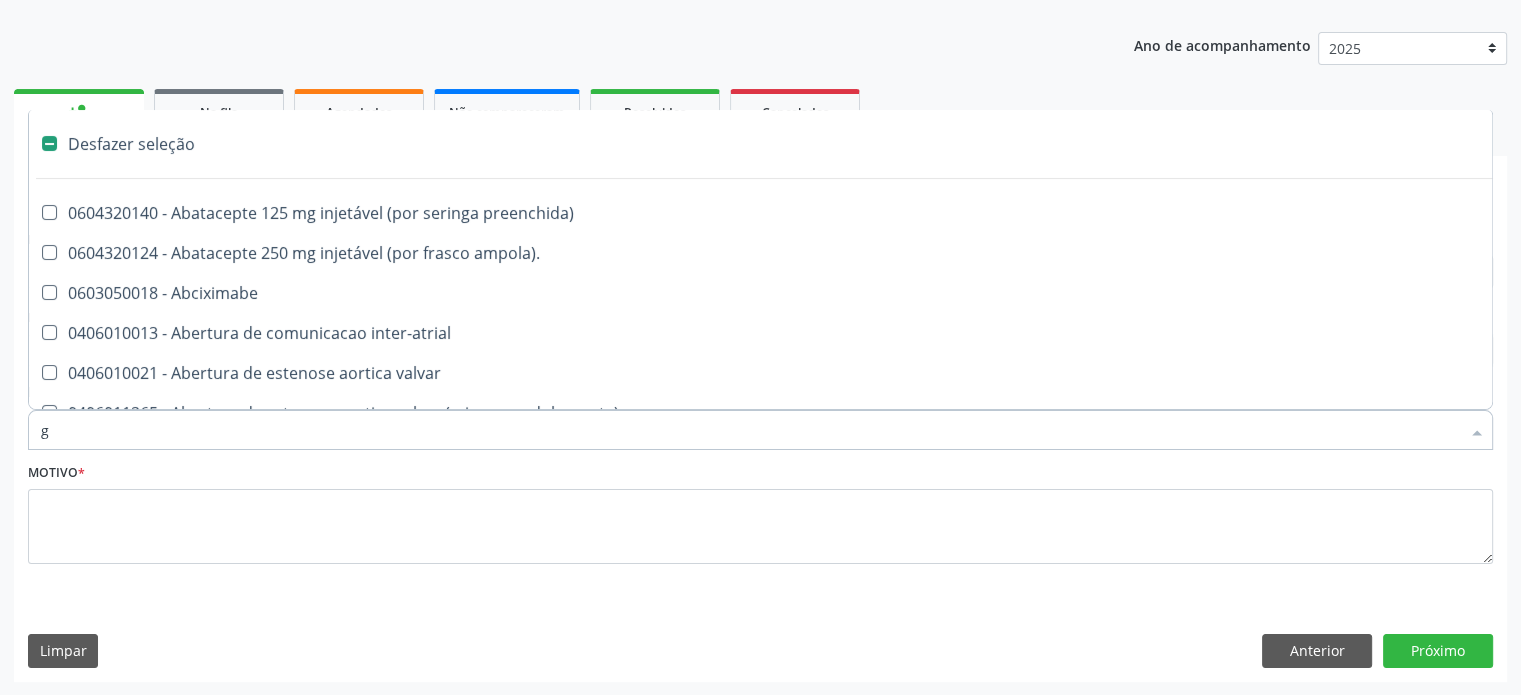 checkbox on "true" 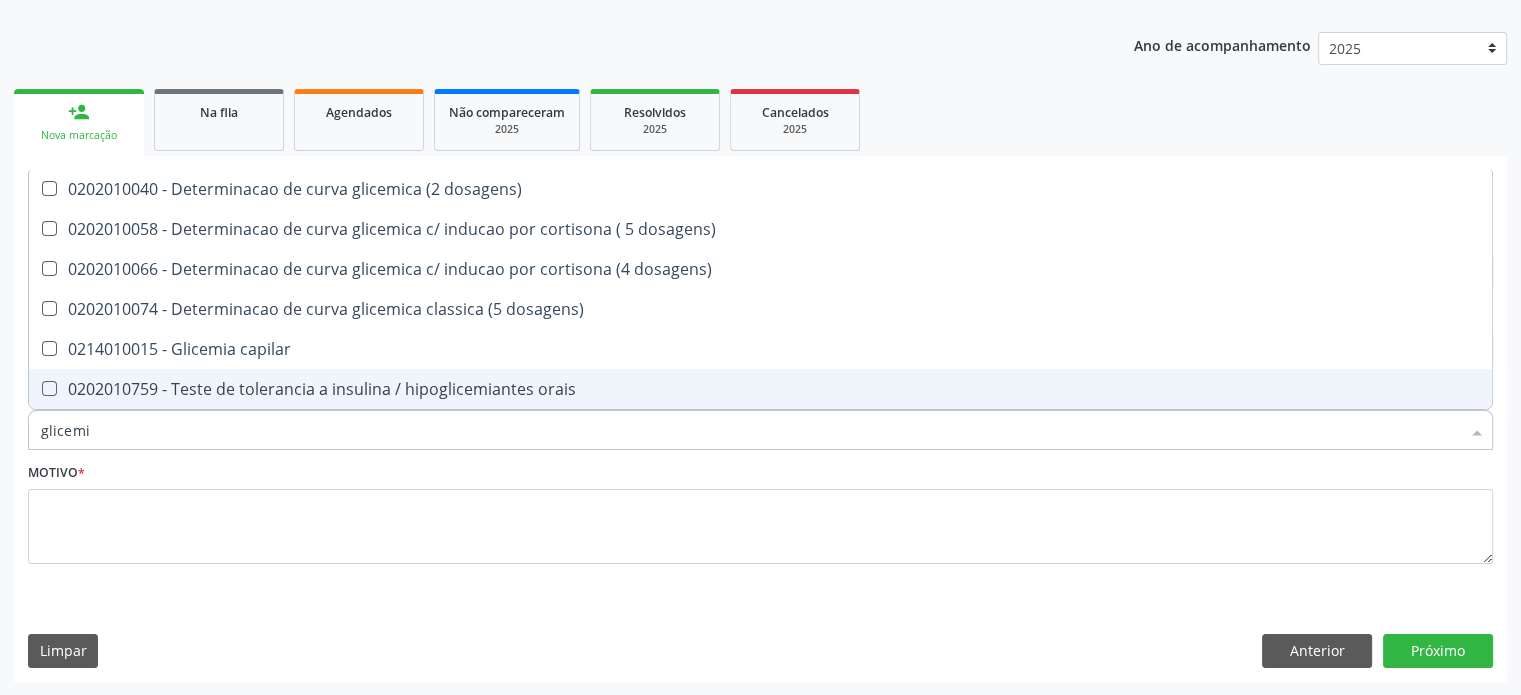 type on "glicemia" 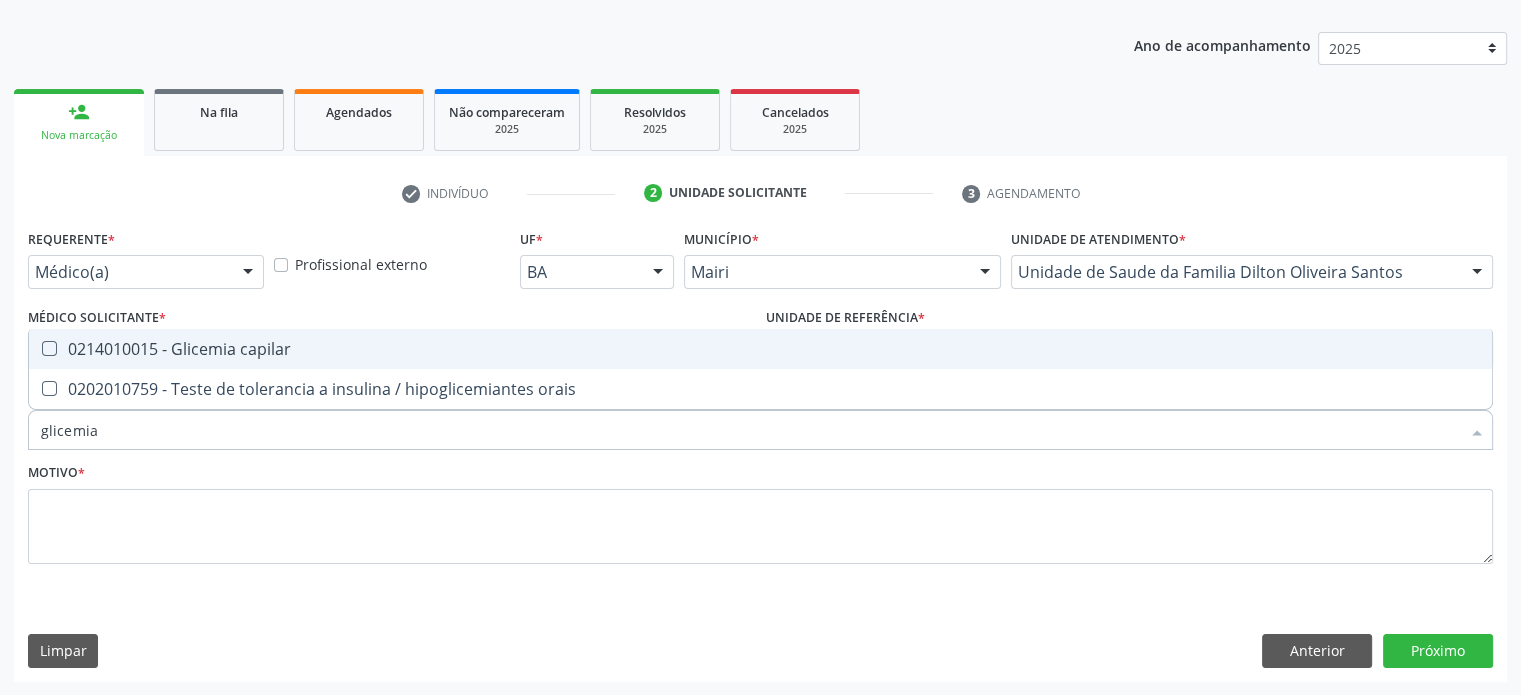 click on "0214010015 - Glicemia capilar" at bounding box center (760, 349) 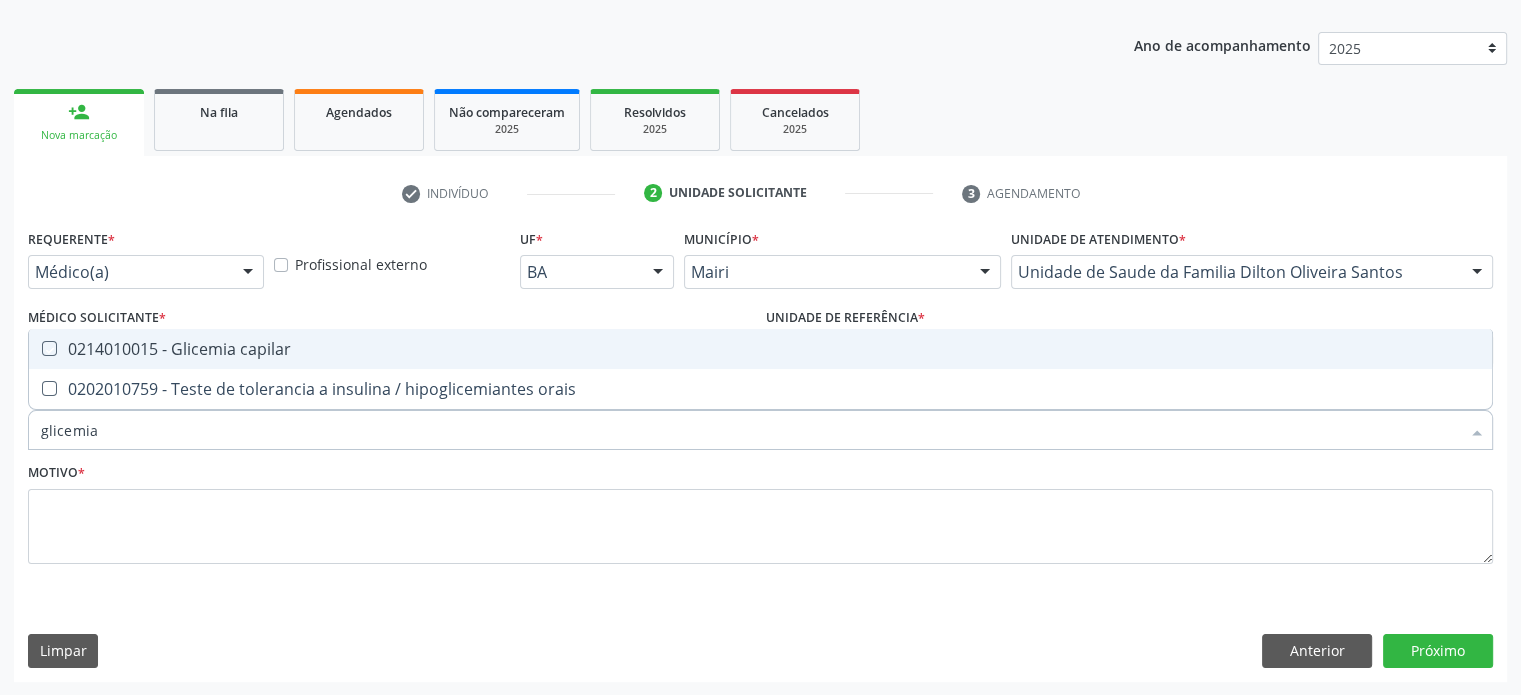 checkbox on "true" 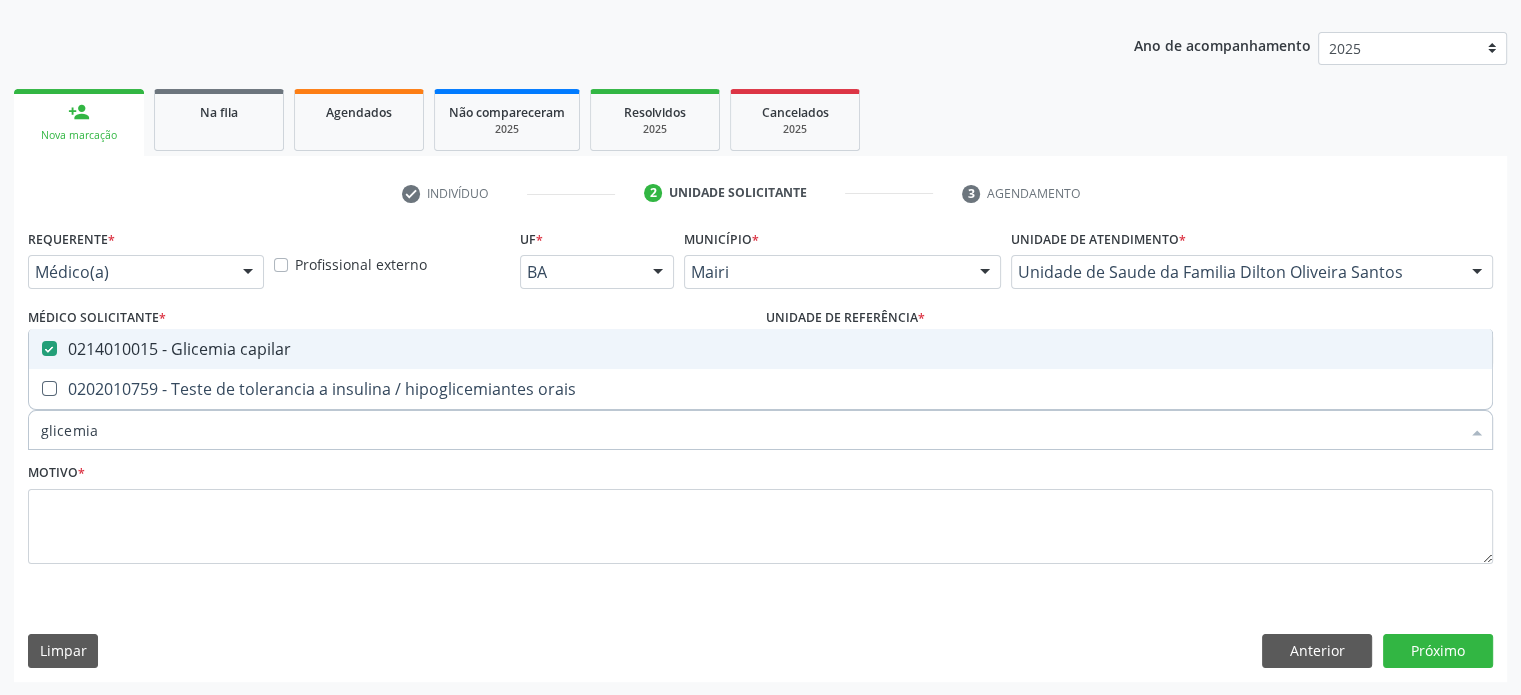 type on "glicemi" 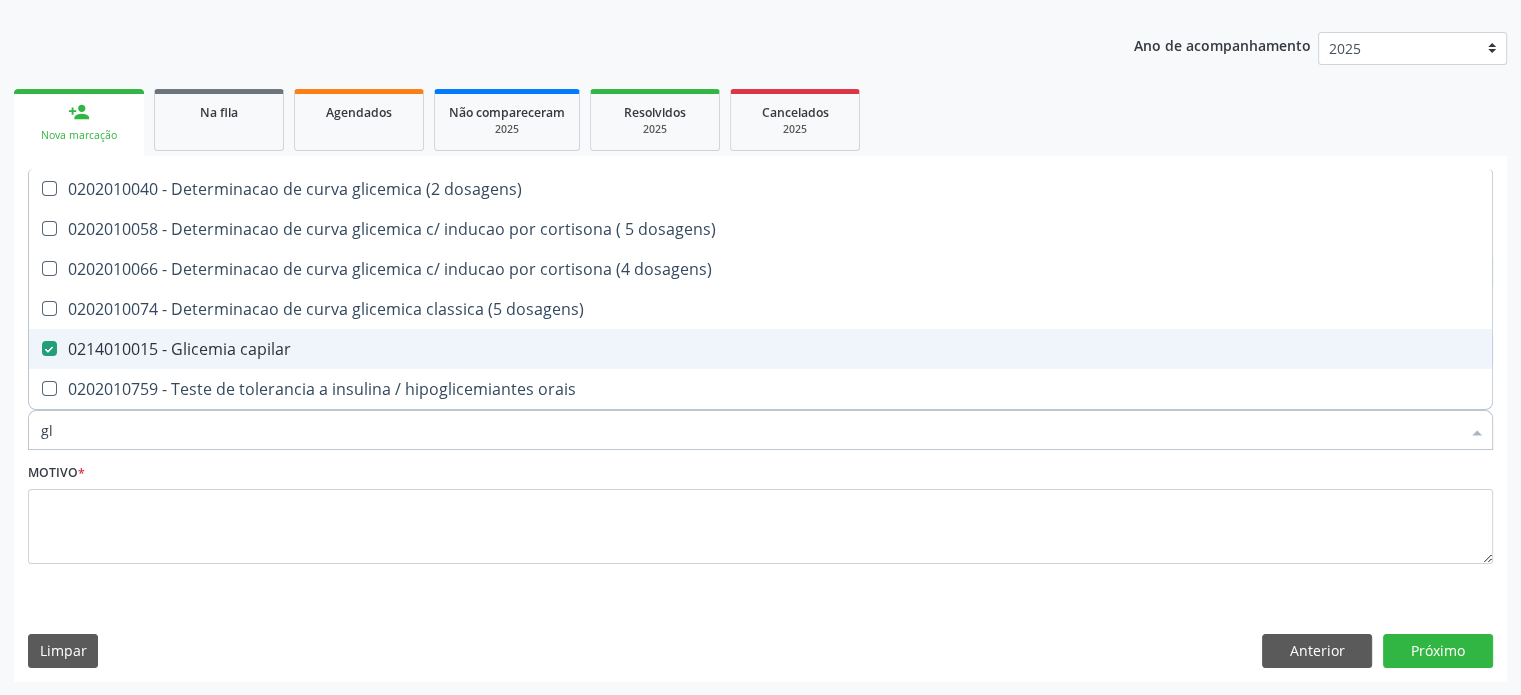 type on "g" 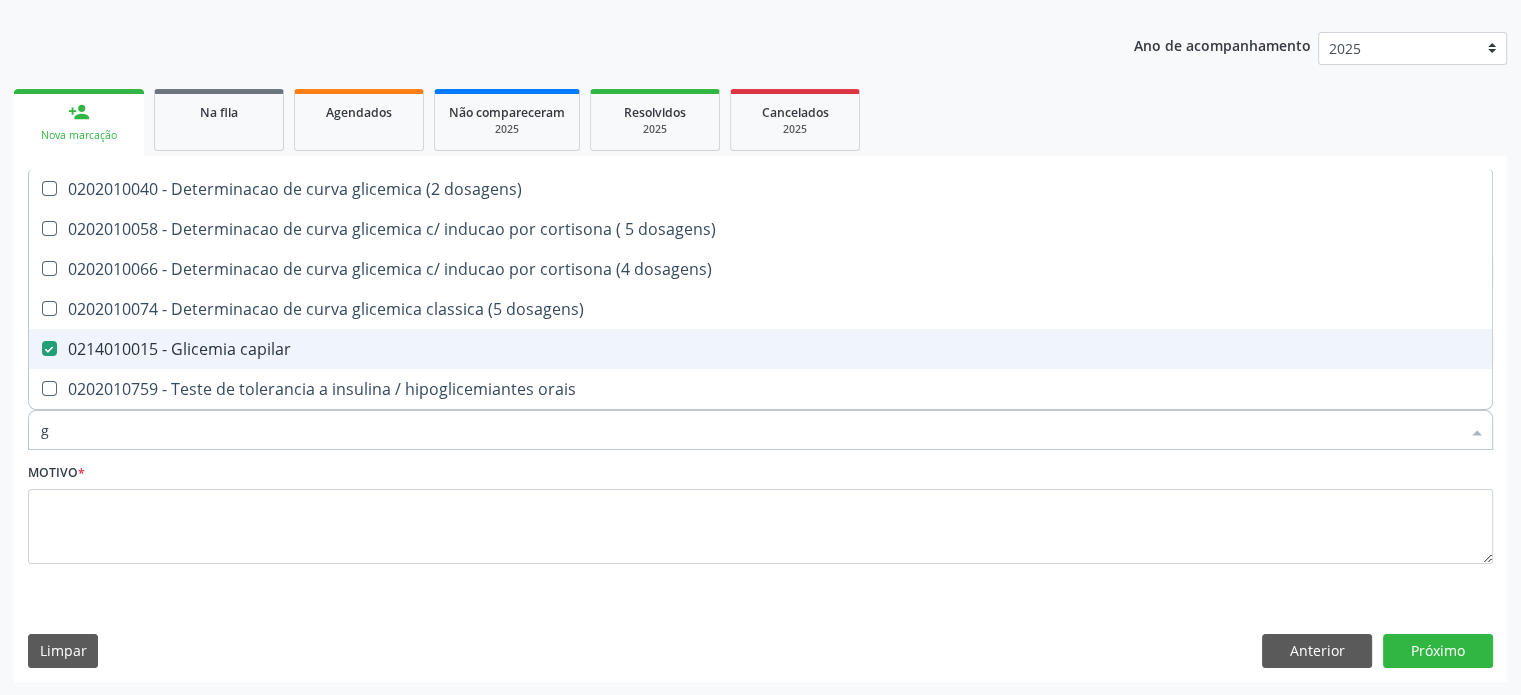 type 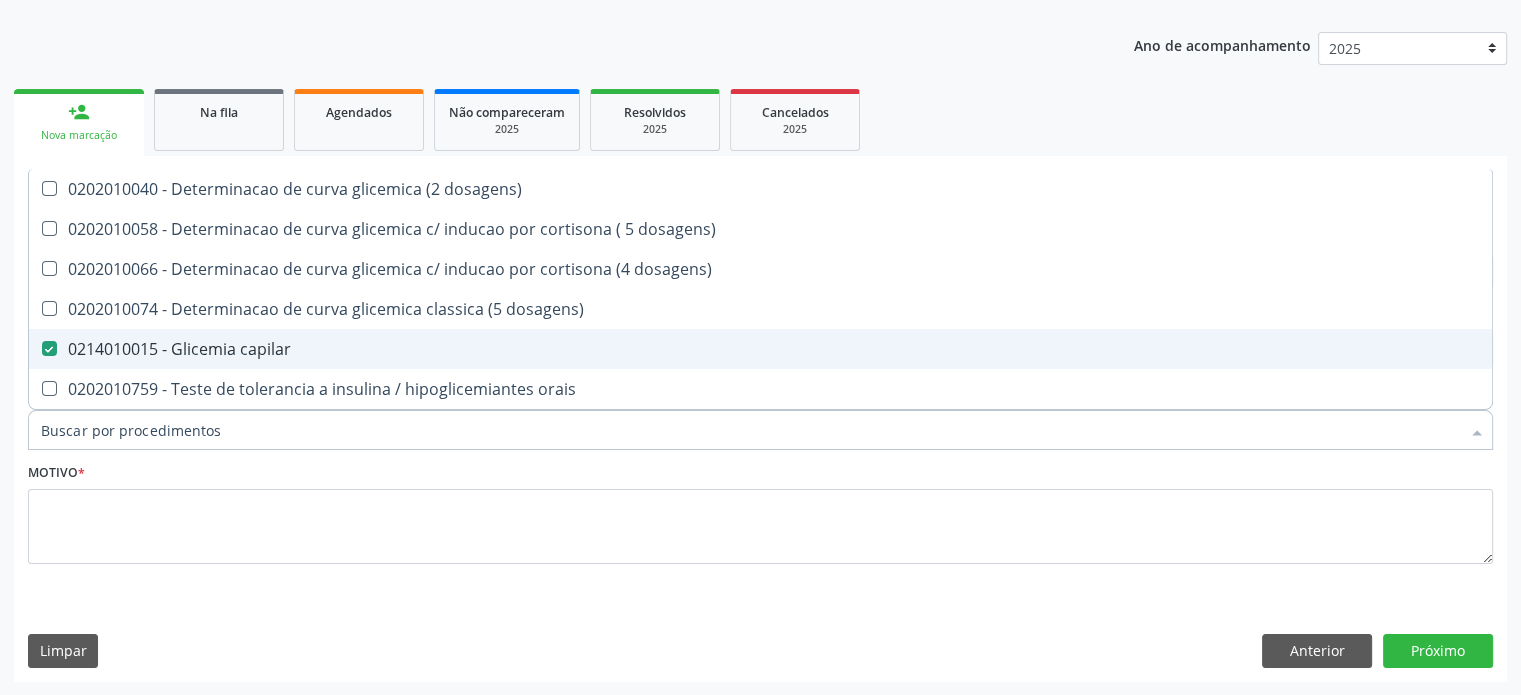checkbox on "false" 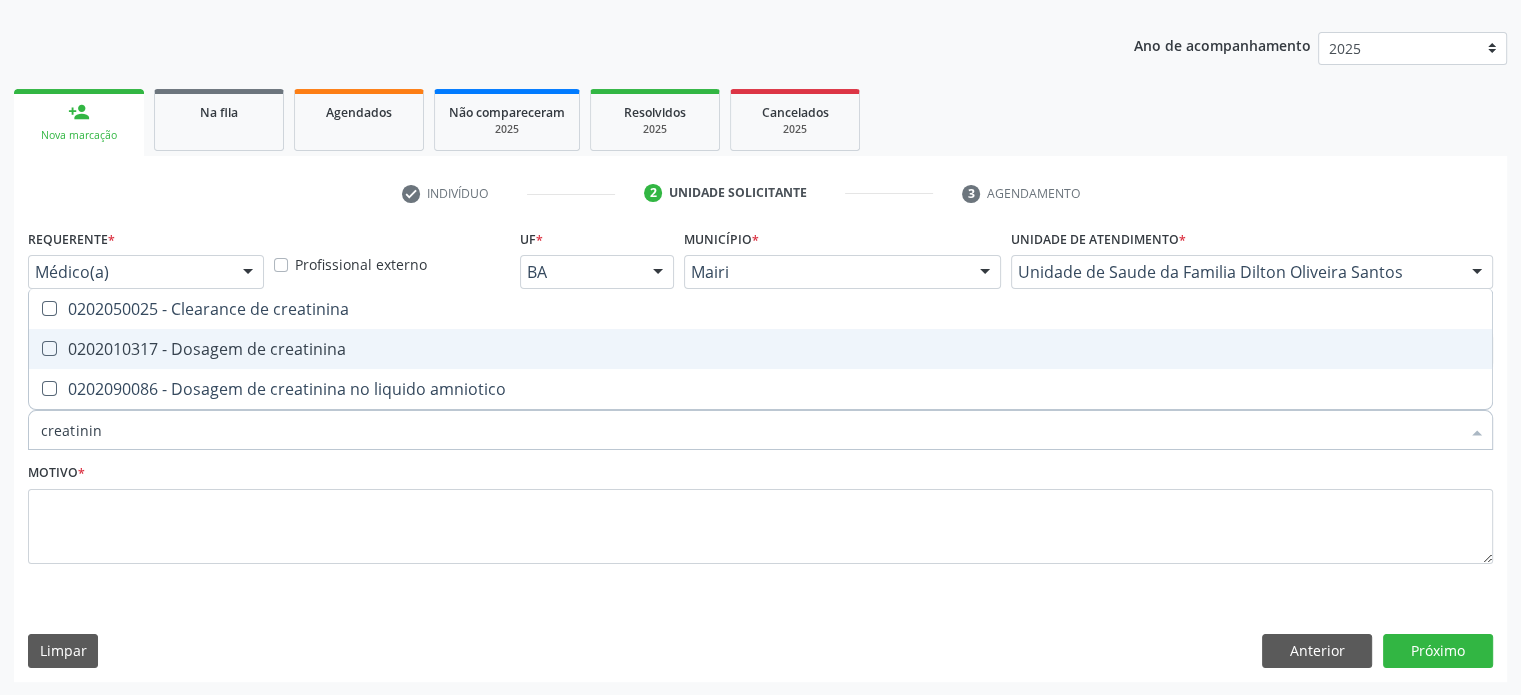 type on "creatinina" 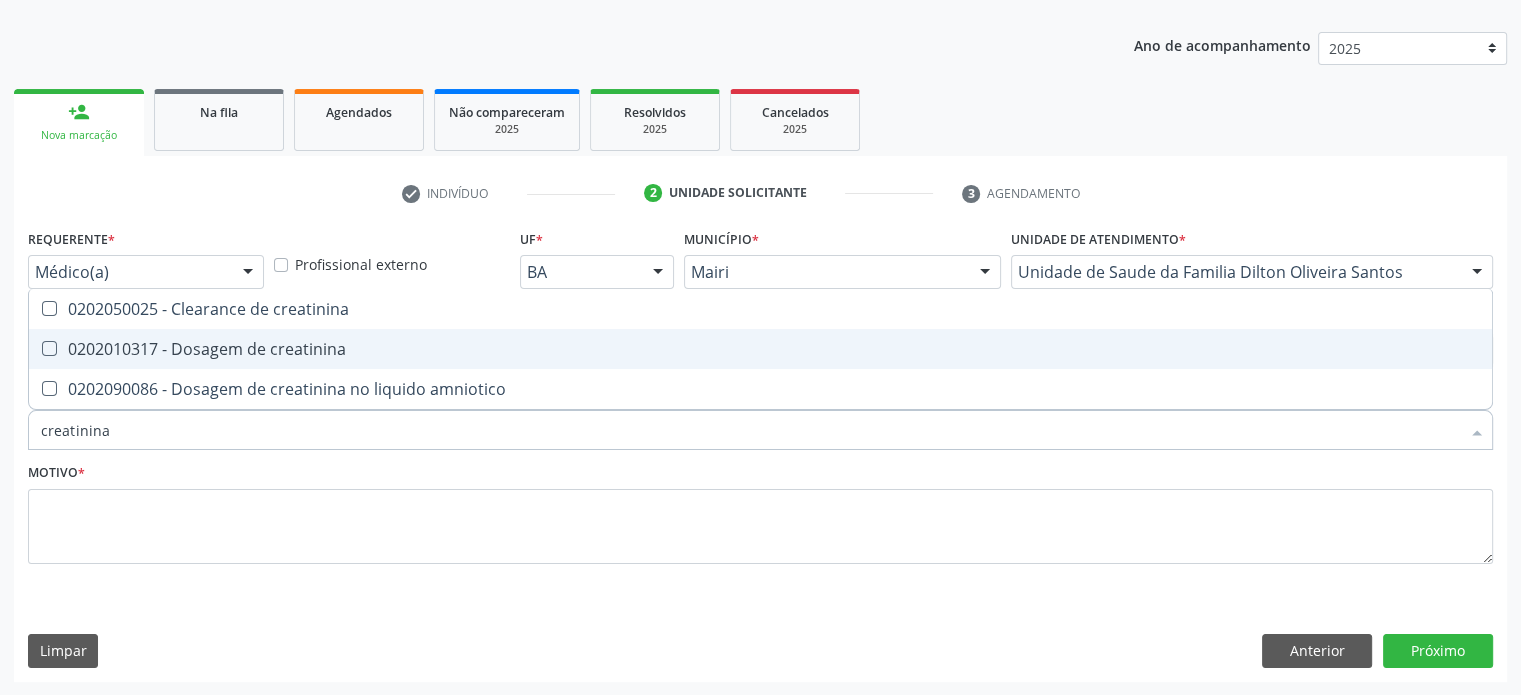 click on "0202010317 - Dosagem de creatinina" at bounding box center [760, 349] 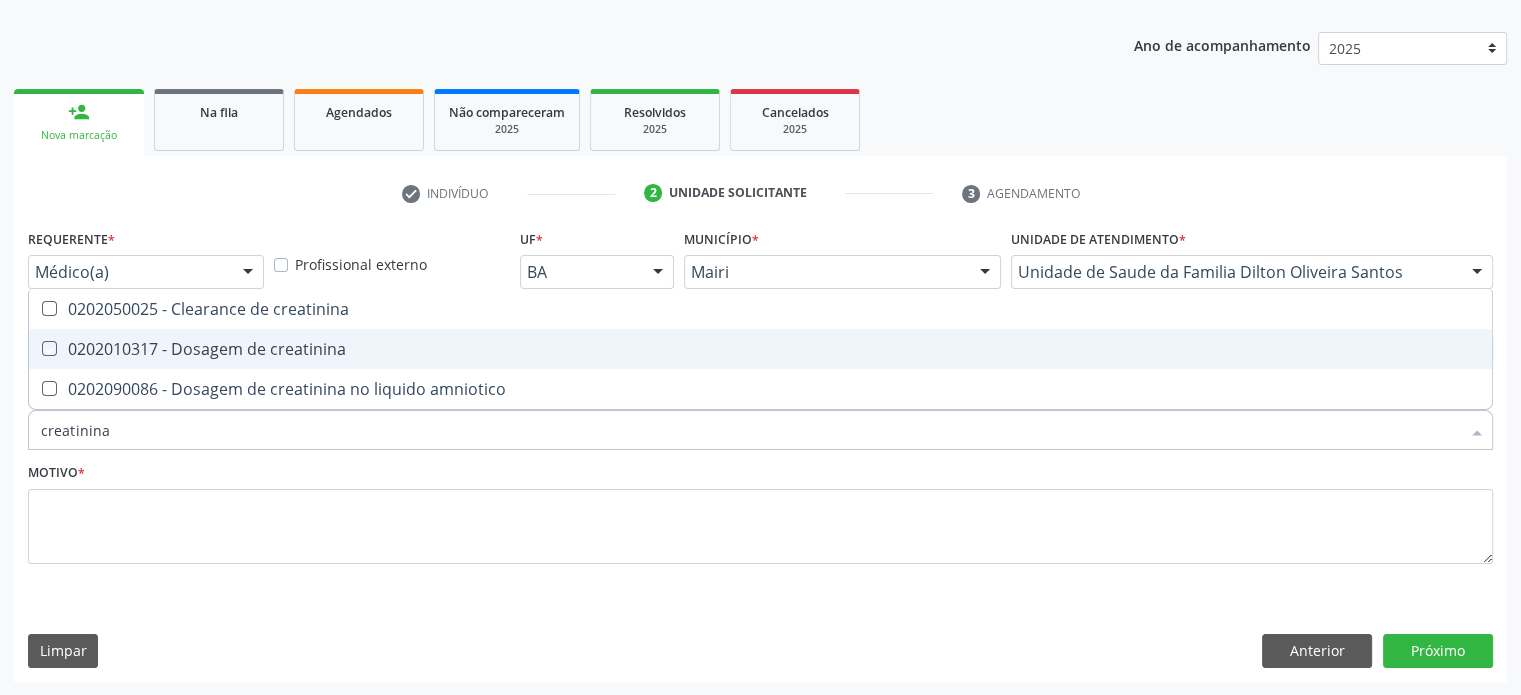 checkbox on "true" 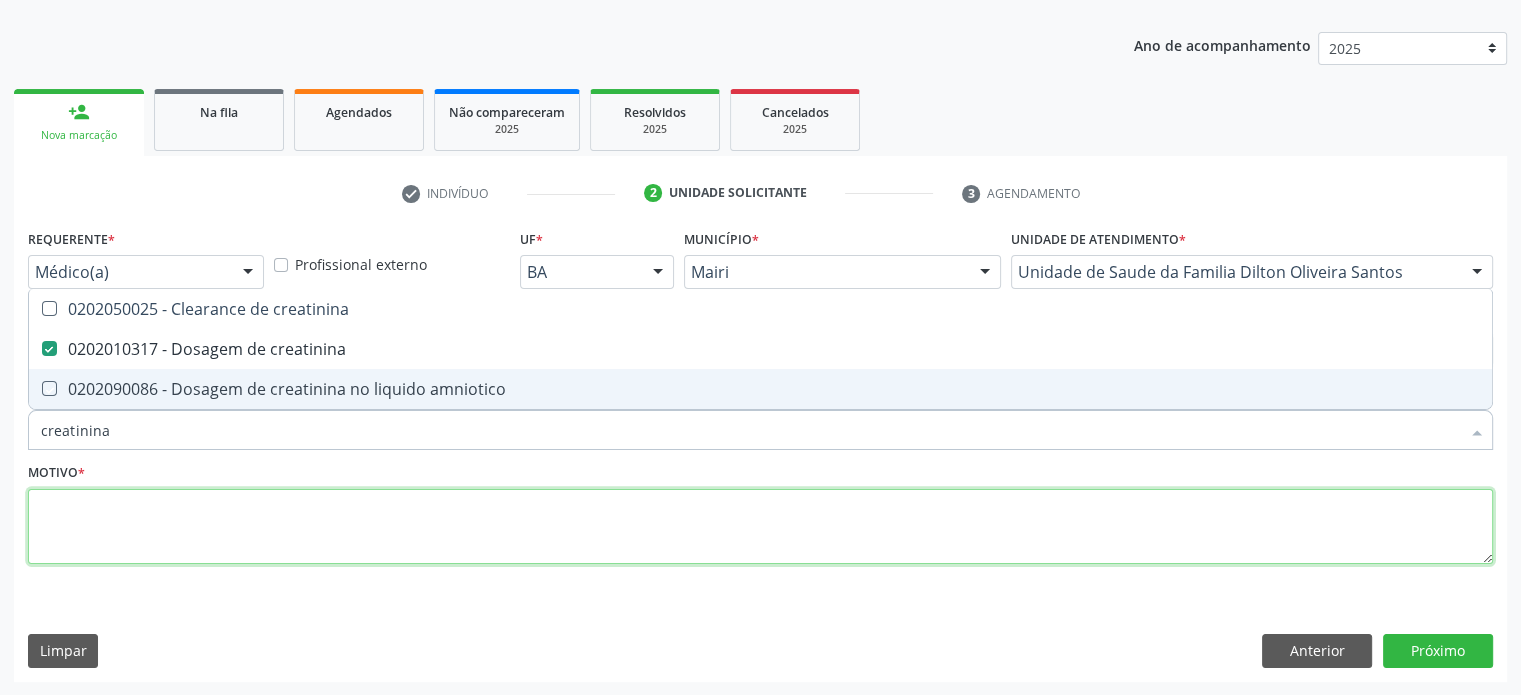 click at bounding box center (760, 527) 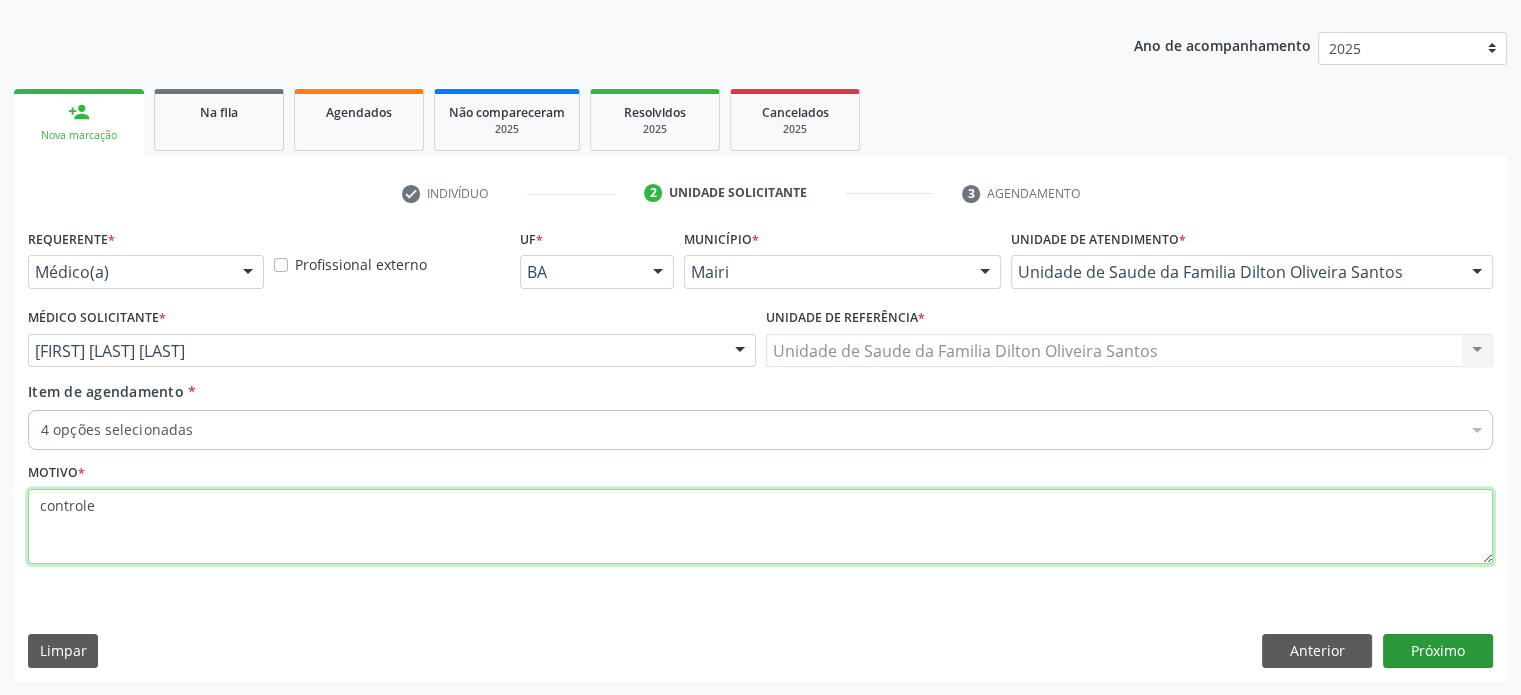 type on "controle" 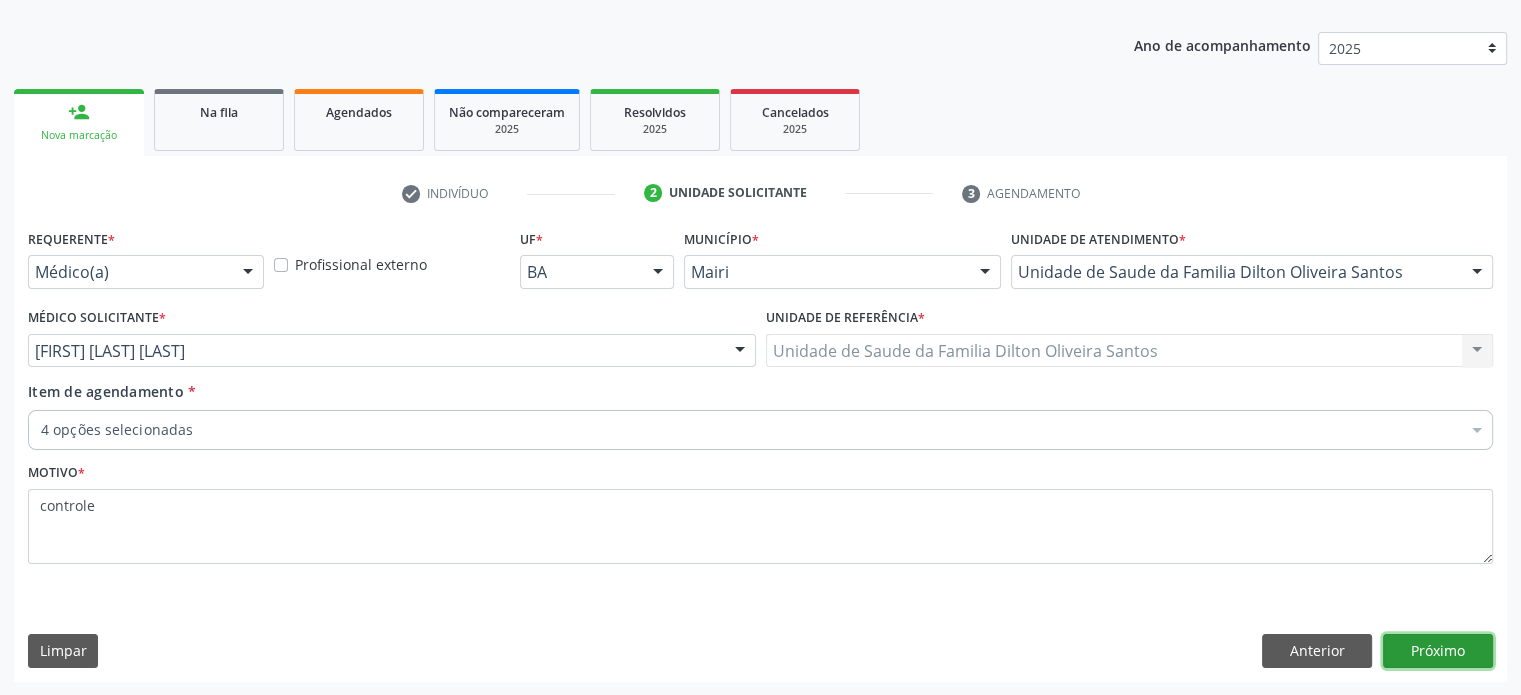 click on "Próximo" at bounding box center [1438, 651] 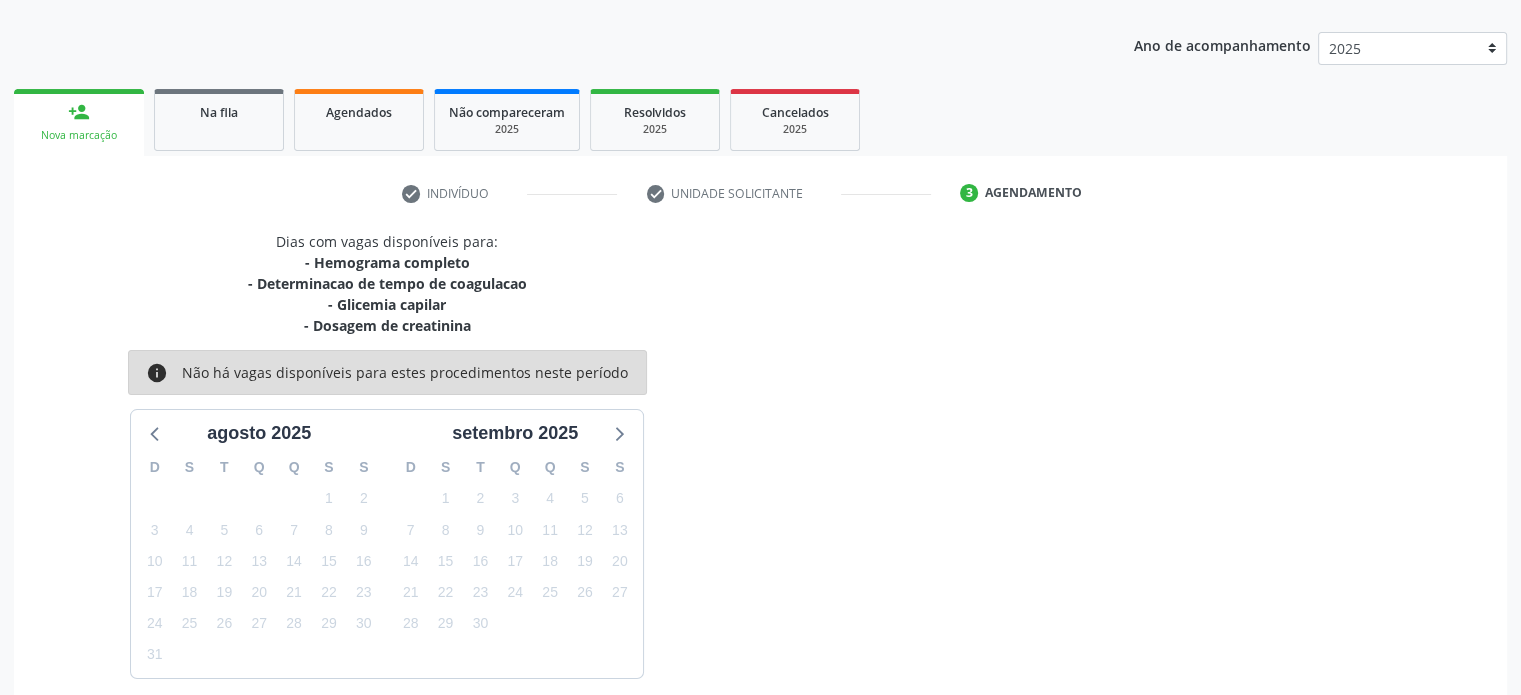 scroll, scrollTop: 296, scrollLeft: 0, axis: vertical 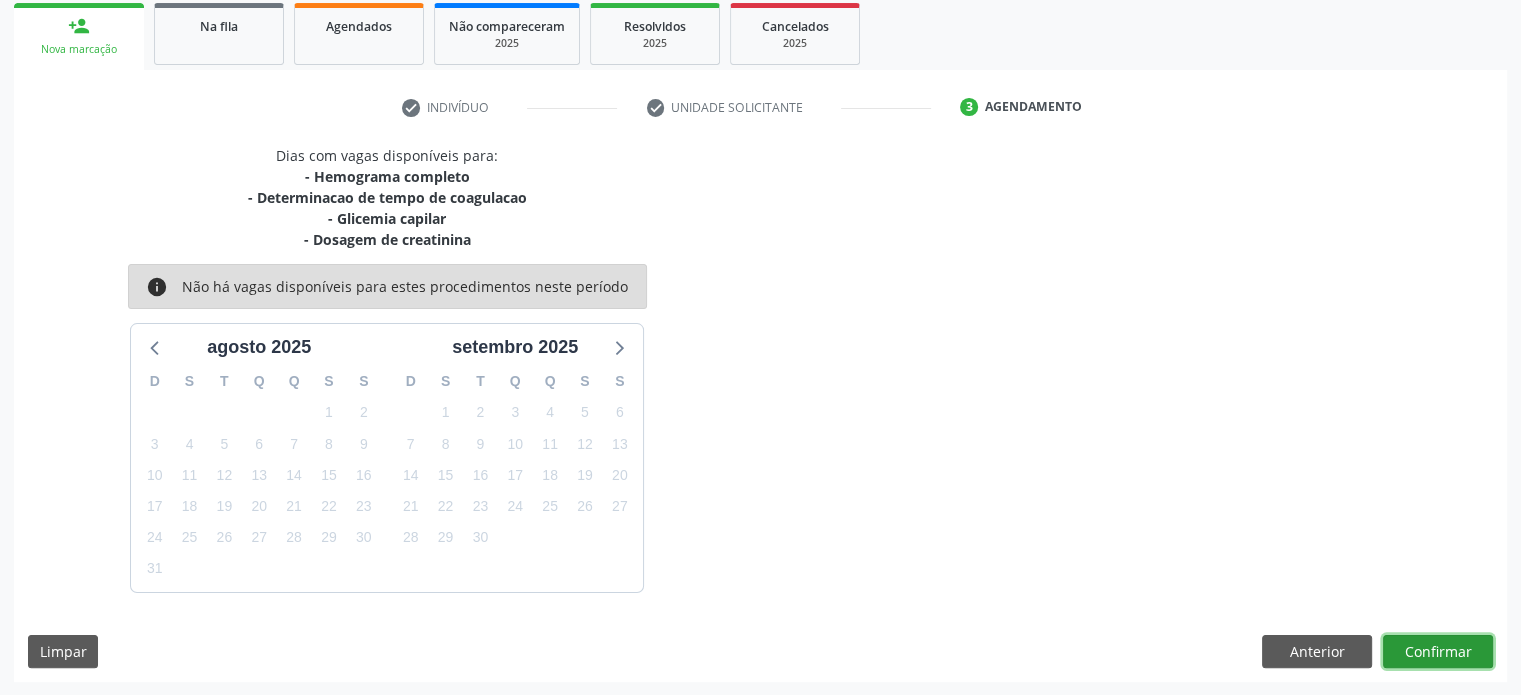 click on "Confirmar" at bounding box center (1438, 652) 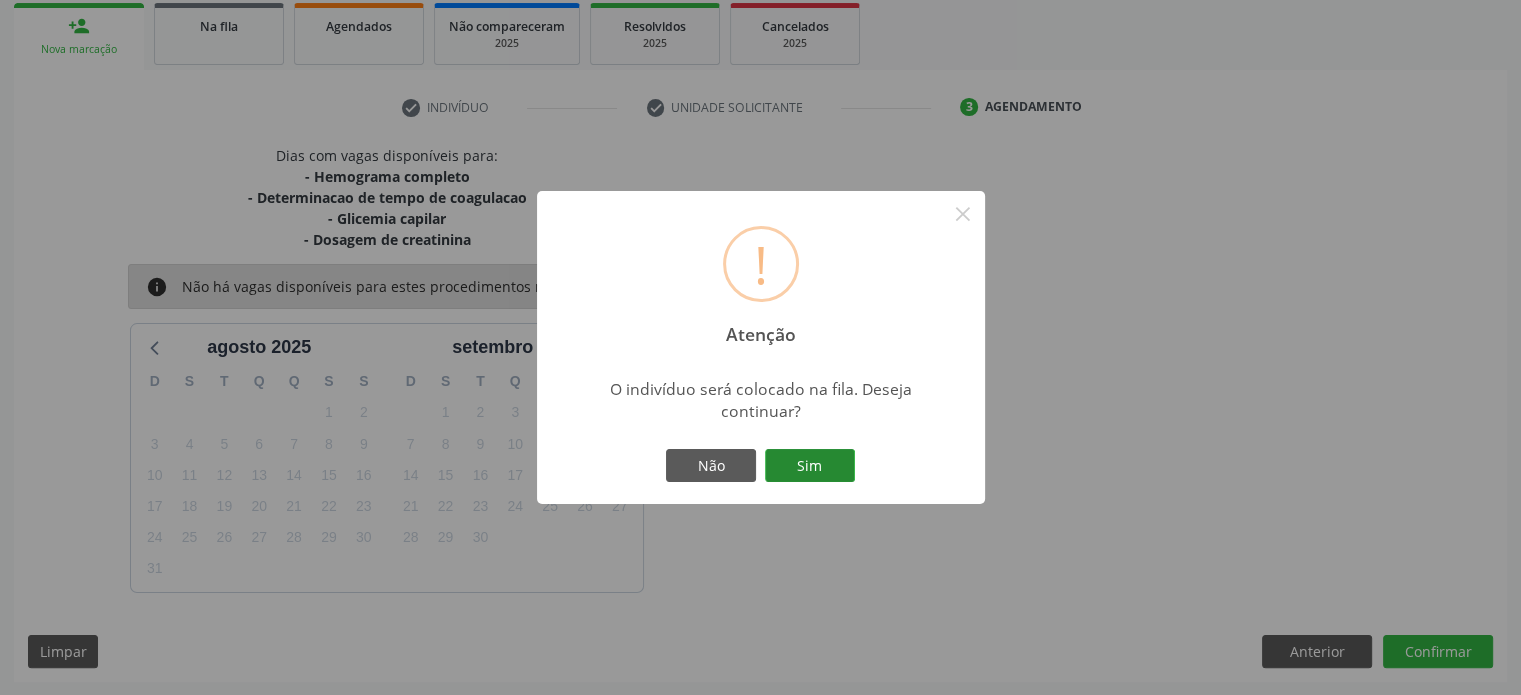 click on "Sim" at bounding box center (810, 466) 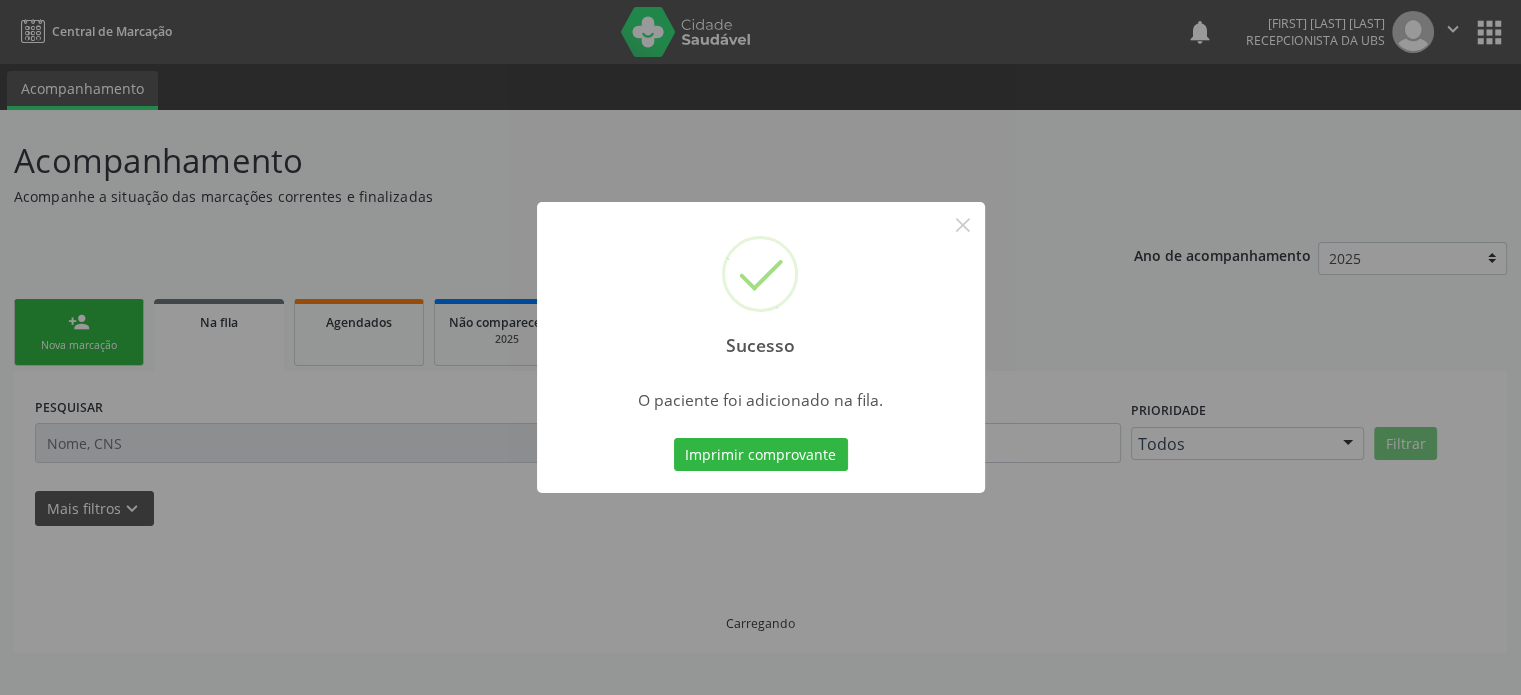 scroll, scrollTop: 0, scrollLeft: 0, axis: both 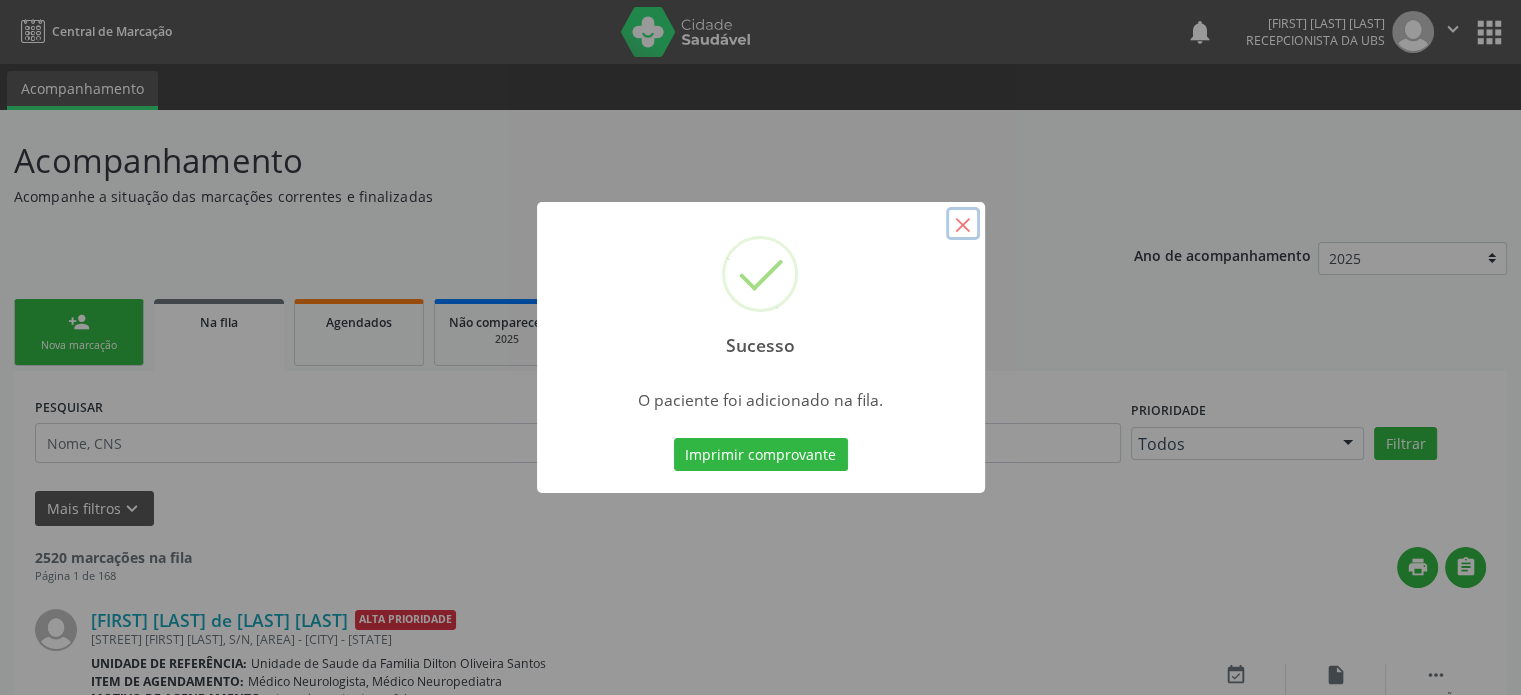 click on "×" at bounding box center (963, 224) 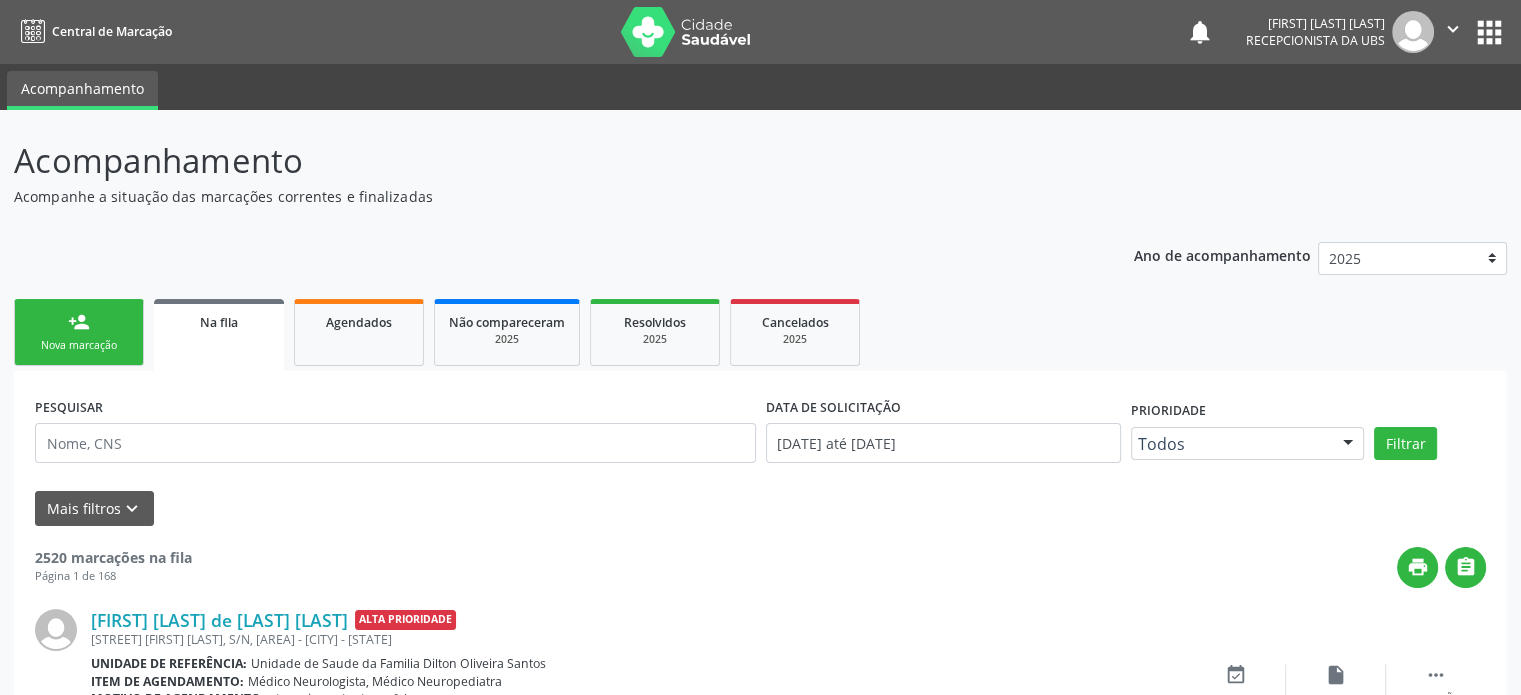 click on "person_add
Nova marcação" at bounding box center (79, 332) 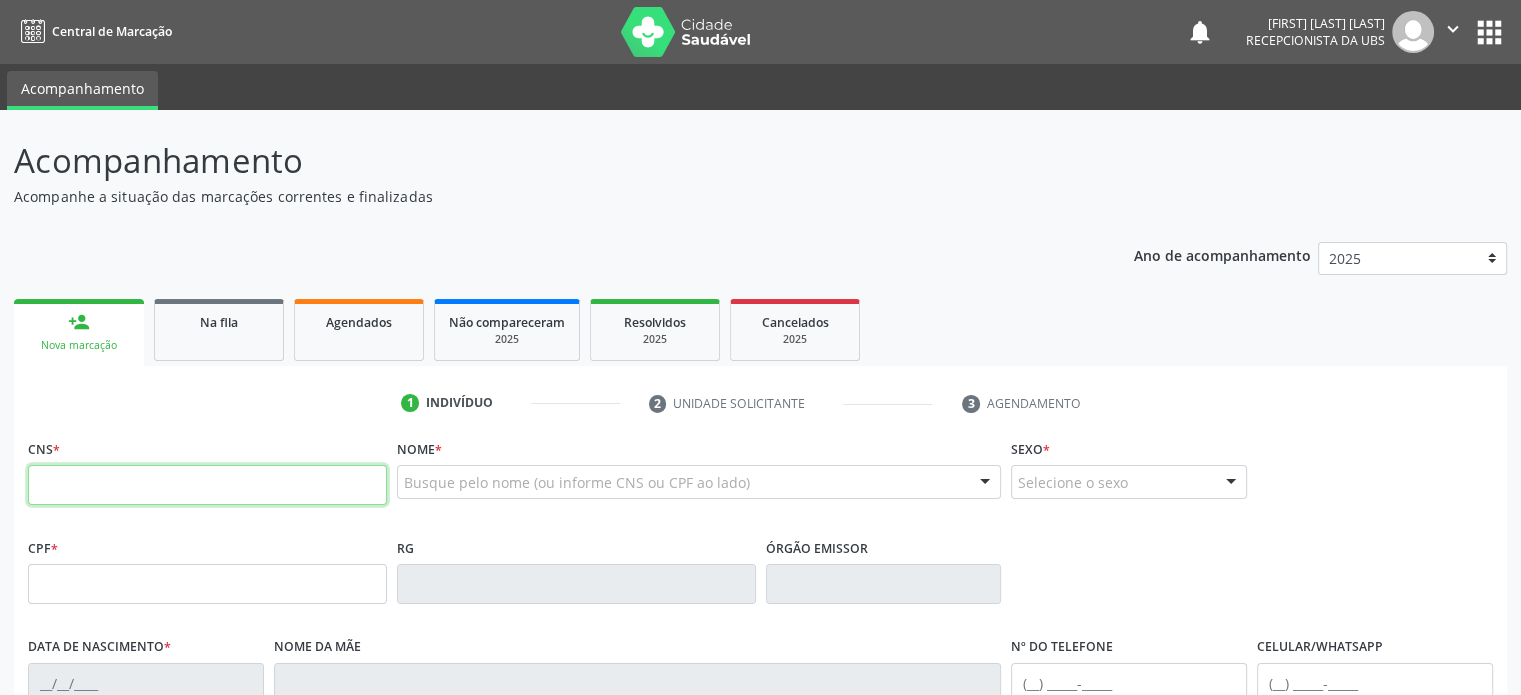 click at bounding box center (207, 485) 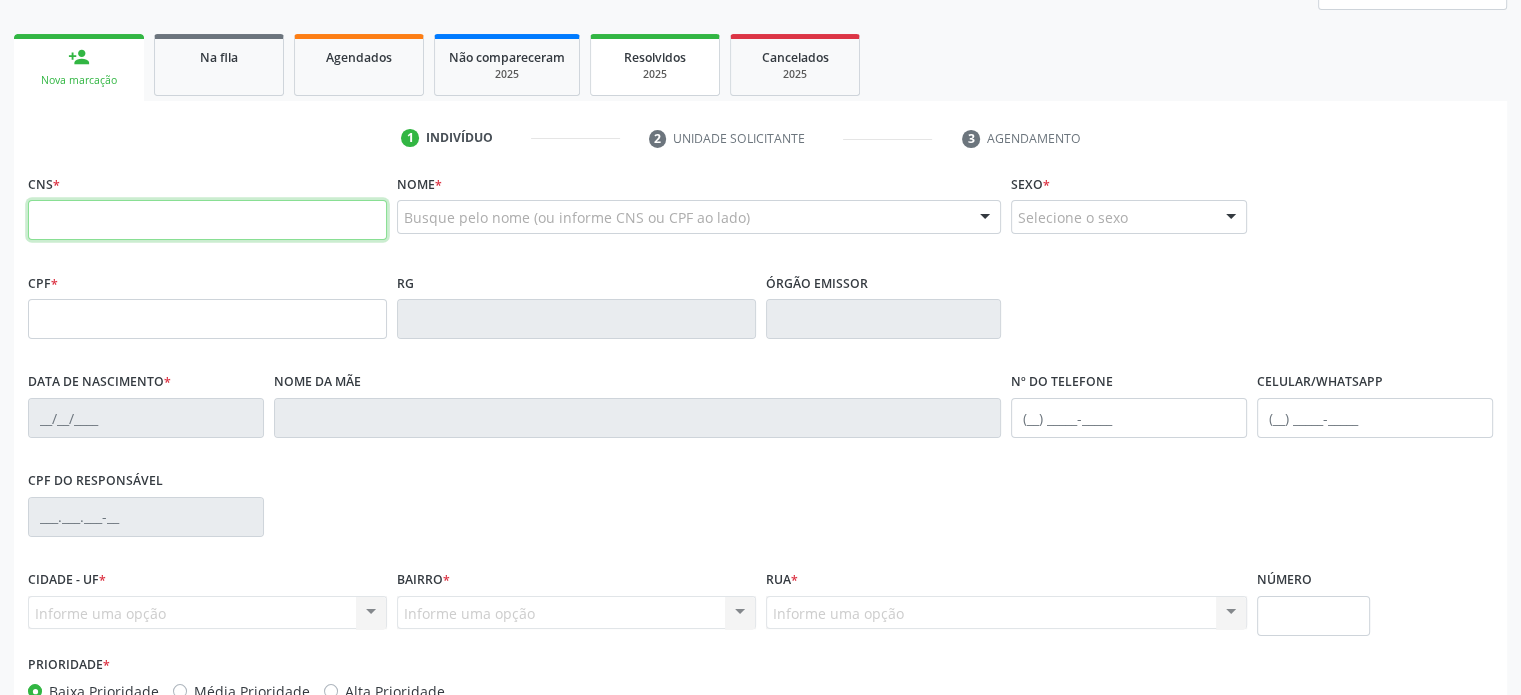 scroll, scrollTop: 300, scrollLeft: 0, axis: vertical 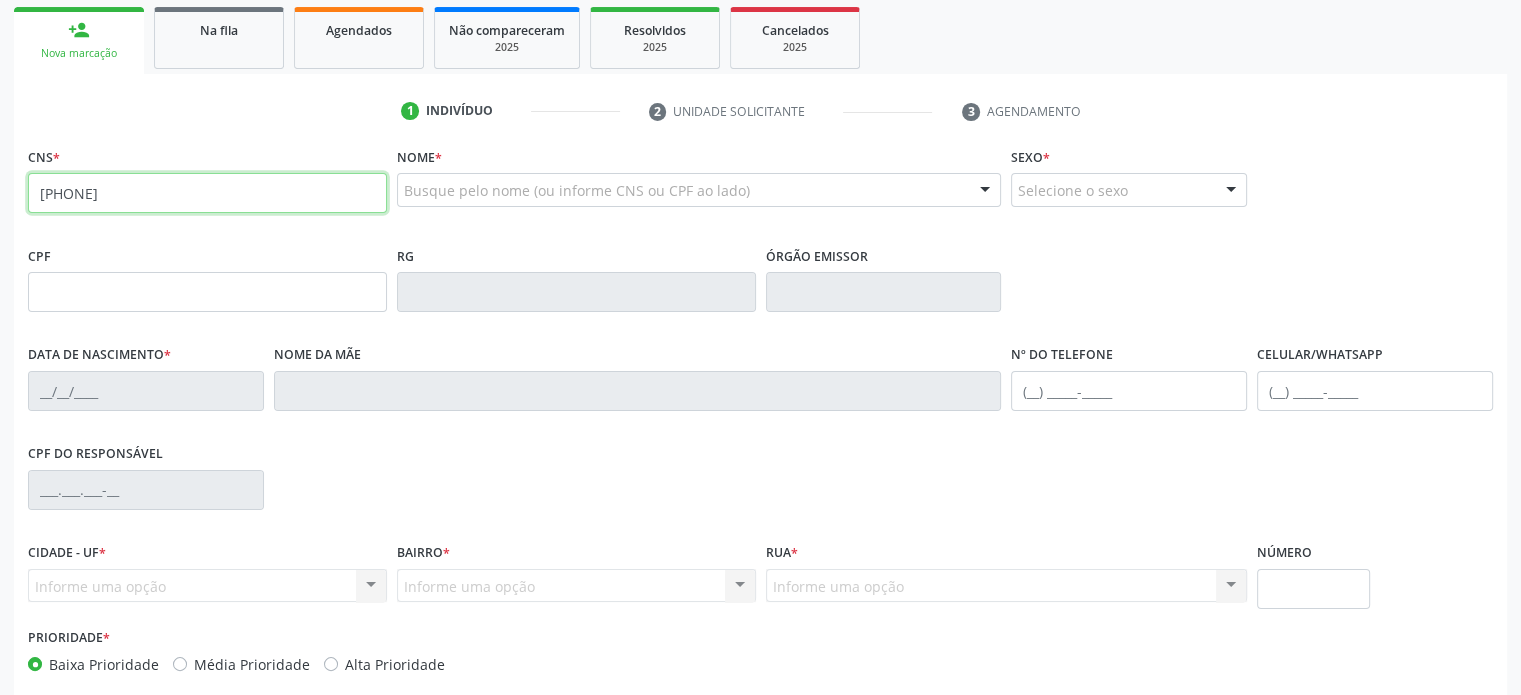 type on "[PHONE]" 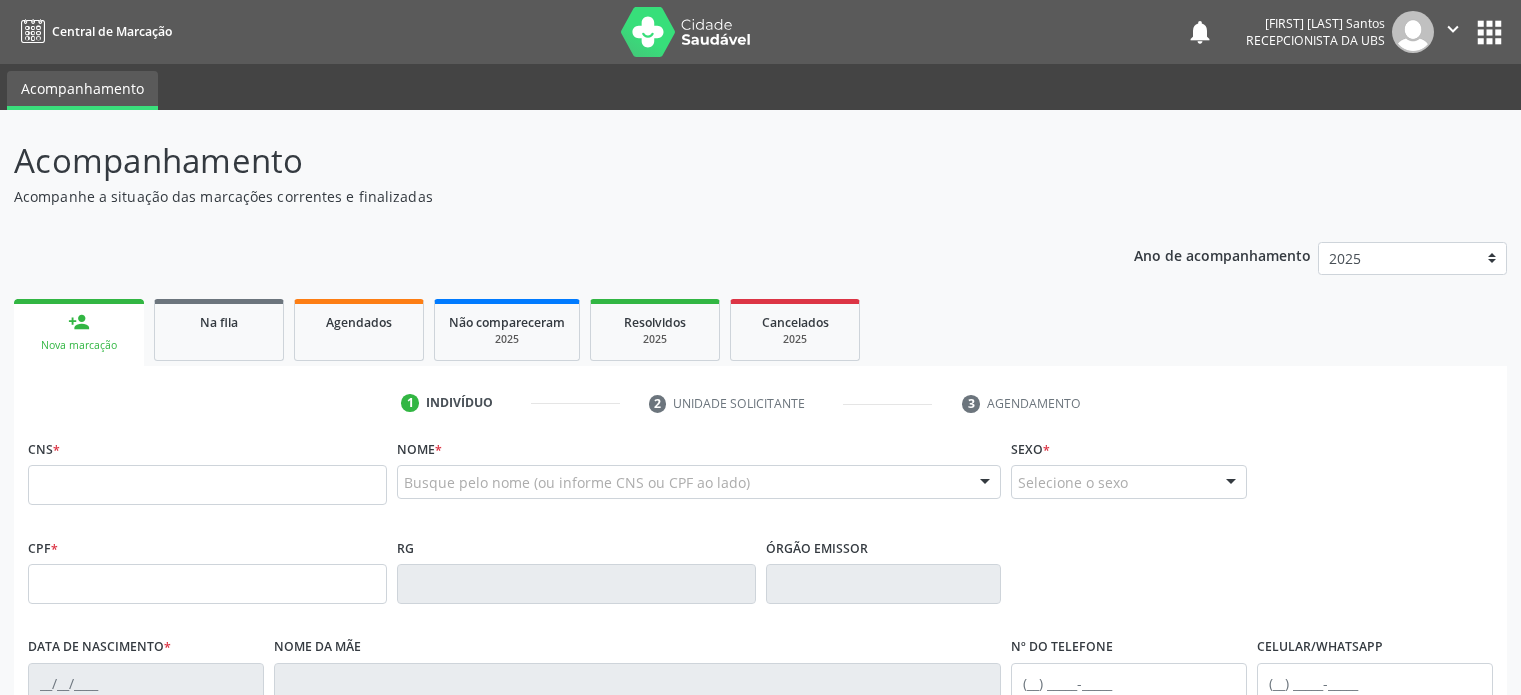 scroll, scrollTop: 359, scrollLeft: 0, axis: vertical 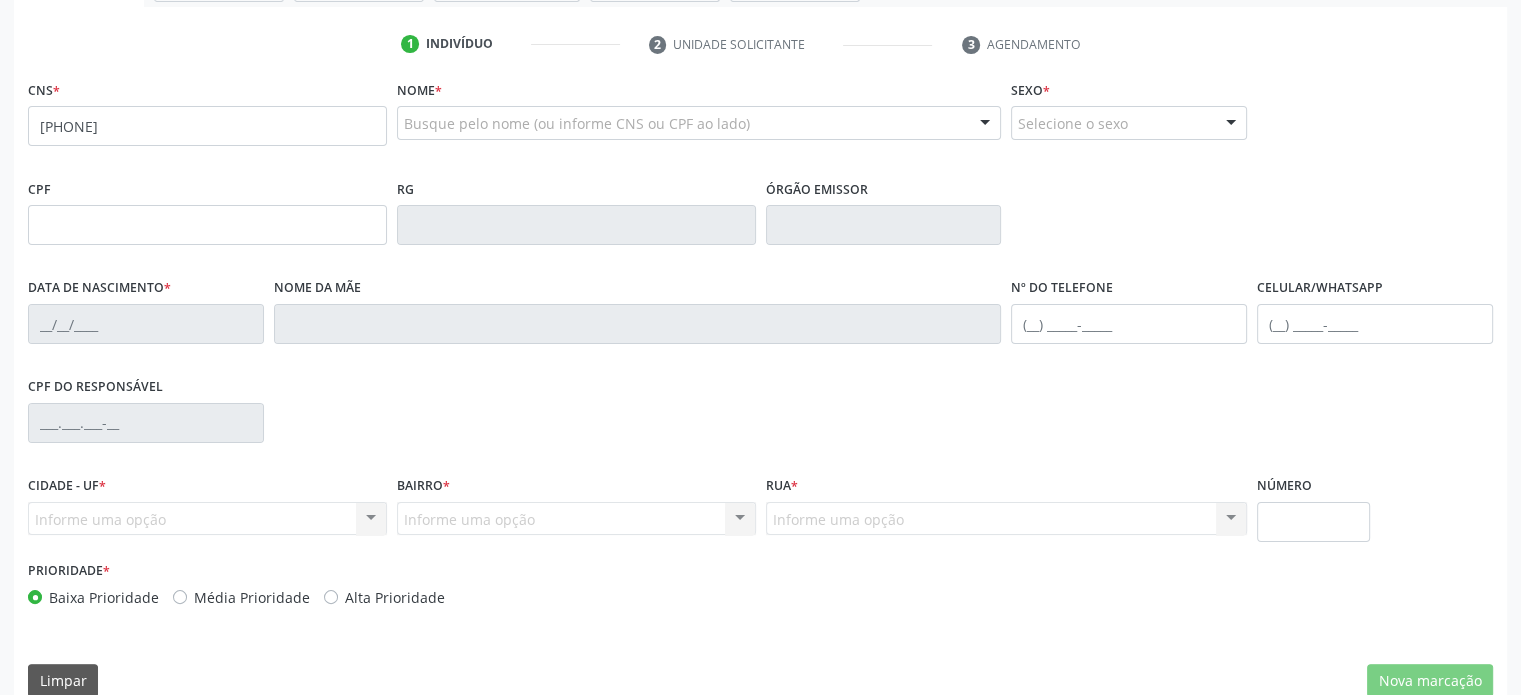 type on "[PHONE]" 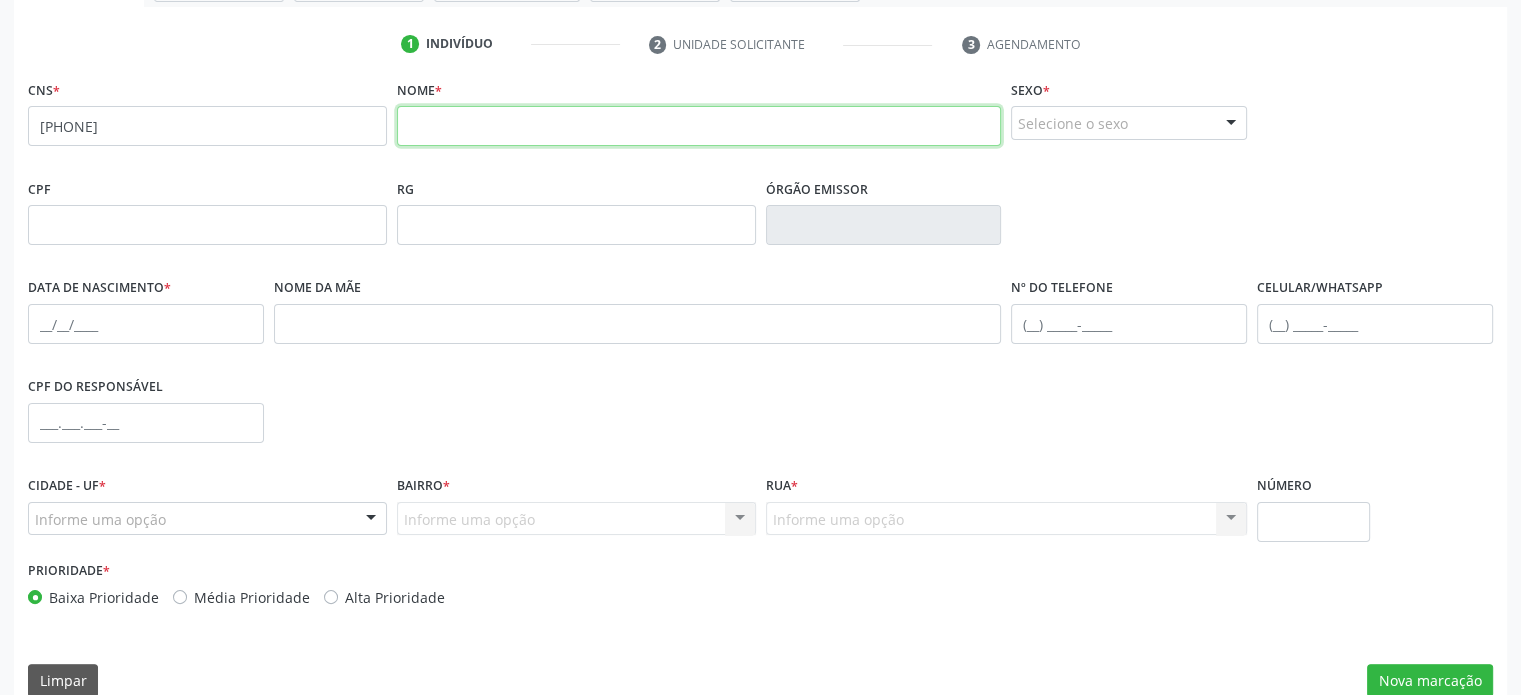 click at bounding box center (699, 126) 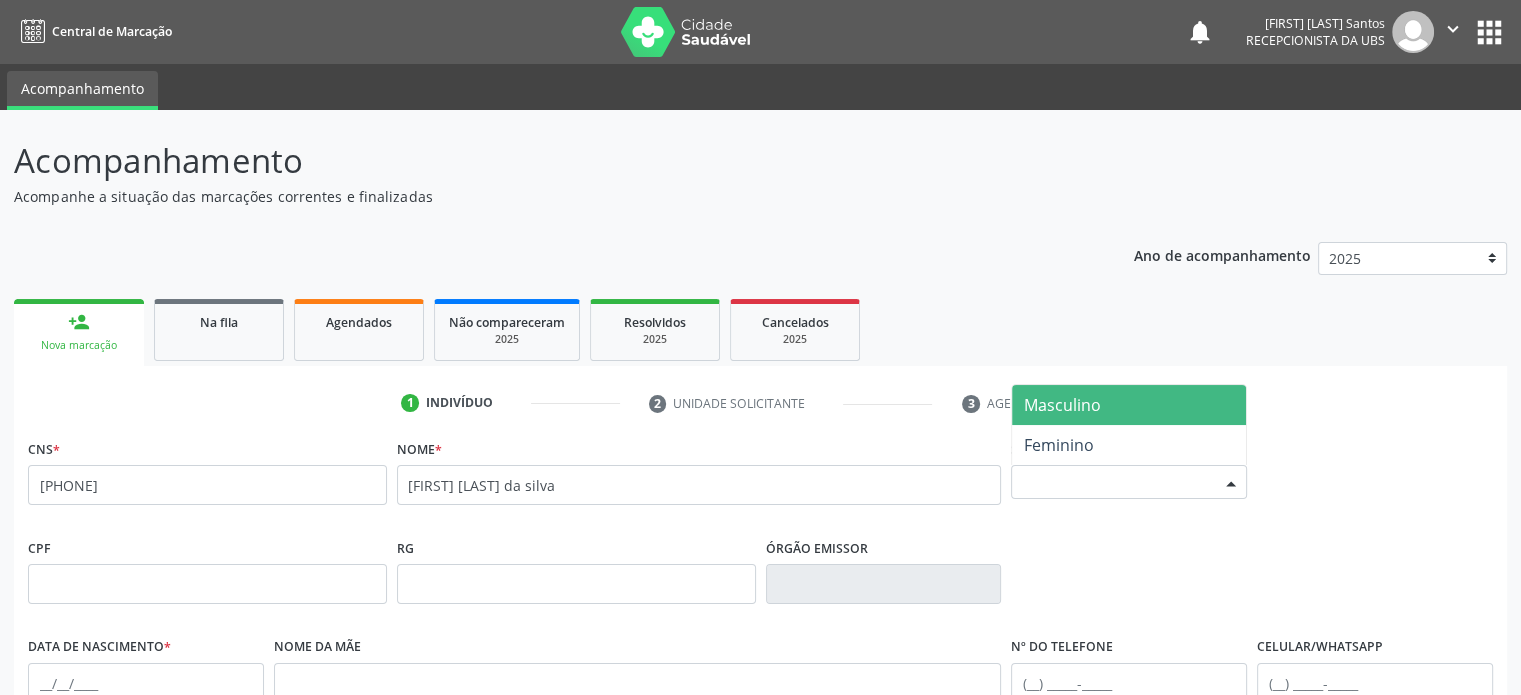 click at bounding box center (1231, 483) 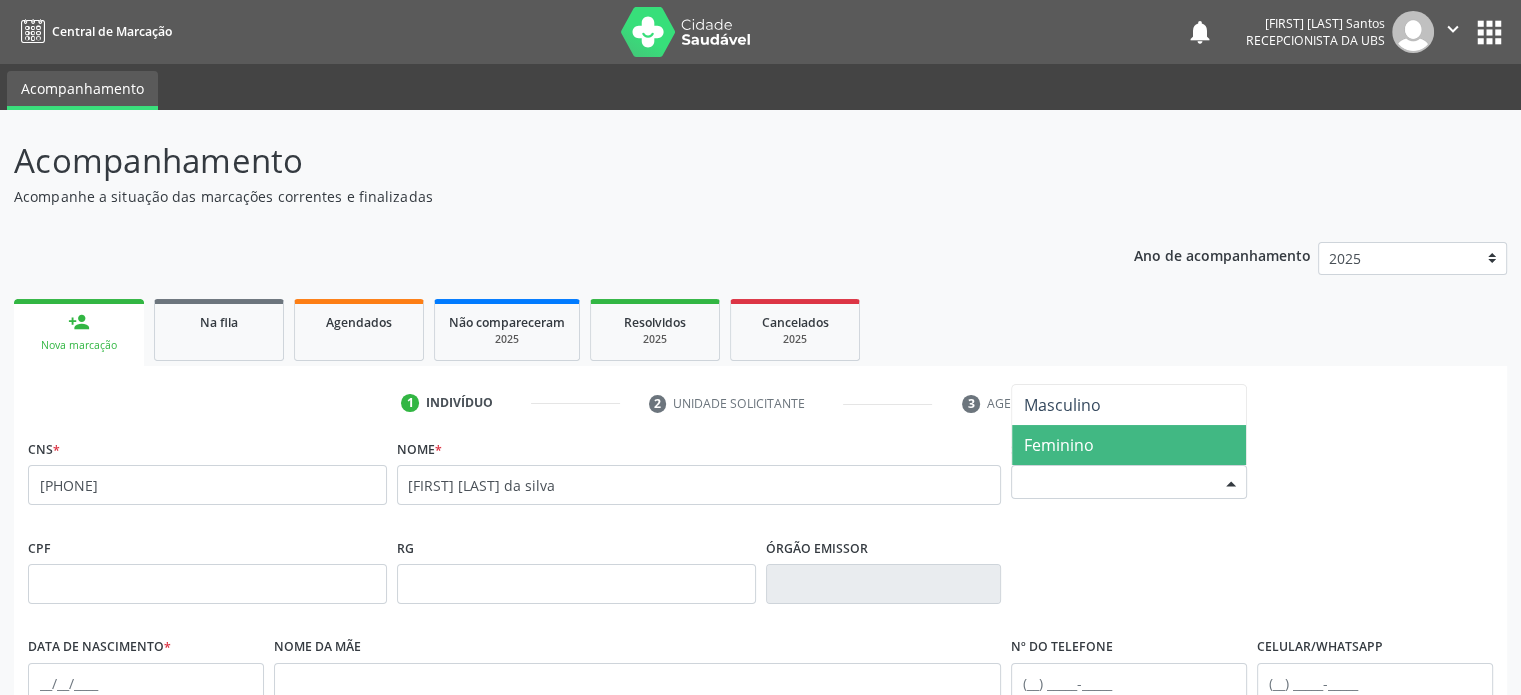 click on "Feminino" at bounding box center [1129, 445] 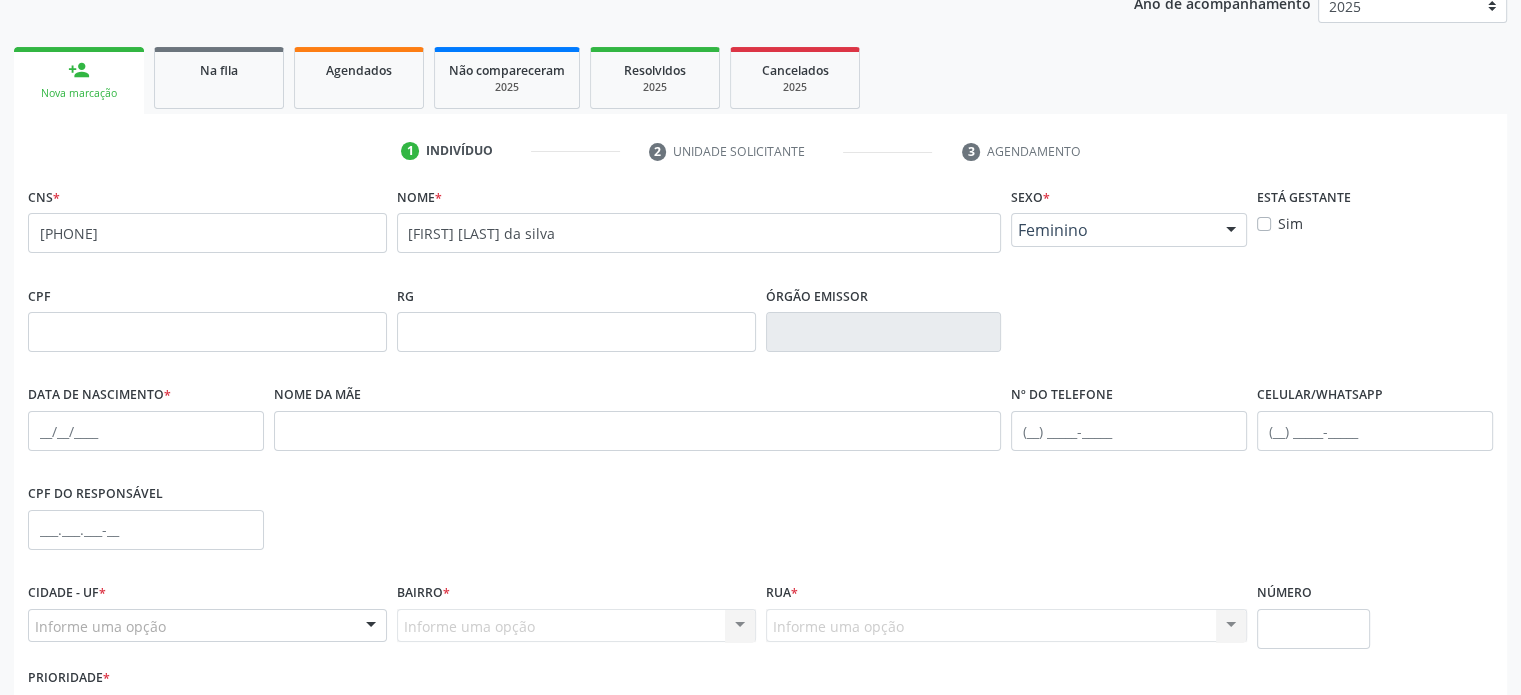 scroll, scrollTop: 300, scrollLeft: 0, axis: vertical 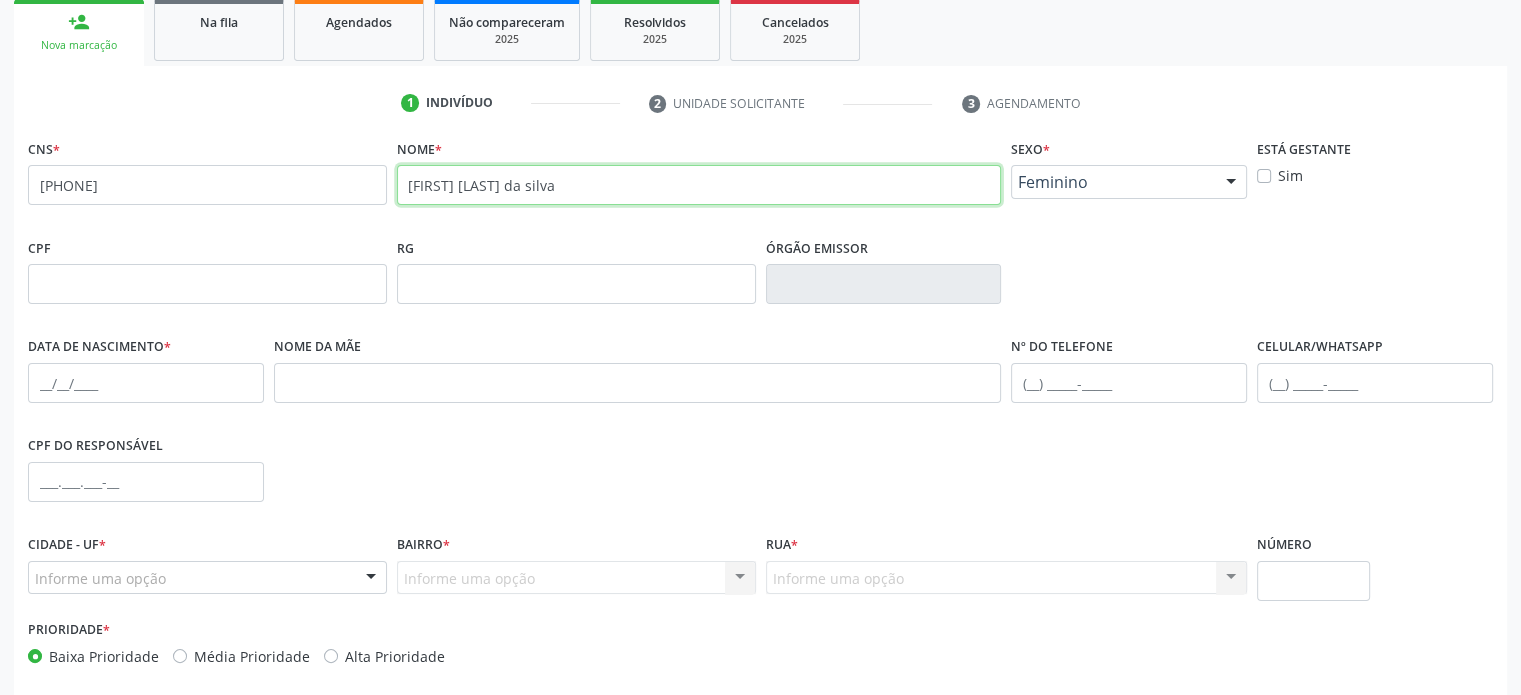click on "[FIRST] [LAST] da silva" at bounding box center [699, 185] 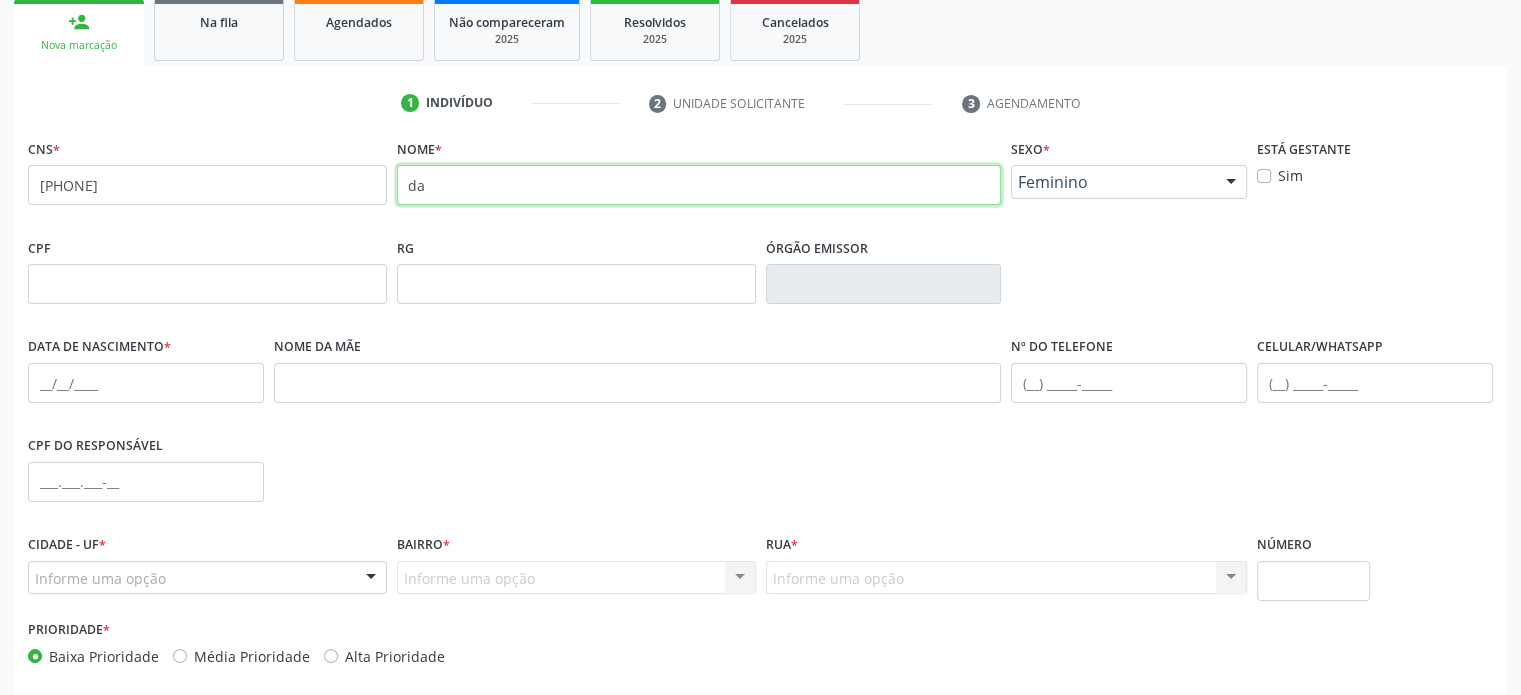 type on "d" 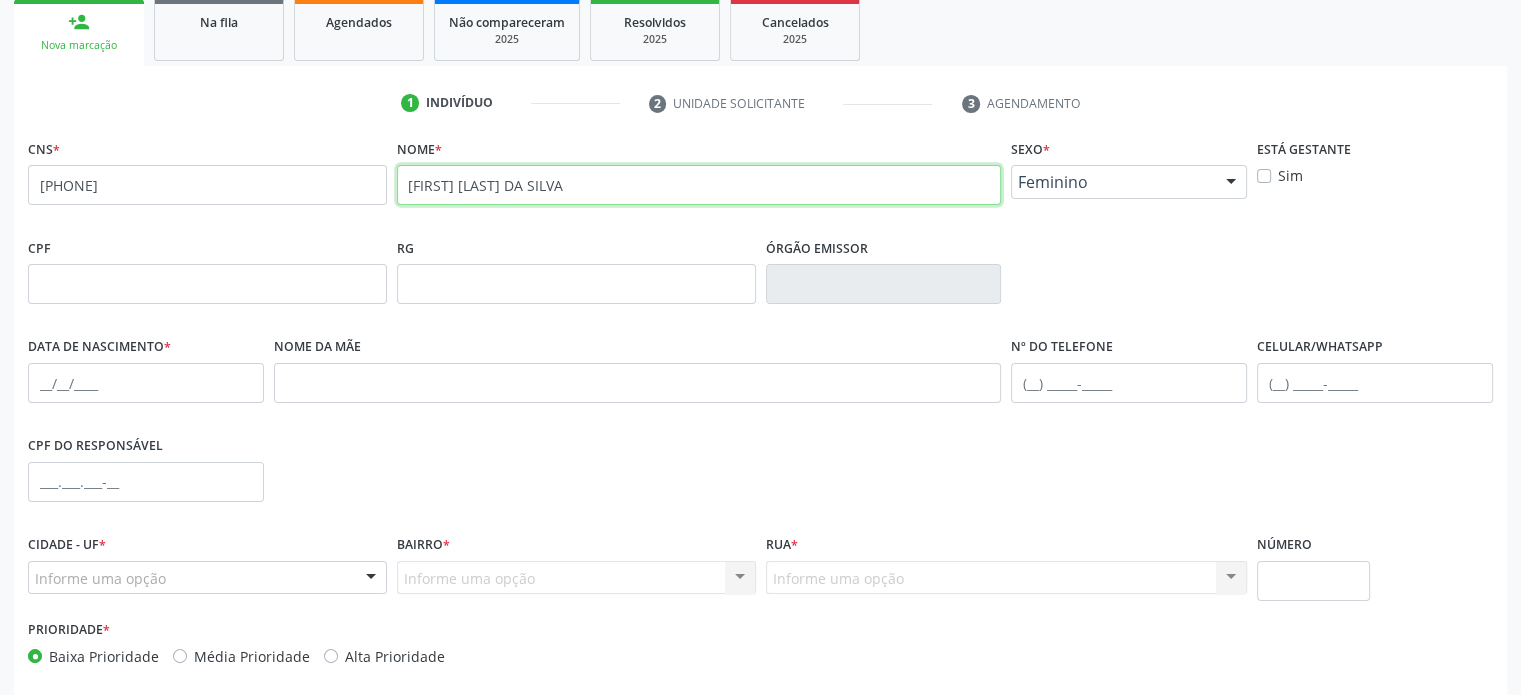type on "[FIRST] [LAST] DA SILVA" 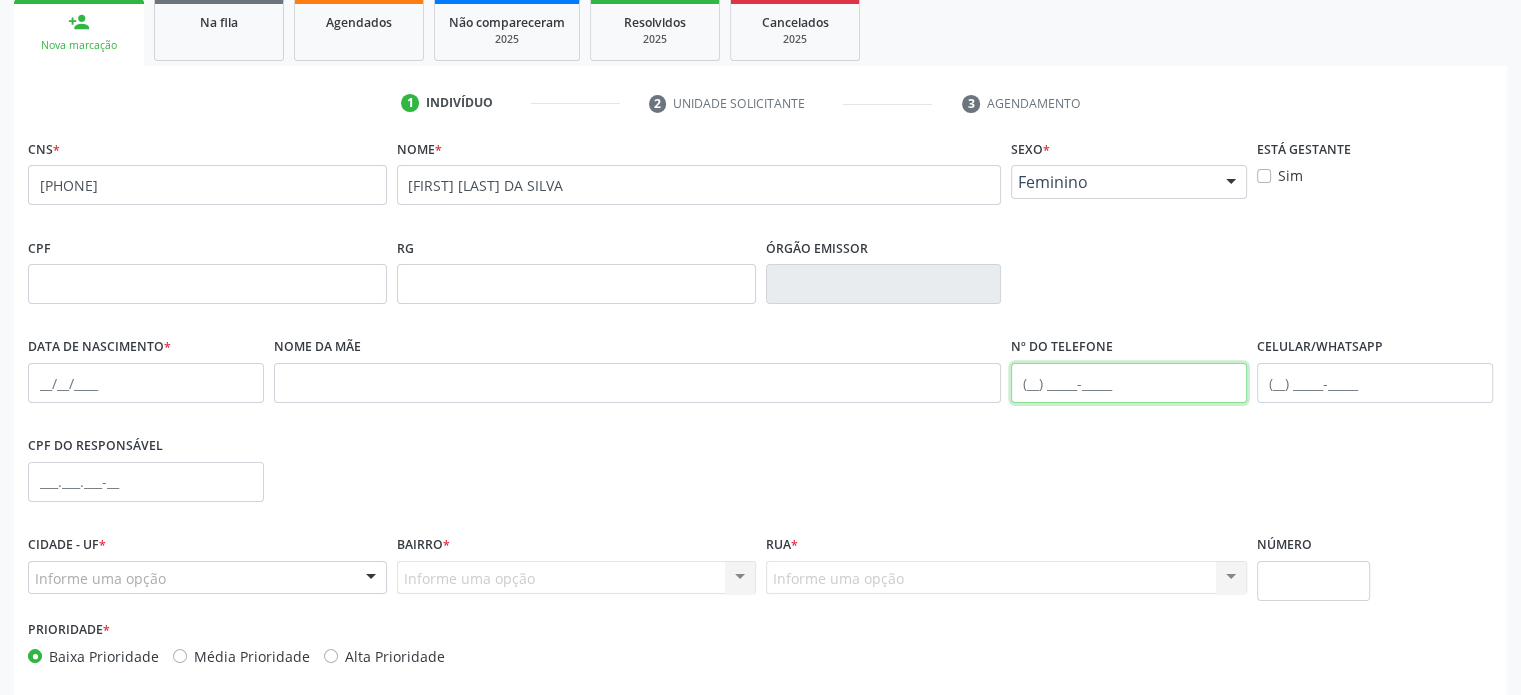 click at bounding box center (1129, 383) 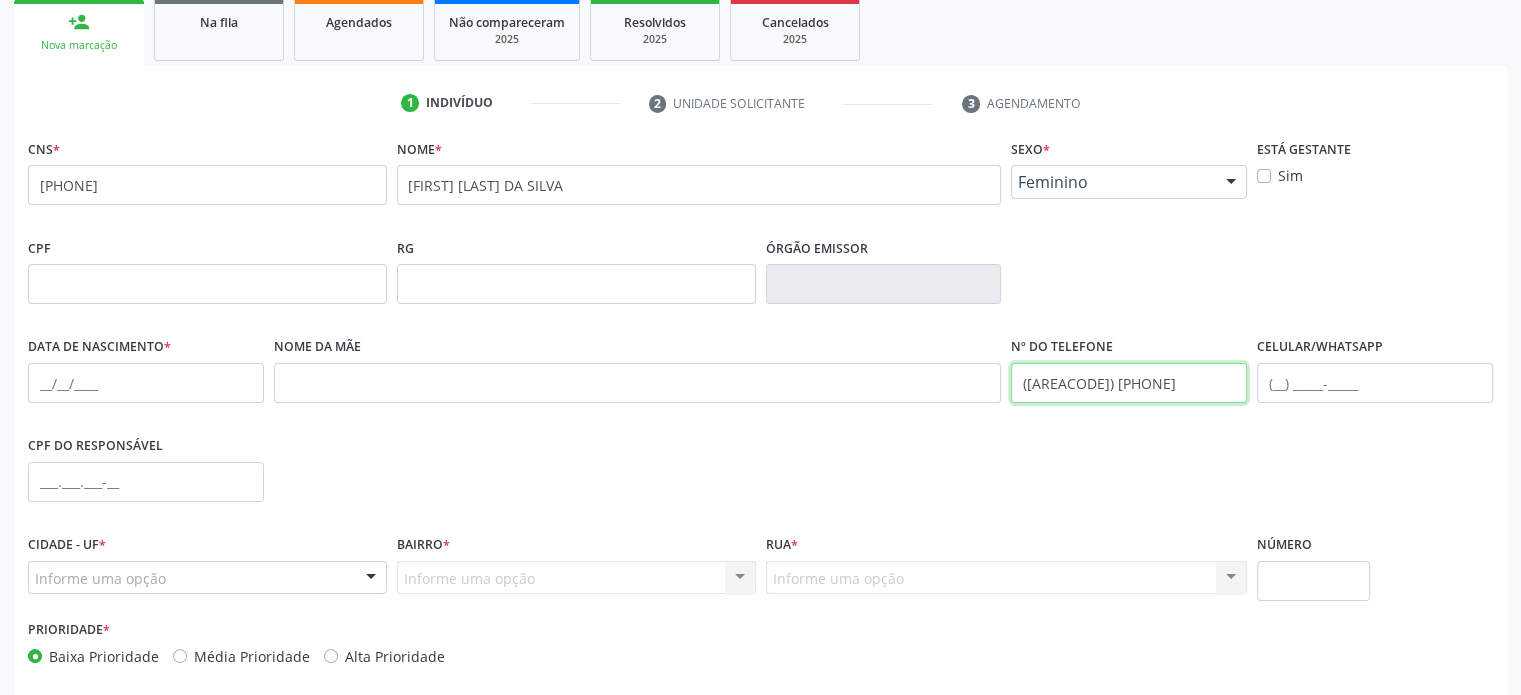 drag, startPoint x: 1153, startPoint y: 386, endPoint x: 982, endPoint y: 386, distance: 171 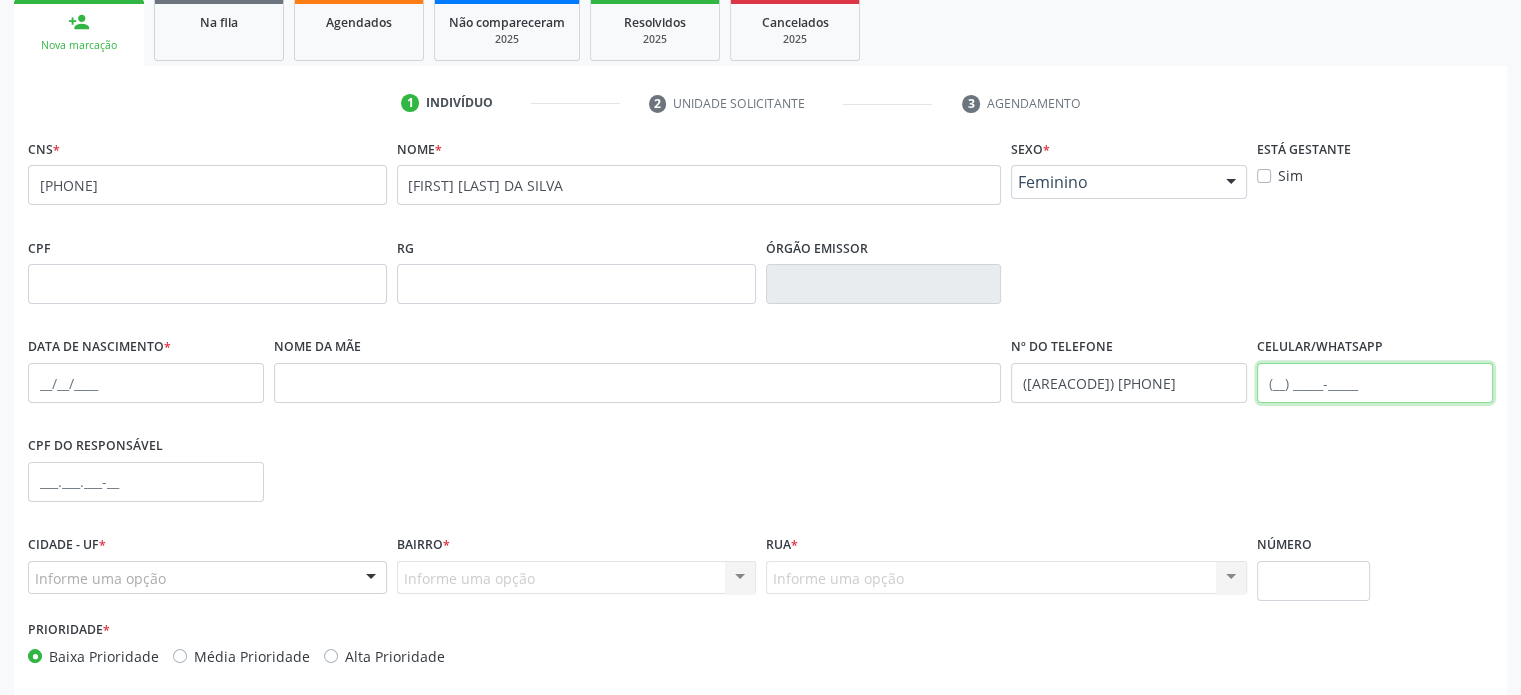 click at bounding box center (1375, 383) 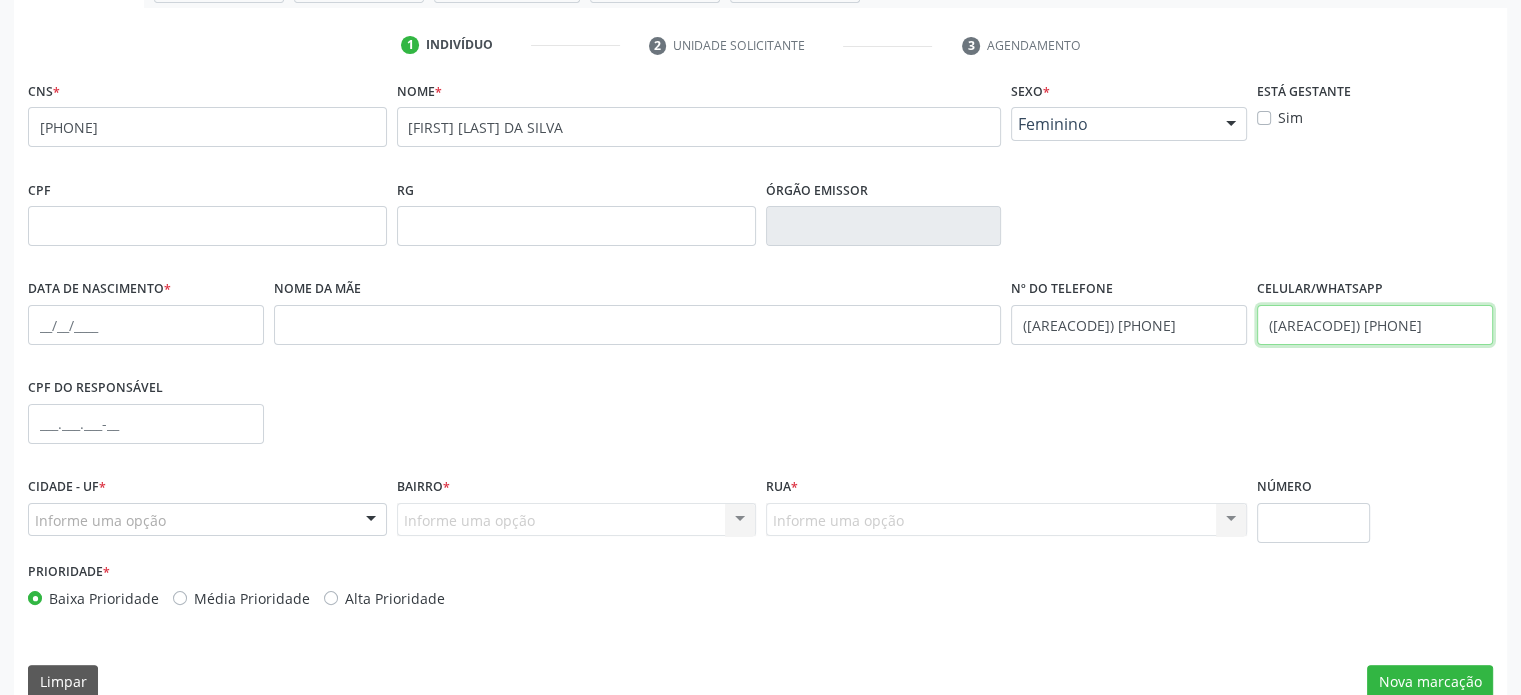 scroll, scrollTop: 388, scrollLeft: 0, axis: vertical 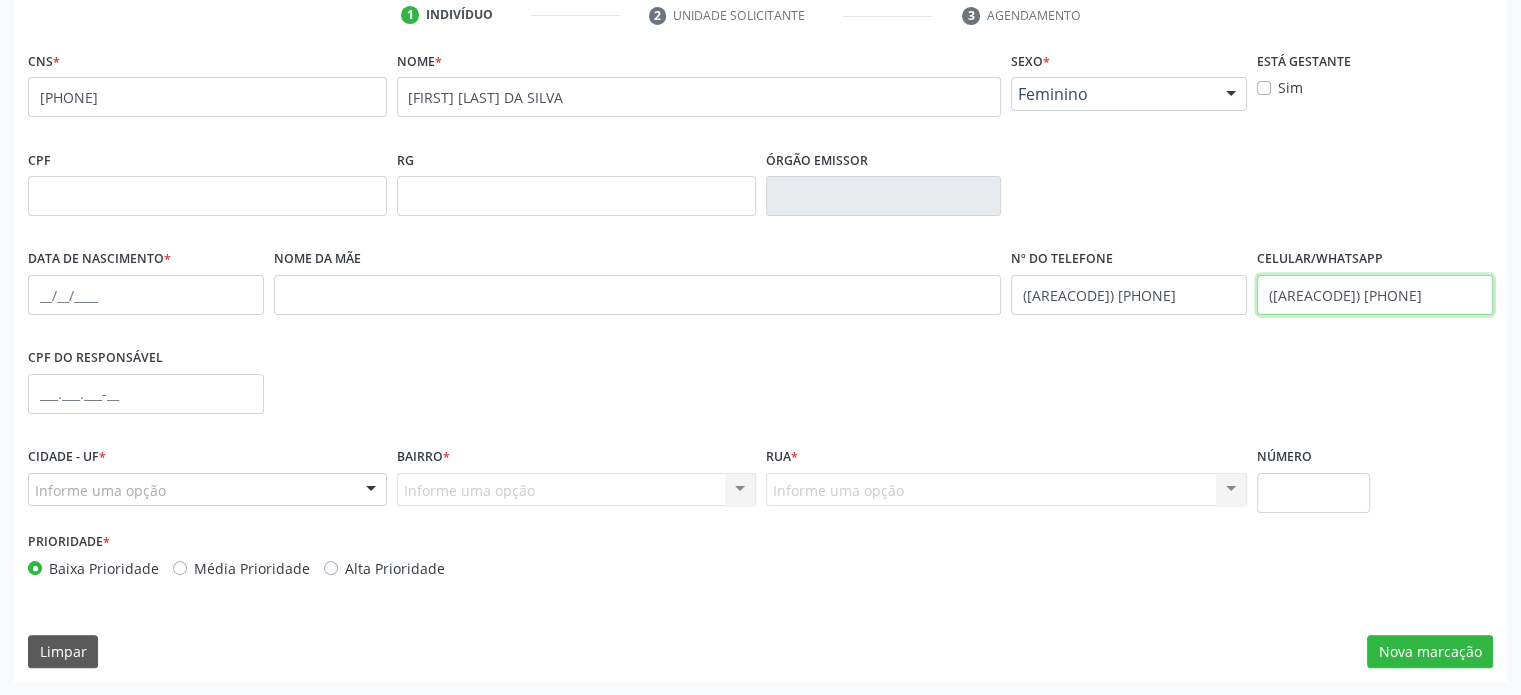type on "([AREACODE]) [PHONE]" 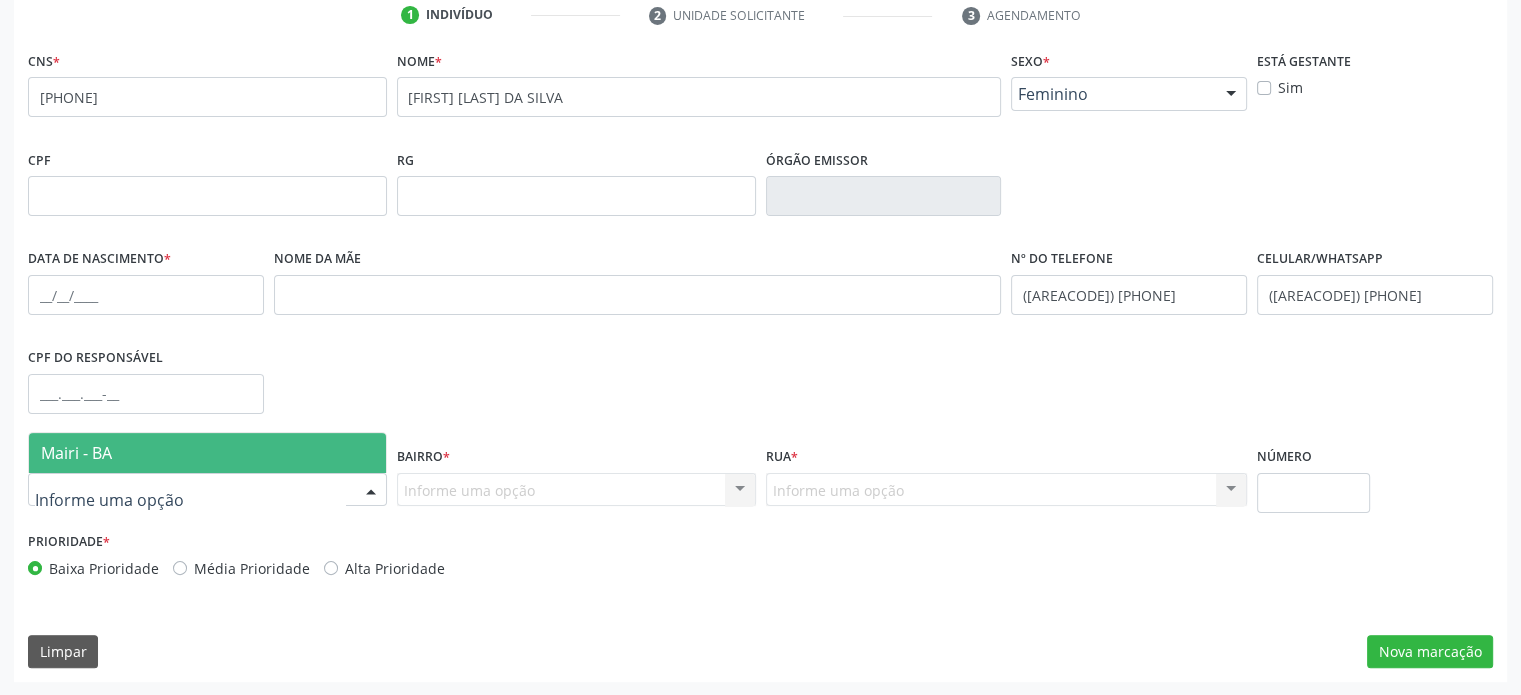 click at bounding box center [371, 491] 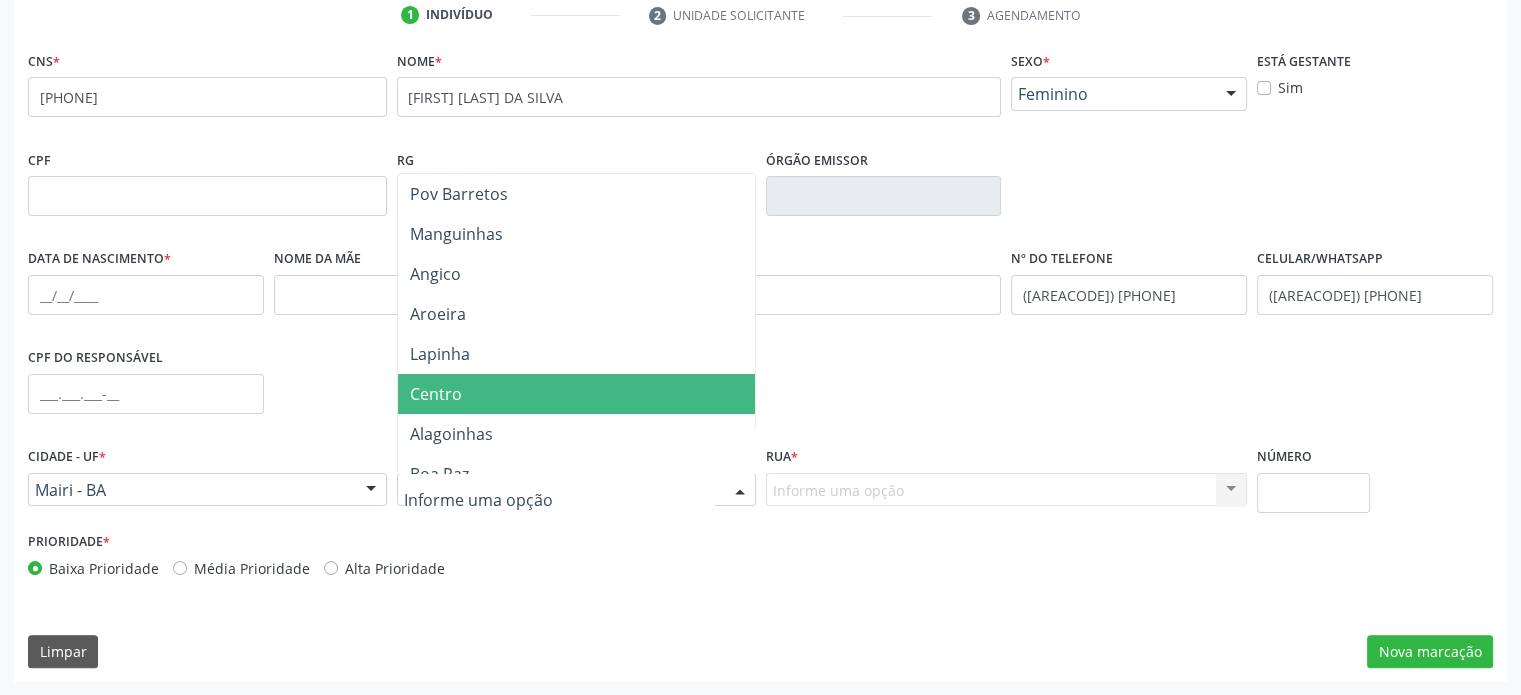 click on "Centro" at bounding box center (576, 394) 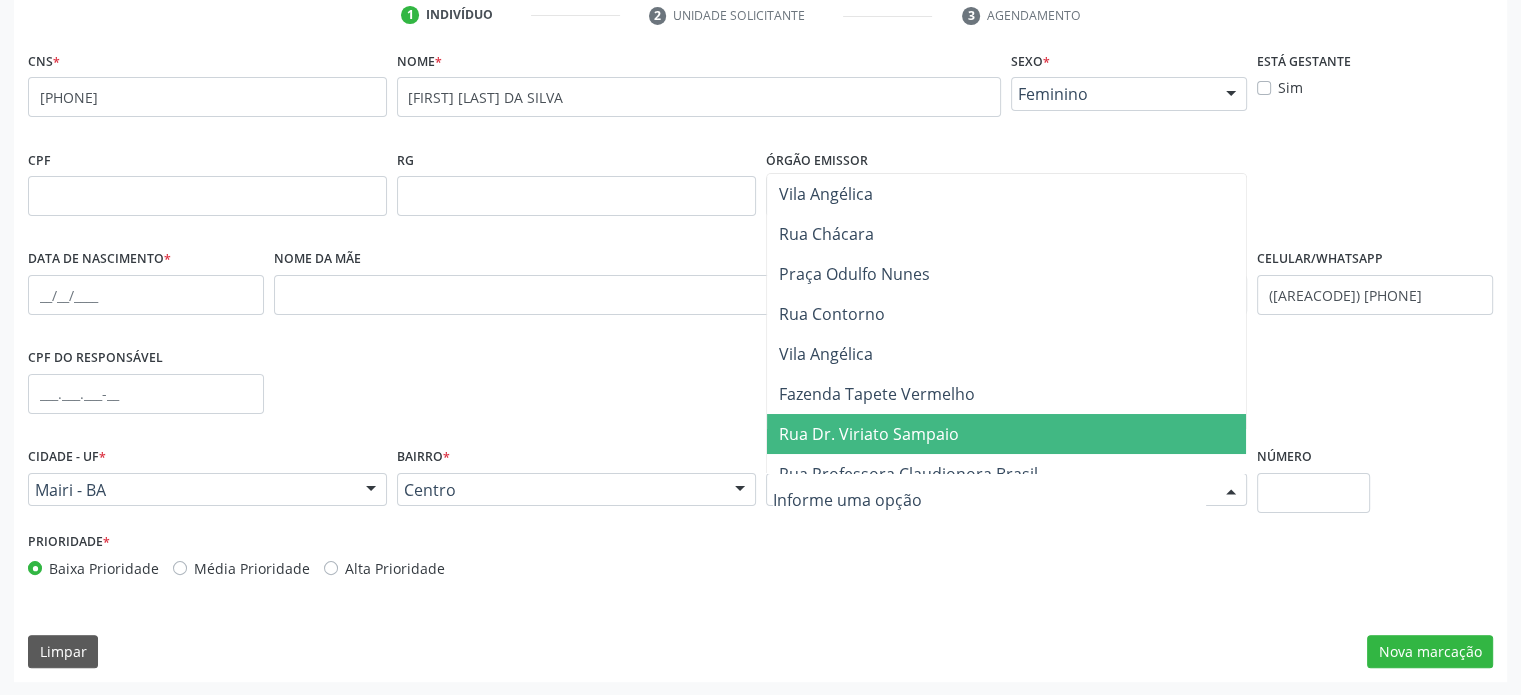 click on "Rua Dr. Viriato Sampaio" at bounding box center (869, 434) 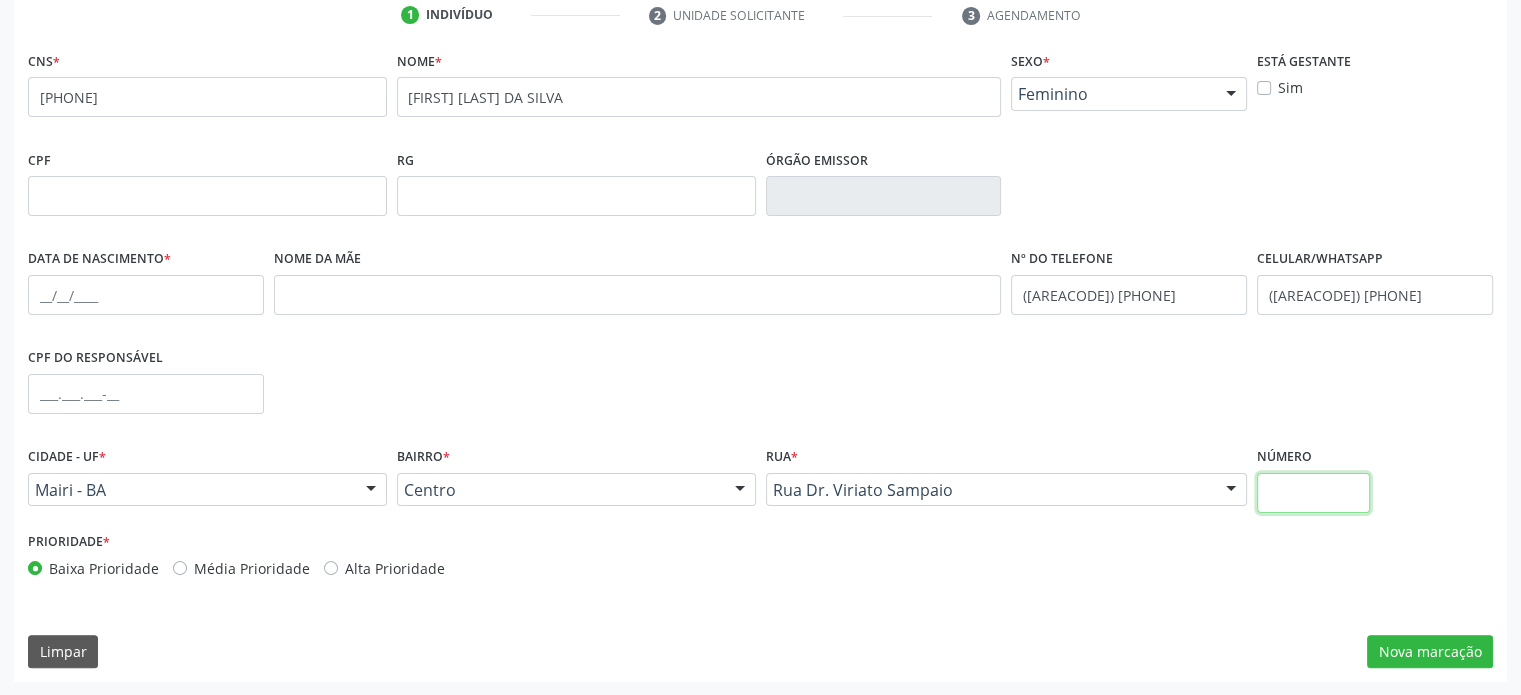 click at bounding box center [1313, 493] 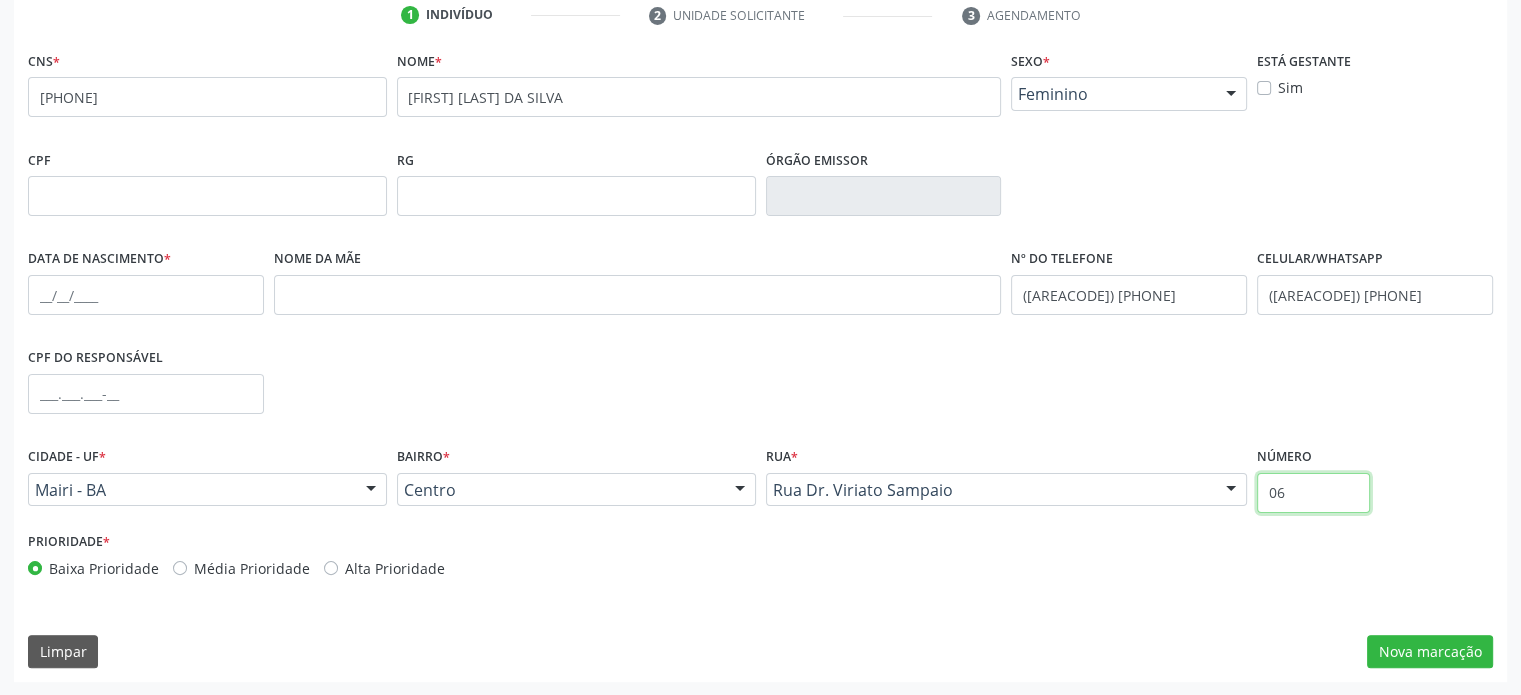 type on "06" 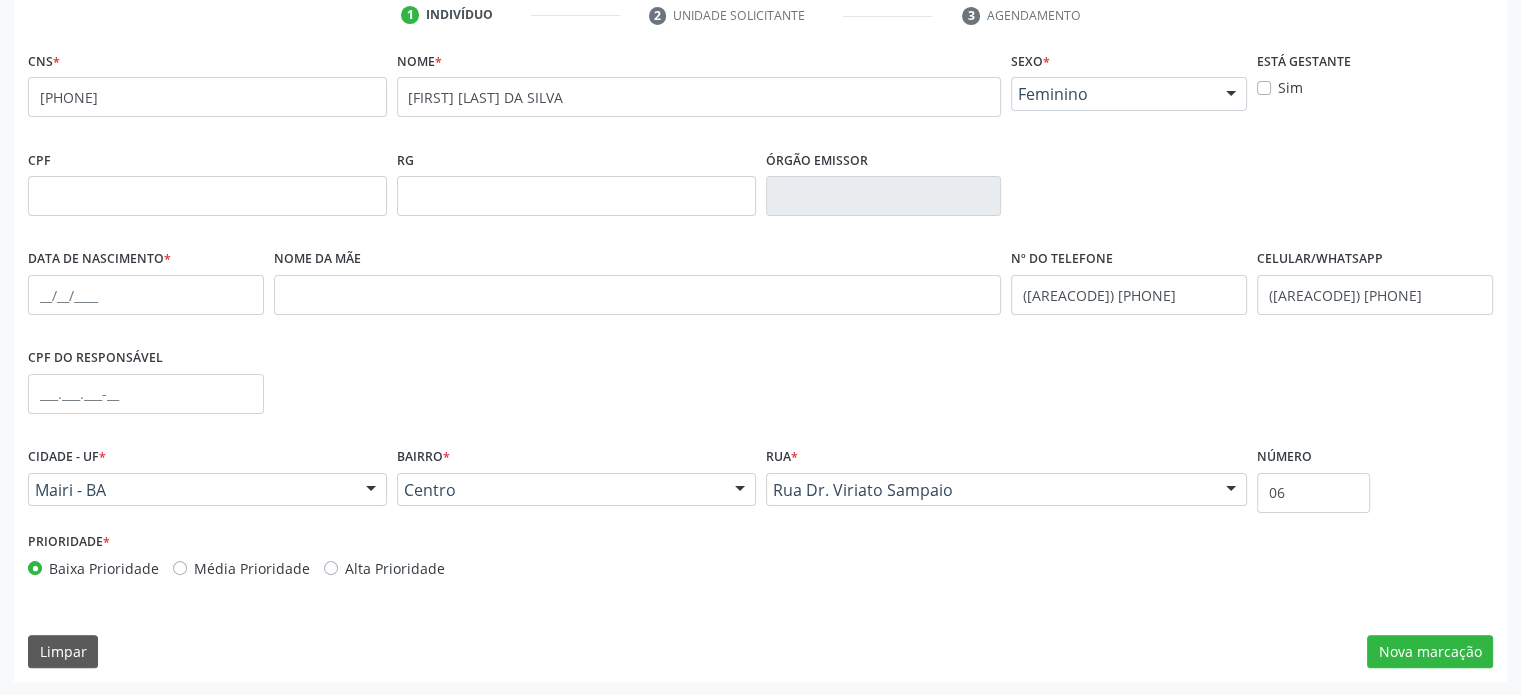 click on "Alta Prioridade" at bounding box center (395, 568) 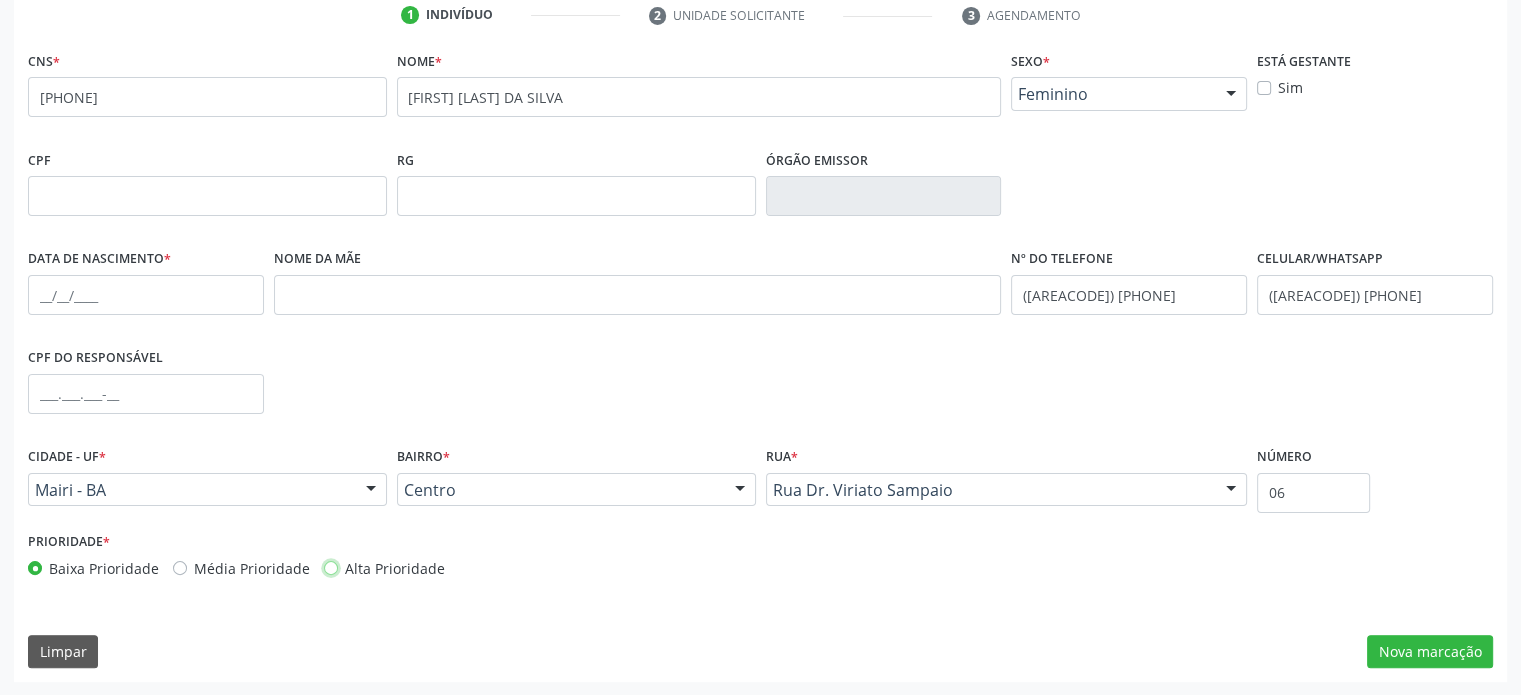 click on "Alta Prioridade" at bounding box center [331, 567] 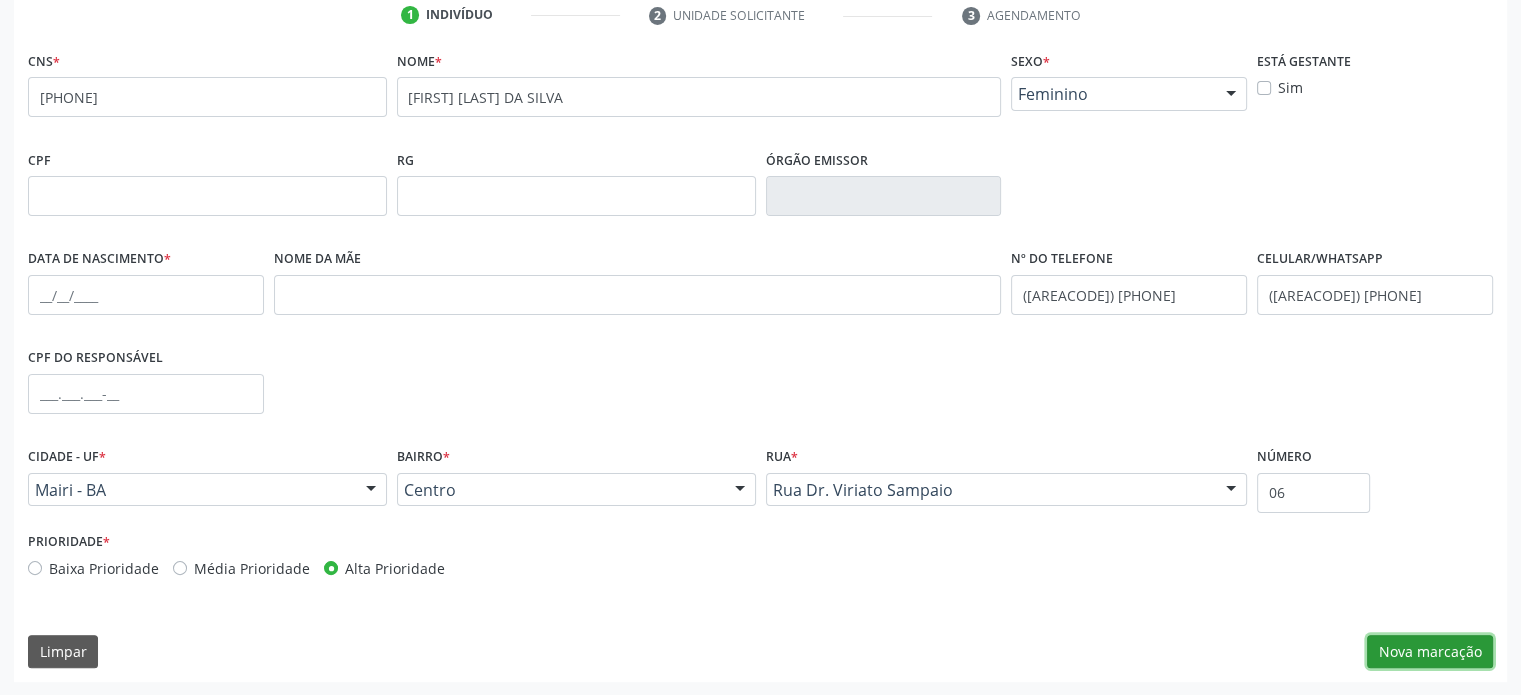 click on "Nova marcação" at bounding box center (1430, 652) 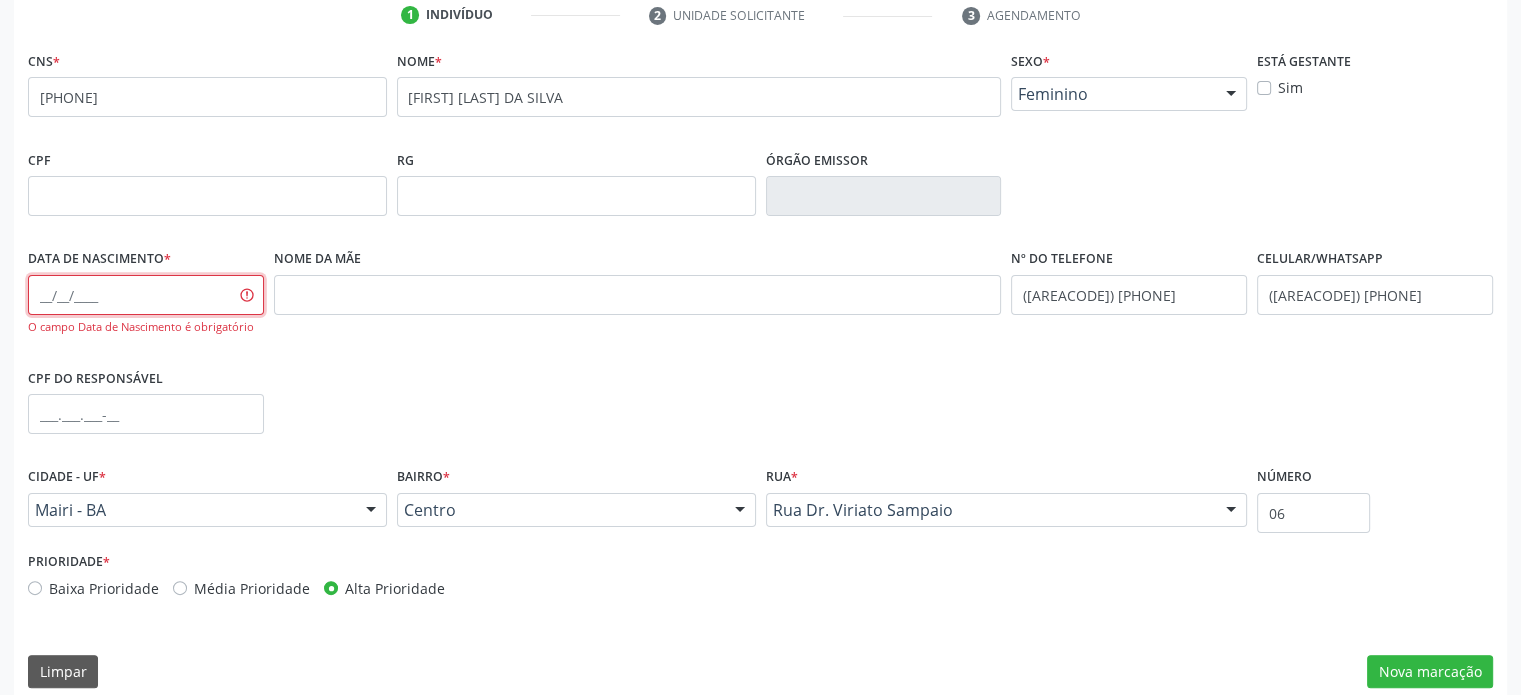 click at bounding box center (146, 295) 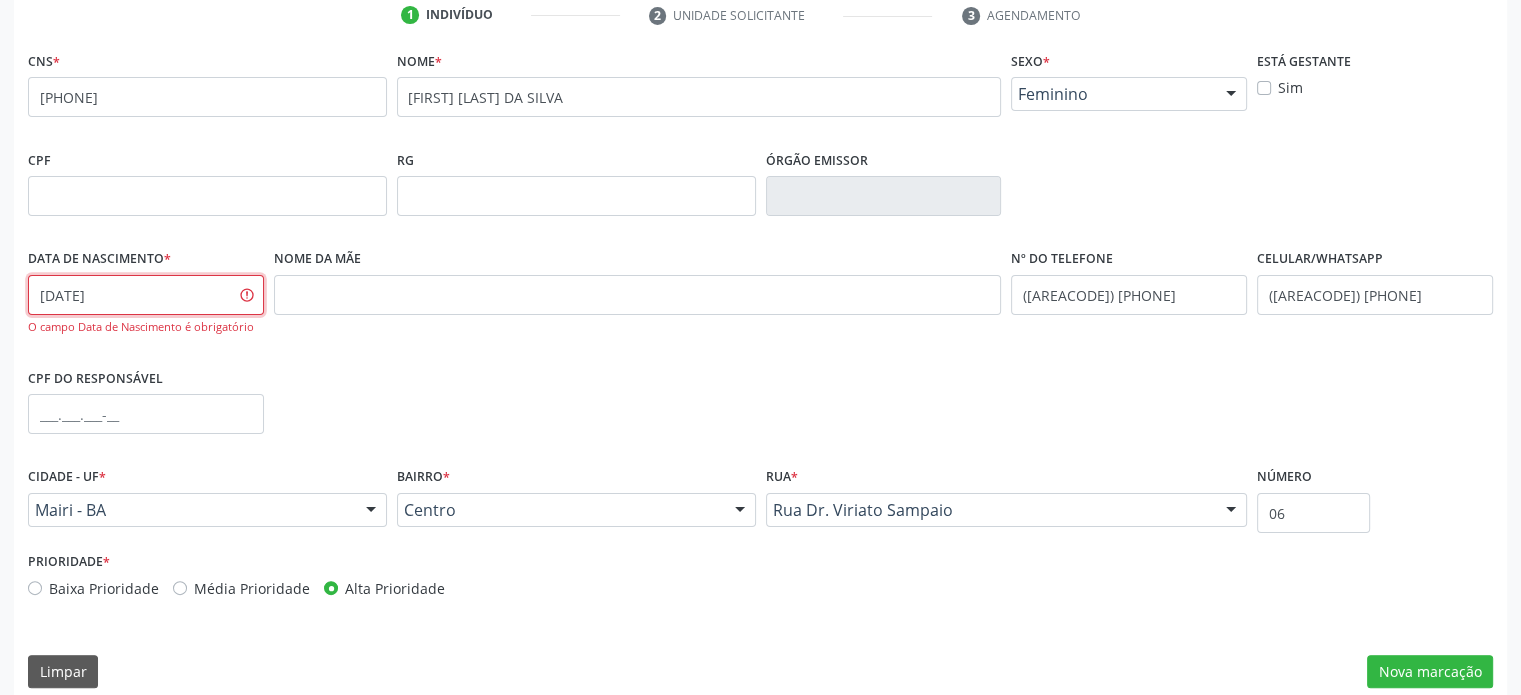 type on "[DATE]" 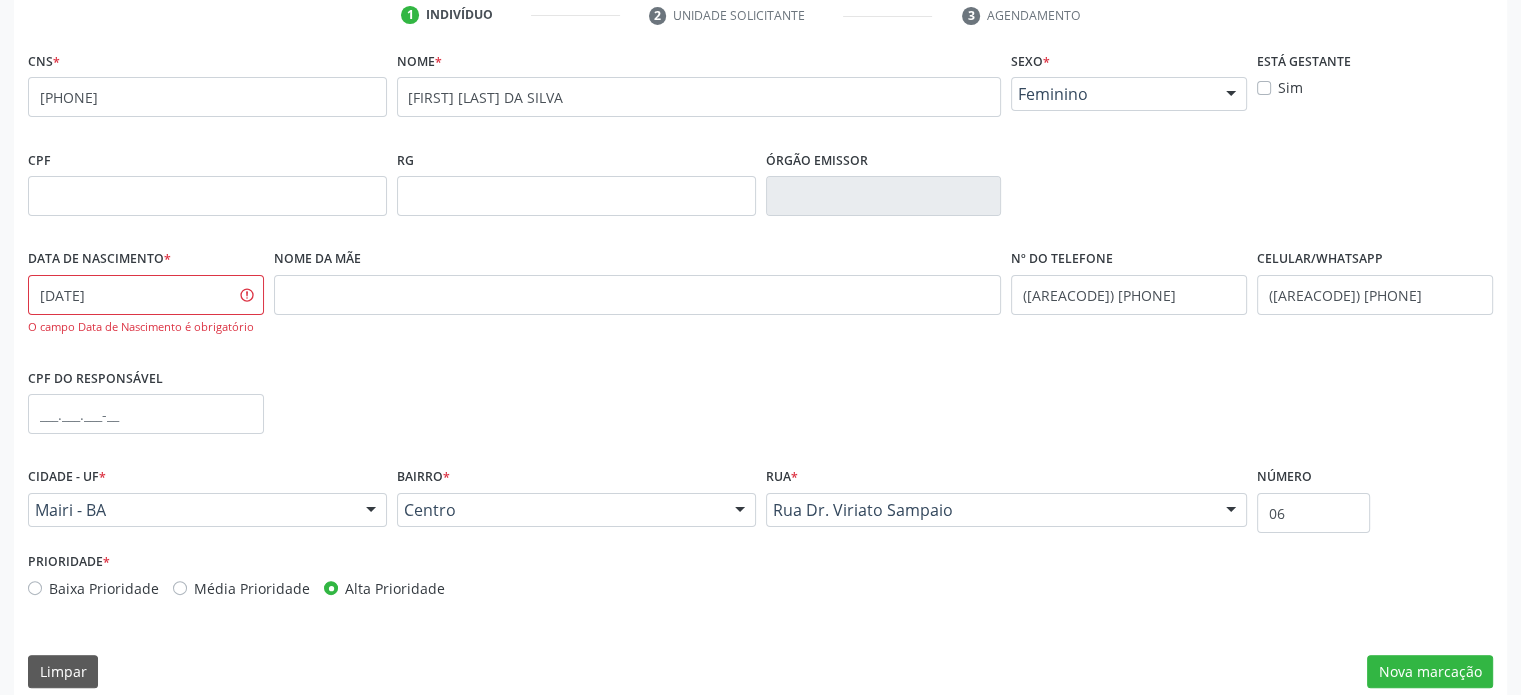 click on "CPF do responsável" at bounding box center [760, 412] 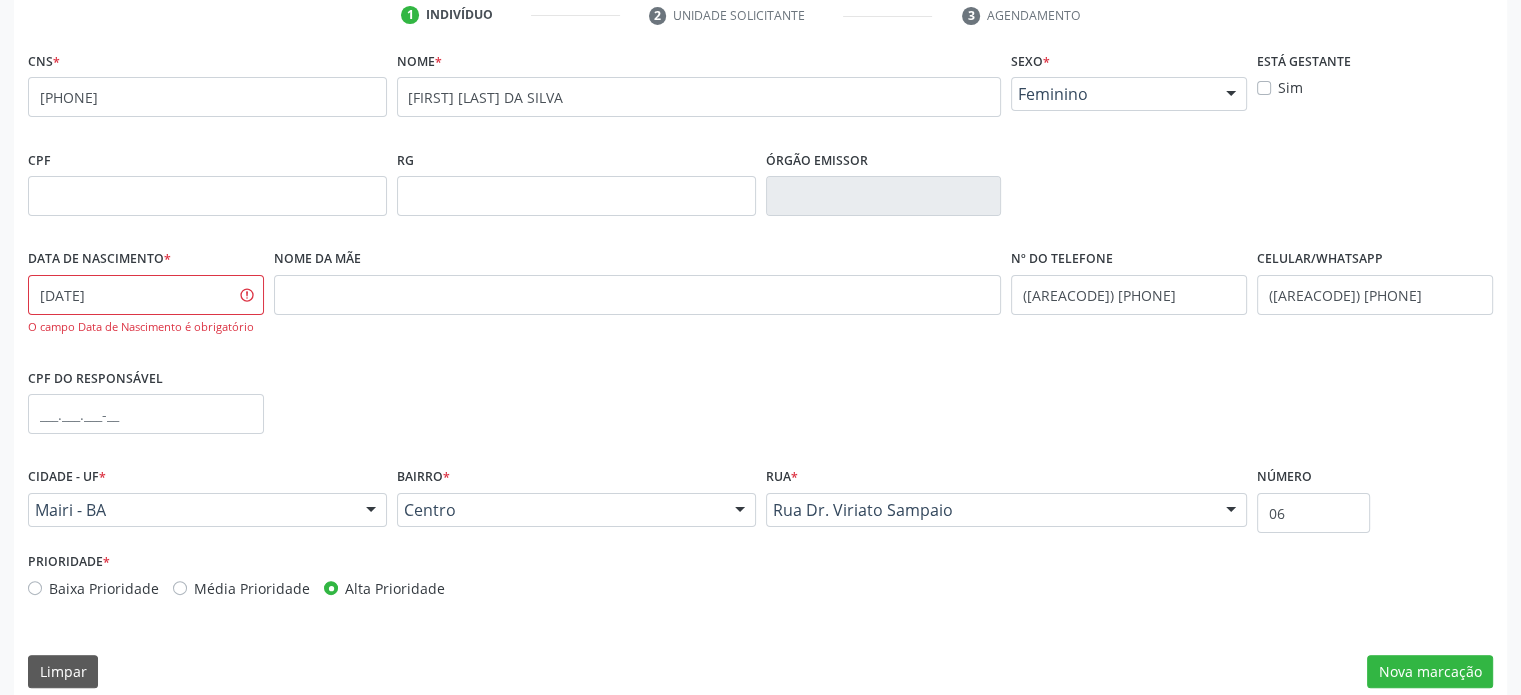 scroll, scrollTop: 408, scrollLeft: 0, axis: vertical 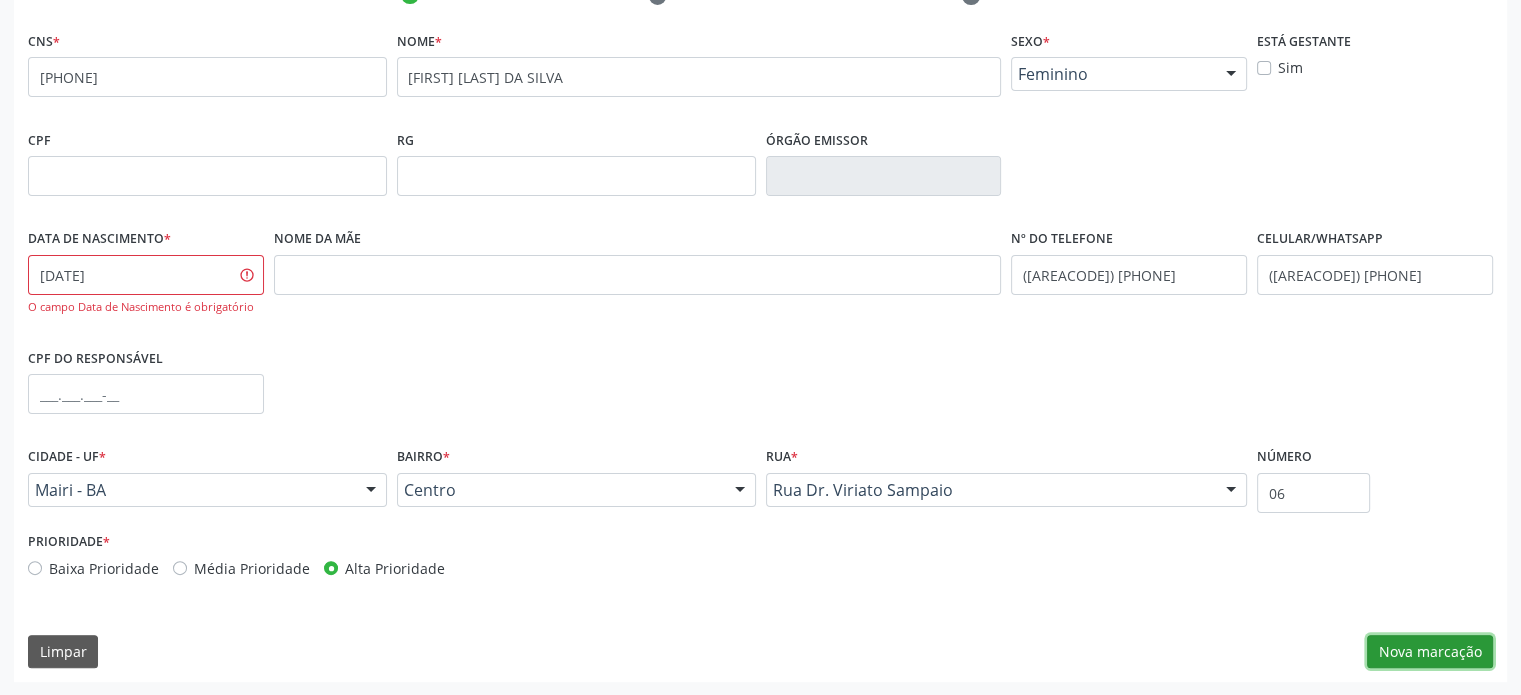 click on "Nova marcação" at bounding box center [1430, 652] 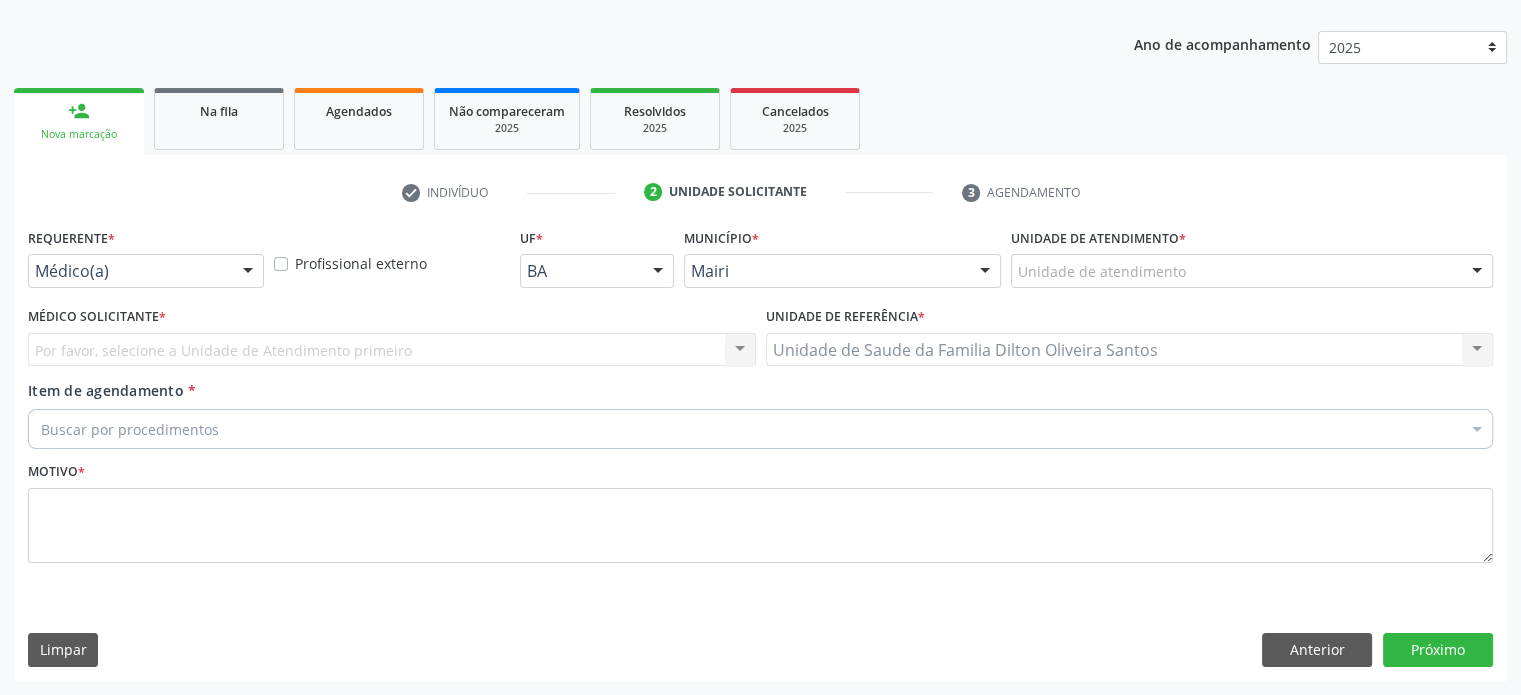scroll, scrollTop: 209, scrollLeft: 0, axis: vertical 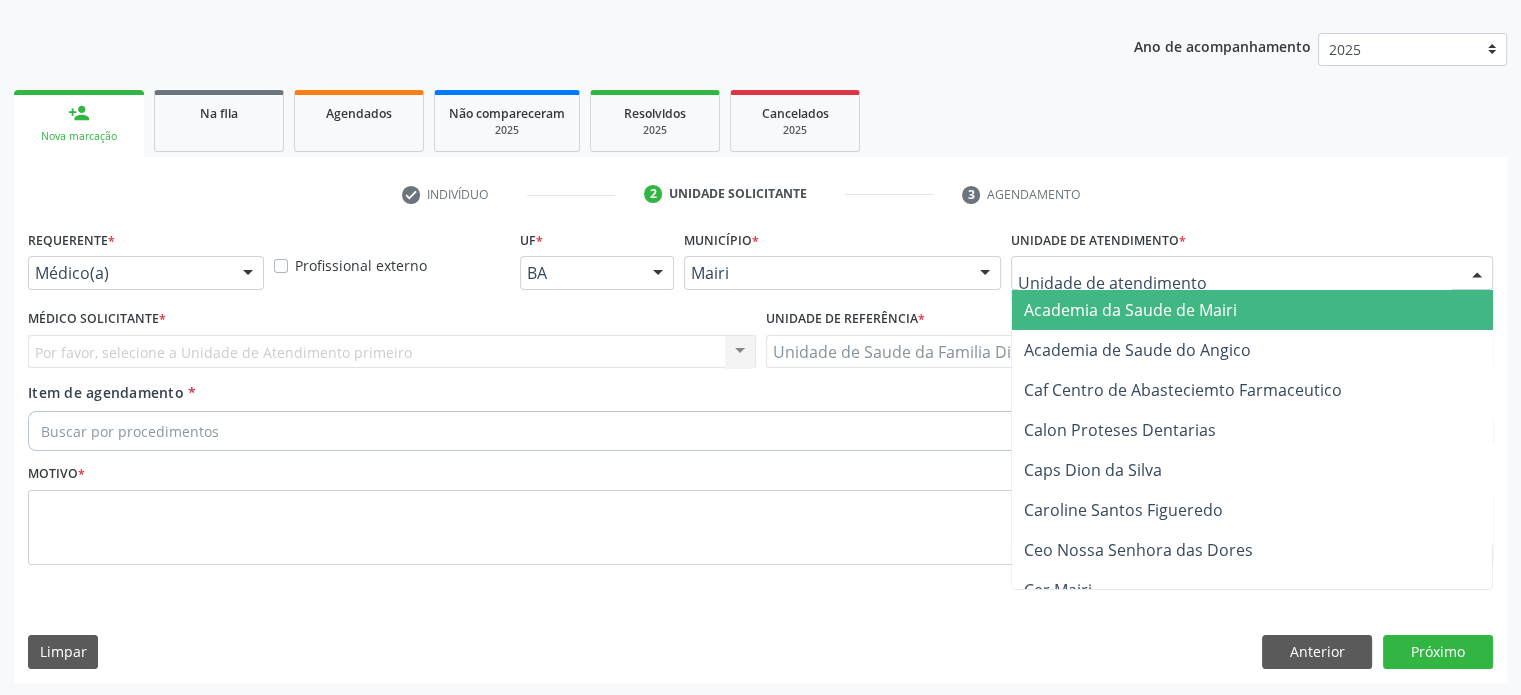 click at bounding box center [1252, 273] 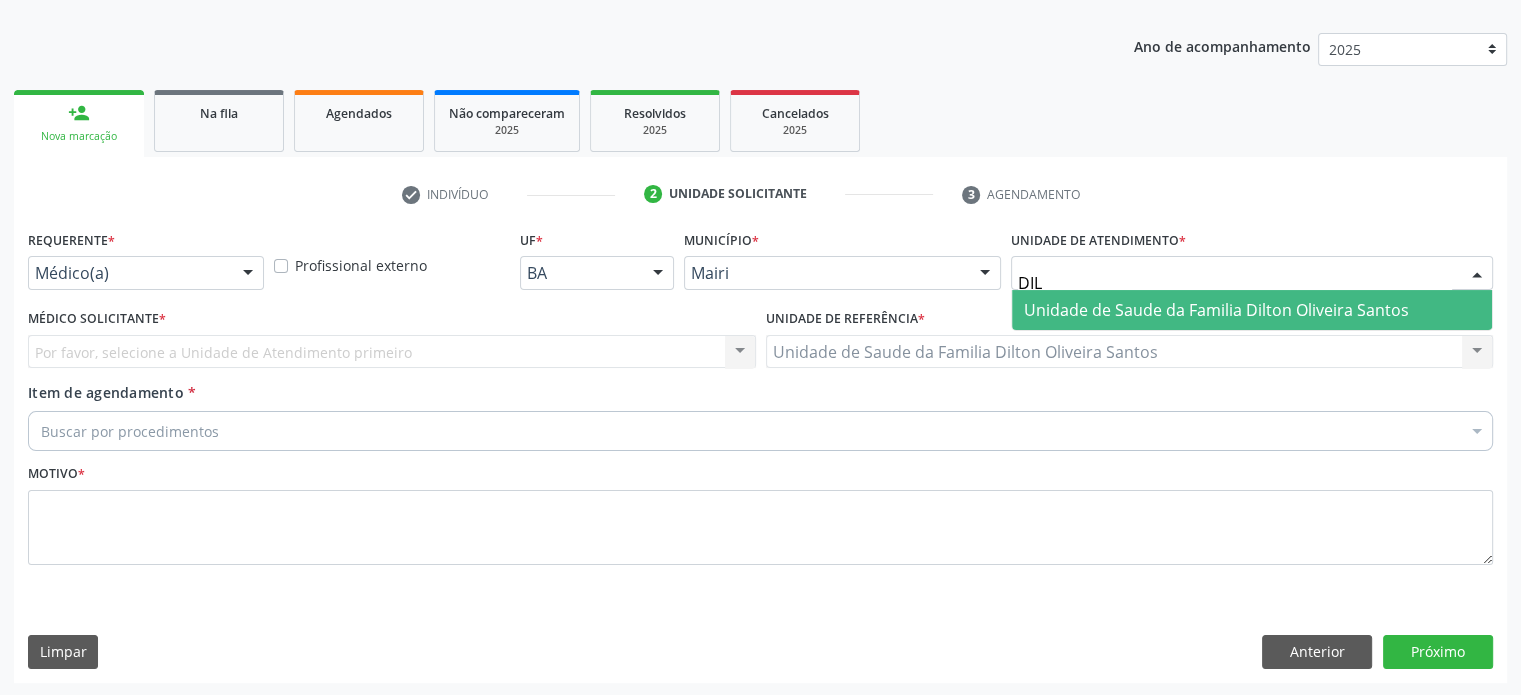 type on "DILT" 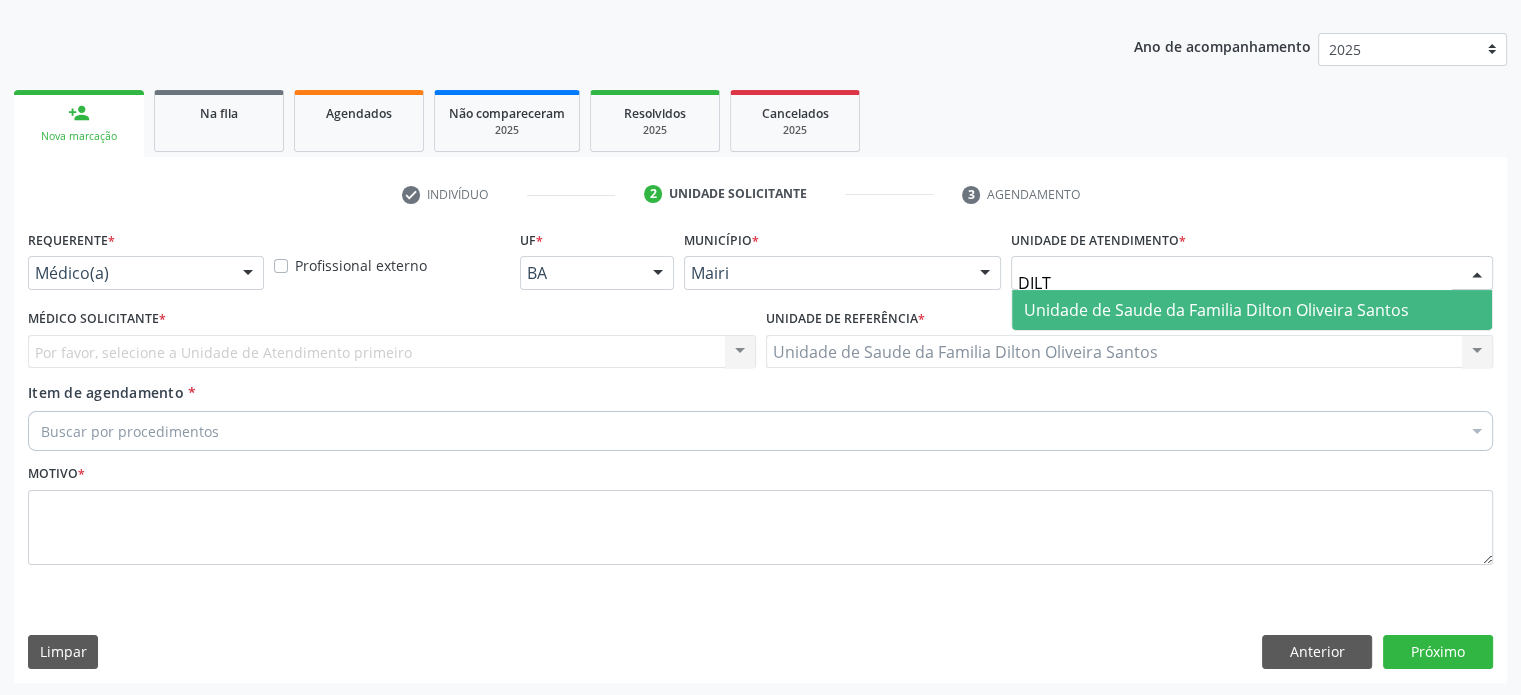 click on "Unidade de Saude da Familia Dilton Oliveira Santos" at bounding box center (1216, 310) 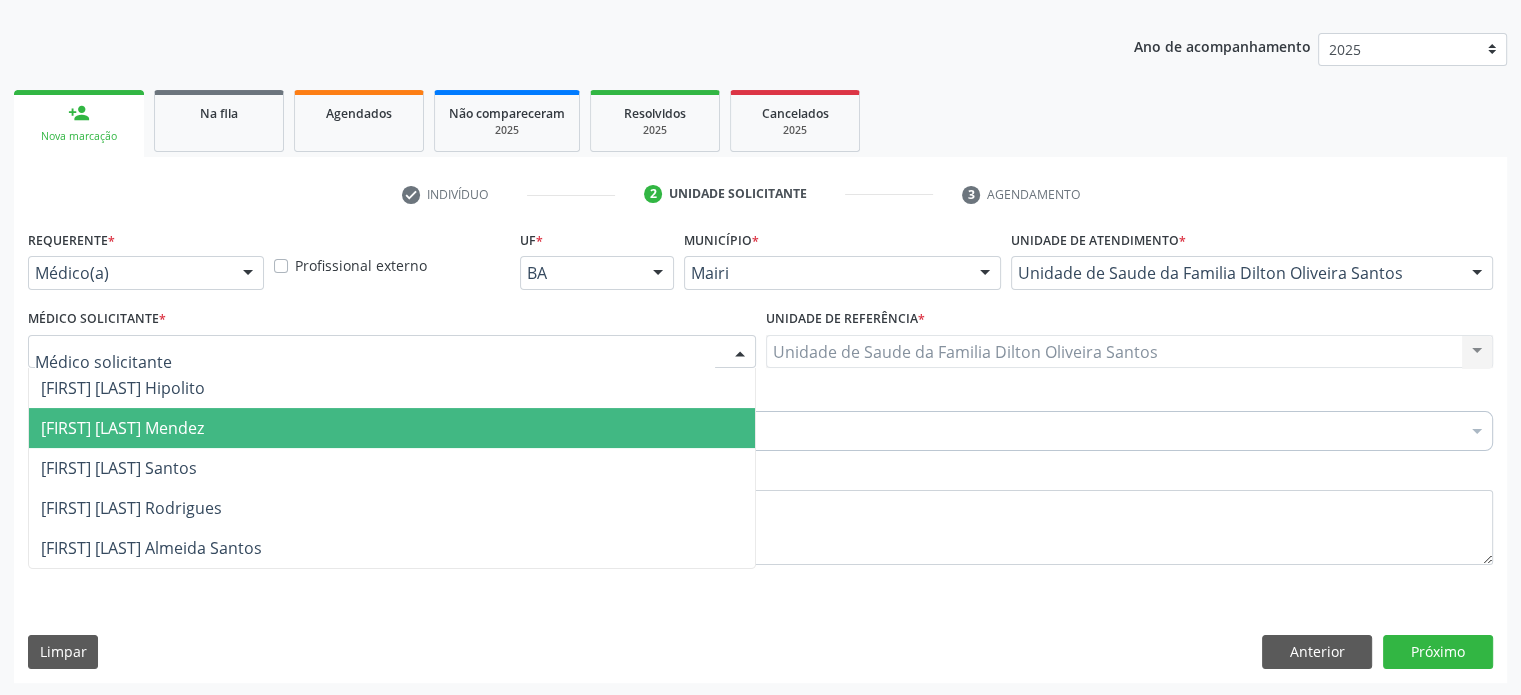 click on "[FIRST] [LAST] Mendez" at bounding box center [122, 428] 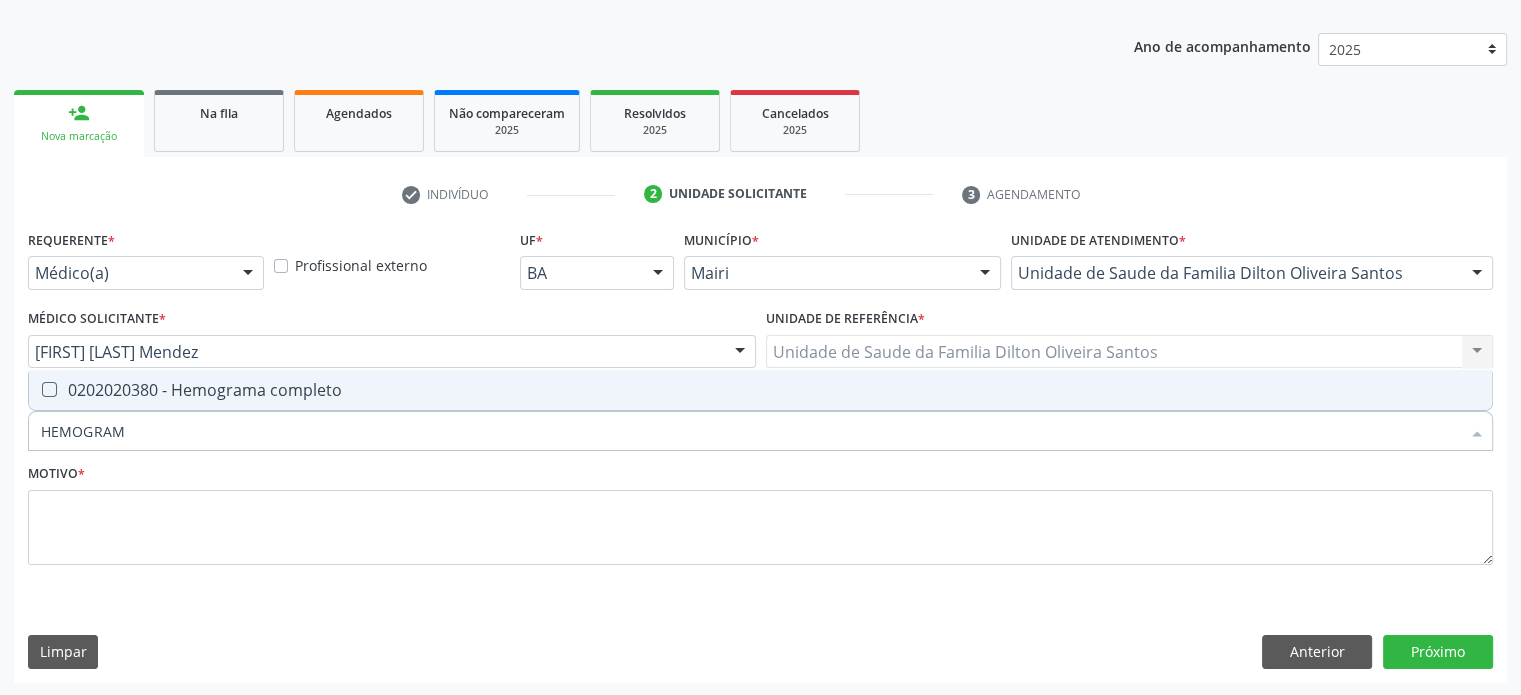 type on "HEMOGRAMA" 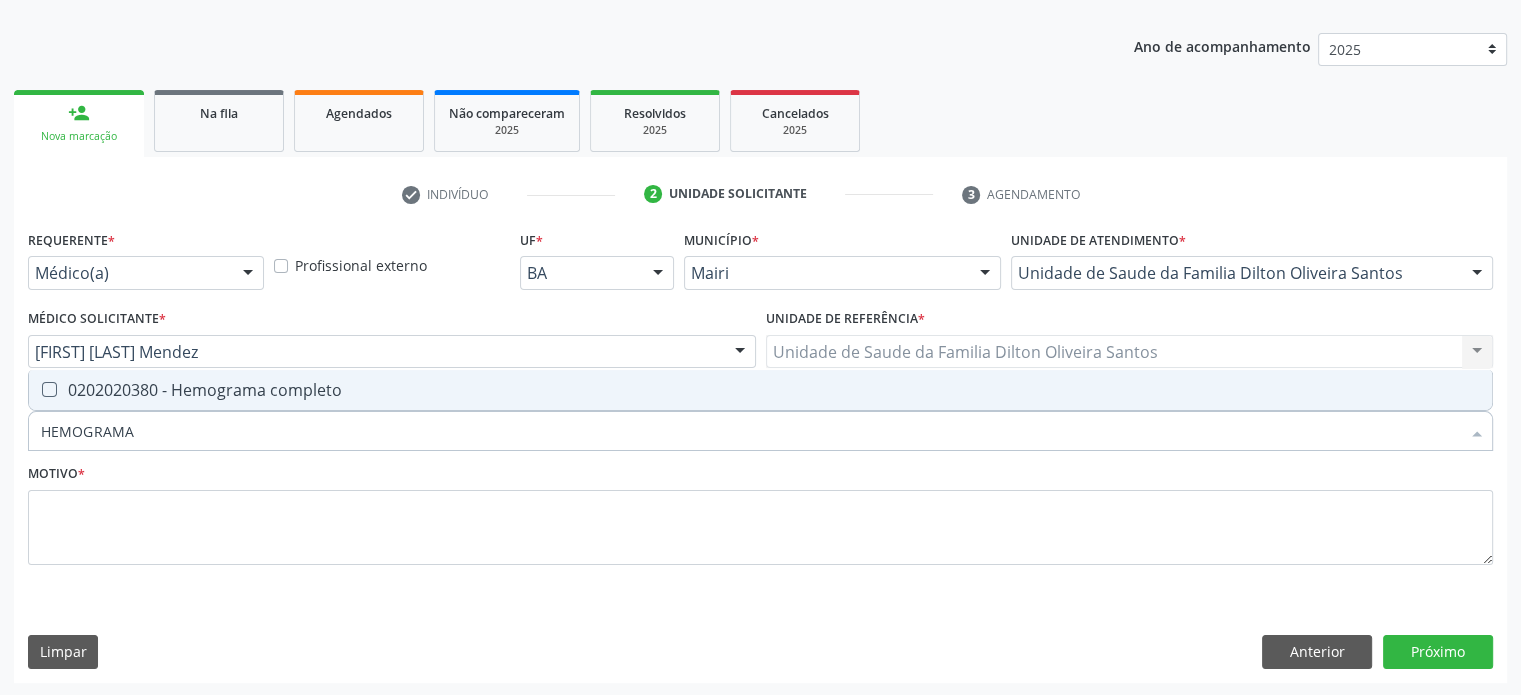 click on "0202020380 - Hemograma completo" at bounding box center (760, 390) 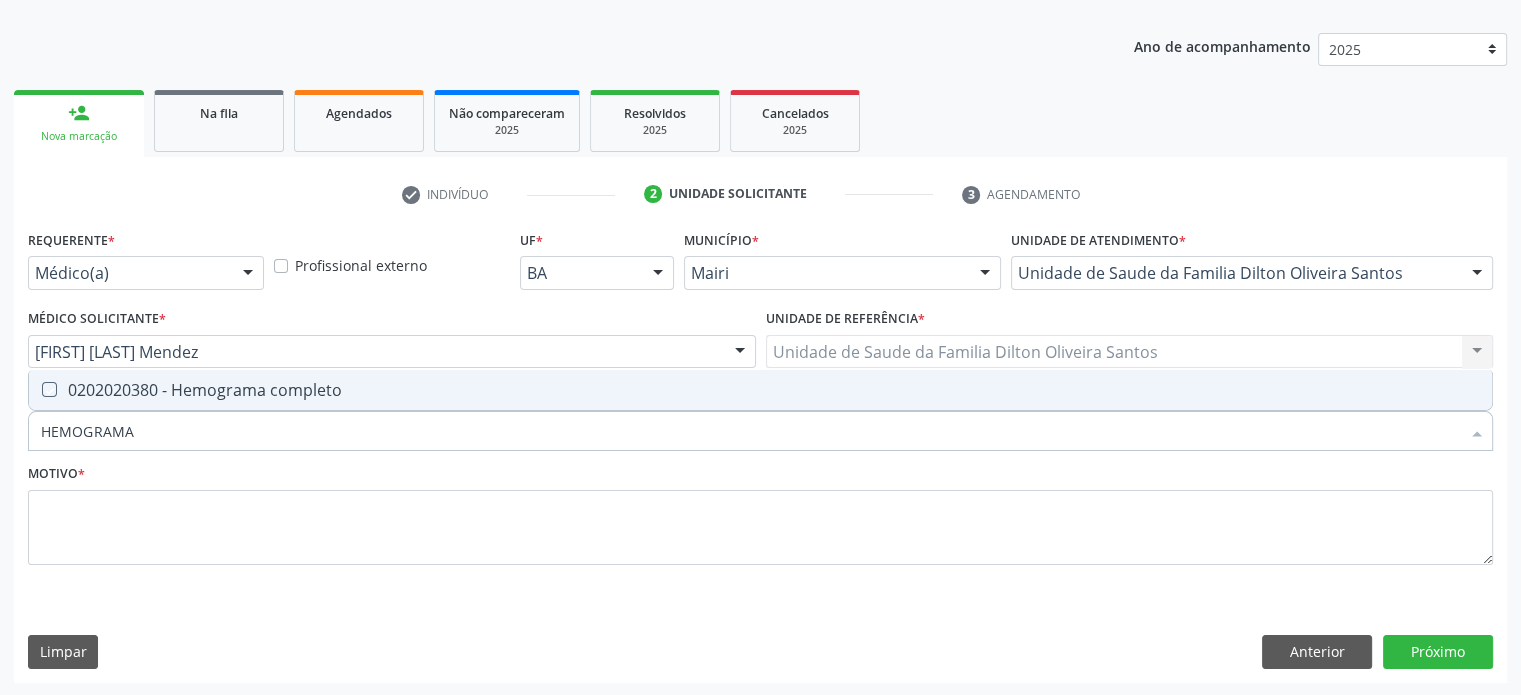 checkbox on "true" 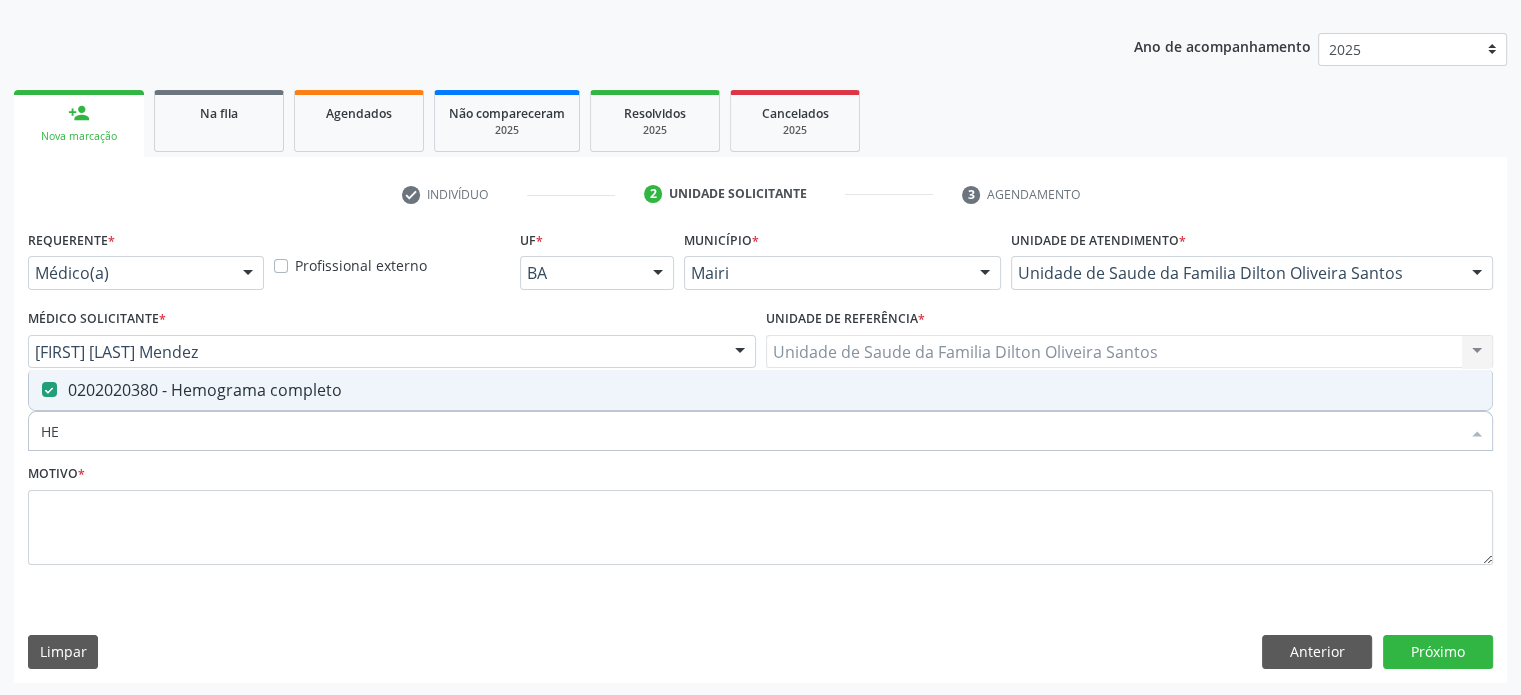 type on "H" 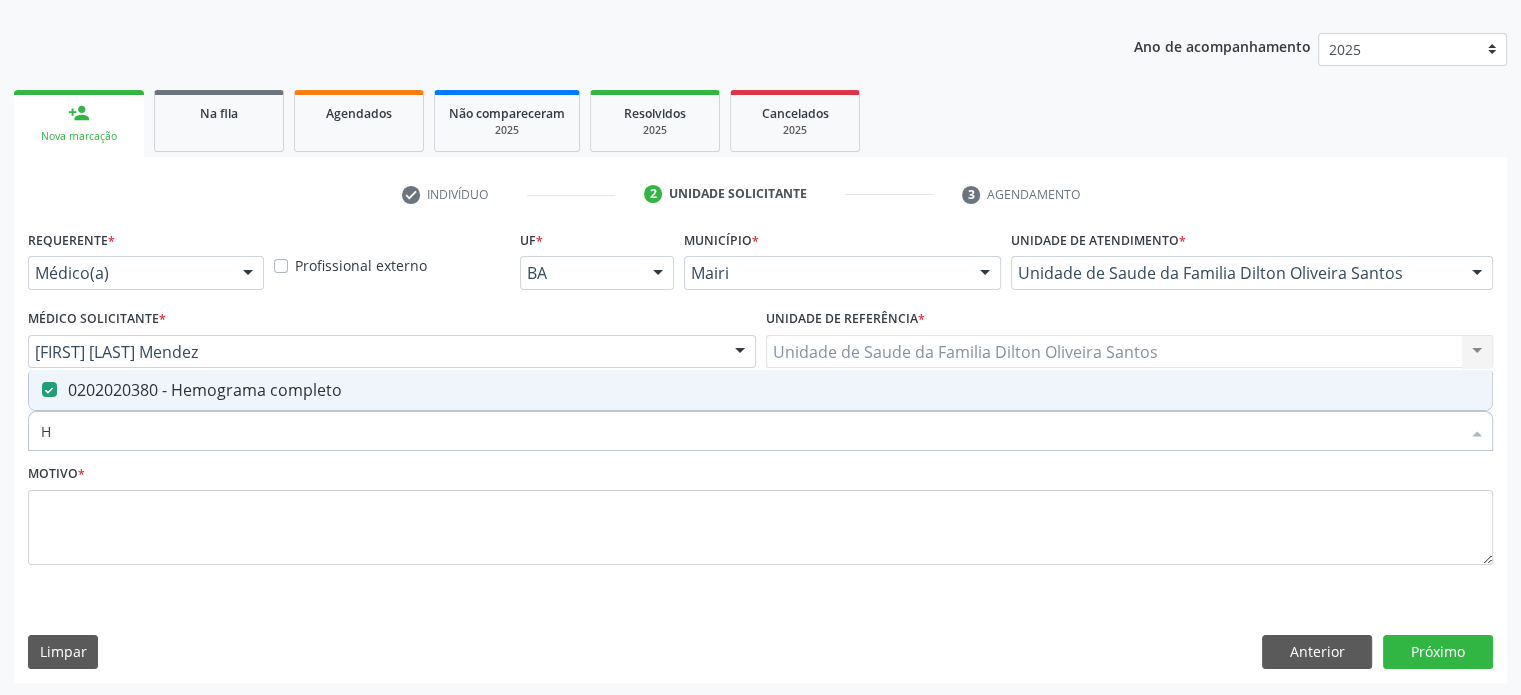 type 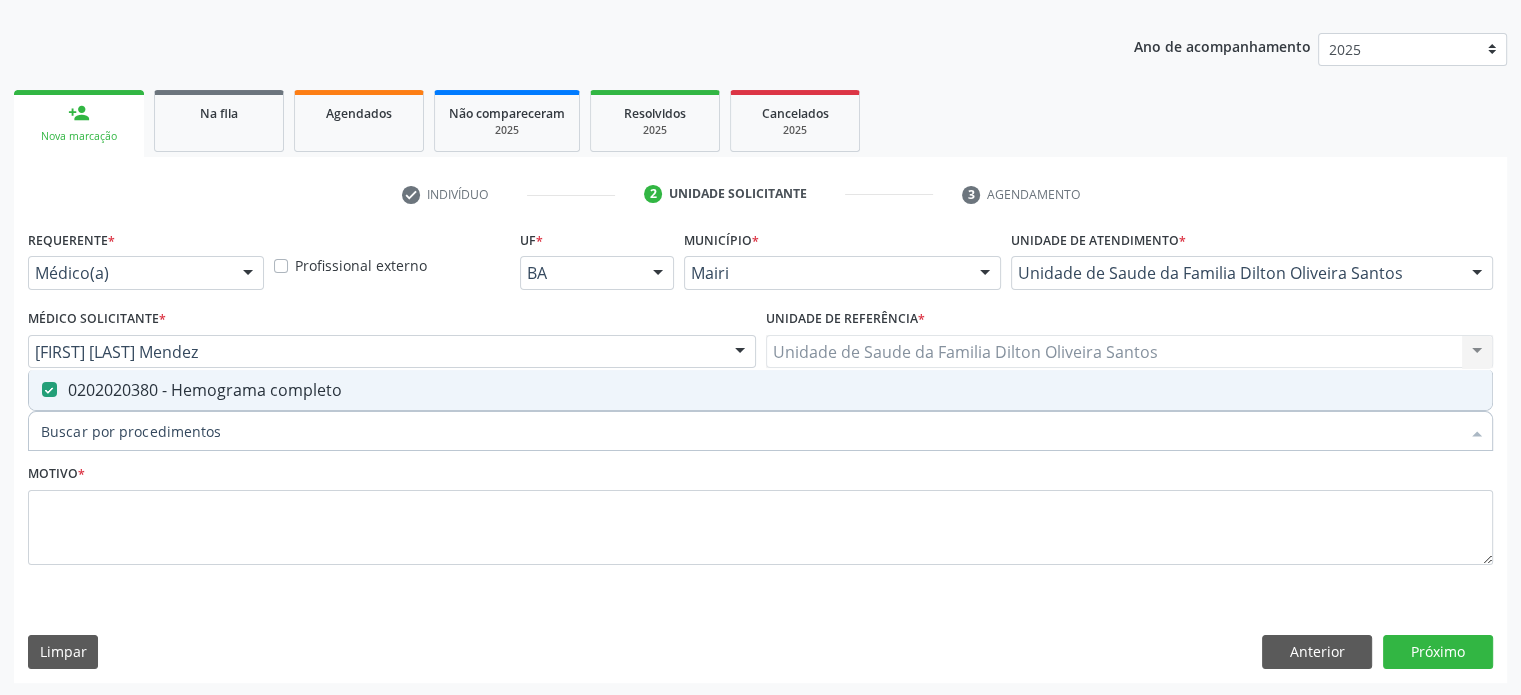 checkbox on "false" 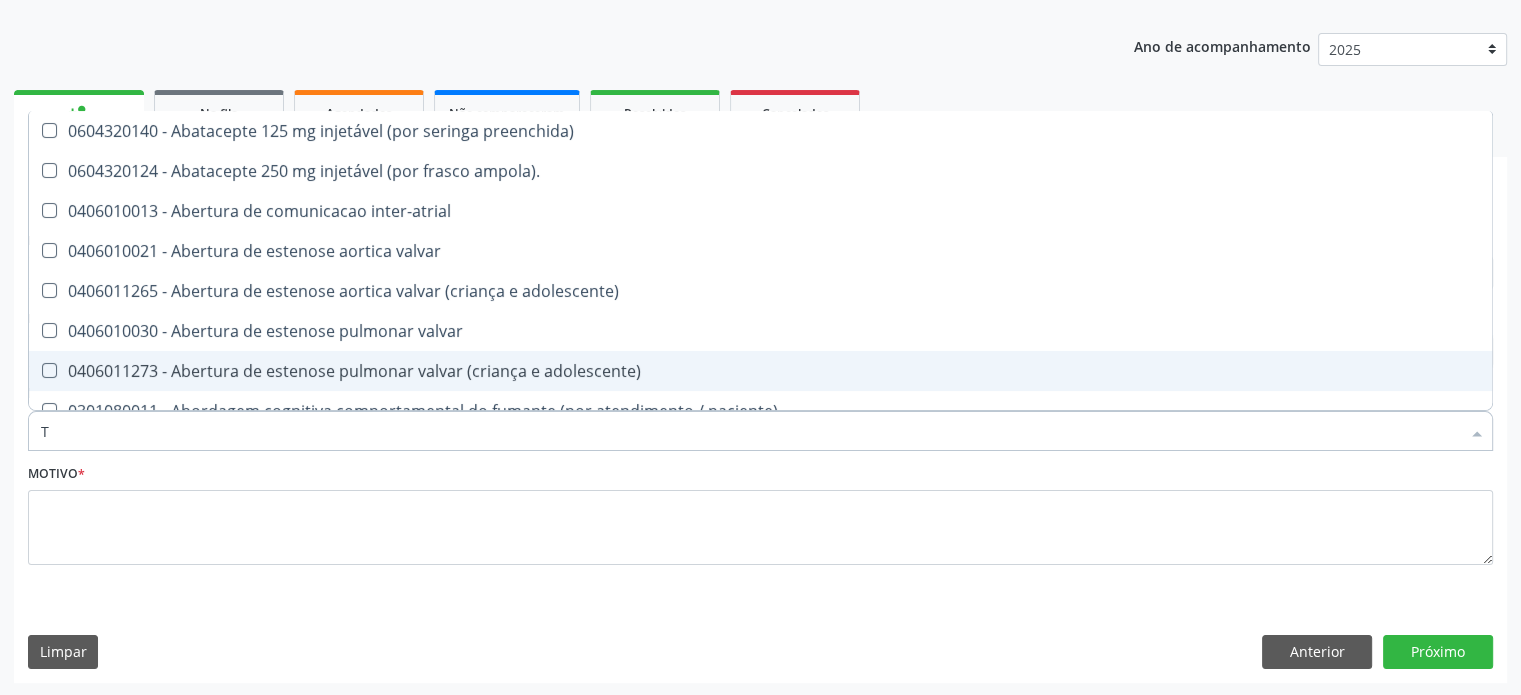 type on "TG" 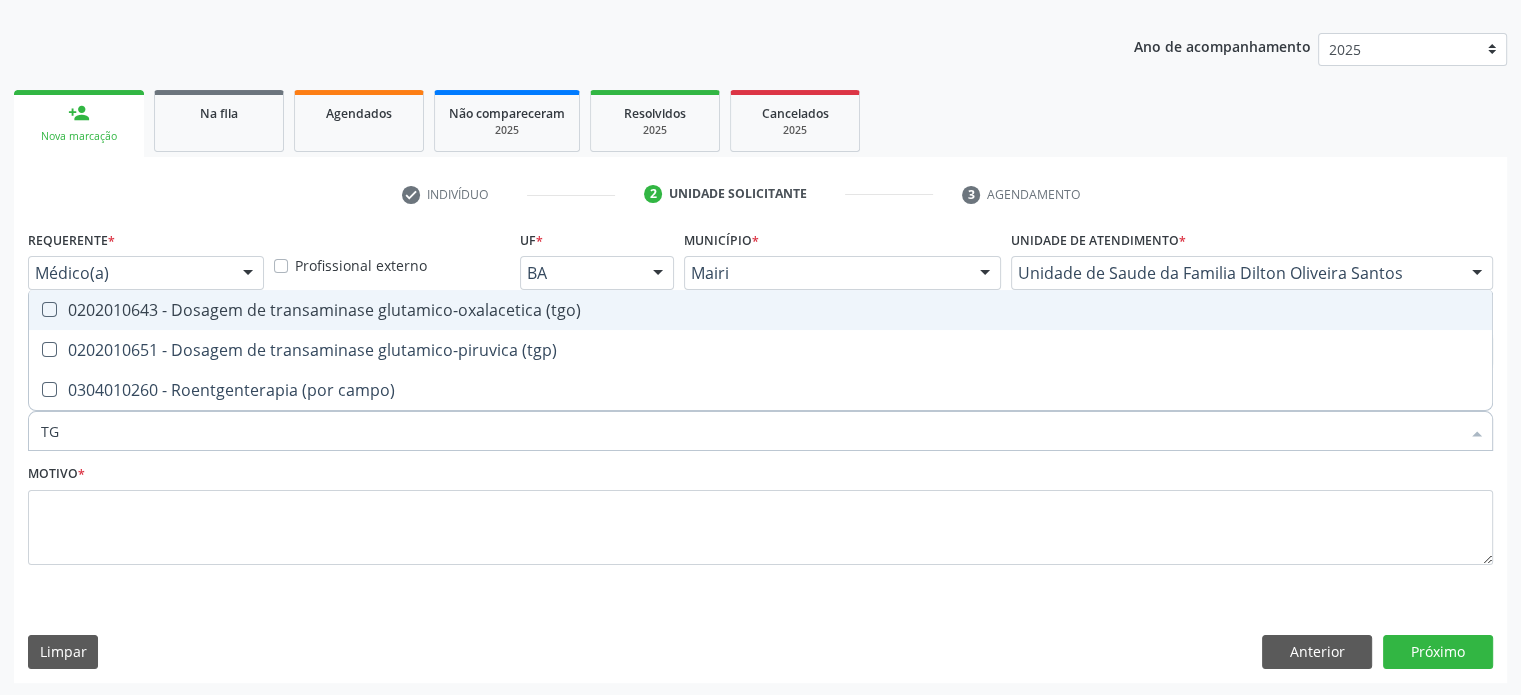 click on "0202010643 - Dosagem de transaminase glutamico-oxalacetica (tgo)" at bounding box center [760, 310] 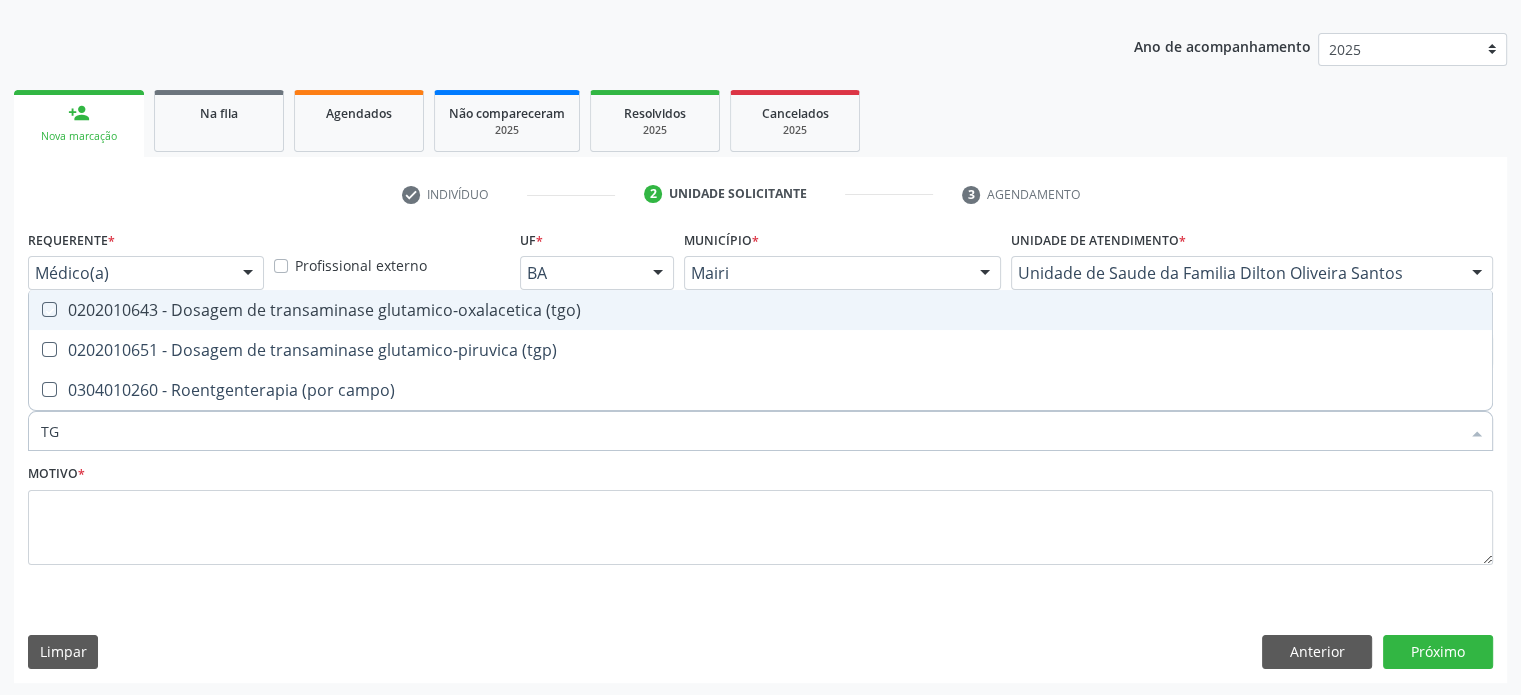 checkbox on "true" 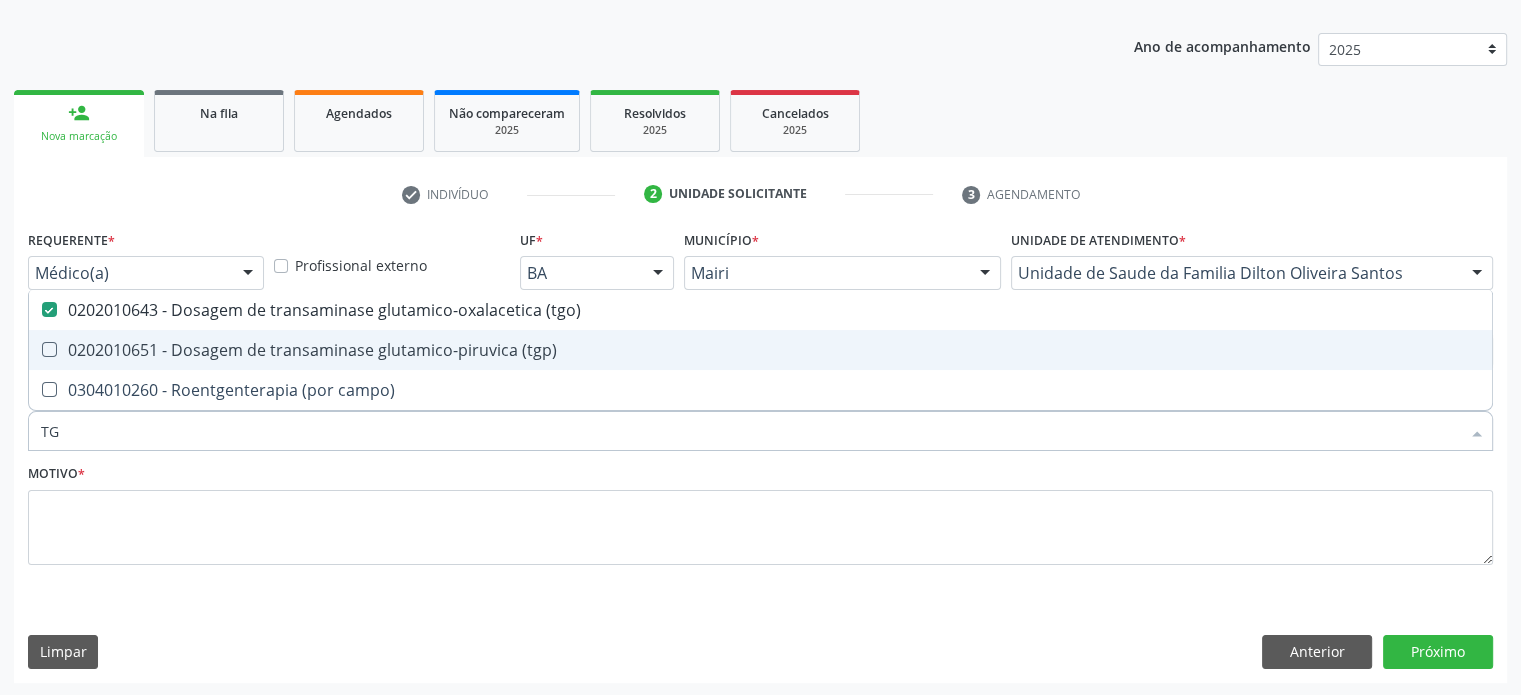 click on "0202010651 - Dosagem de transaminase glutamico-piruvica (tgp)" at bounding box center [760, 350] 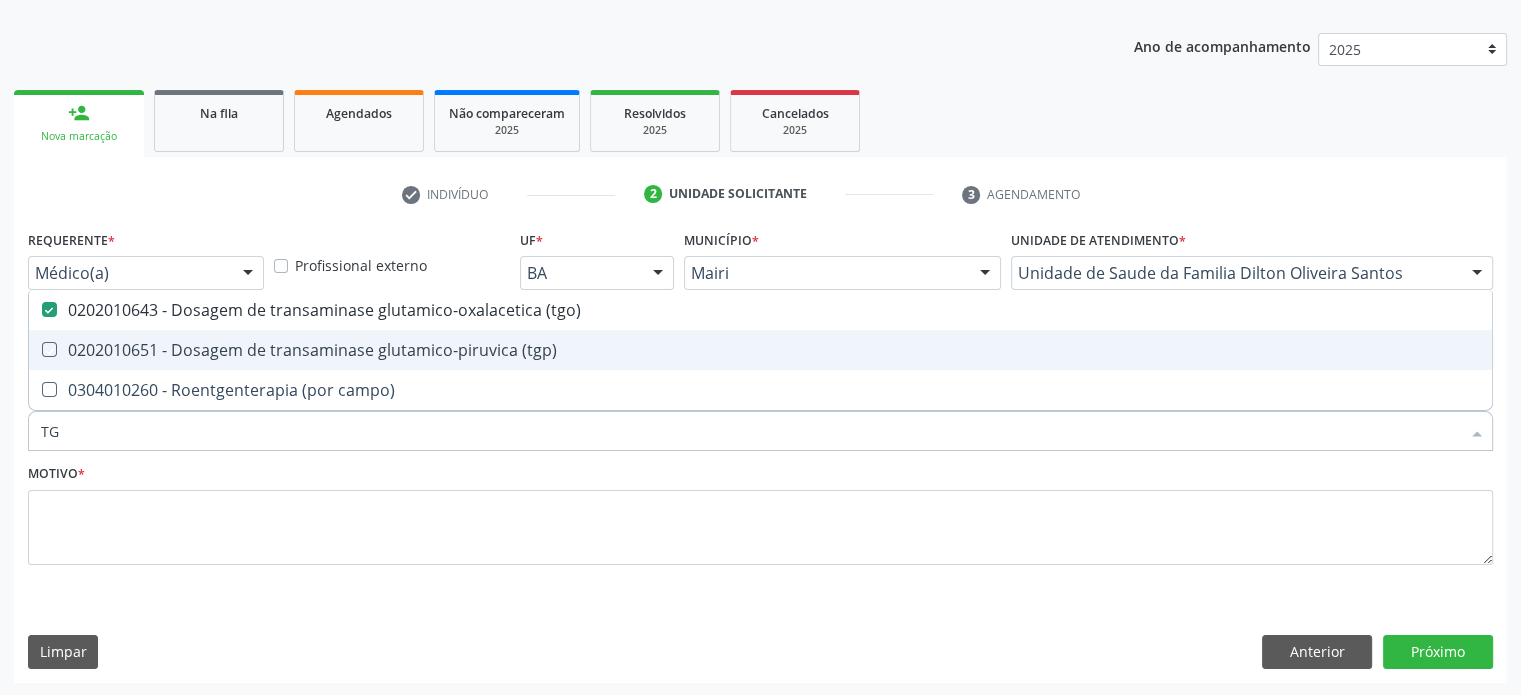 checkbox on "true" 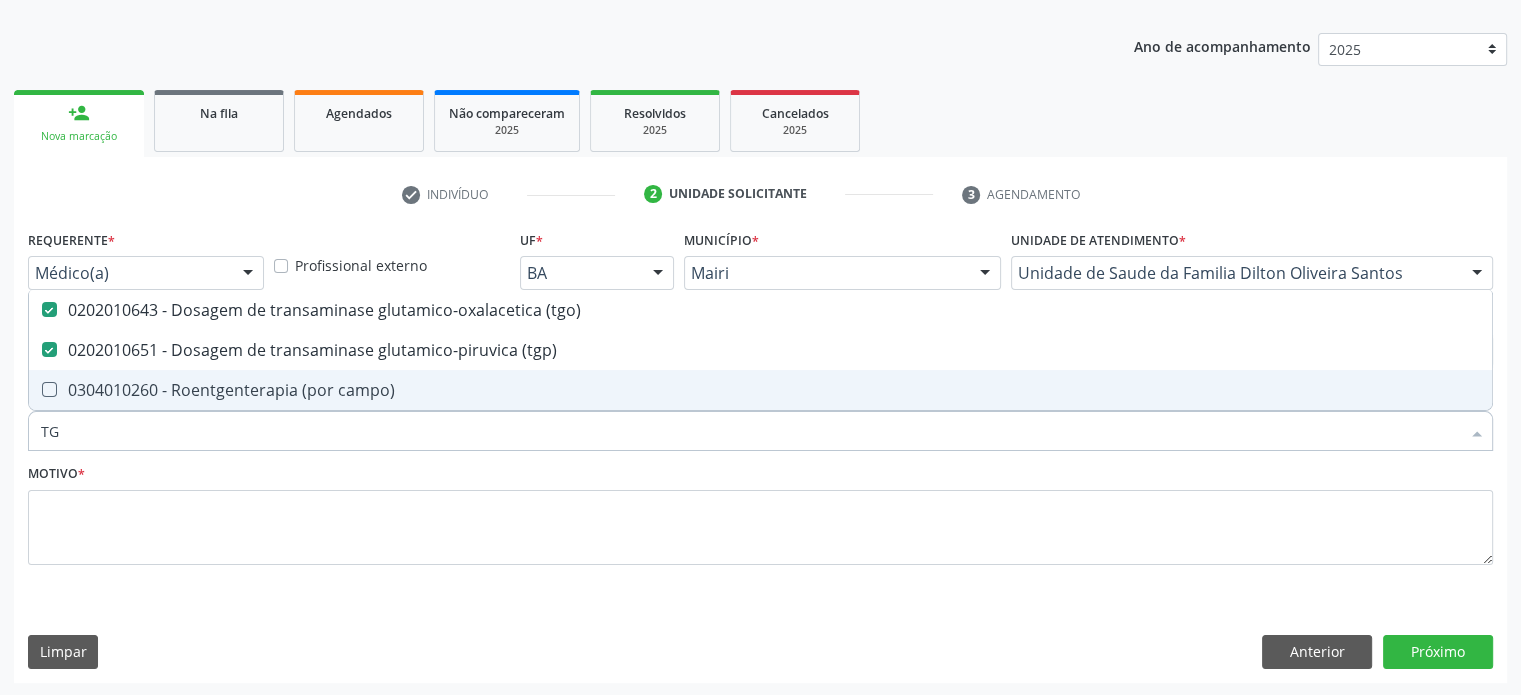 drag, startPoint x: 137, startPoint y: 429, endPoint x: 17, endPoint y: 436, distance: 120.203995 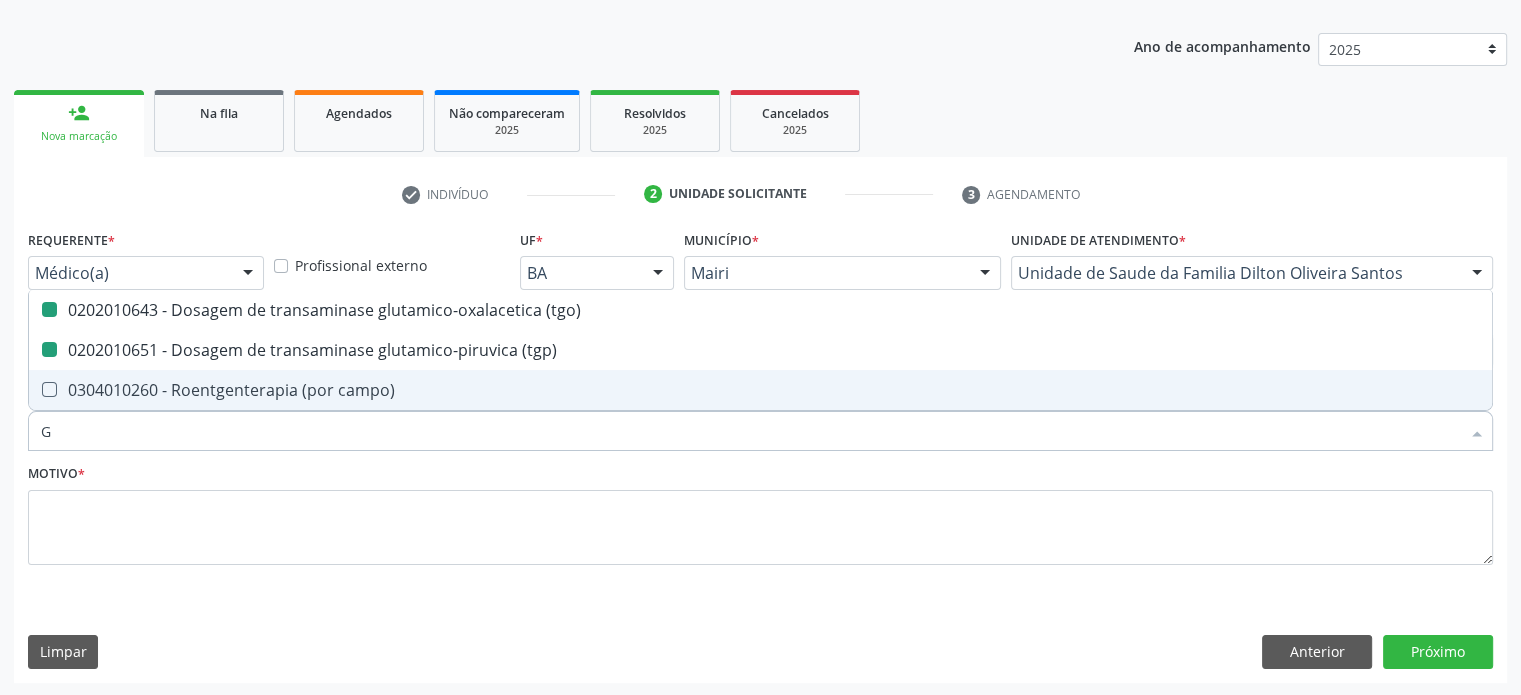 type on "GL" 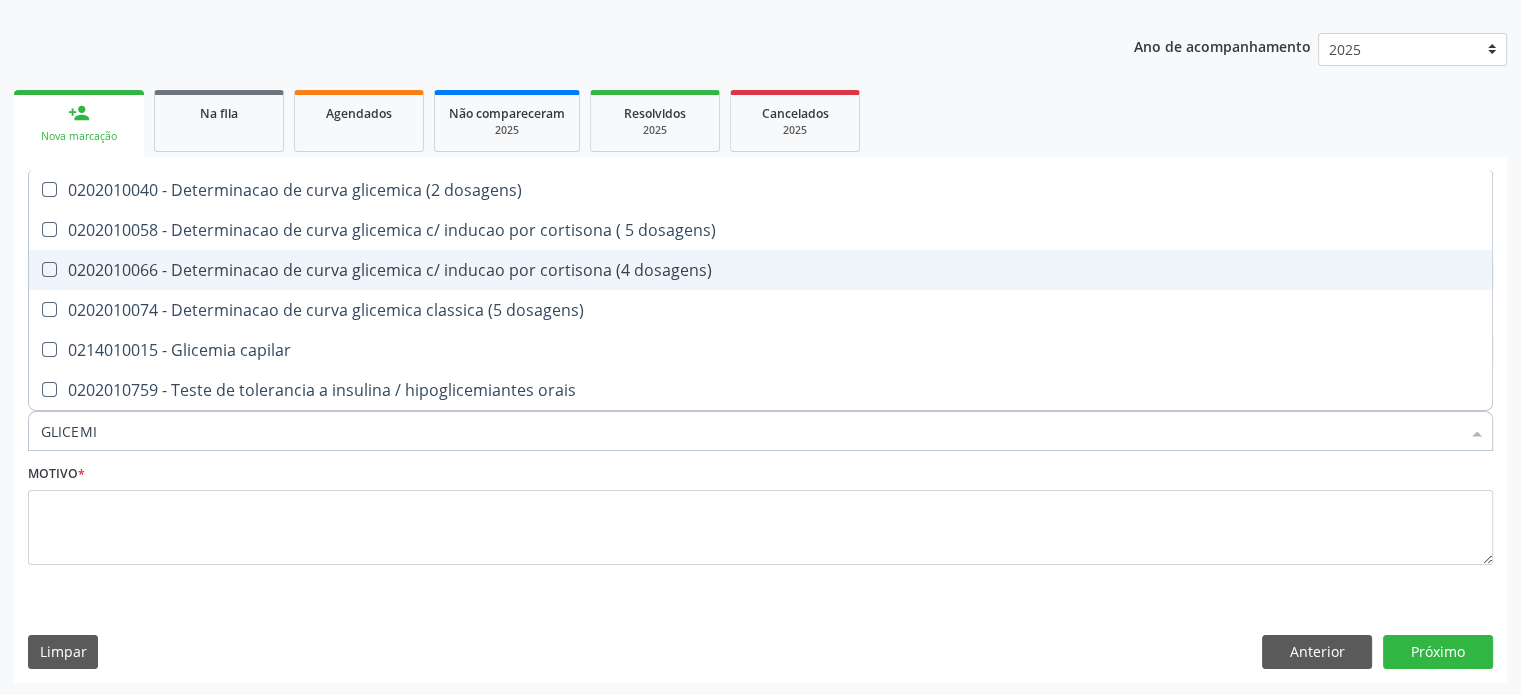 type on "GLICEMIA" 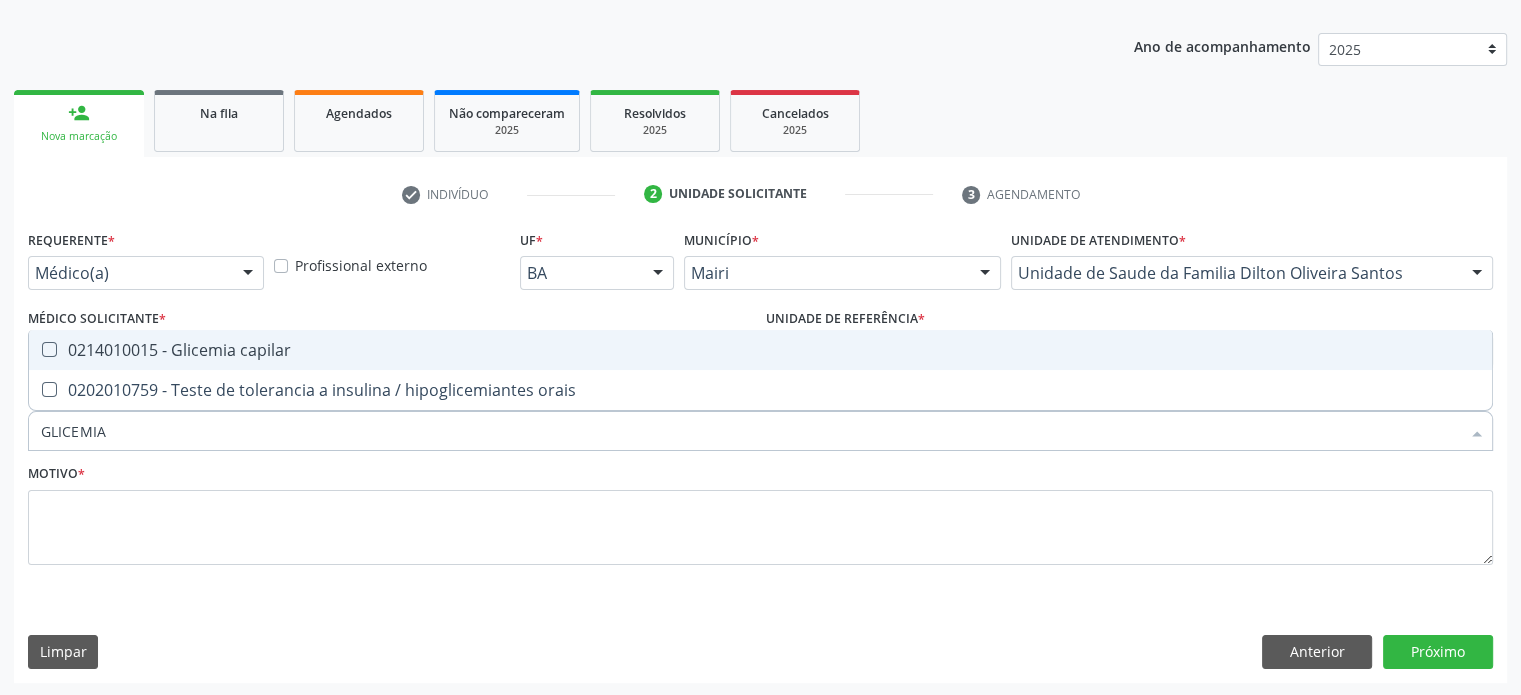 click on "0214010015 - Glicemia capilar" at bounding box center [760, 350] 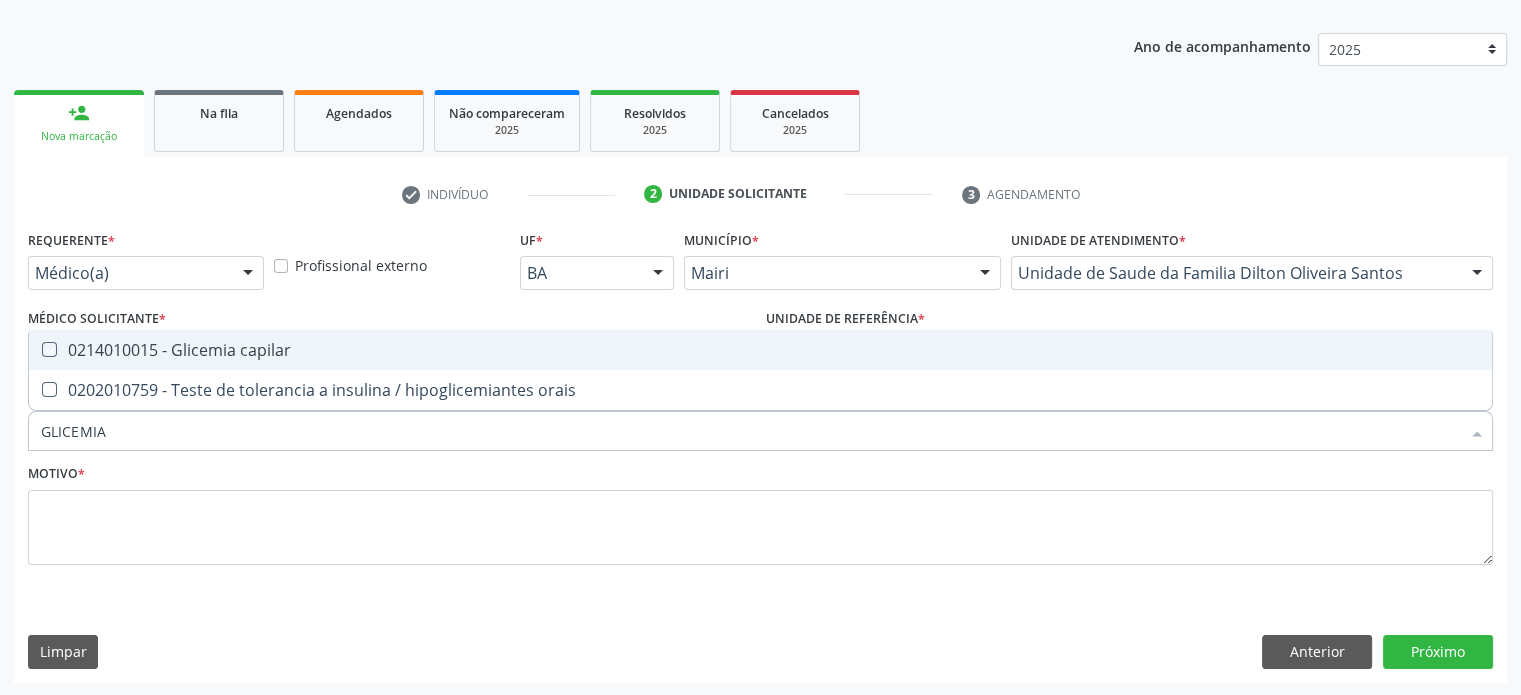 checkbox on "true" 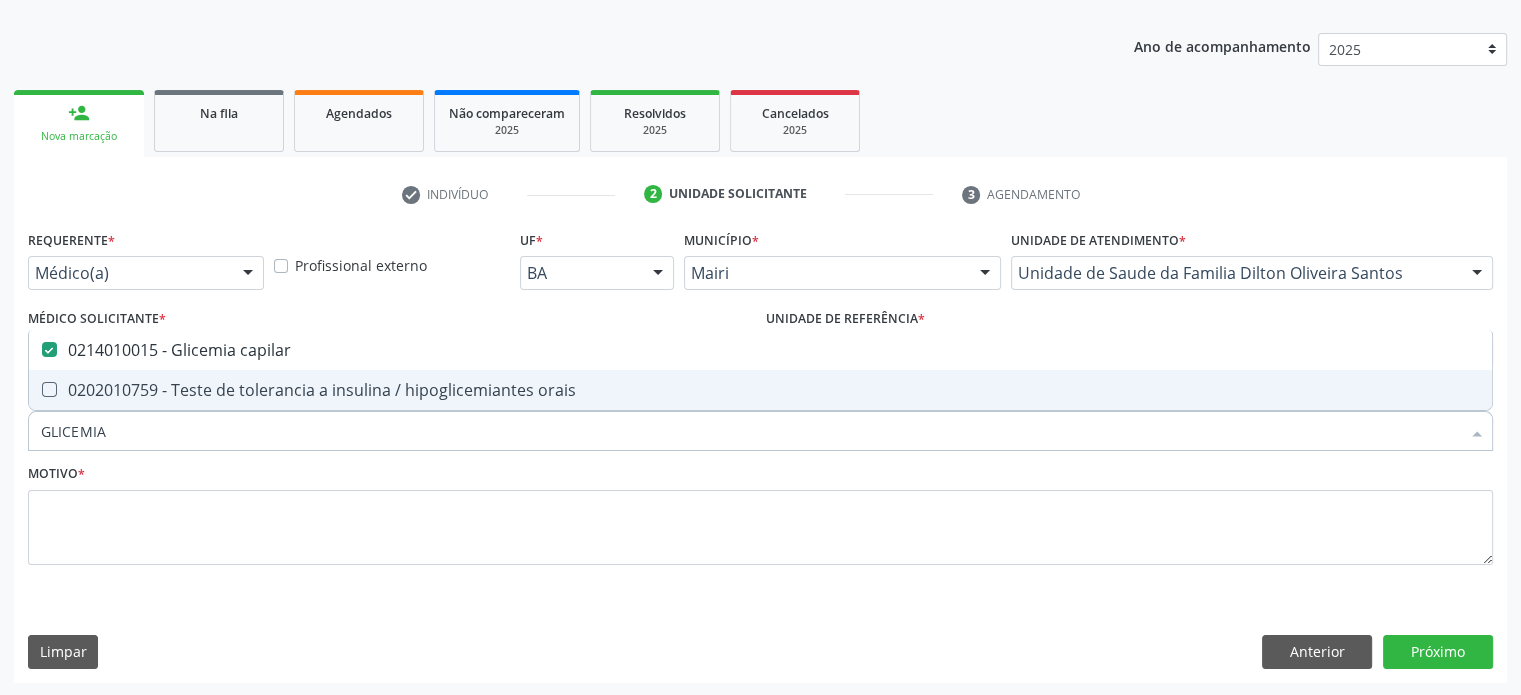 drag, startPoint x: 121, startPoint y: 427, endPoint x: 0, endPoint y: 427, distance: 121 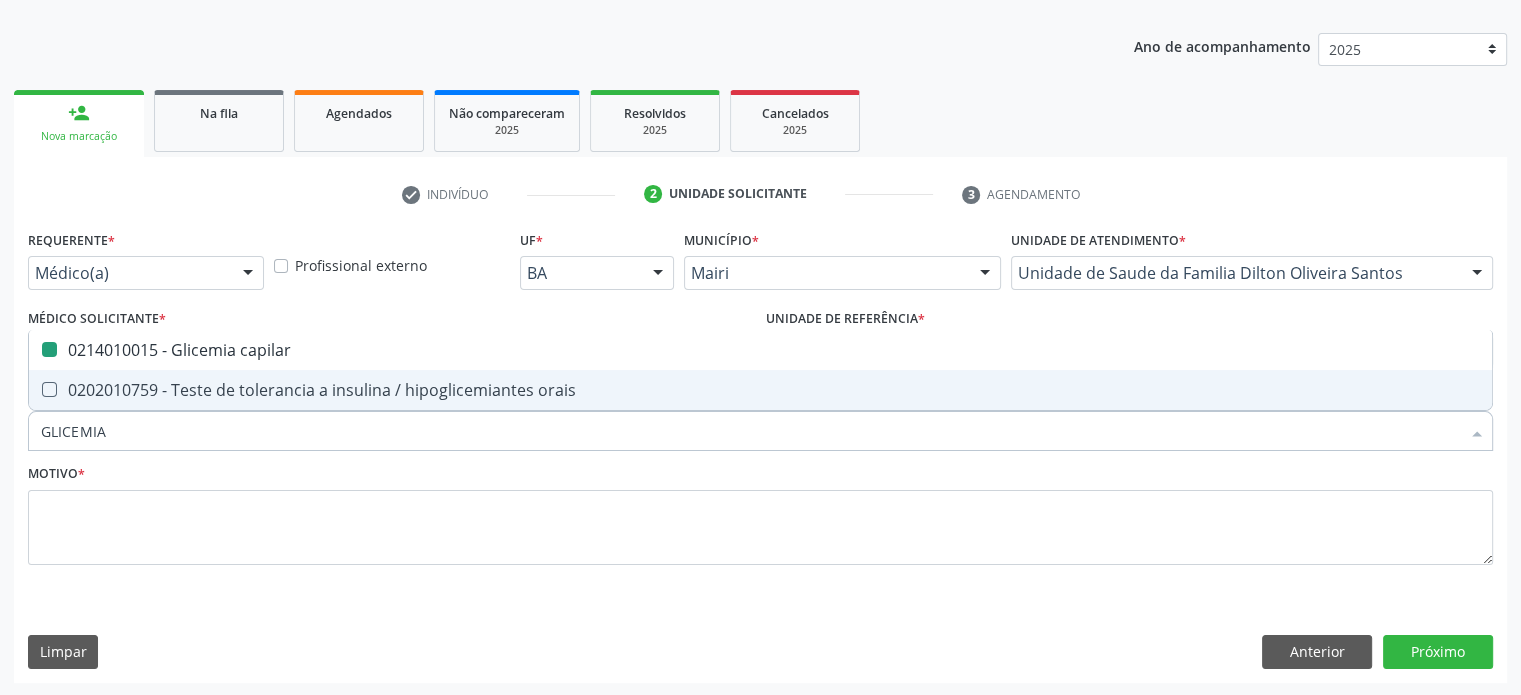 type on "C" 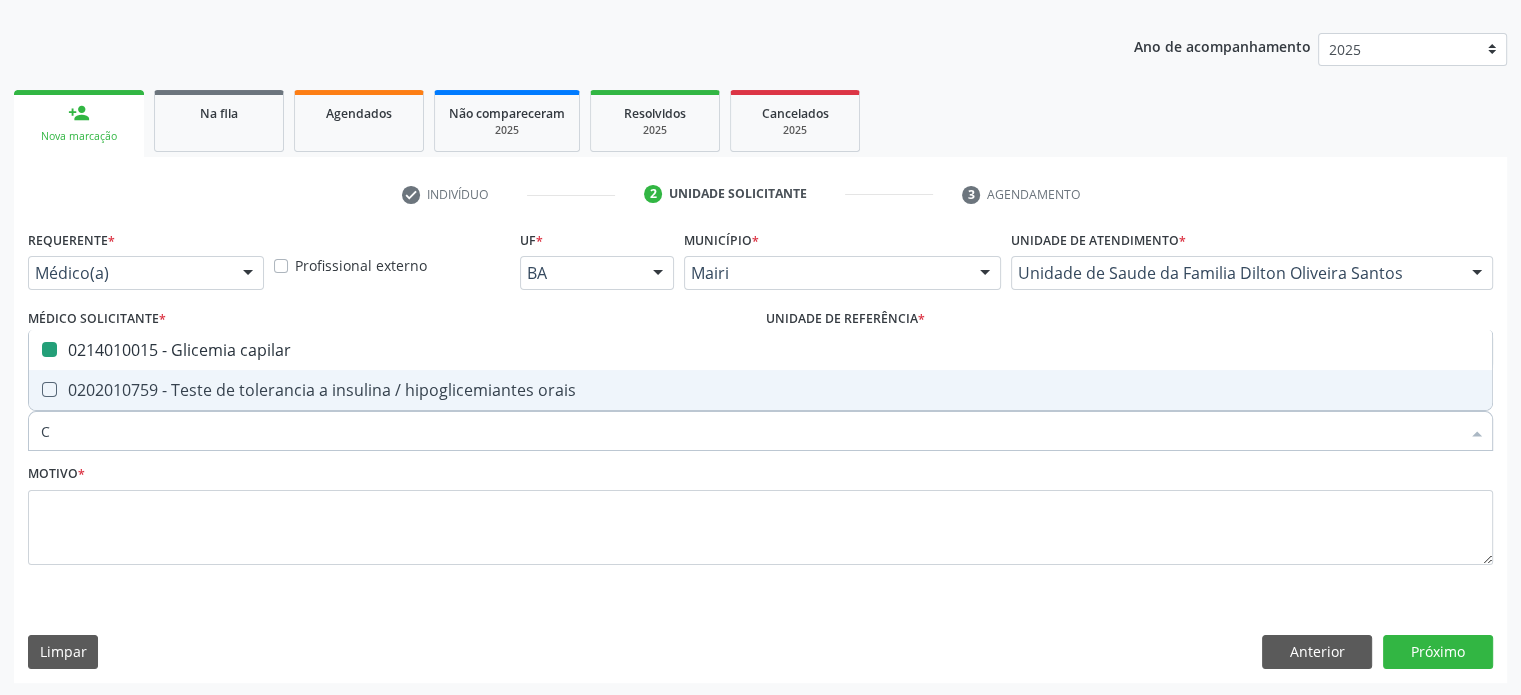 checkbox on "false" 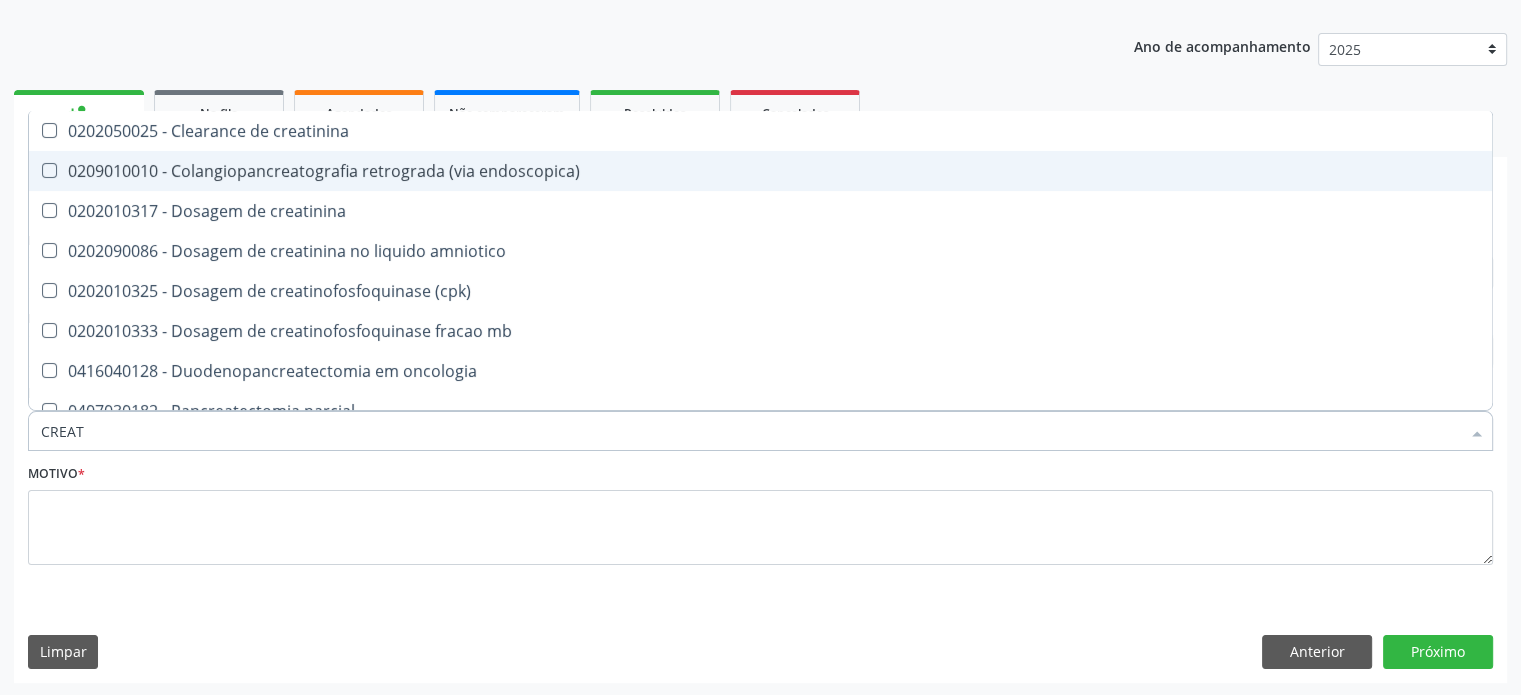 type on "CREATI" 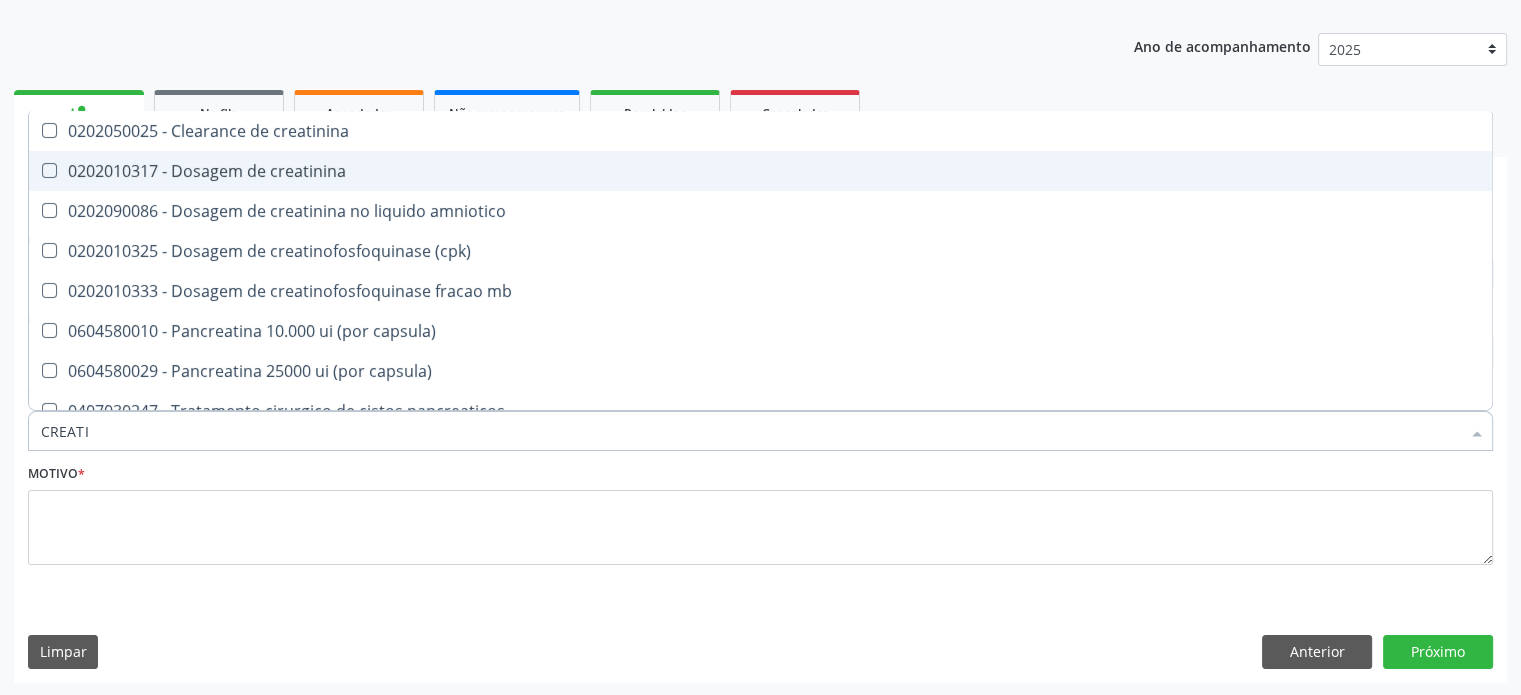click on "0202010317 - Dosagem de creatinina" at bounding box center (760, 171) 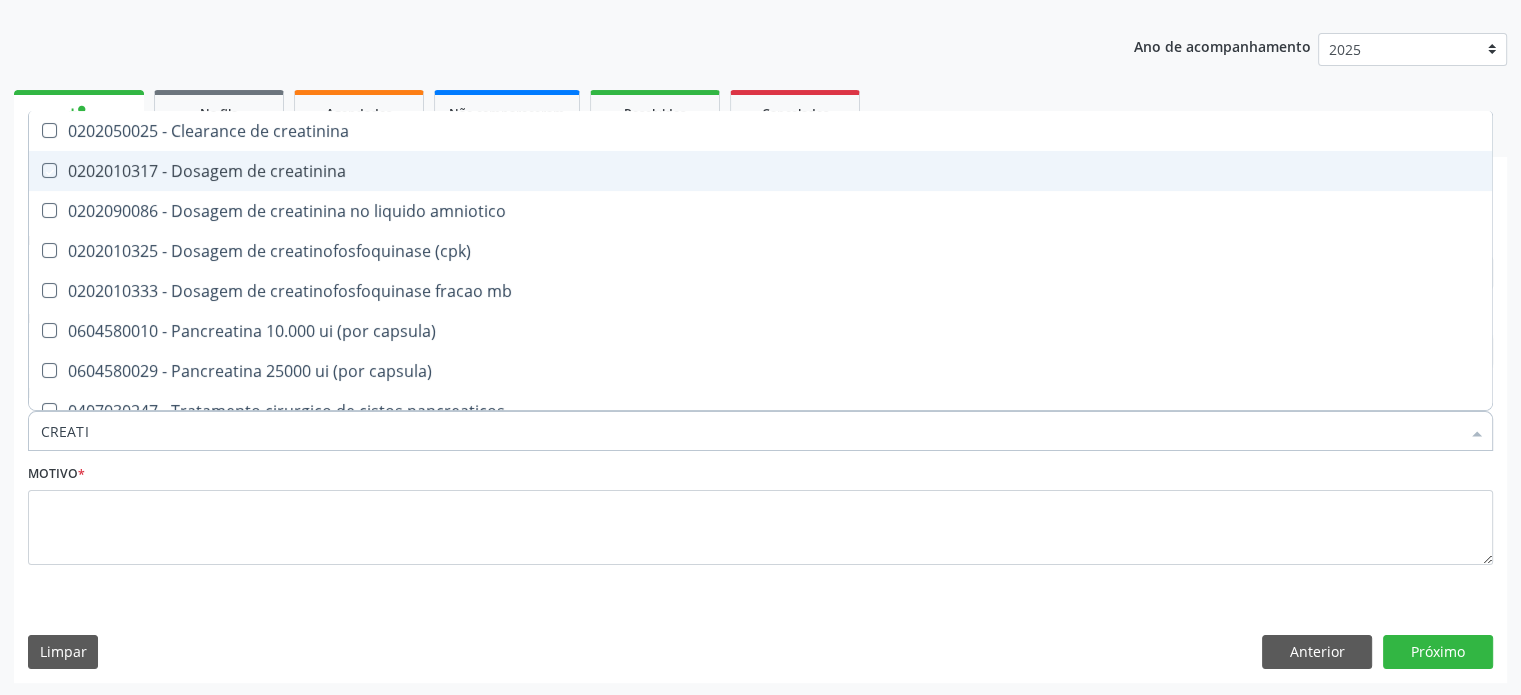 checkbox on "true" 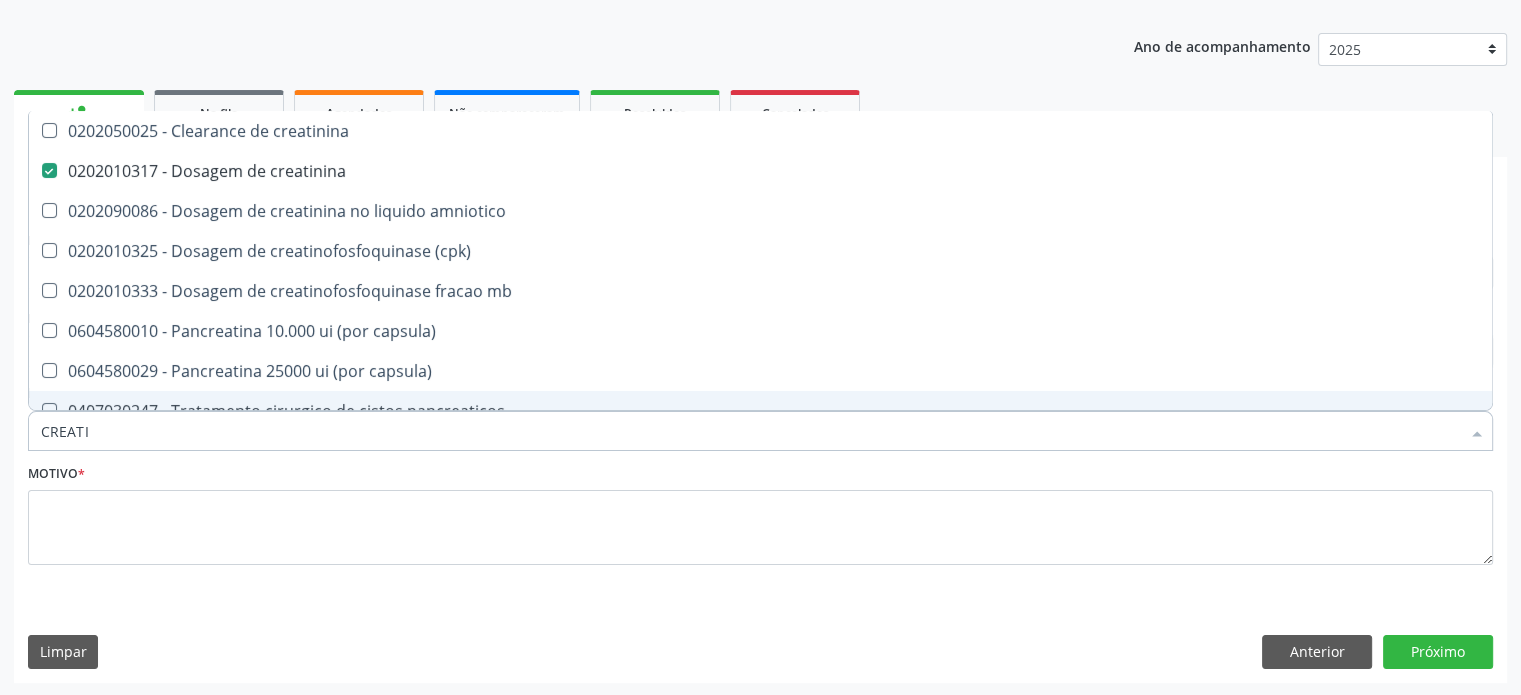 drag, startPoint x: 105, startPoint y: 435, endPoint x: 7, endPoint y: 431, distance: 98.0816 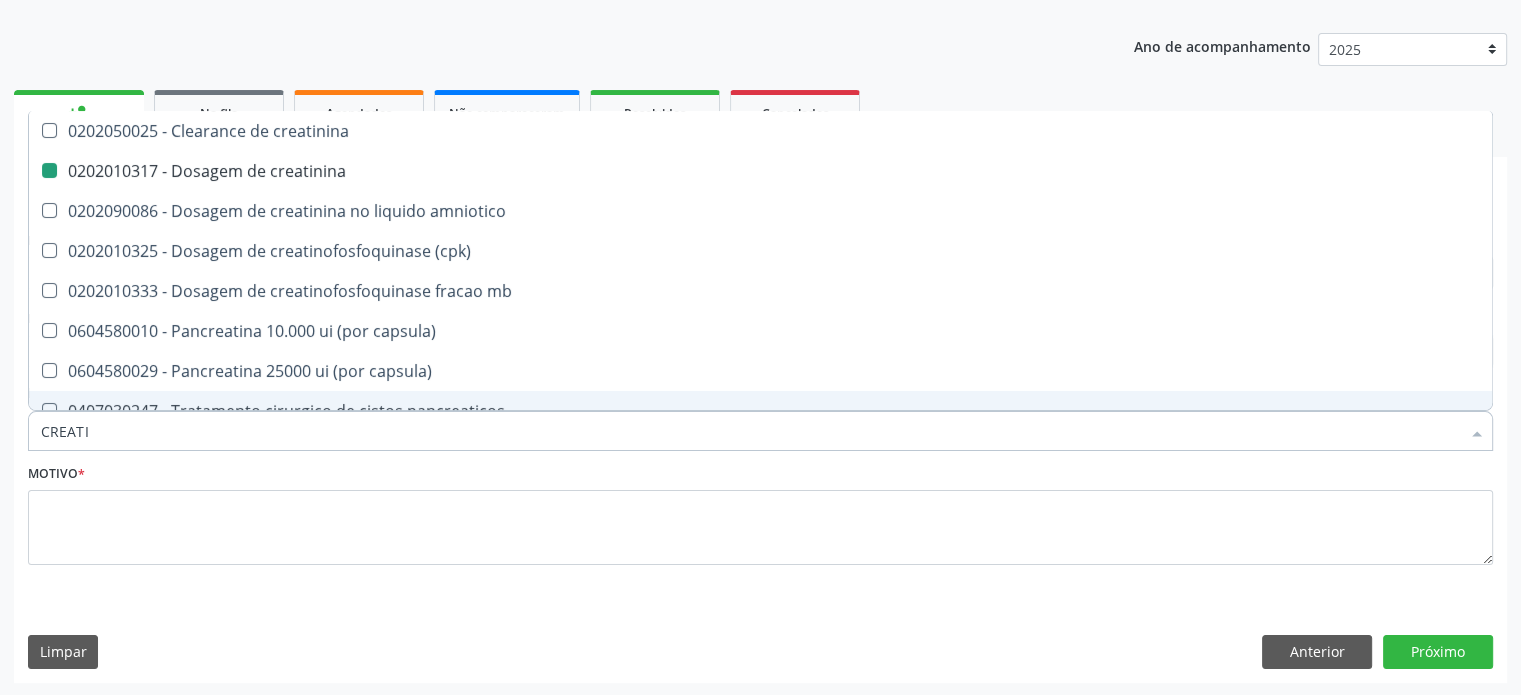 type on "U" 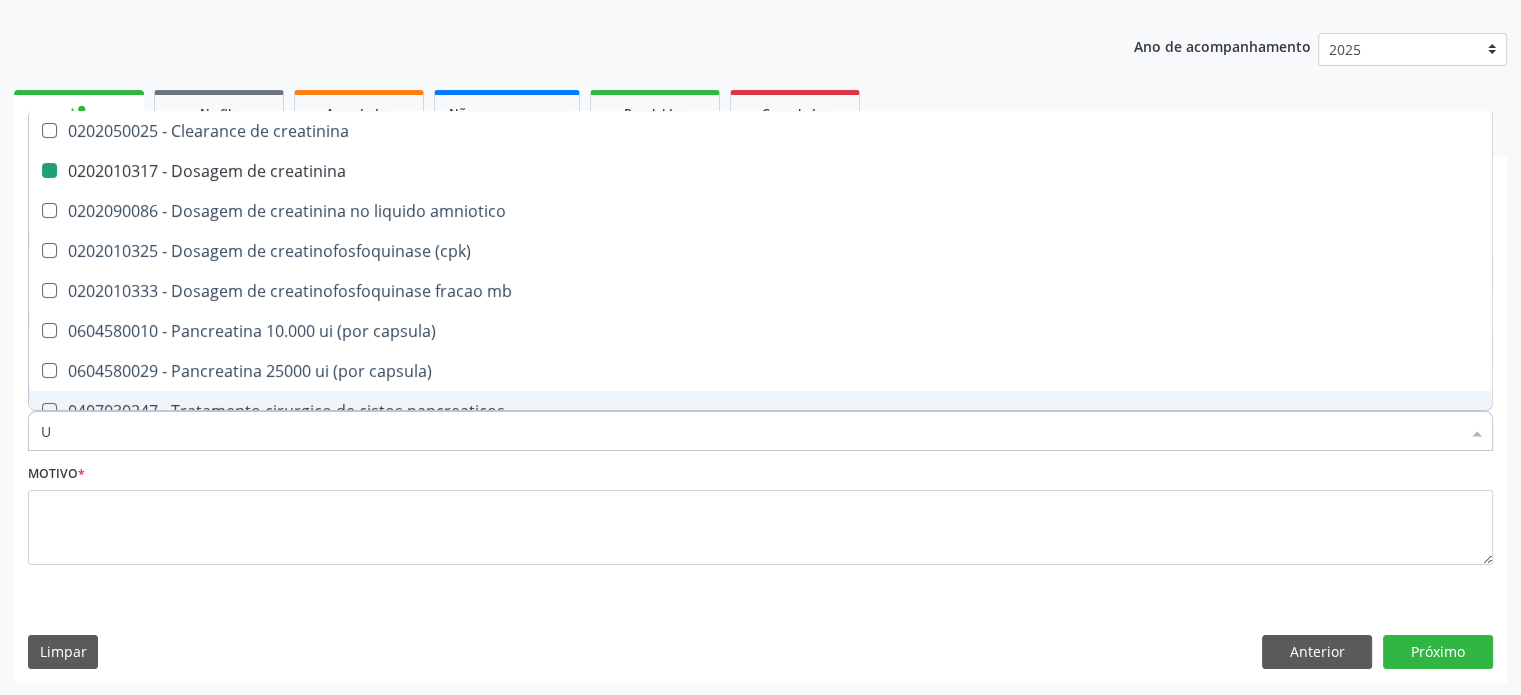 checkbox on "false" 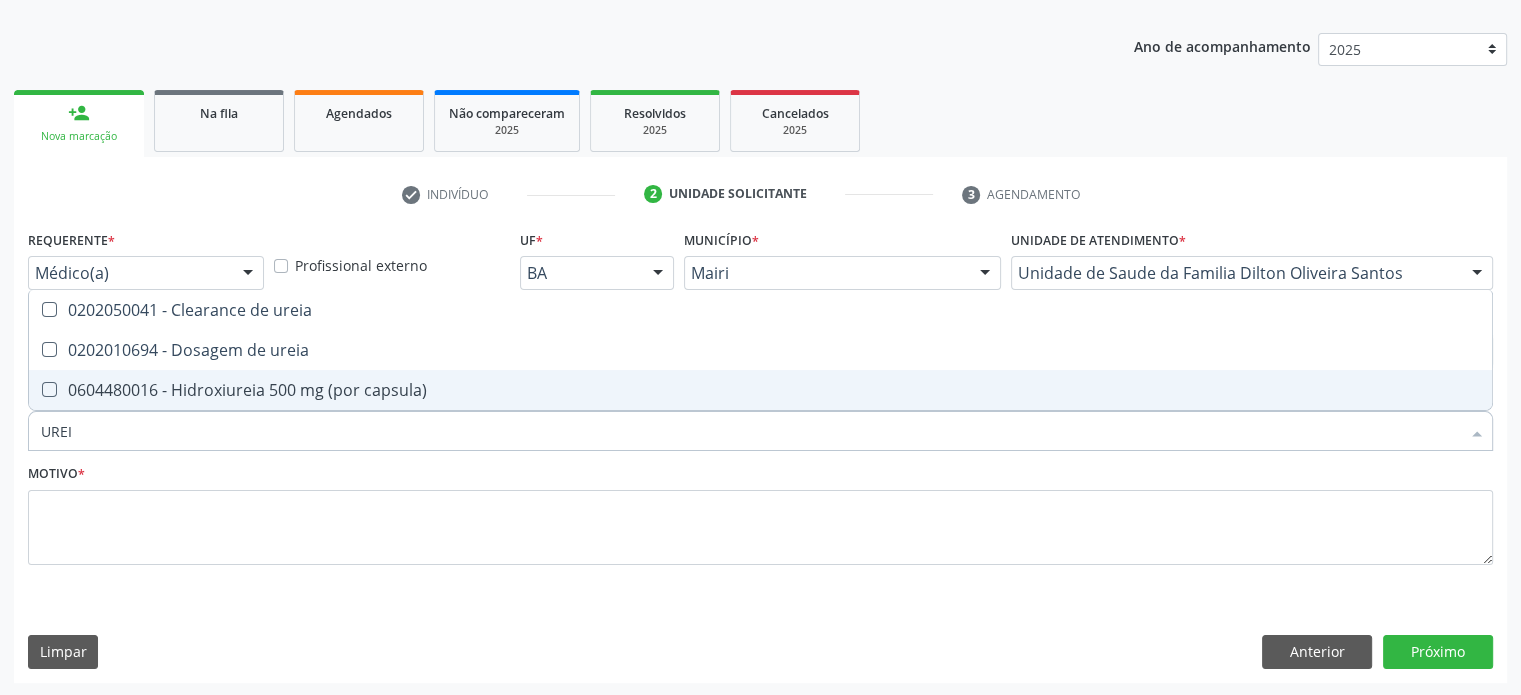 type on "UREIA" 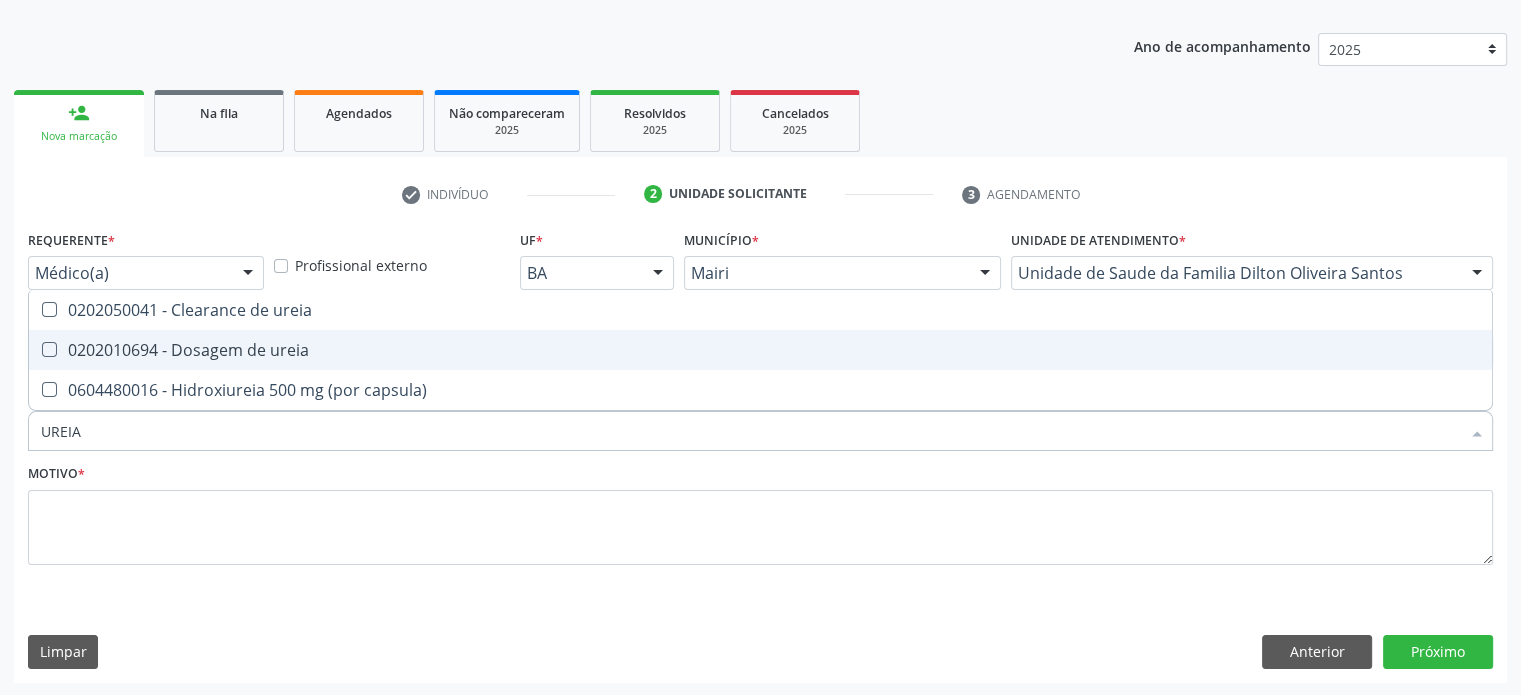 click on "0202010694 - Dosagem de ureia" at bounding box center (760, 350) 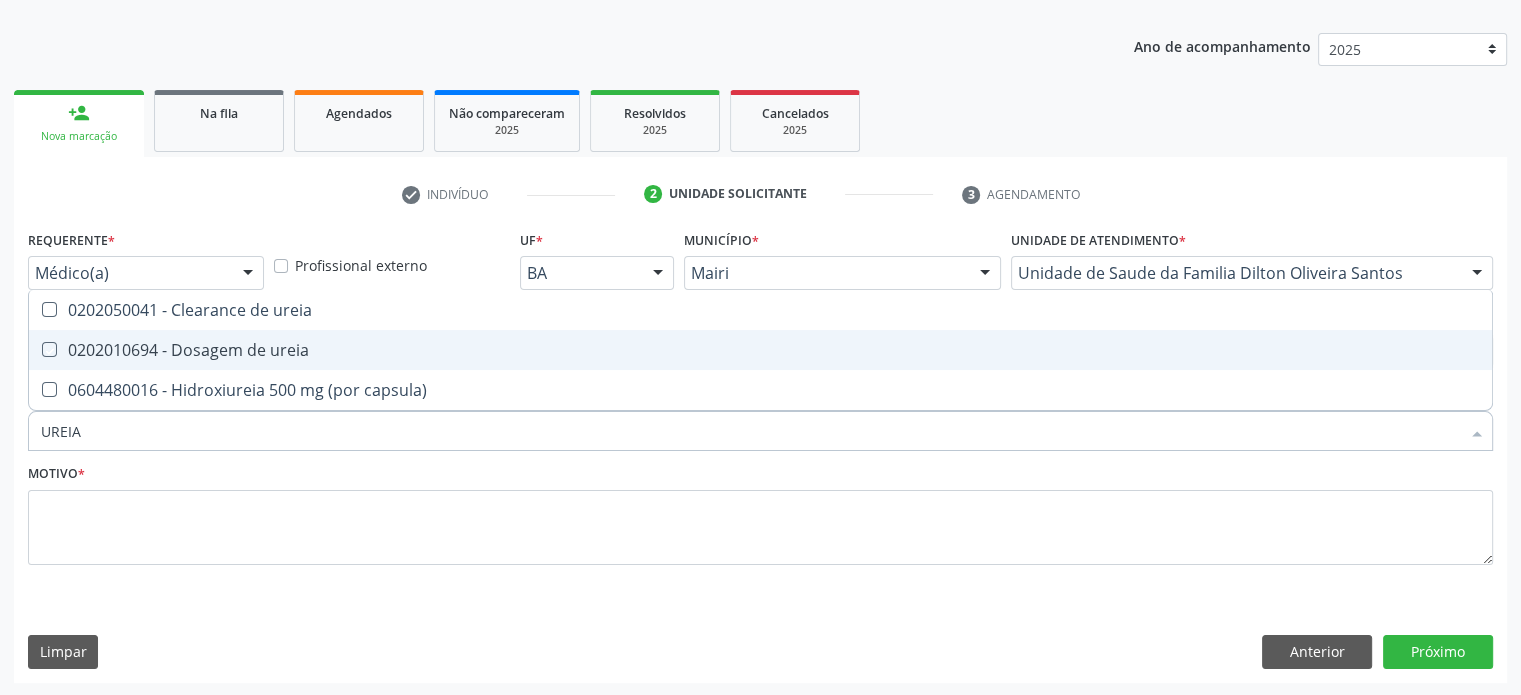 checkbox on "true" 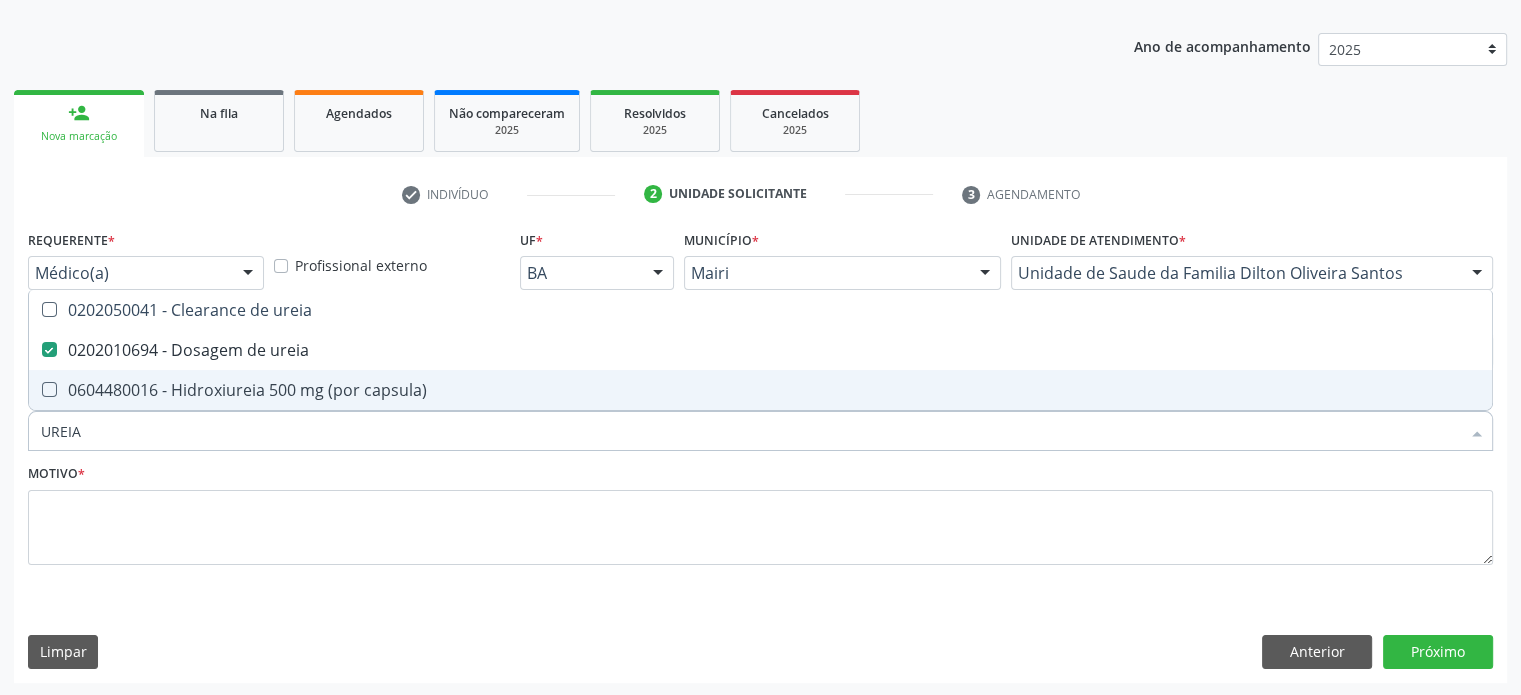 drag, startPoint x: 133, startPoint y: 437, endPoint x: 16, endPoint y: 437, distance: 117 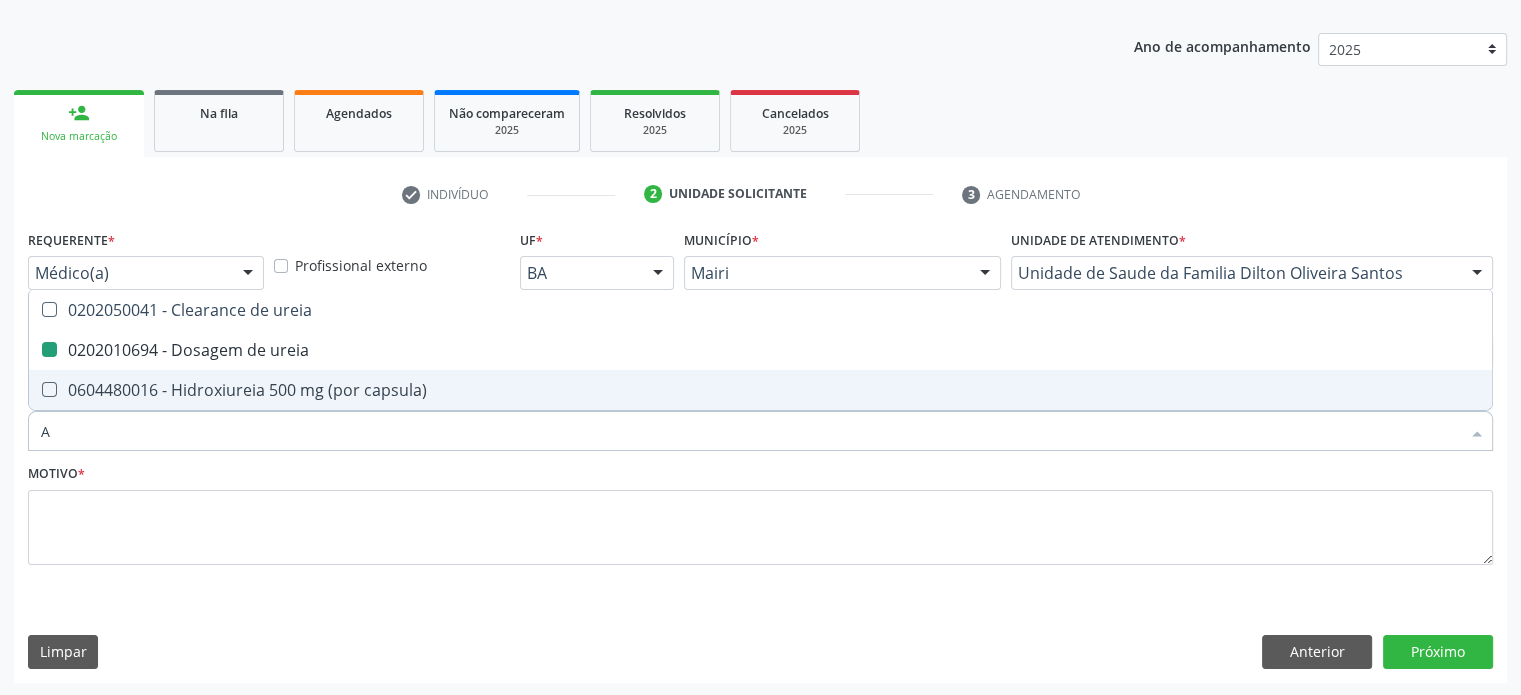 type on "AC" 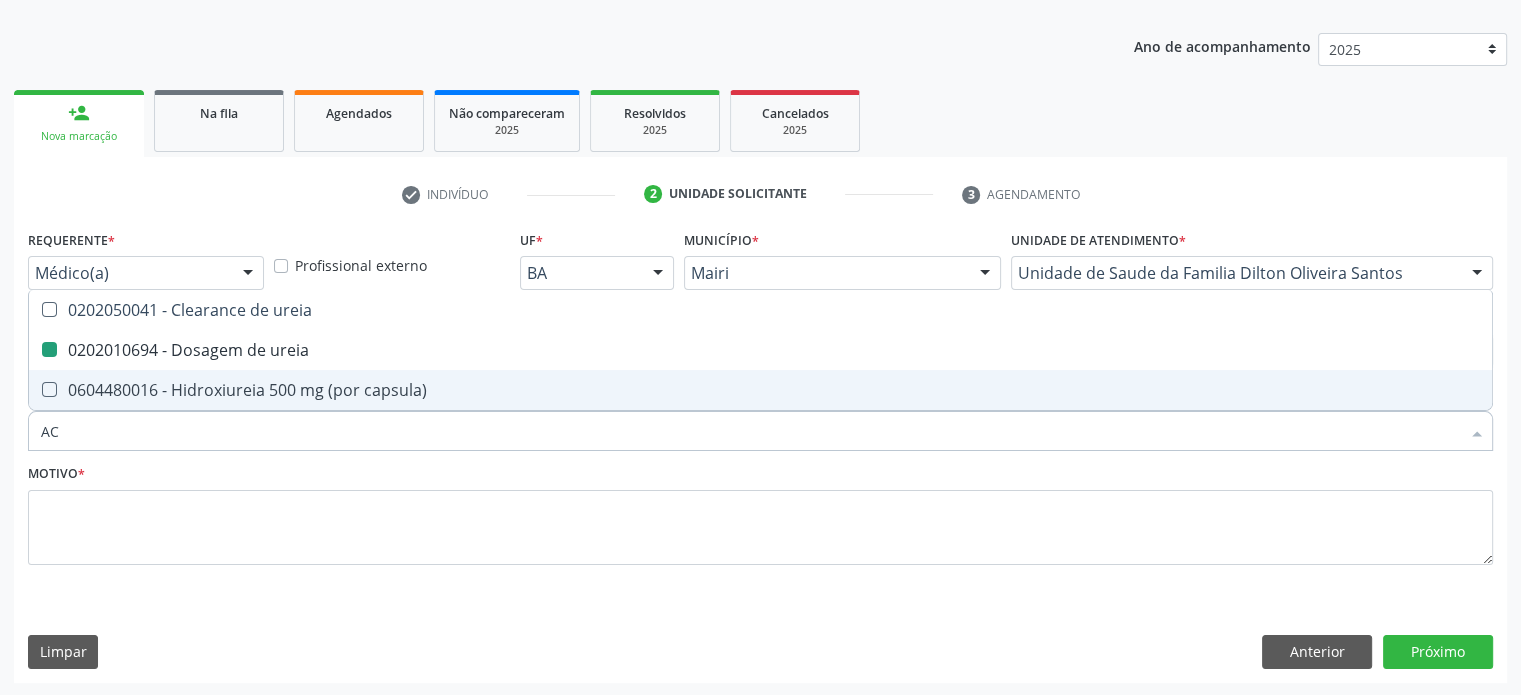 checkbox on "false" 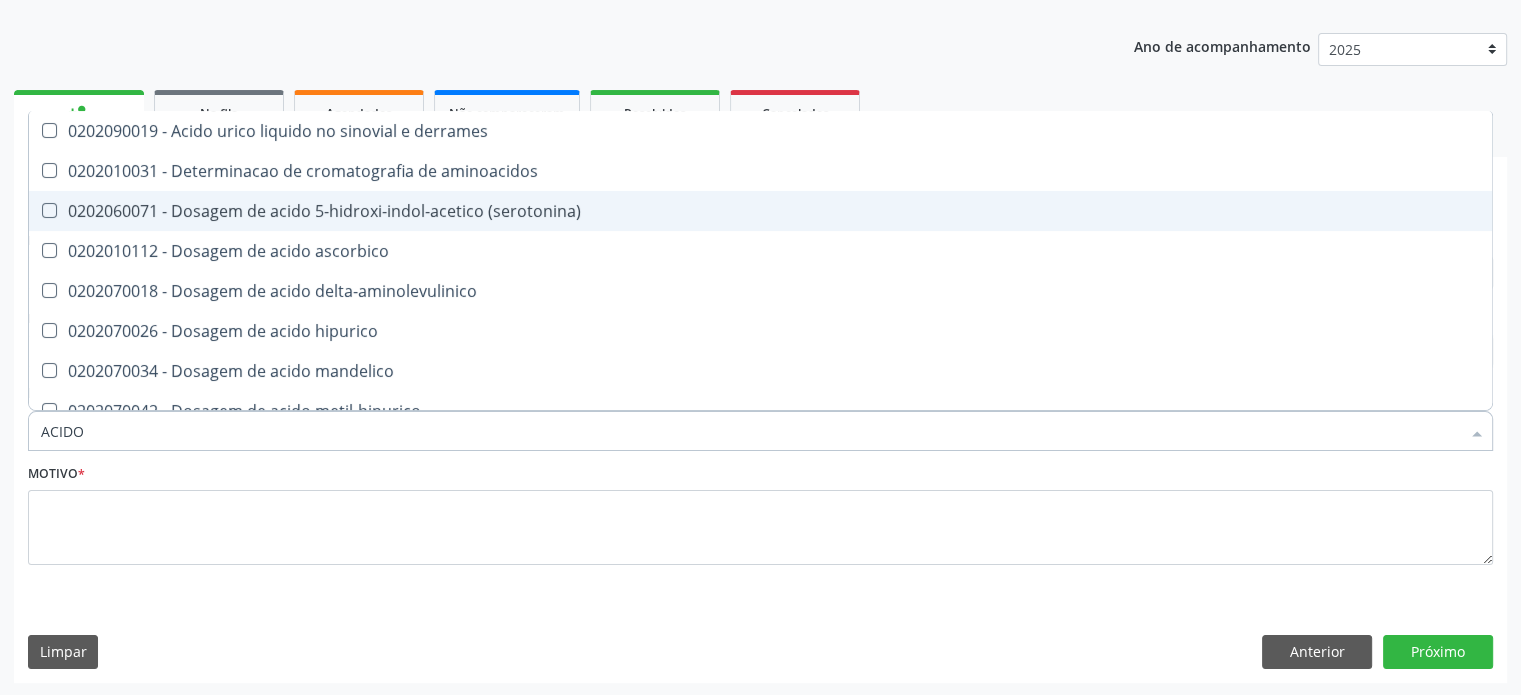 type on "ACIDO U" 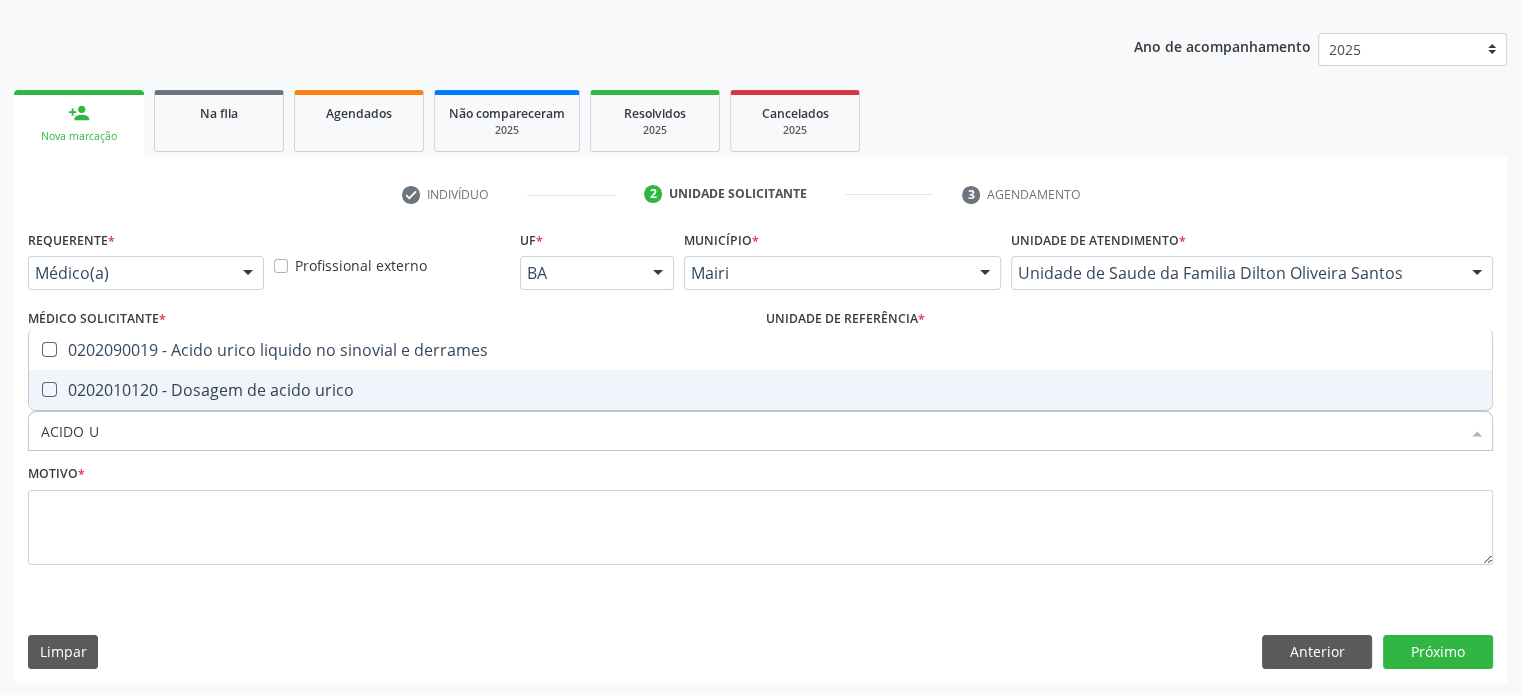 click on "0202010120 - Dosagem de acido urico" at bounding box center [760, 390] 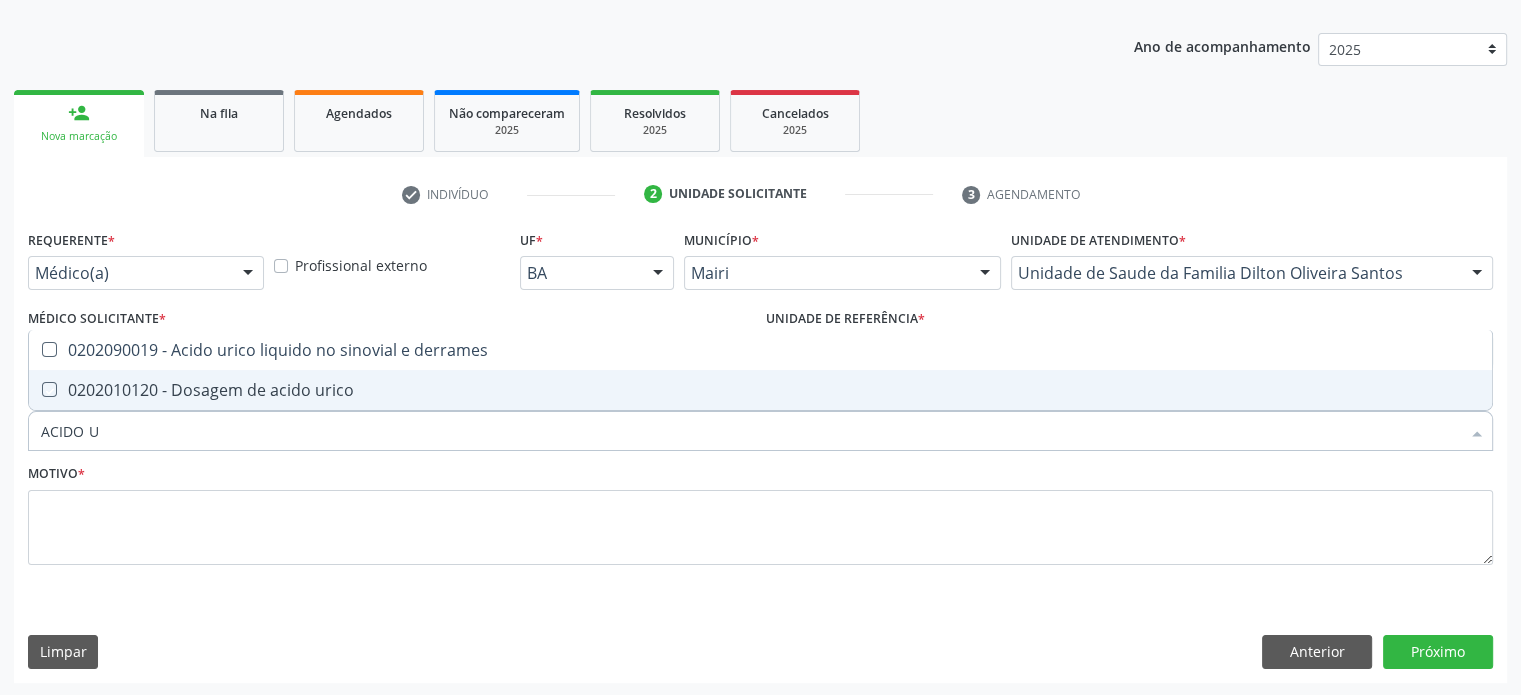 checkbox on "true" 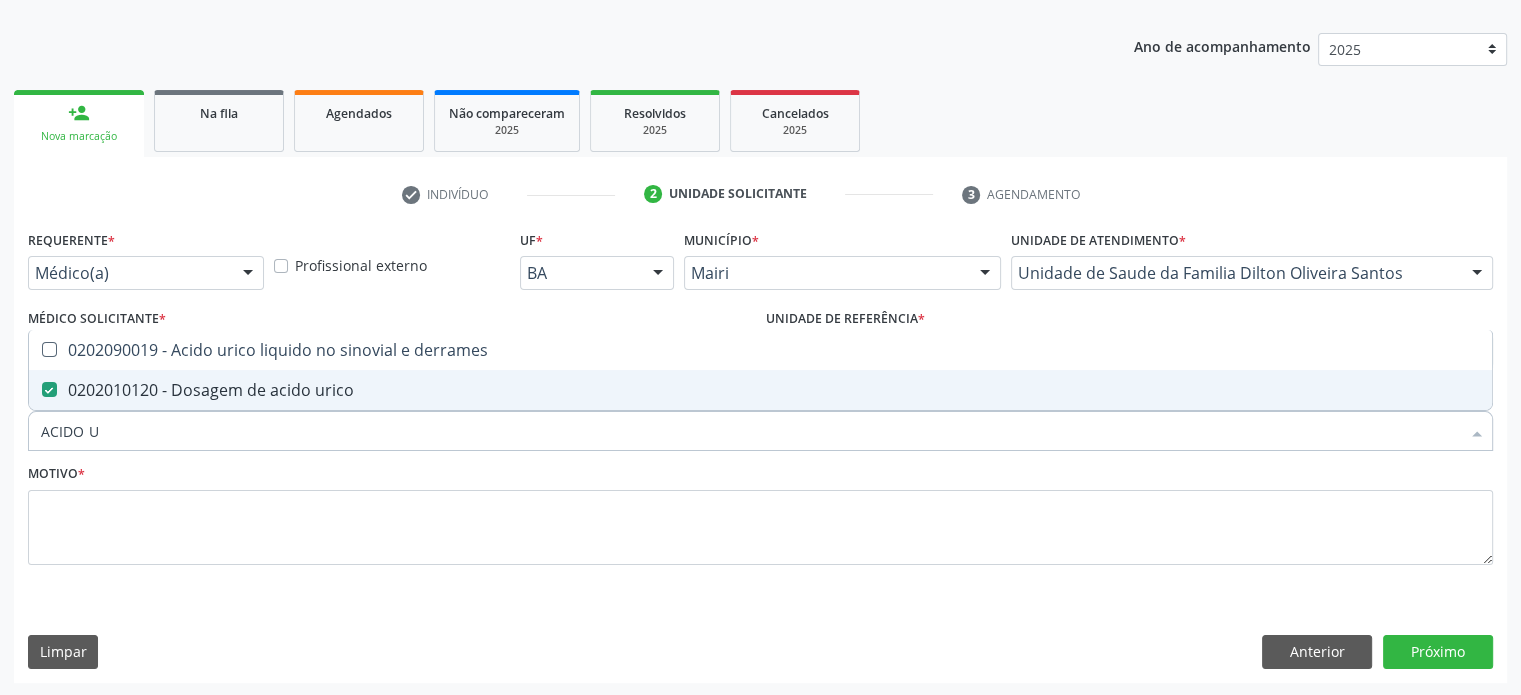 drag, startPoint x: 133, startPoint y: 436, endPoint x: 8, endPoint y: 440, distance: 125.06398 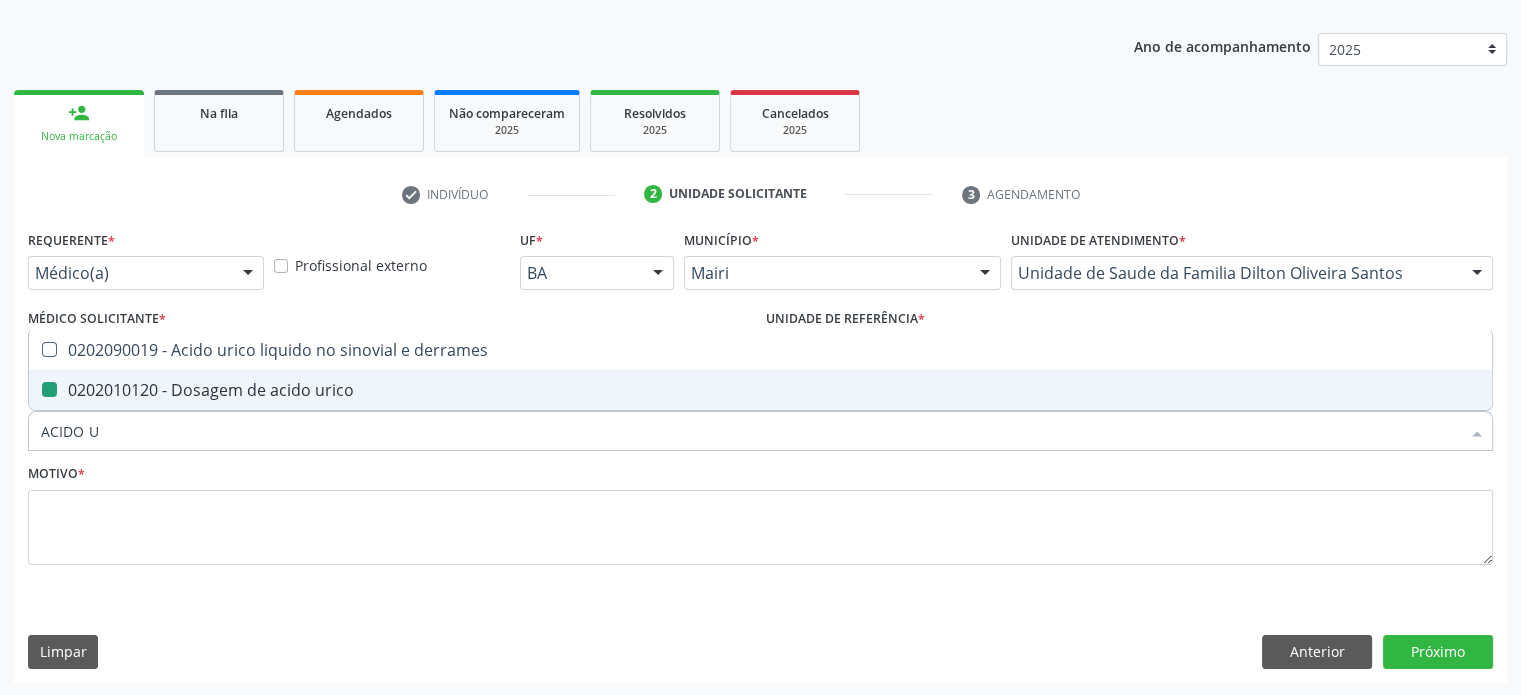 type 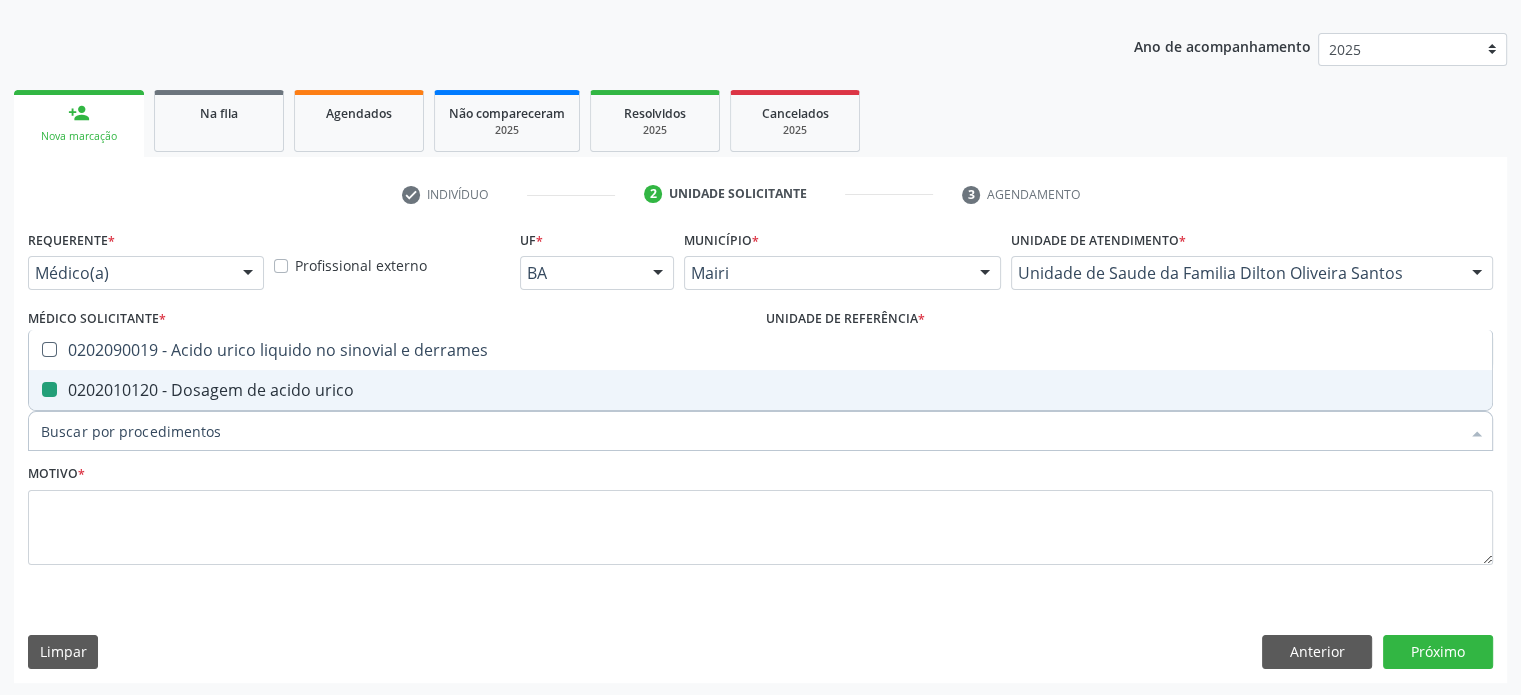 checkbox on "false" 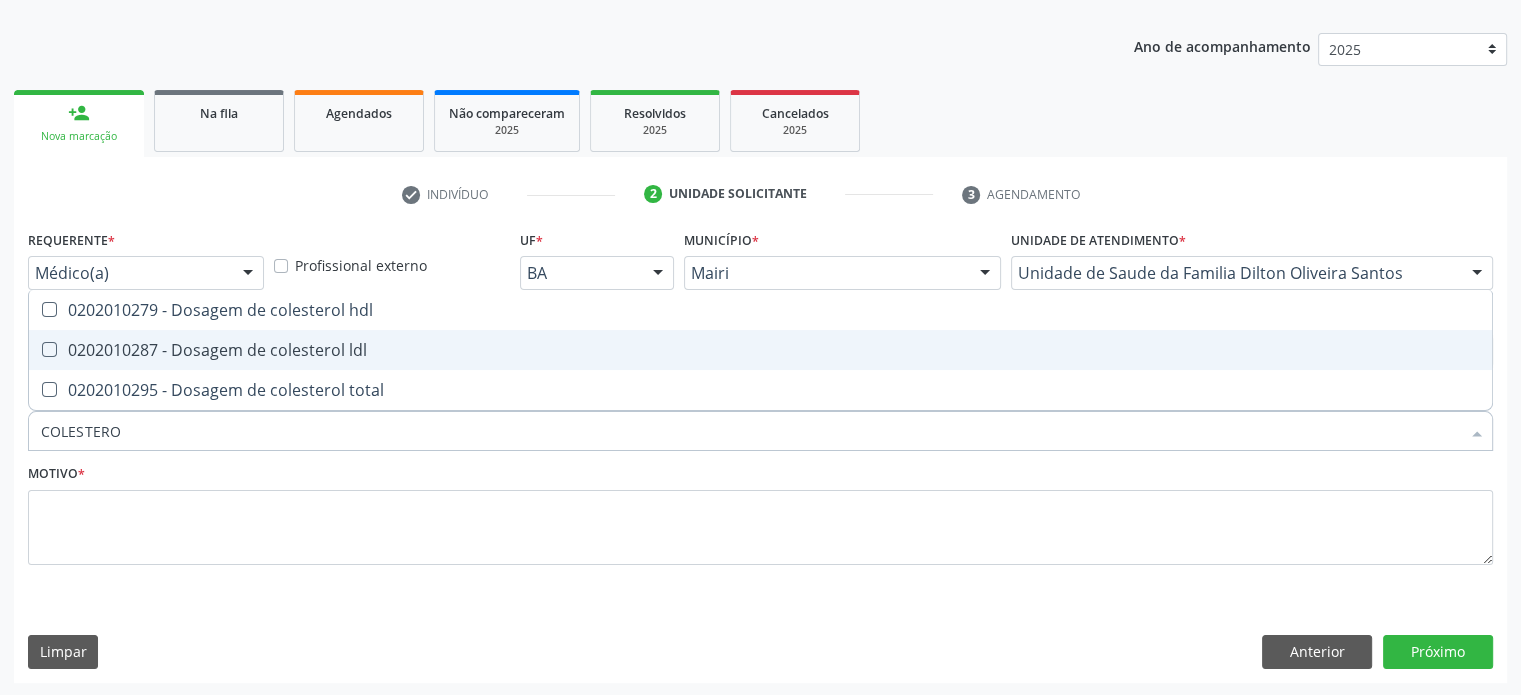 type on "COLESTEROL" 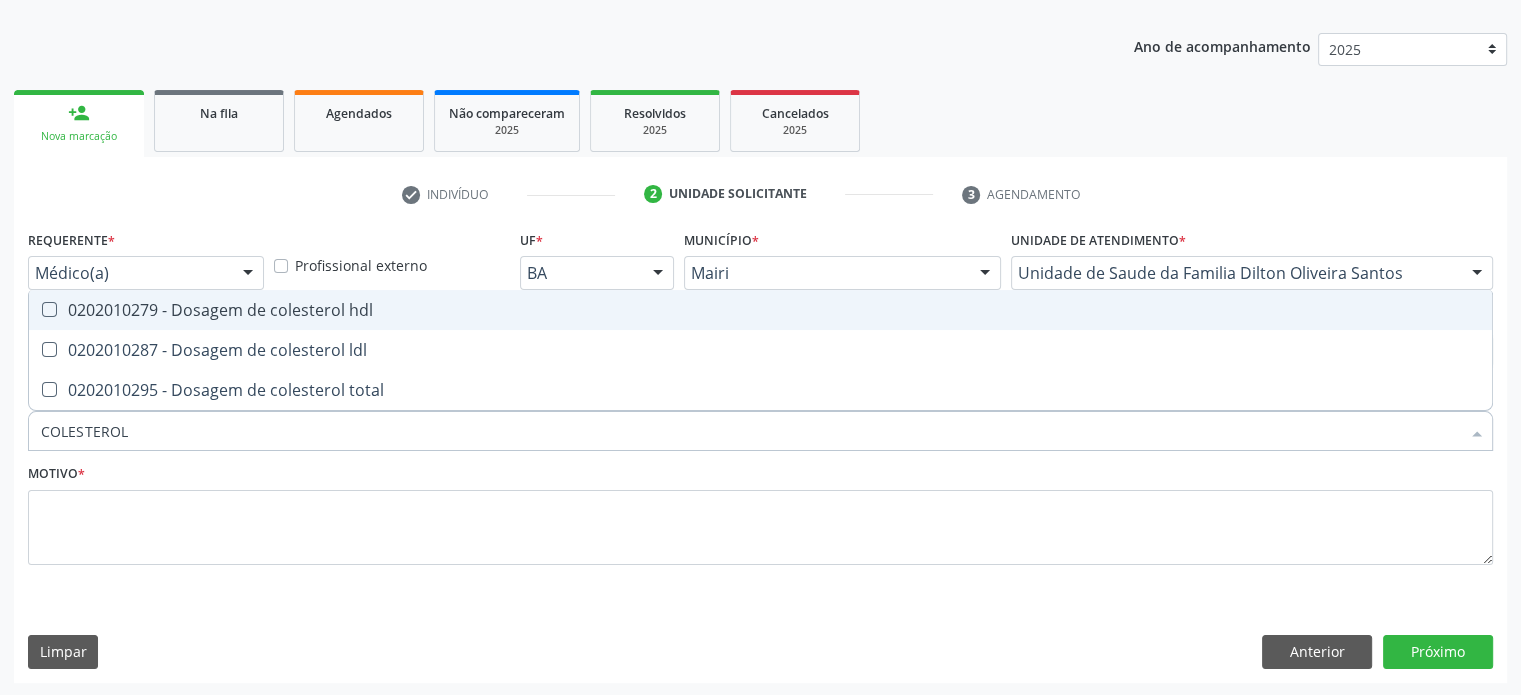 click on "0202010279 - Dosagem de colesterol hdl" at bounding box center (760, 310) 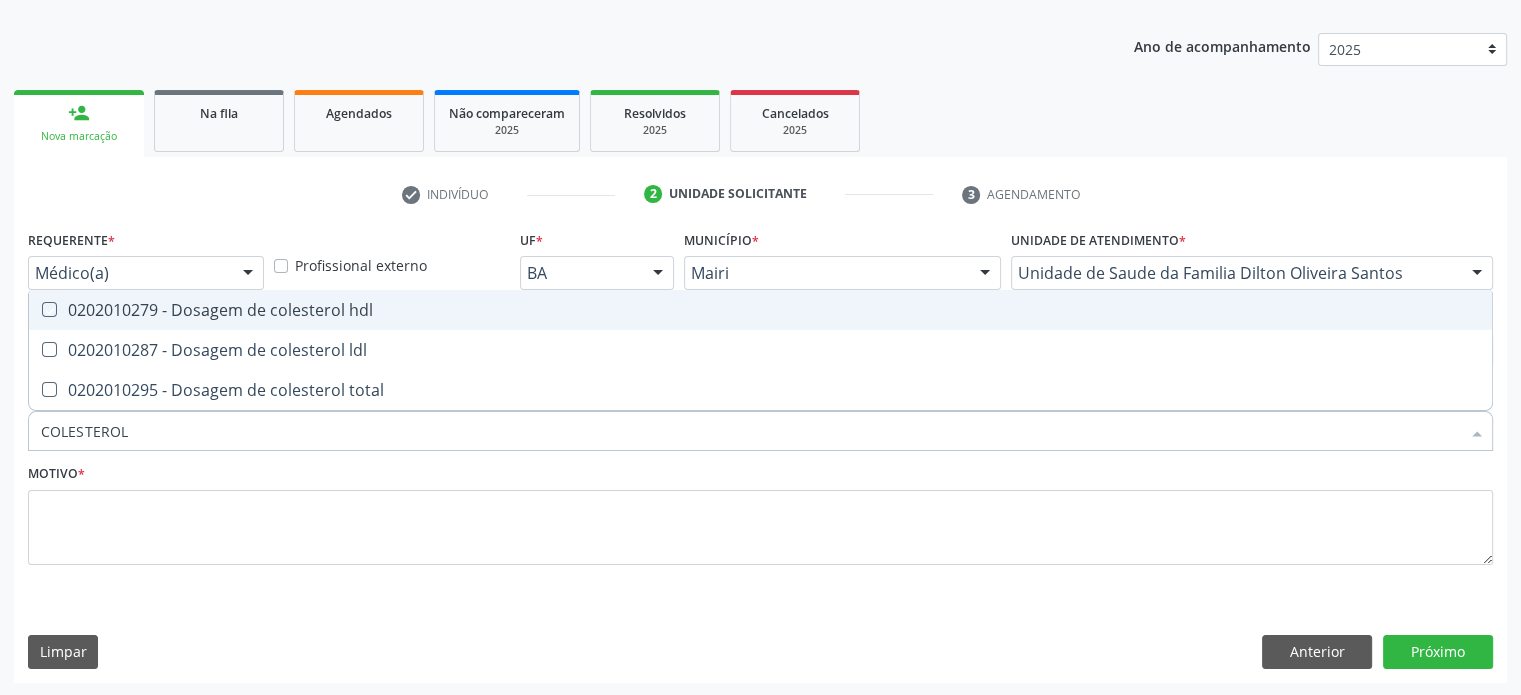 checkbox on "true" 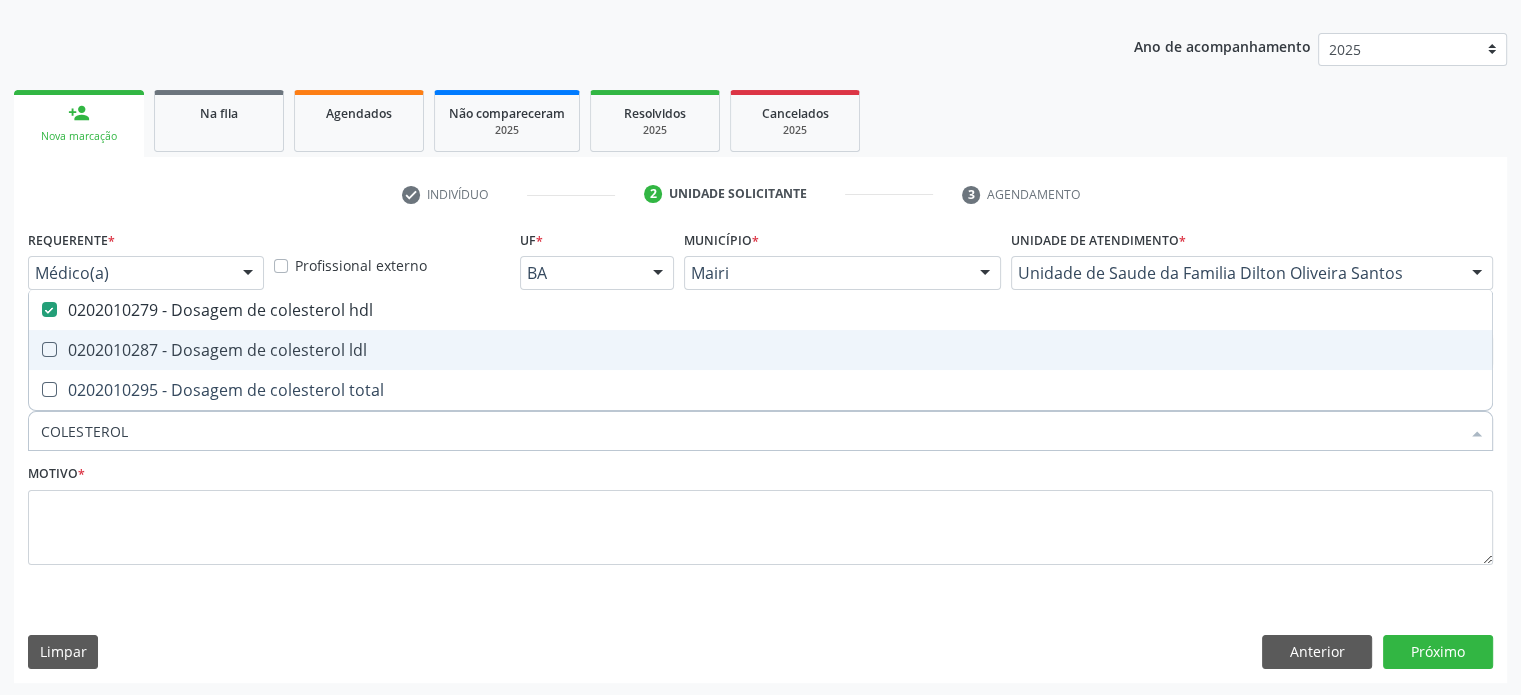 click on "0202010287 - Dosagem de colesterol ldl" at bounding box center [760, 350] 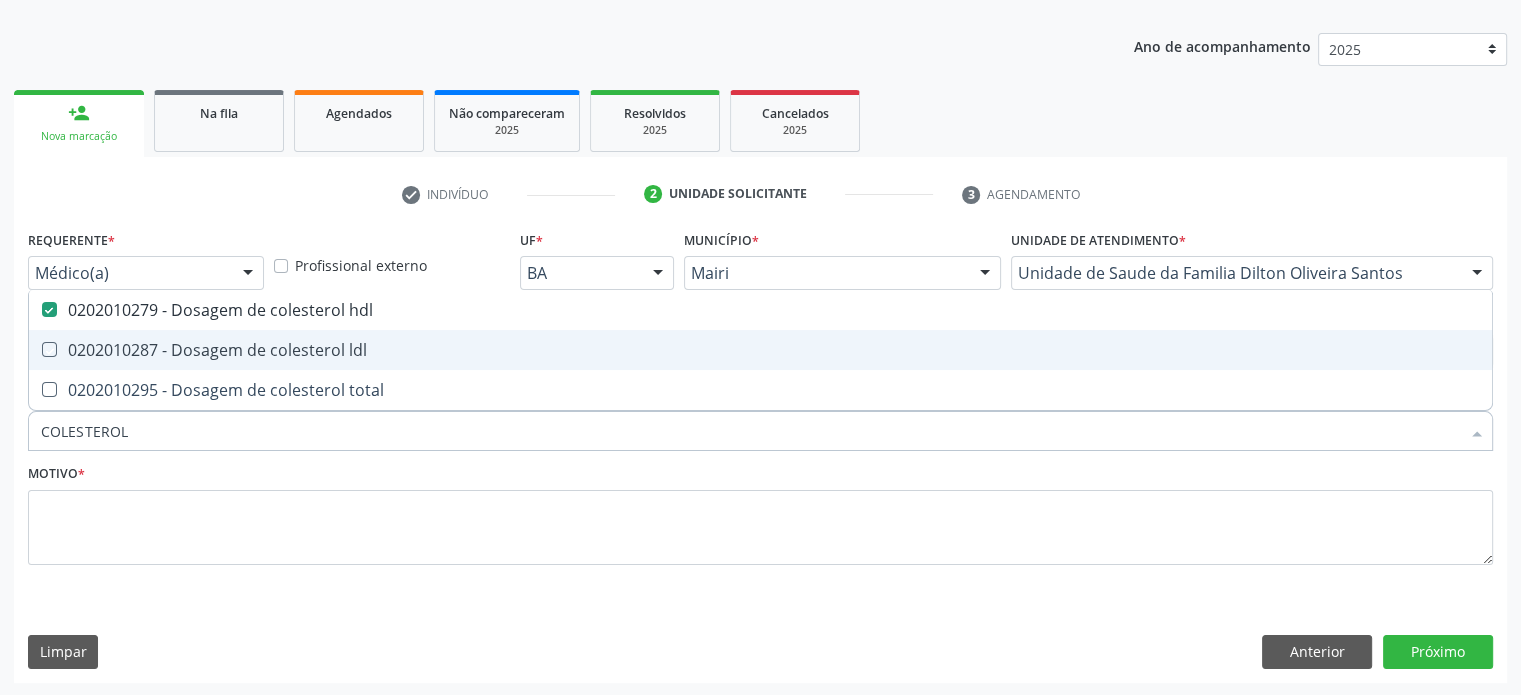 checkbox on "true" 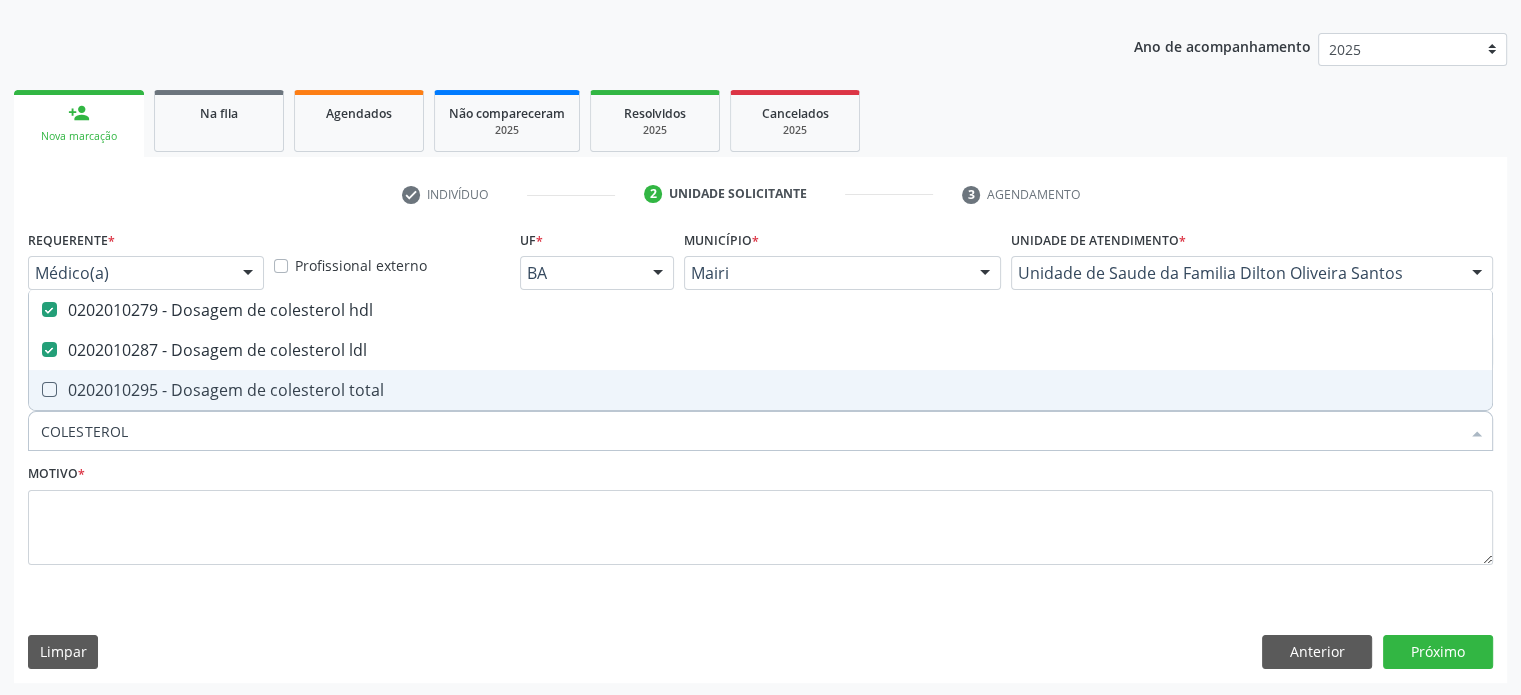 click on "0202010295 - Dosagem de colesterol total" at bounding box center (760, 390) 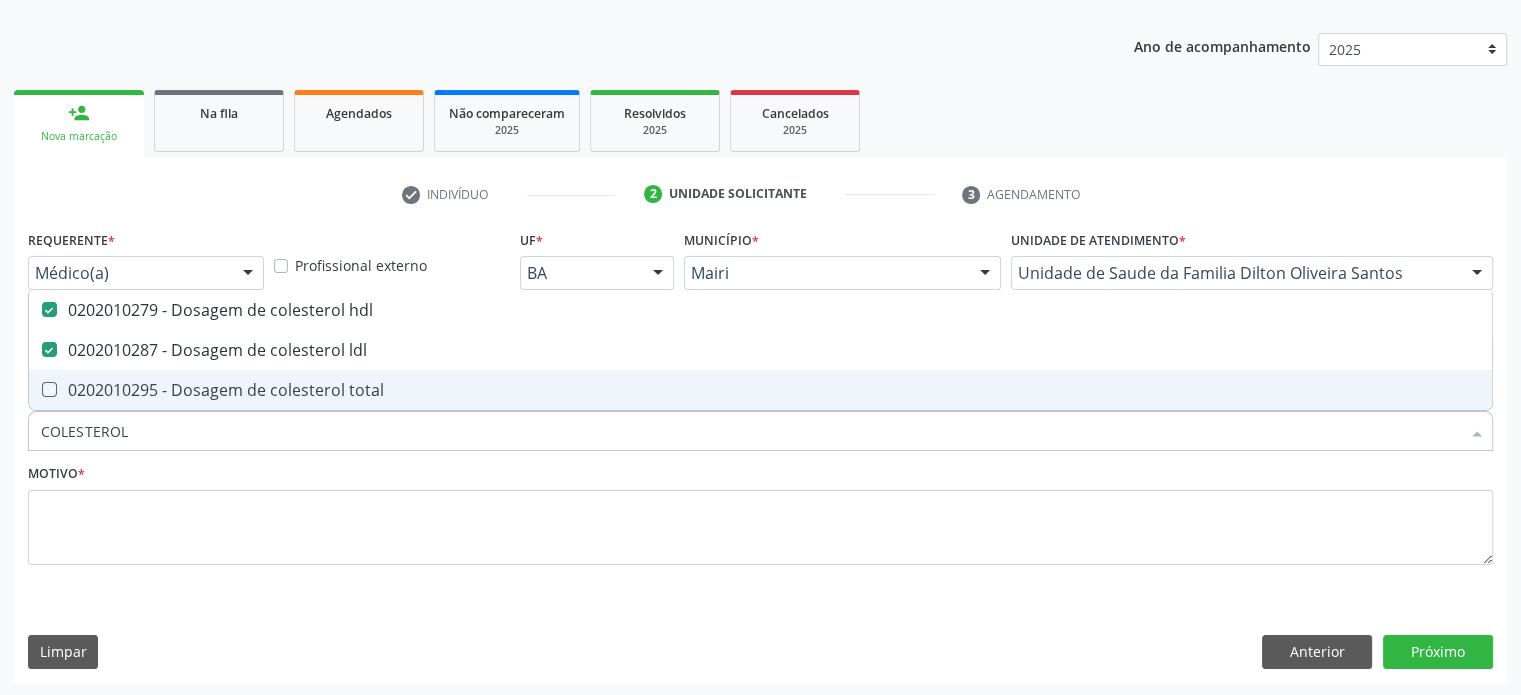 checkbox on "true" 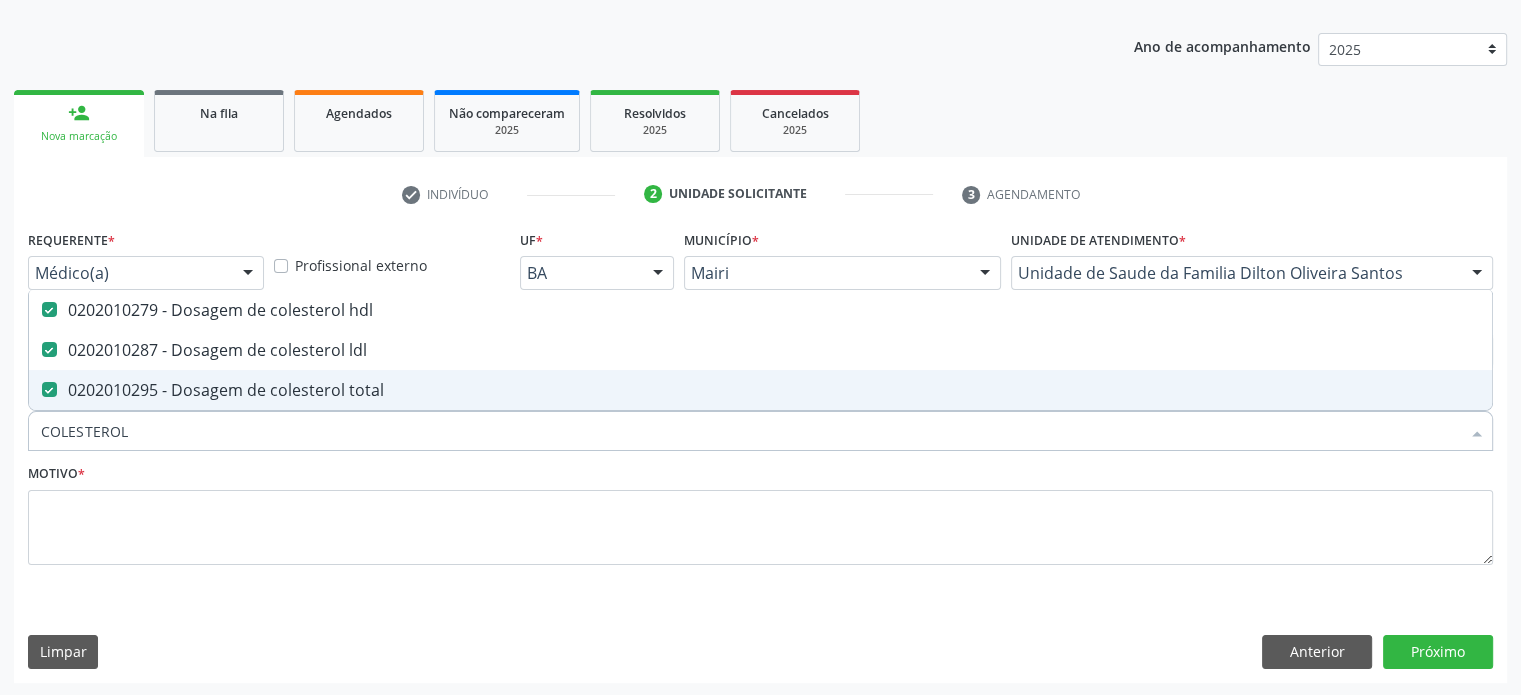 drag, startPoint x: 143, startPoint y: 424, endPoint x: 0, endPoint y: 429, distance: 143.08739 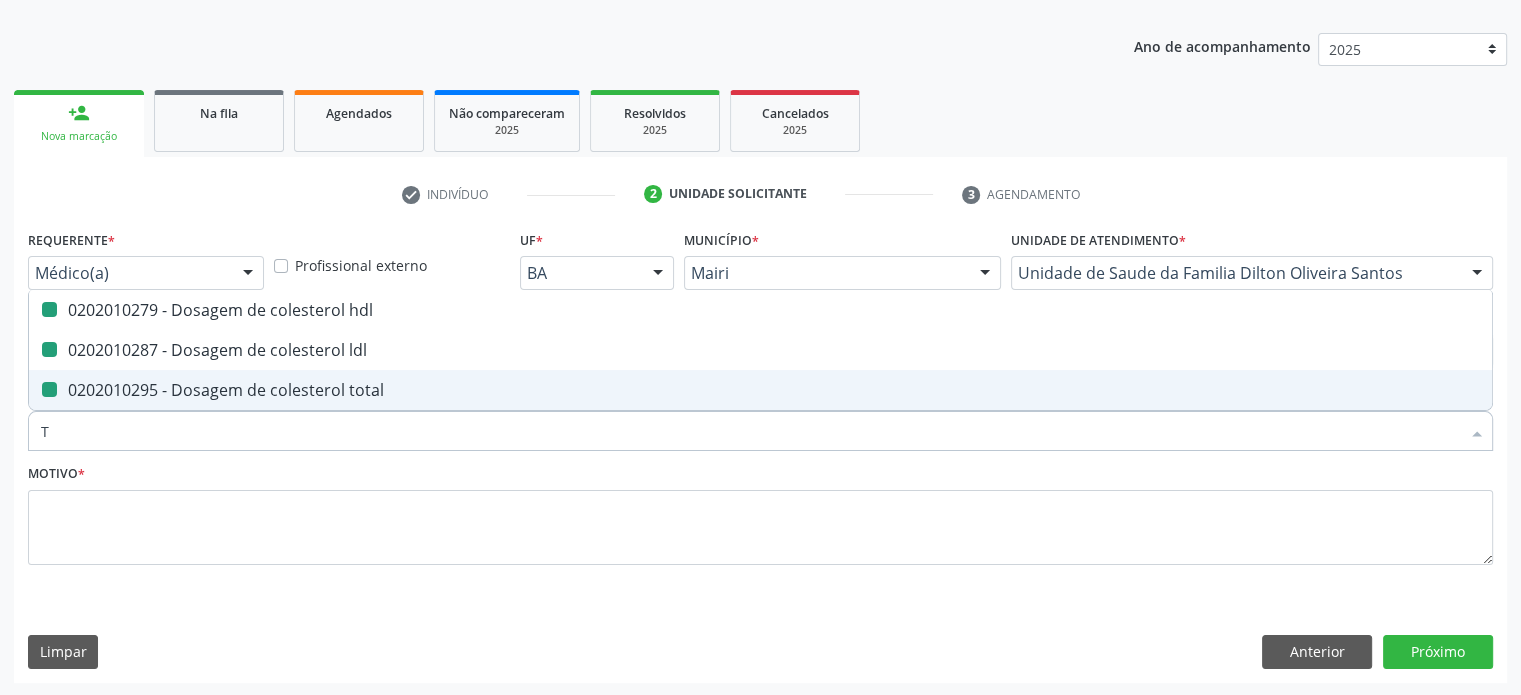 type on "TR" 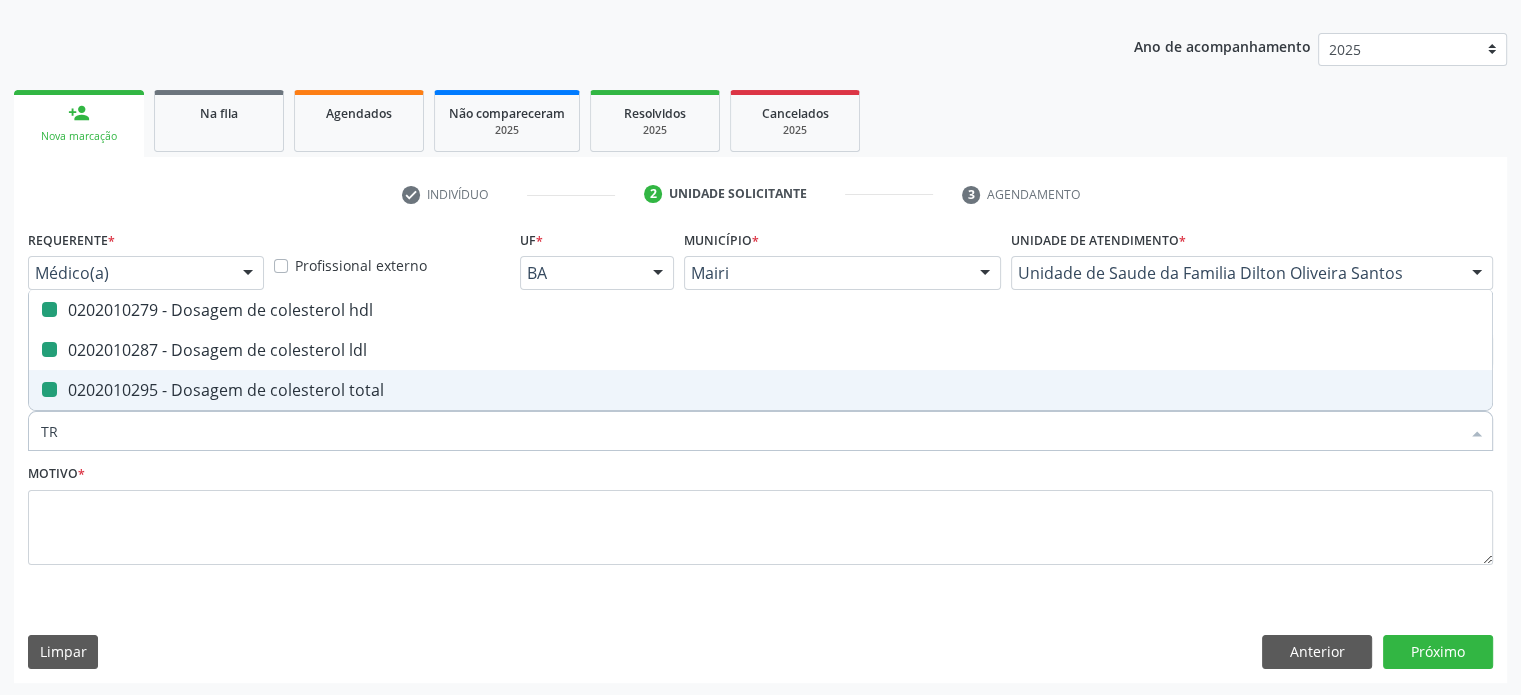 checkbox on "false" 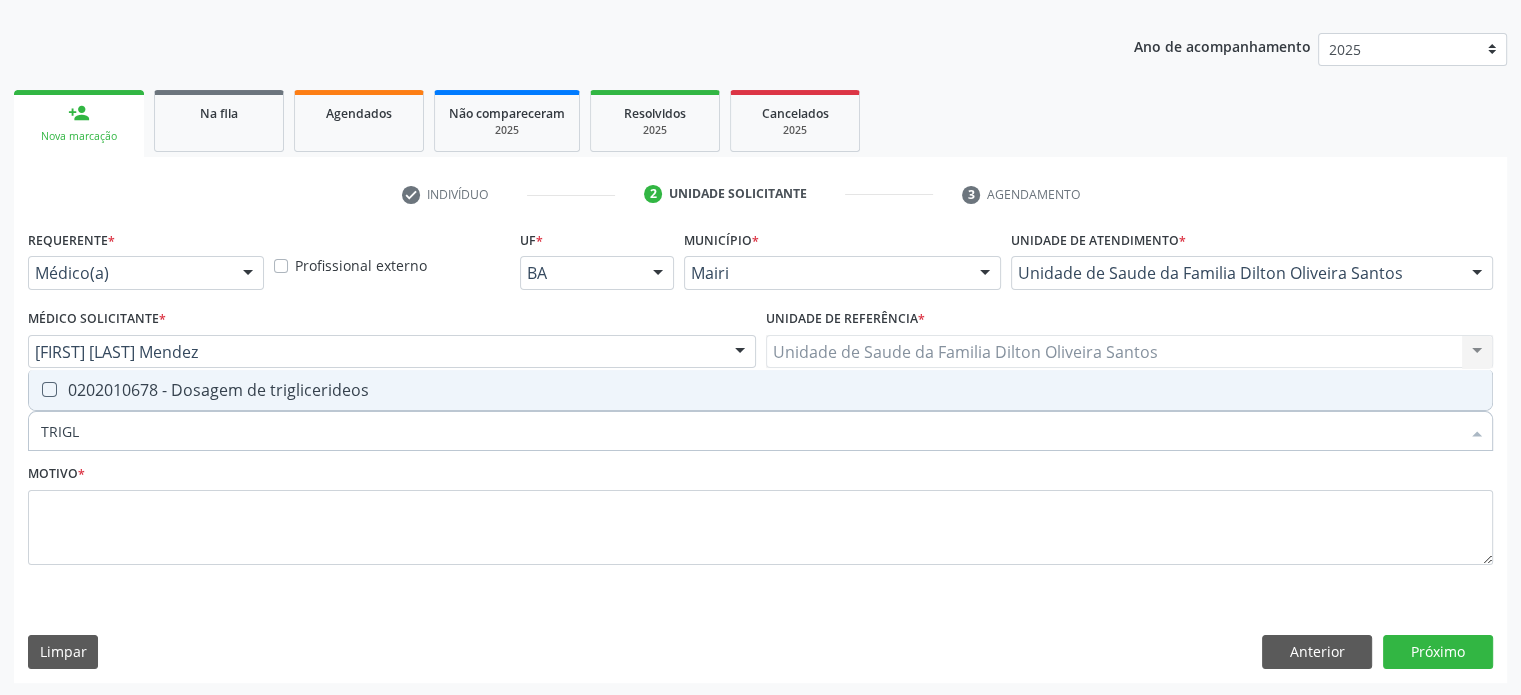 type on "TRIGLI" 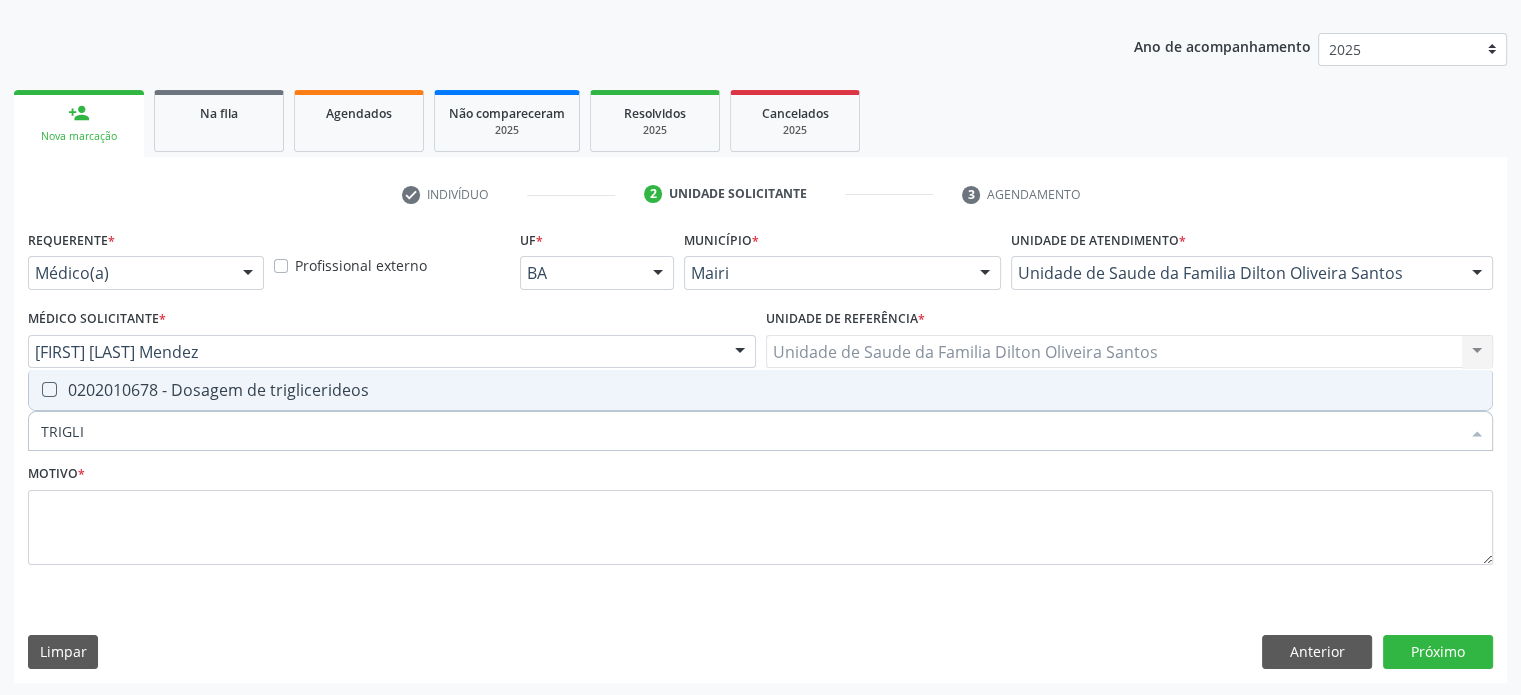 click on "0202010678 - Dosagem de triglicerideos" at bounding box center (760, 390) 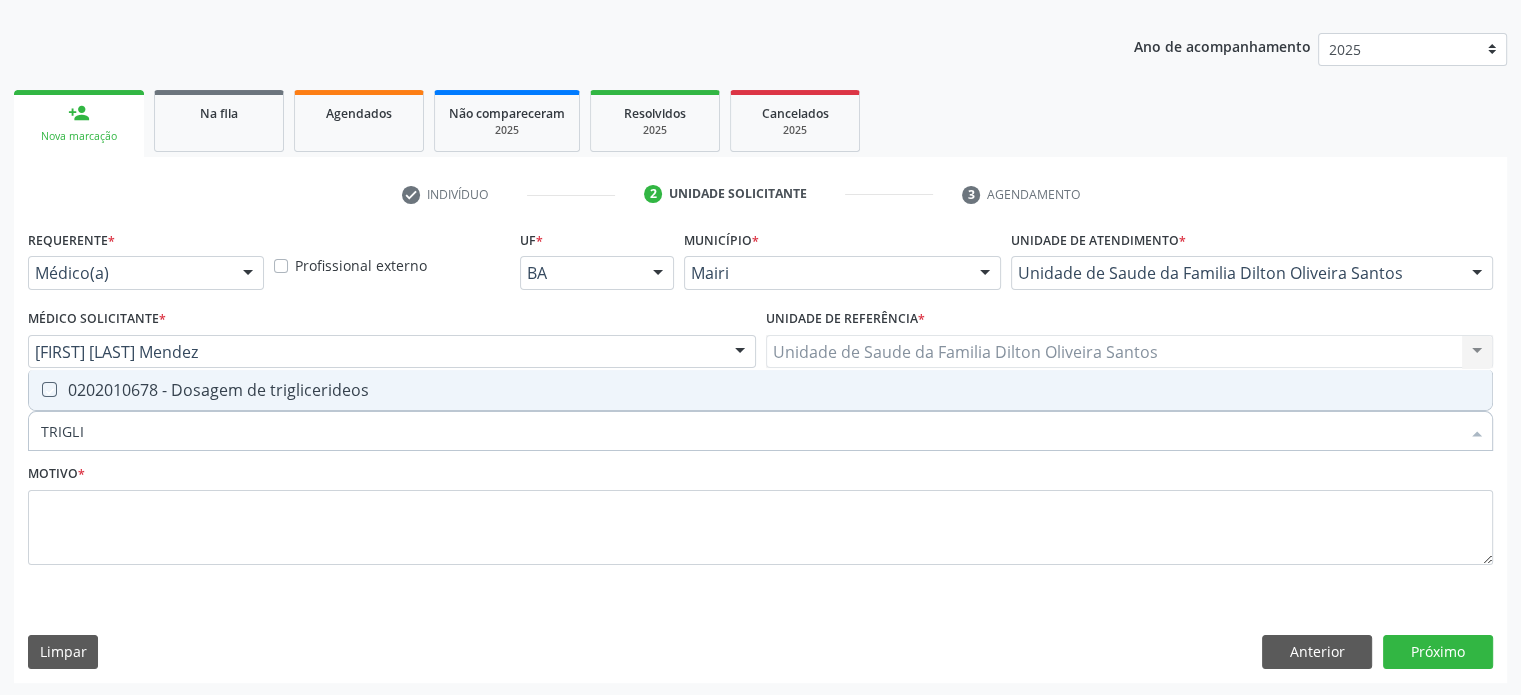 checkbox on "true" 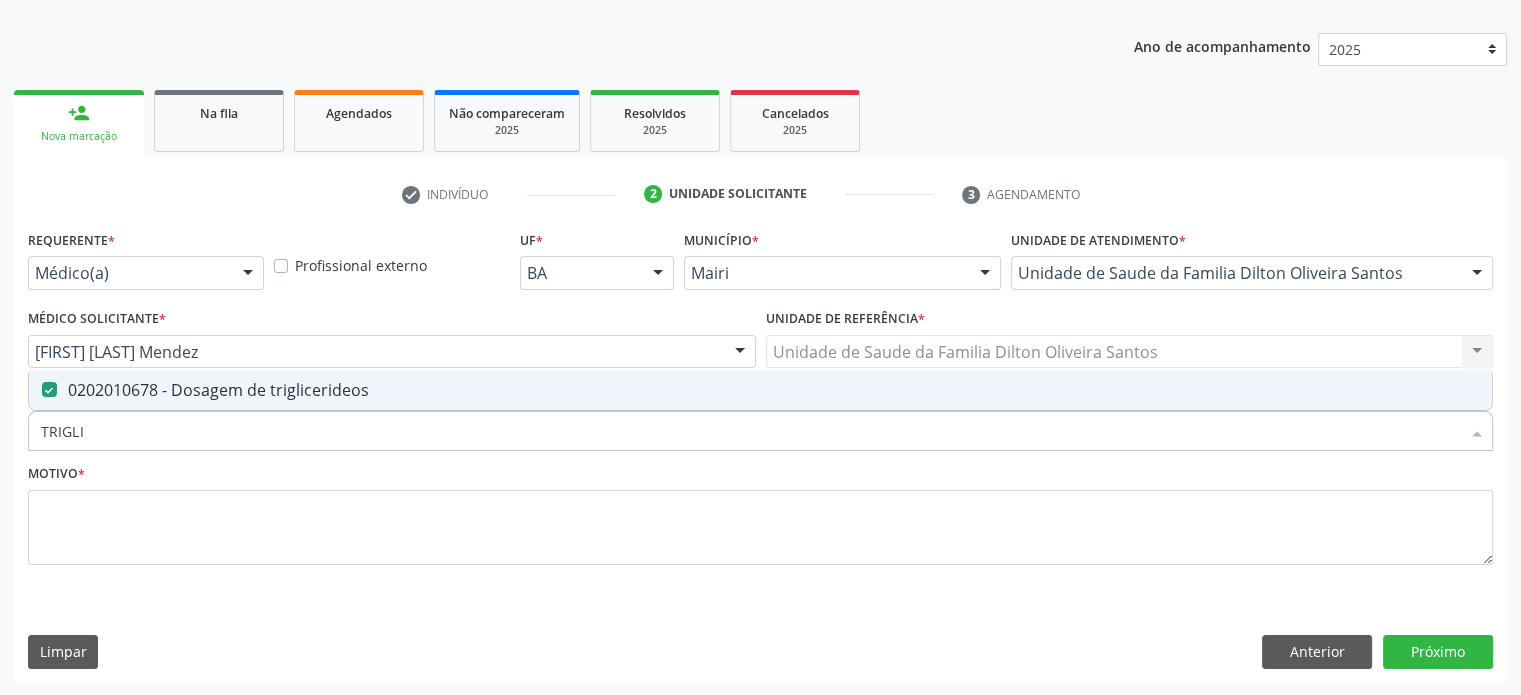drag, startPoint x: 103, startPoint y: 428, endPoint x: 6, endPoint y: 423, distance: 97.128784 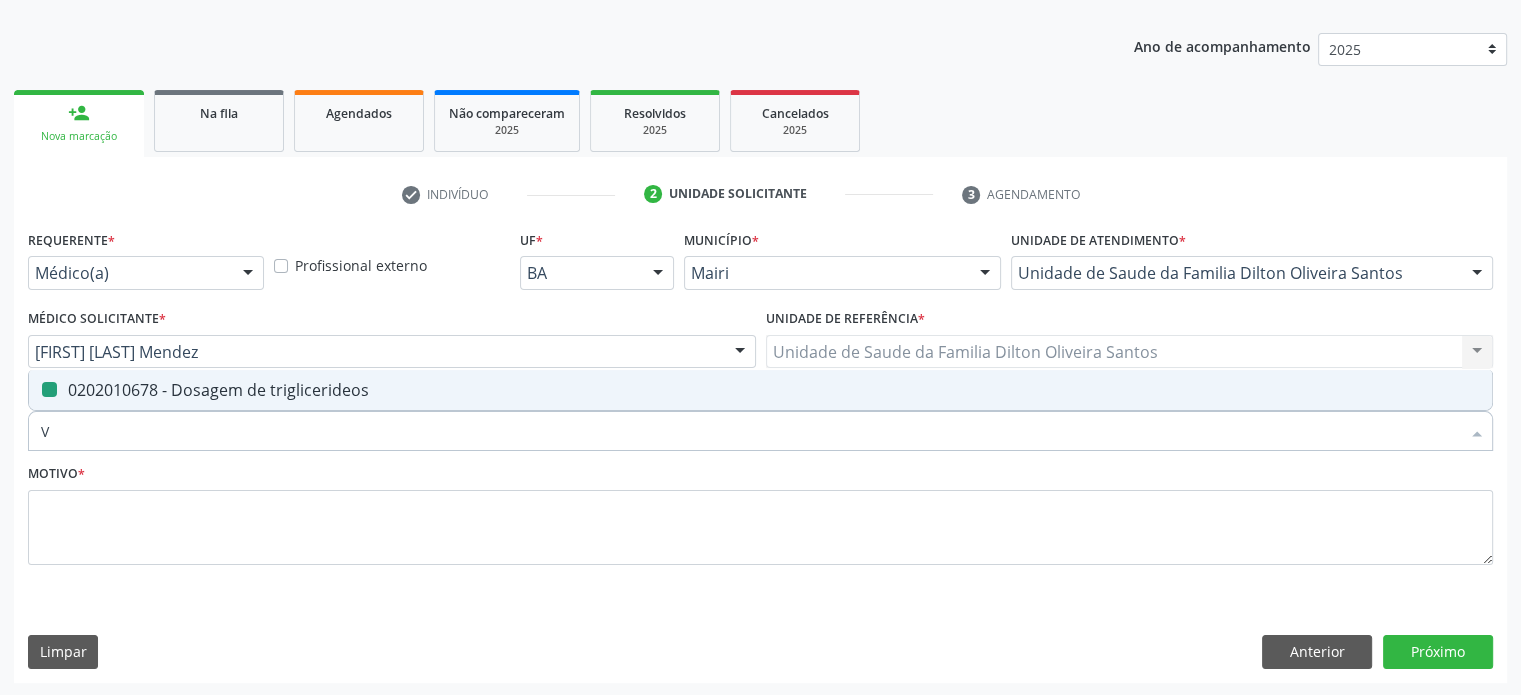 type on "VI" 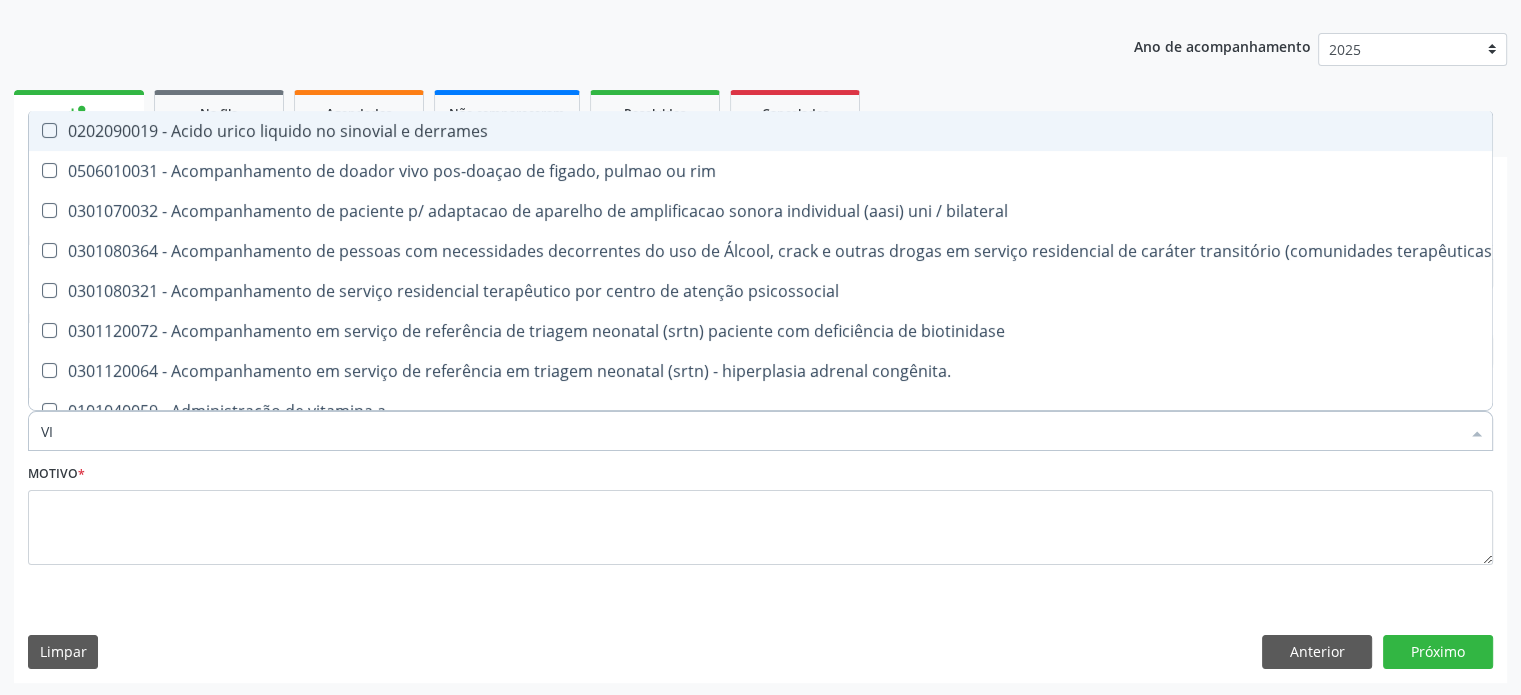 checkbox on "false" 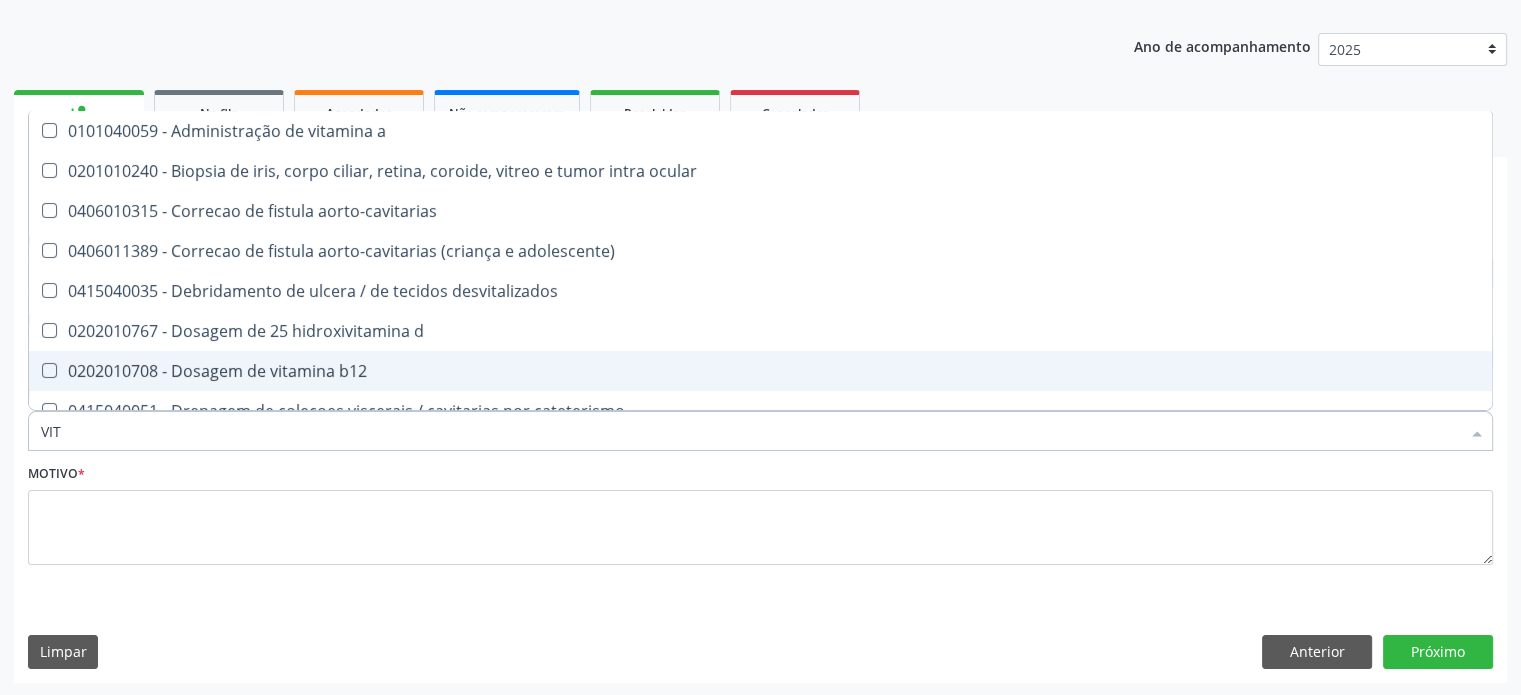 click on "0202010708 - Dosagem de vitamina b12" at bounding box center [760, 371] 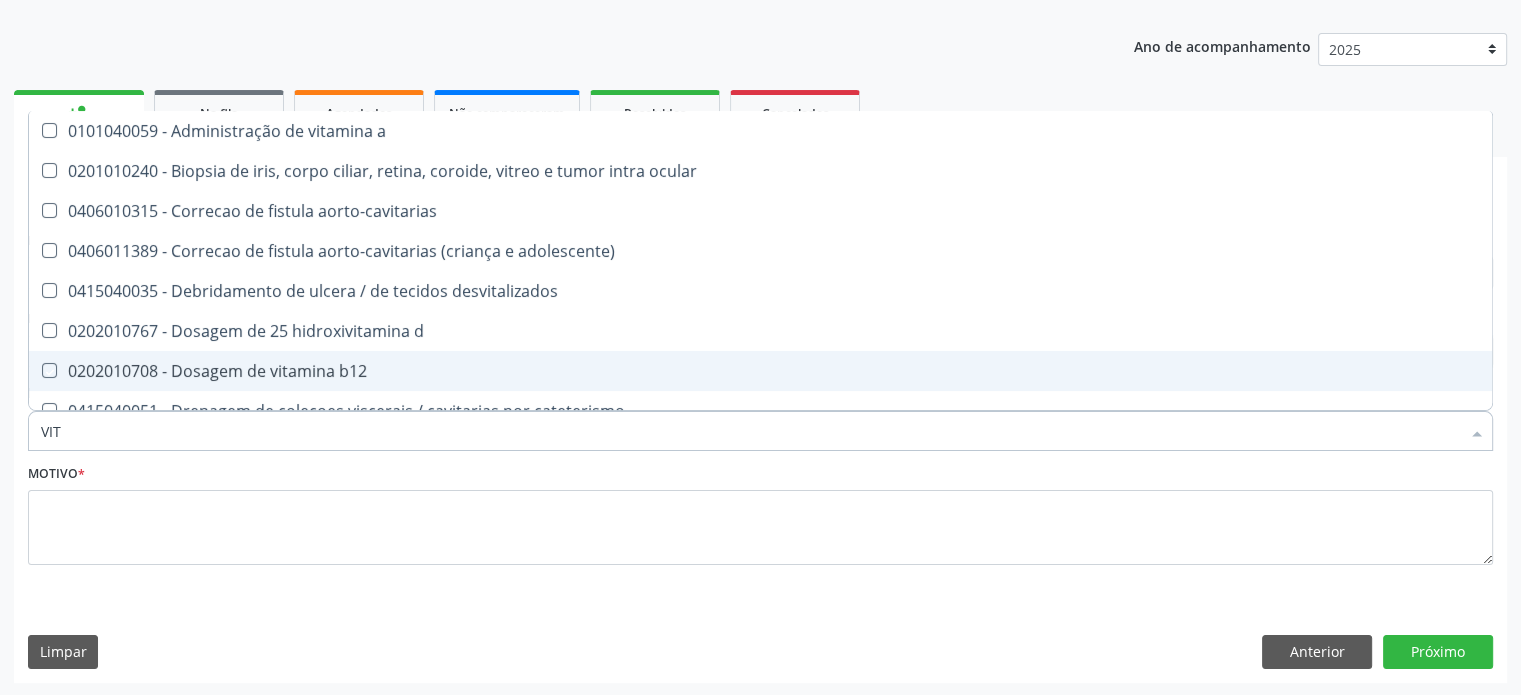 checkbox on "true" 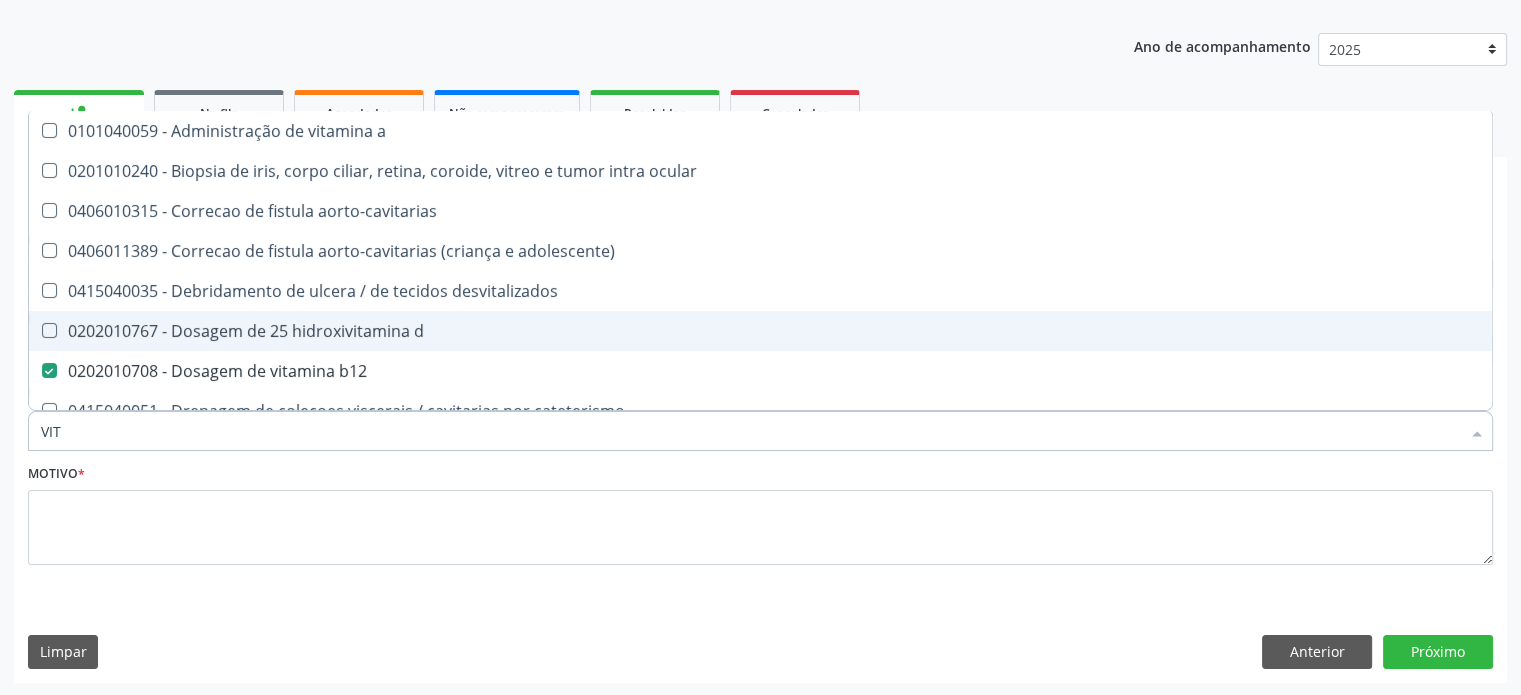 click on "0202010767 - Dosagem de 25 hidroxivitamina d" at bounding box center (760, 331) 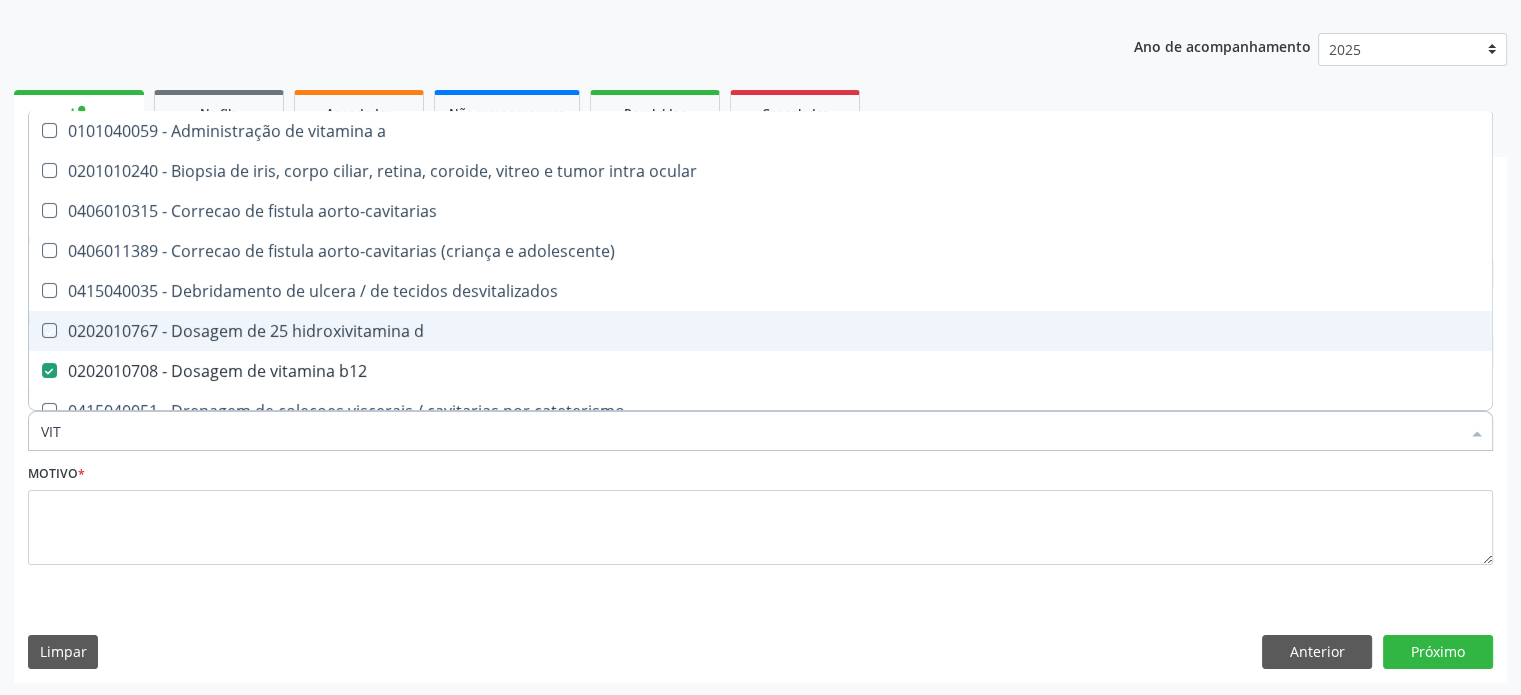 checkbox on "true" 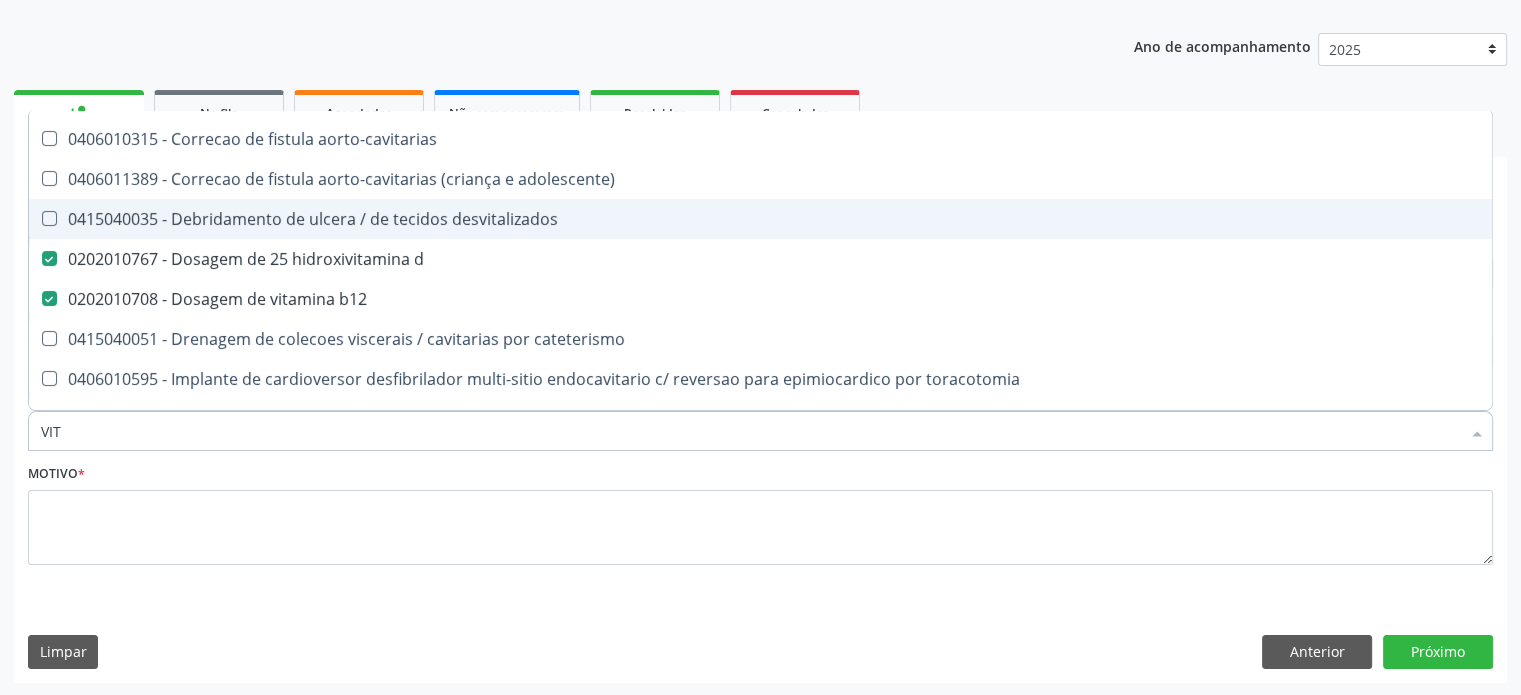 scroll, scrollTop: 100, scrollLeft: 0, axis: vertical 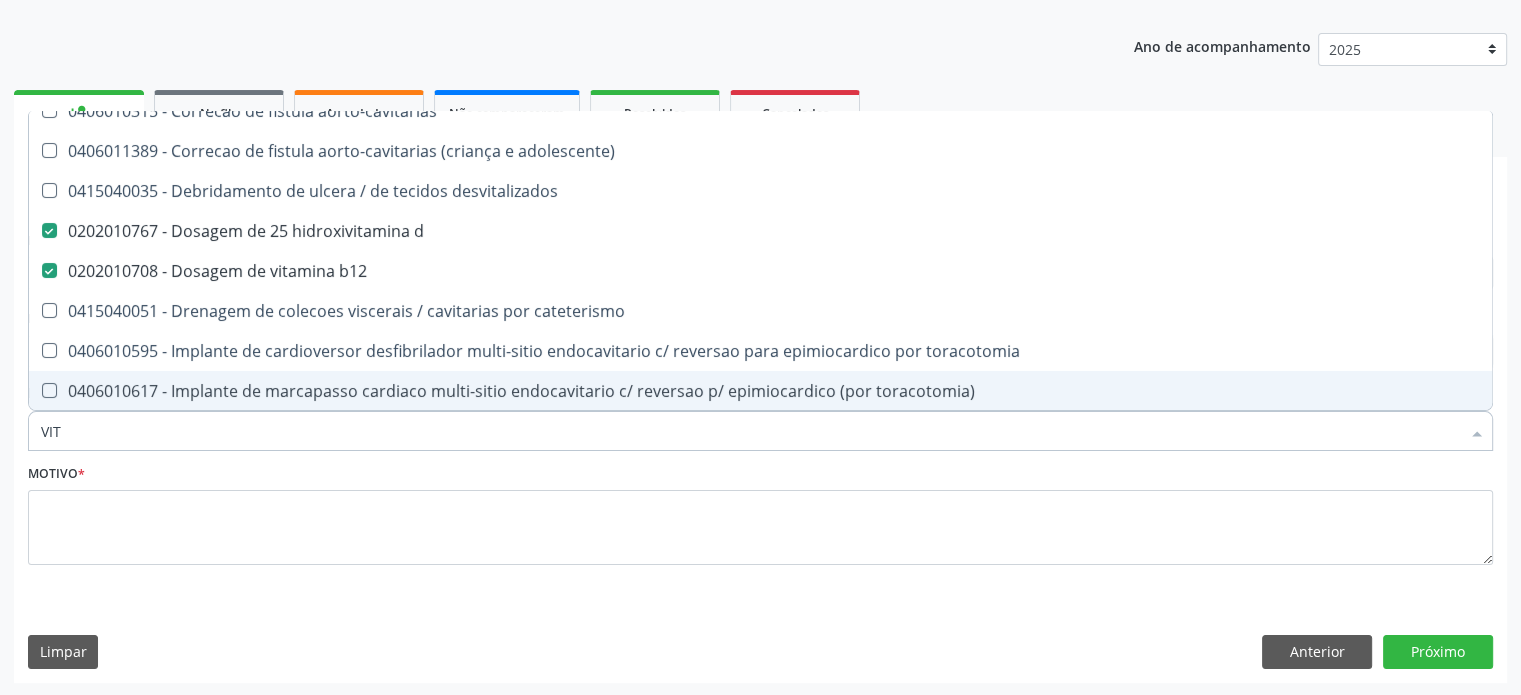 drag, startPoint x: 104, startPoint y: 434, endPoint x: 24, endPoint y: 427, distance: 80.305664 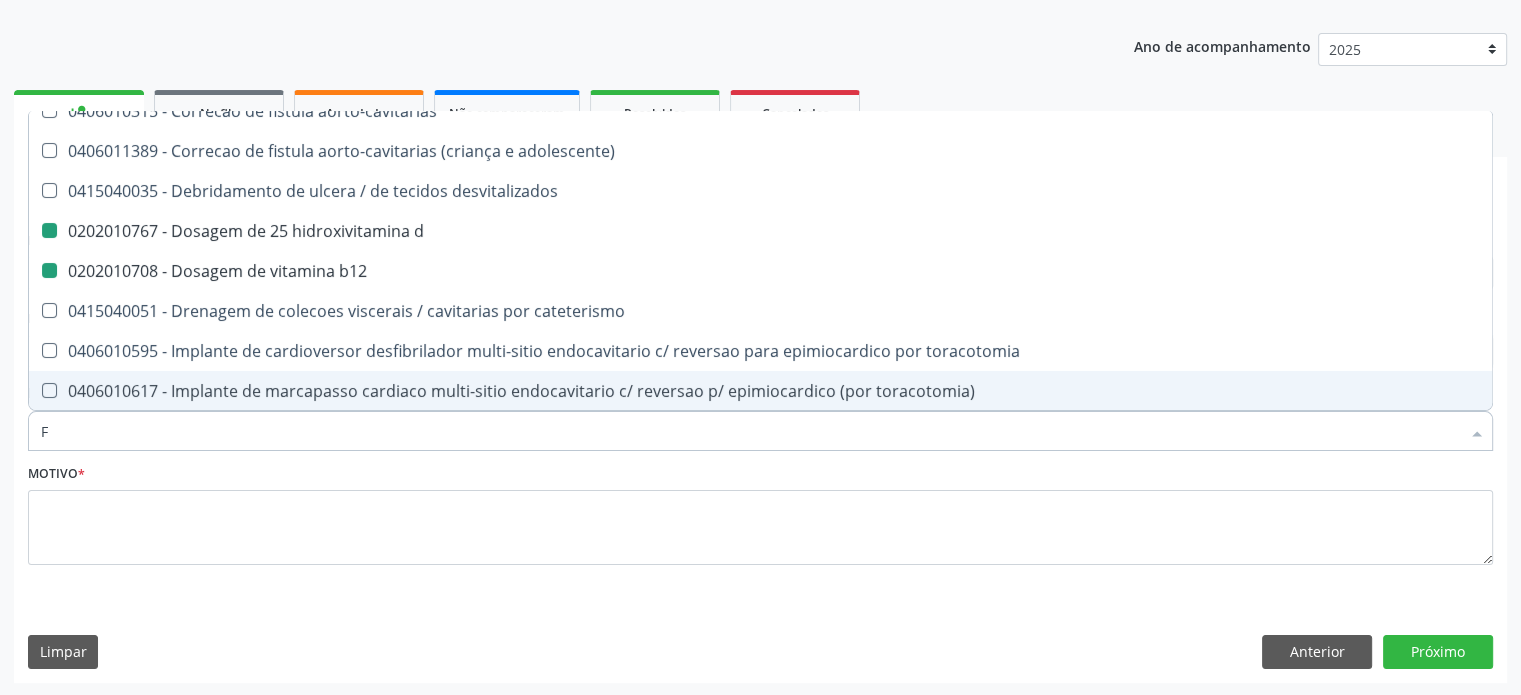 type on "FE" 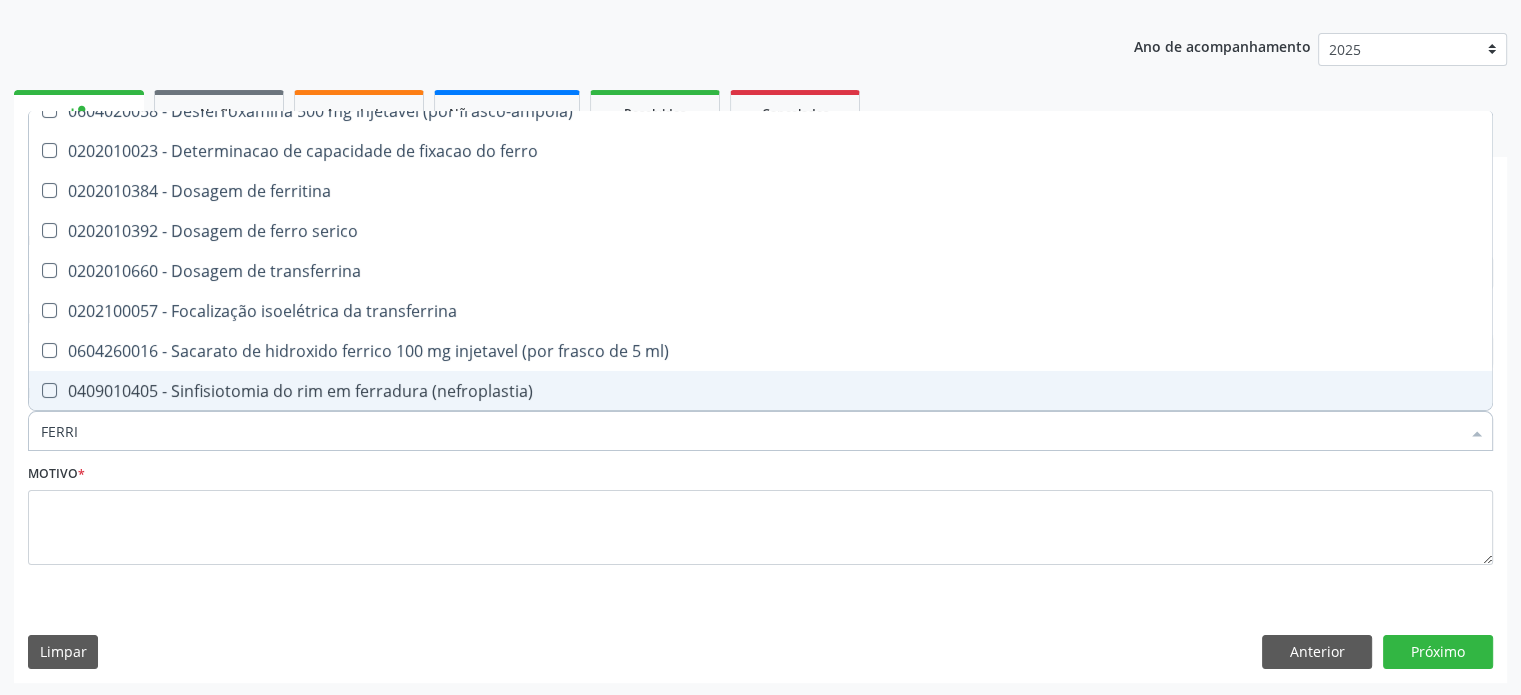 scroll, scrollTop: 0, scrollLeft: 0, axis: both 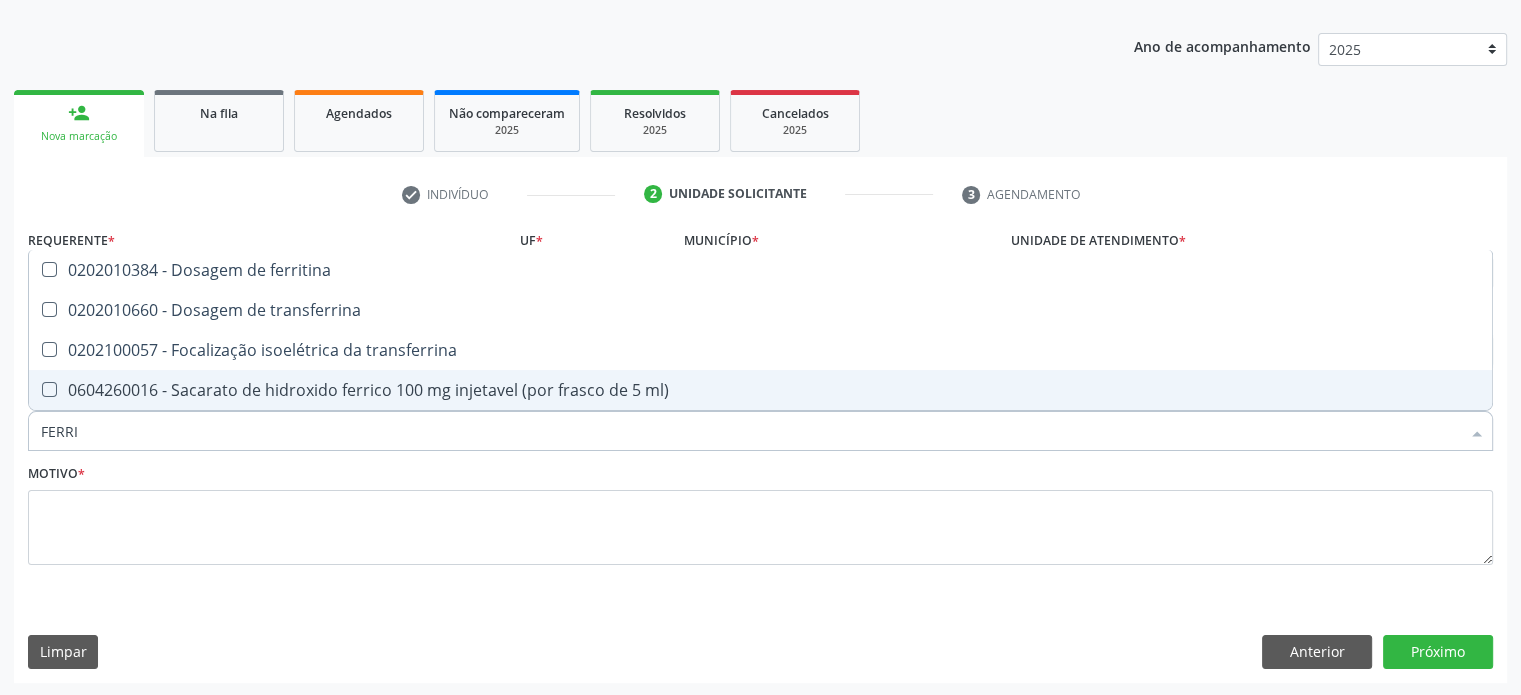 type on "FERRIT" 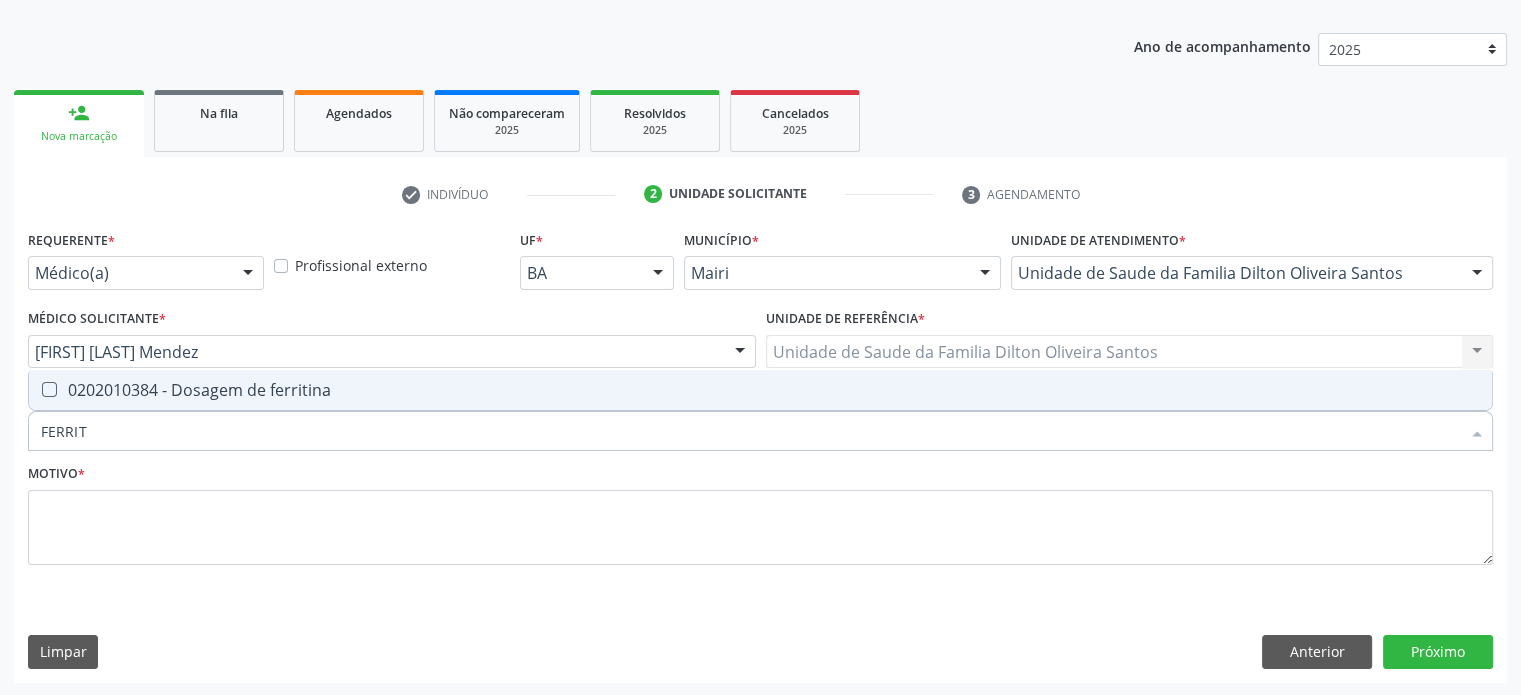 click on "0202010384 - Dosagem de ferritina" at bounding box center (760, 390) 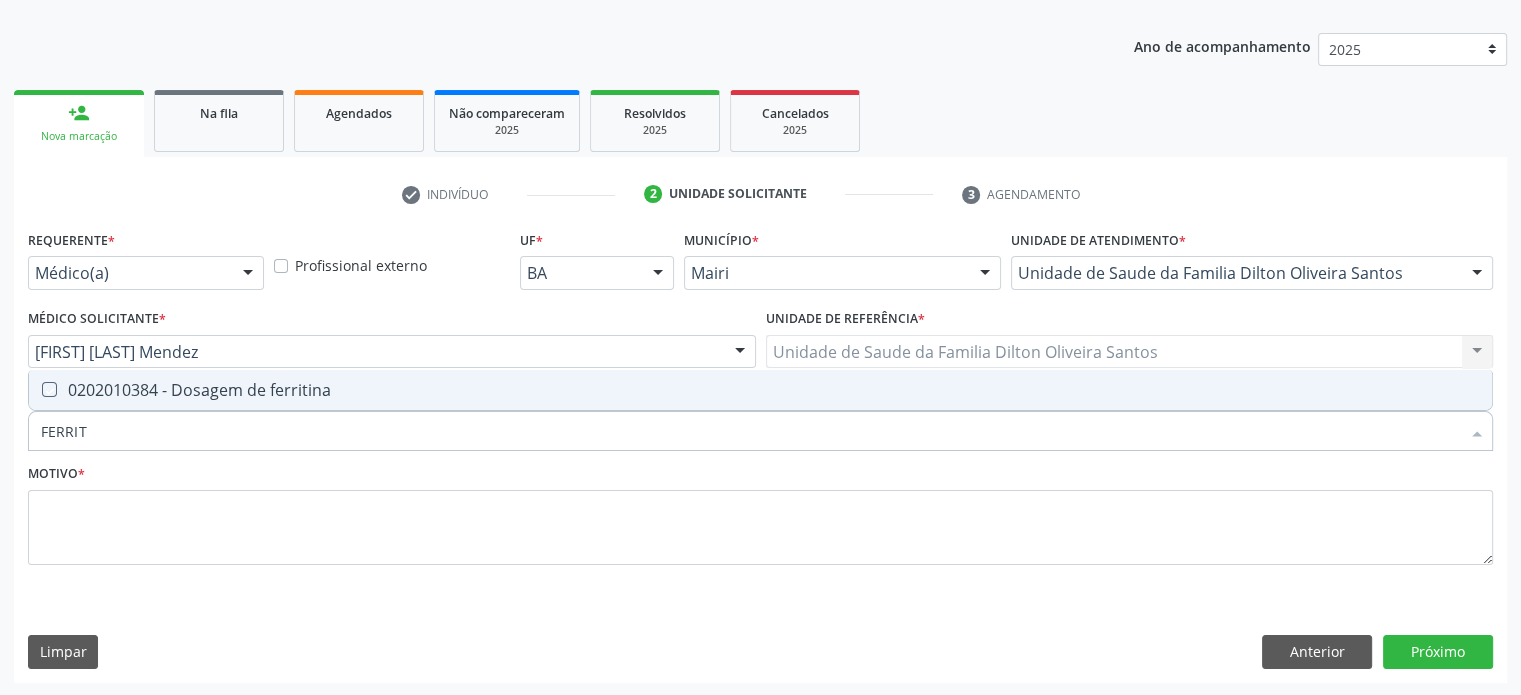 checkbox on "true" 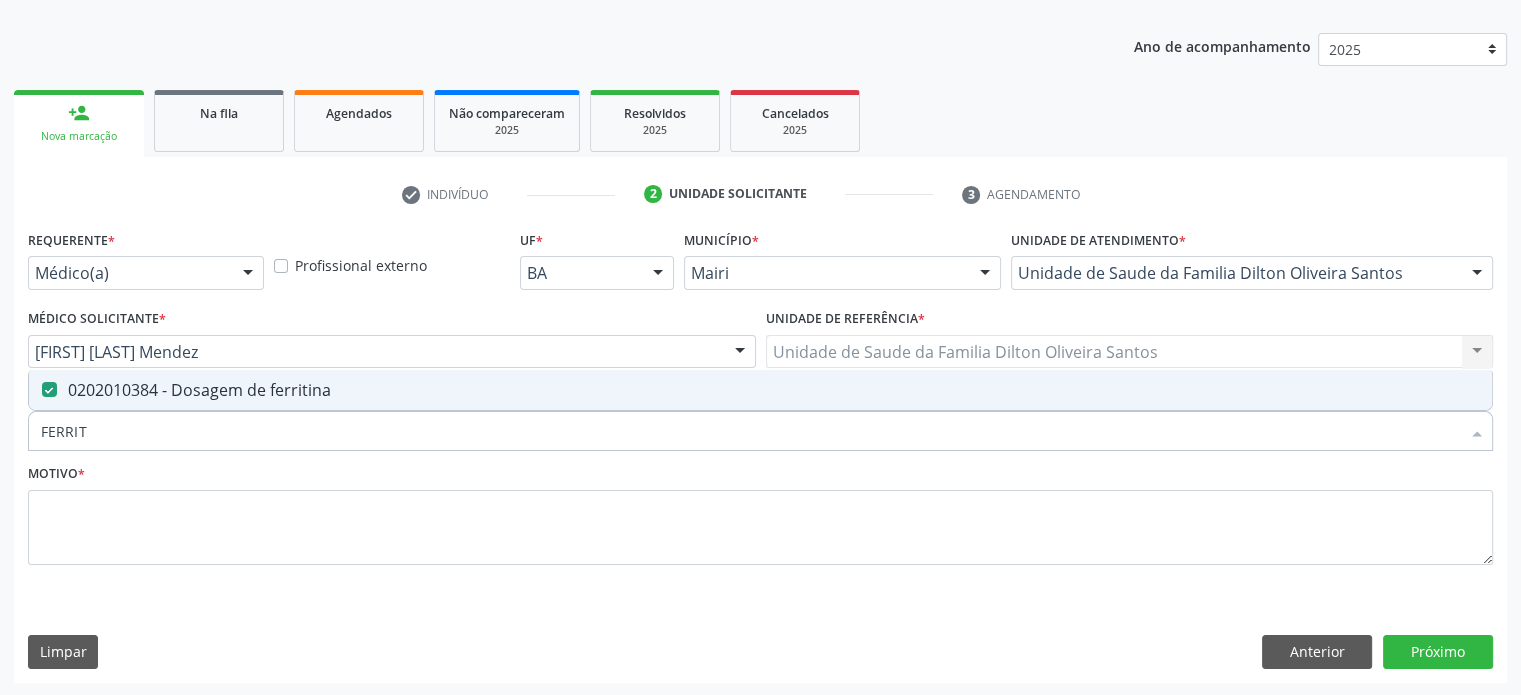 drag, startPoint x: 118, startPoint y: 431, endPoint x: 27, endPoint y: 434, distance: 91.04944 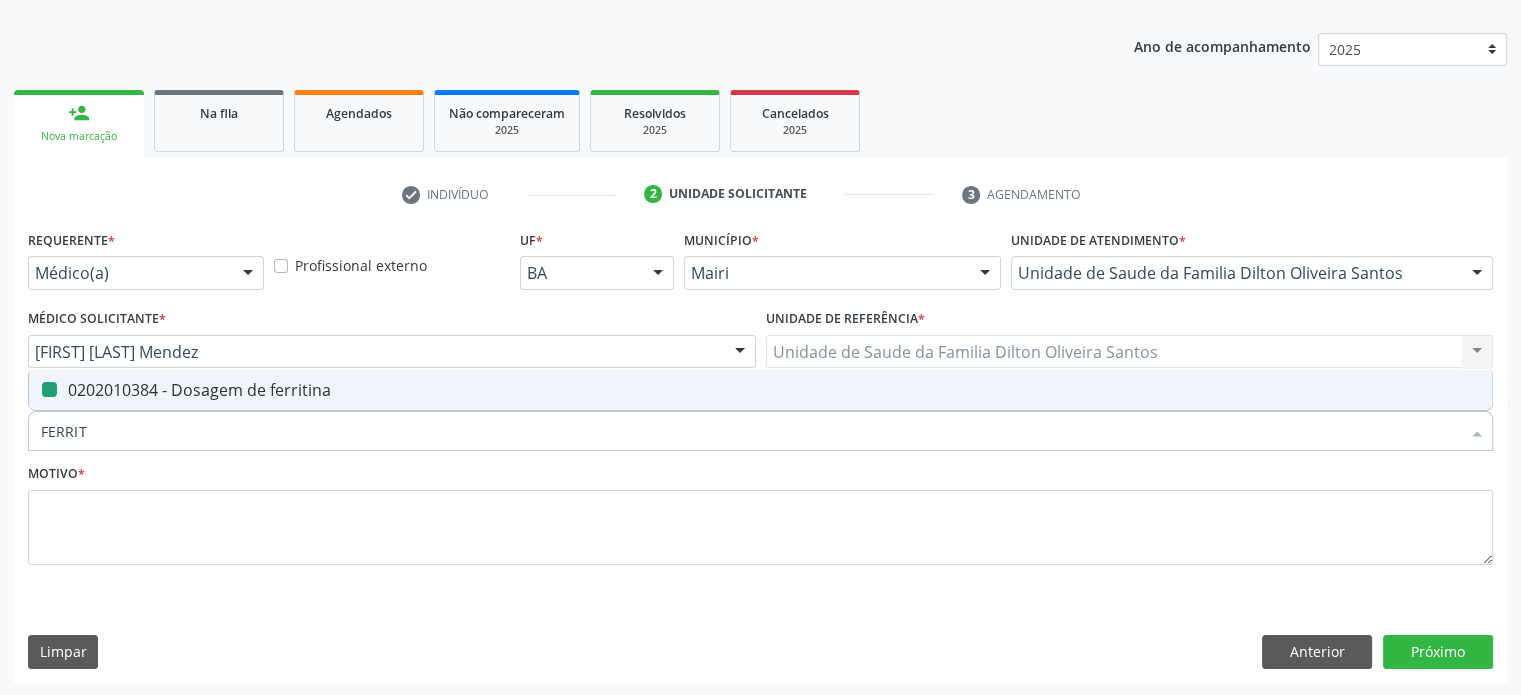 type on "U" 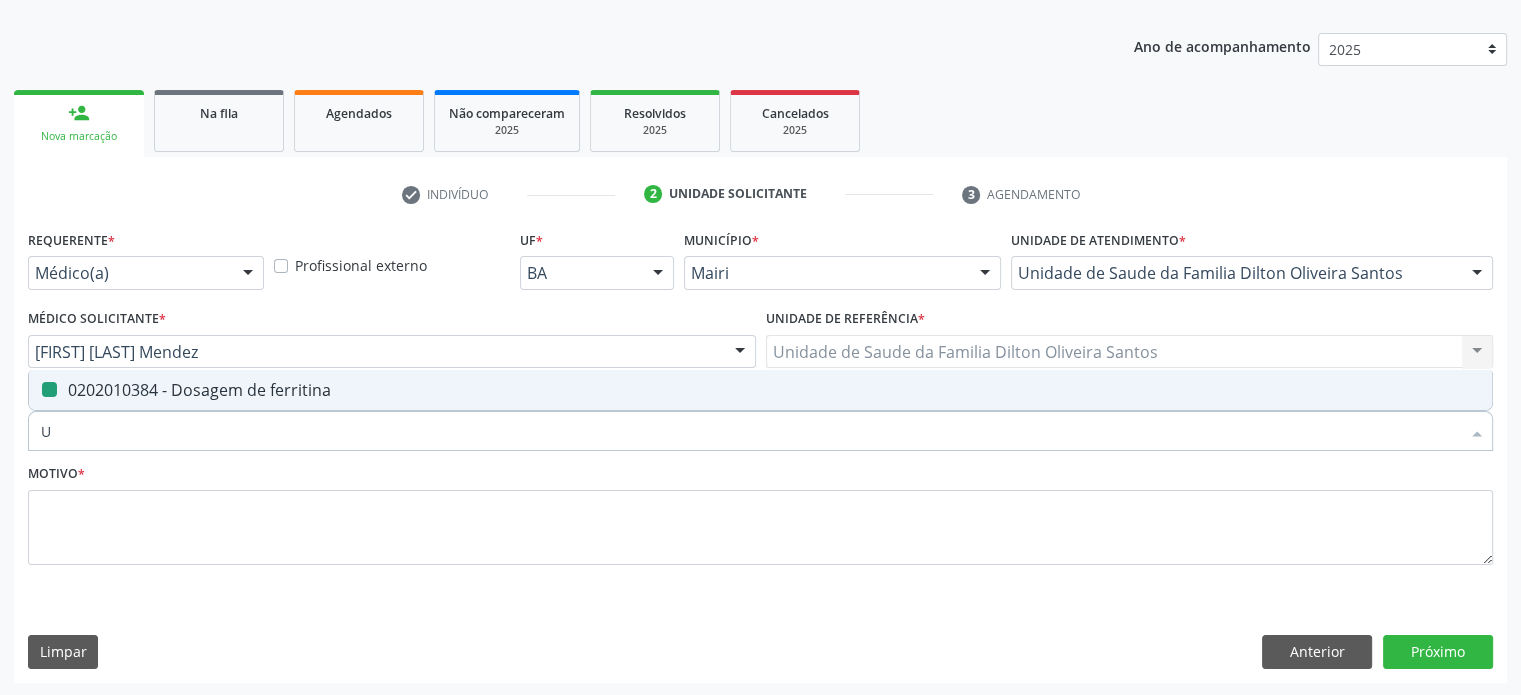 checkbox on "false" 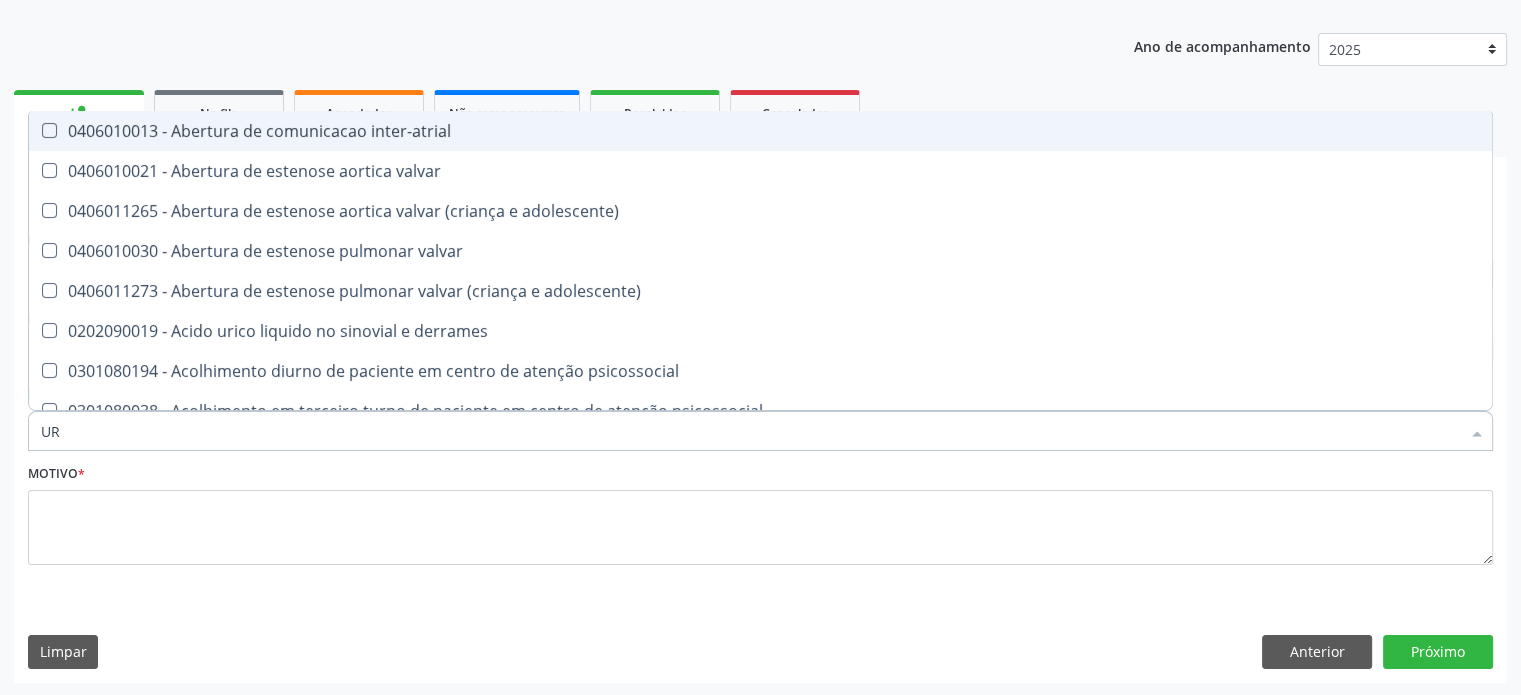 type on "URI" 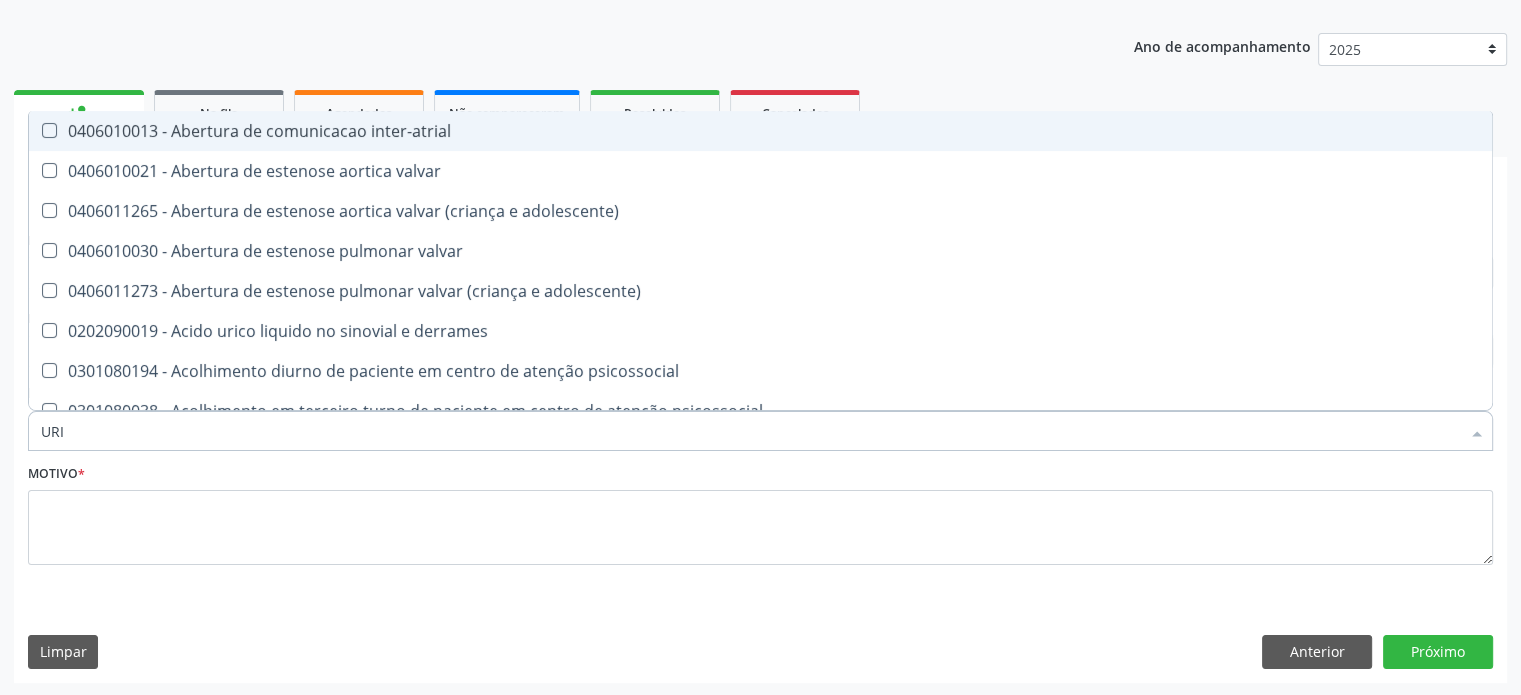 checkbox on "true" 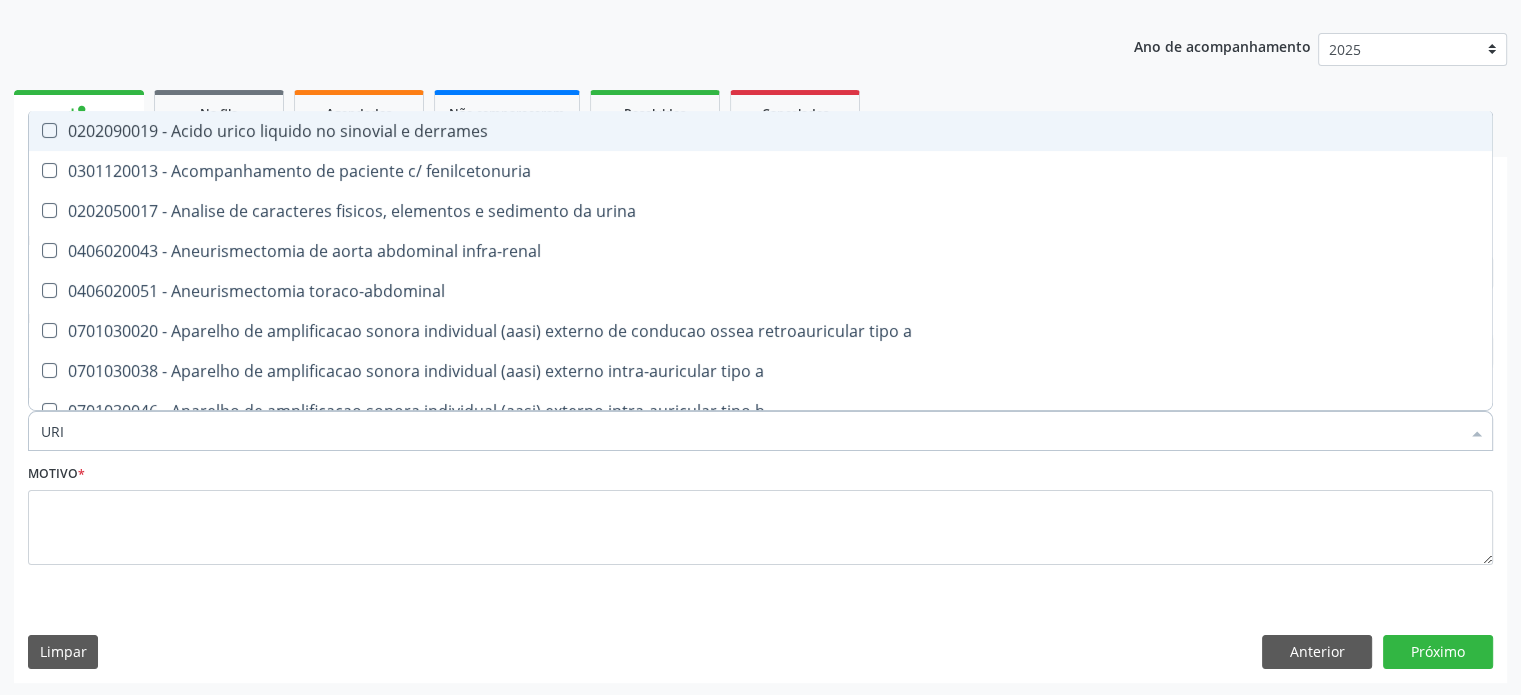 type on "URIN" 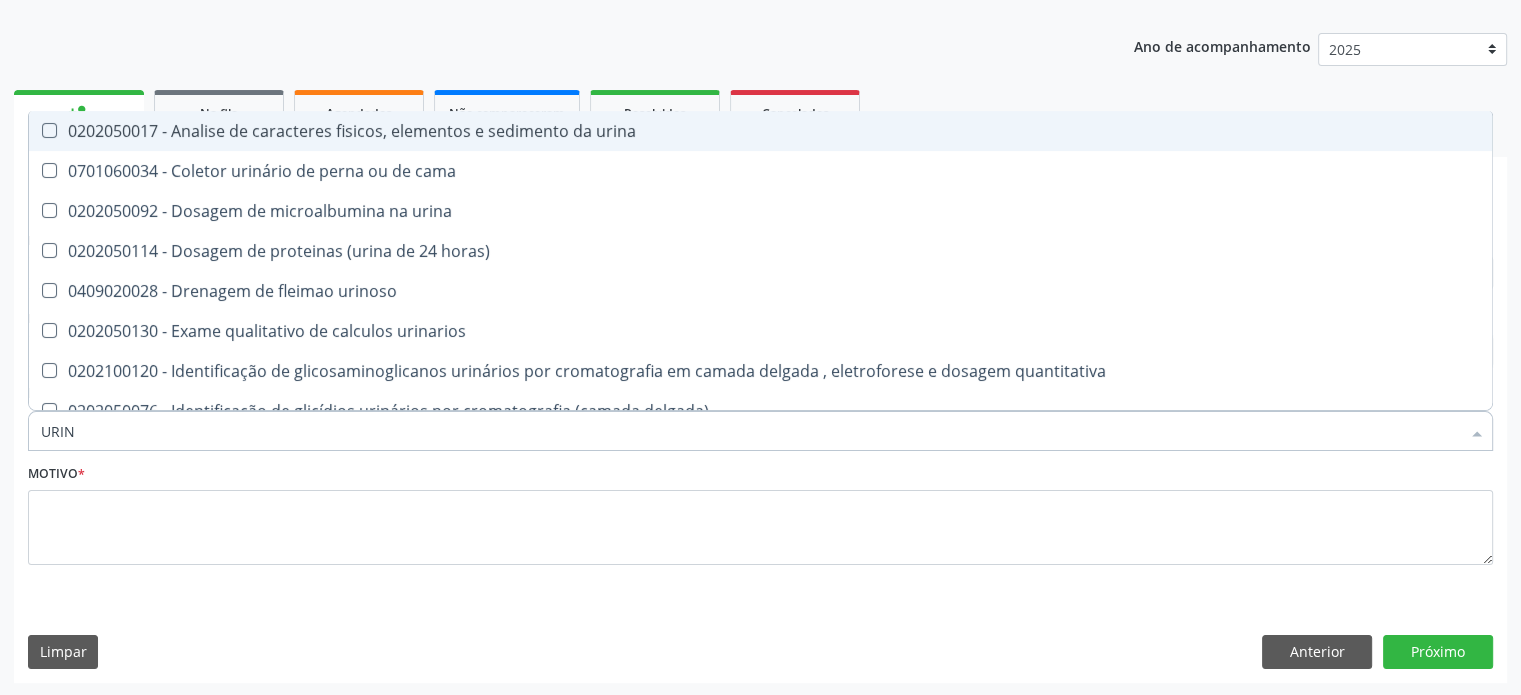 type on "URINA" 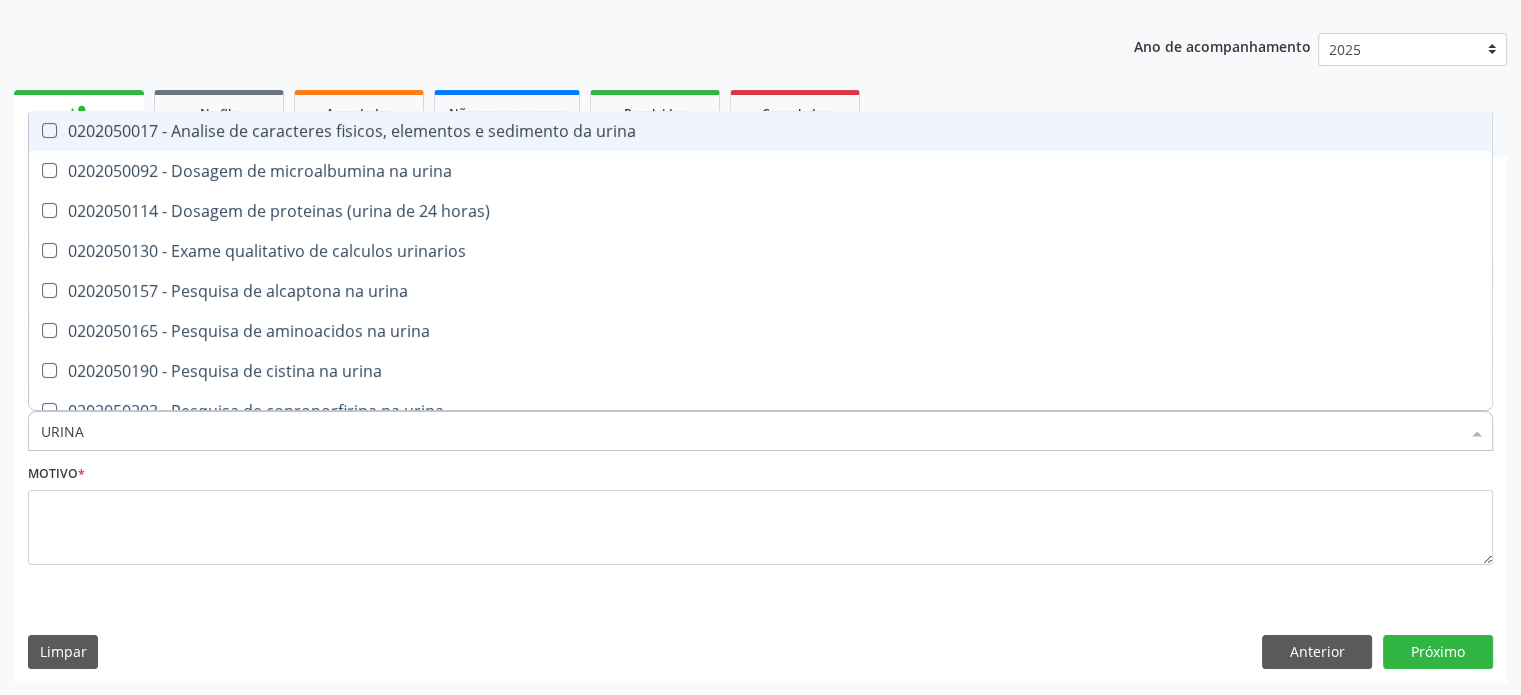 click on "0202050017 - Analise de caracteres fisicos, elementos e sedimento da urina" at bounding box center [760, 131] 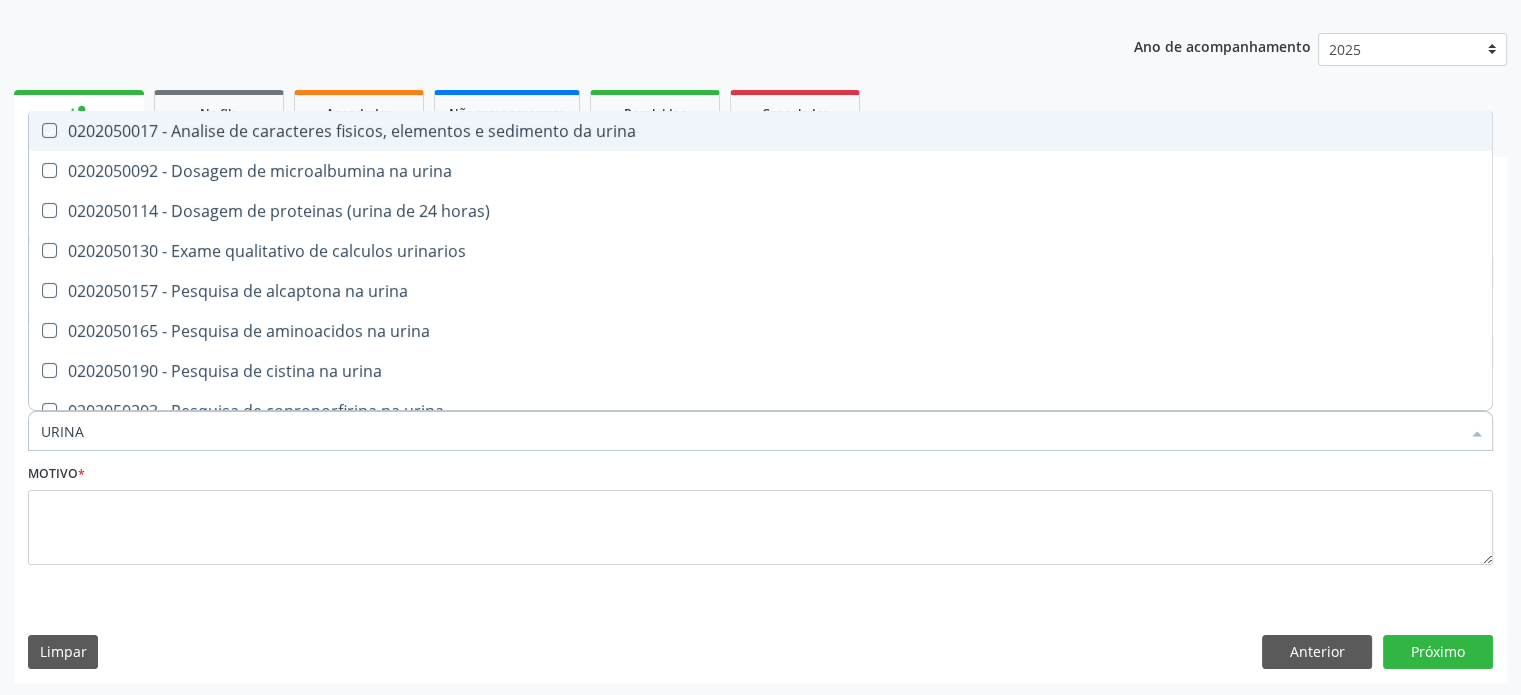 checkbox on "true" 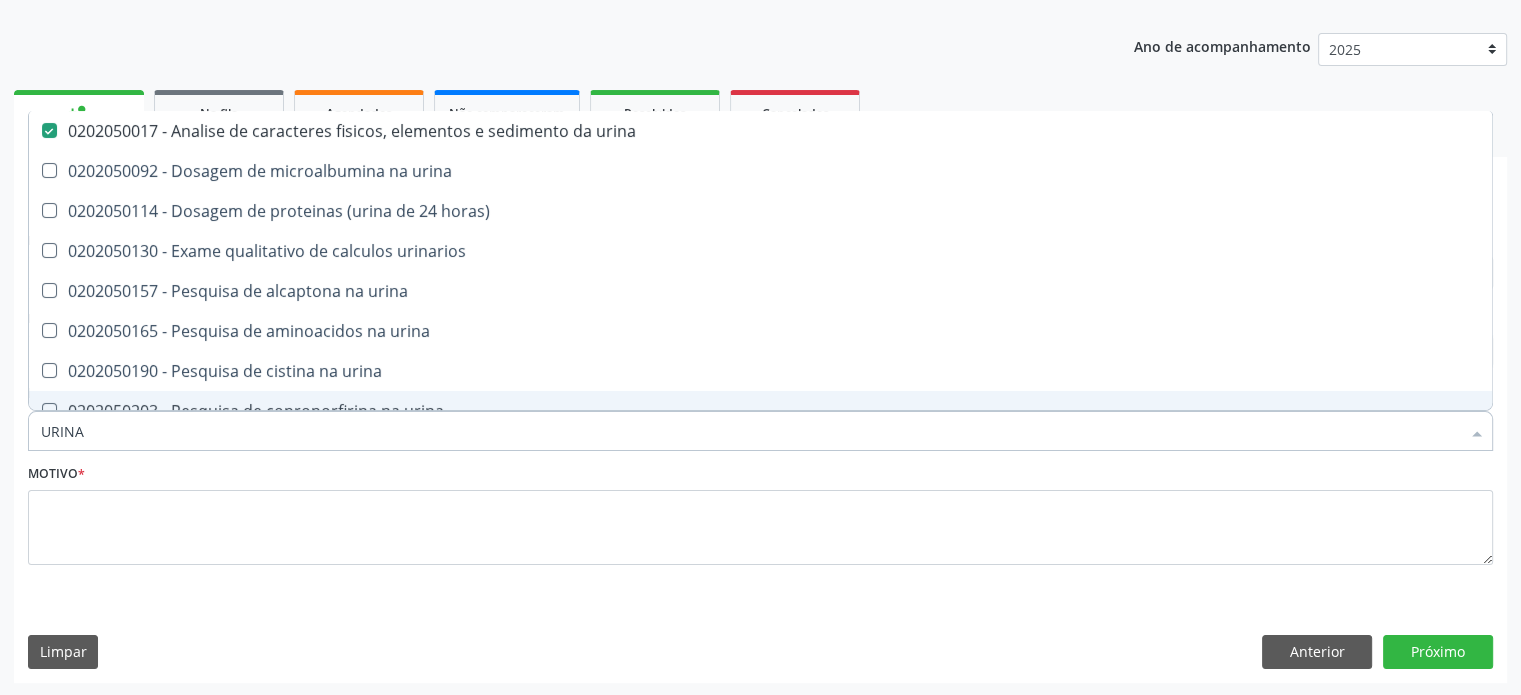 drag, startPoint x: 109, startPoint y: 429, endPoint x: 20, endPoint y: 431, distance: 89.02247 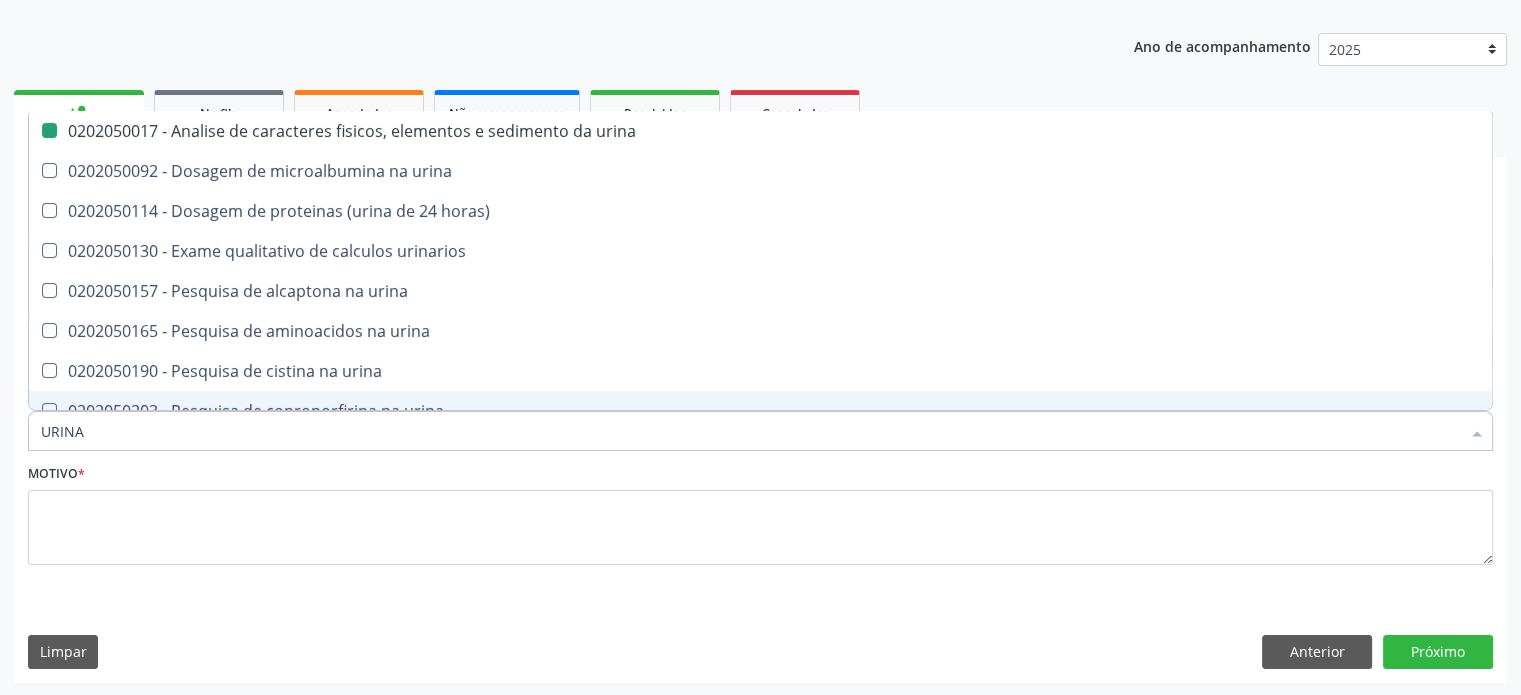 type on "F" 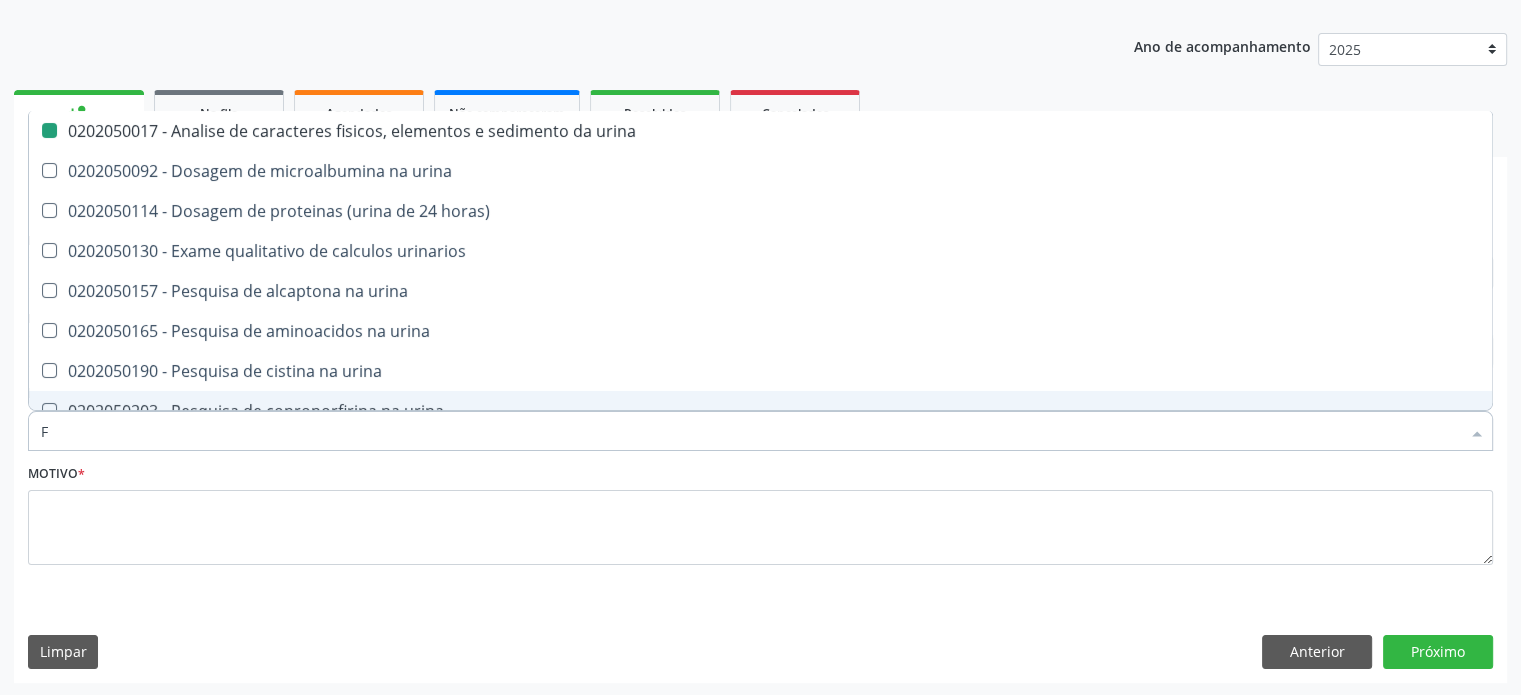 checkbox on "false" 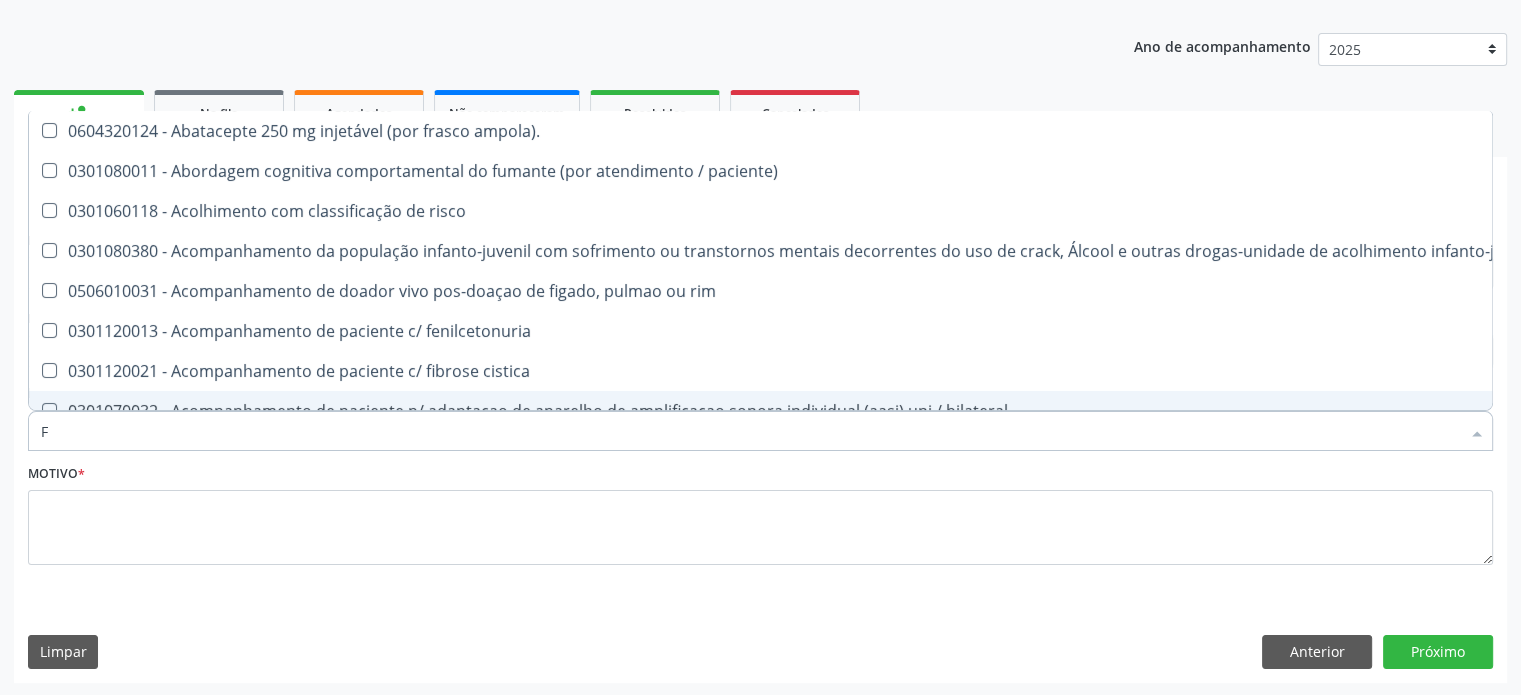 type on "FE" 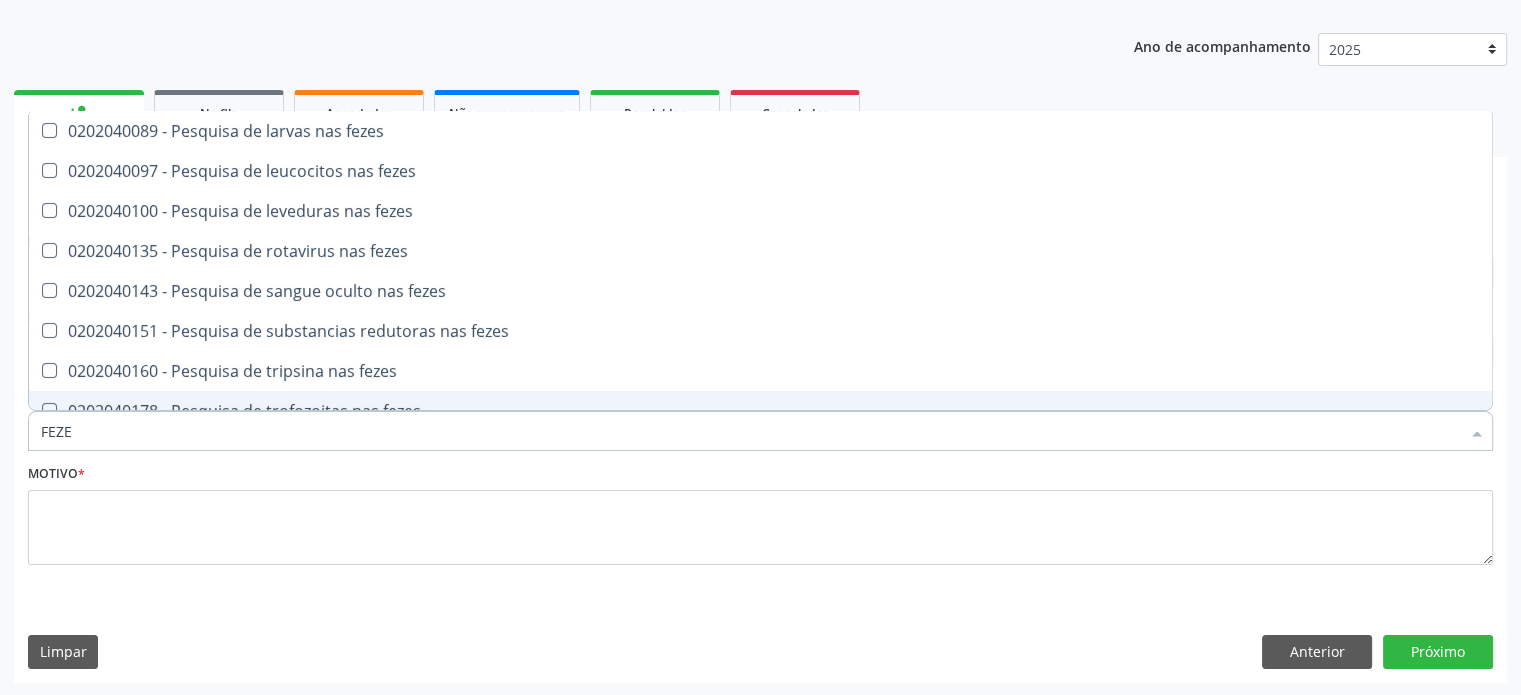 type on "FEZES" 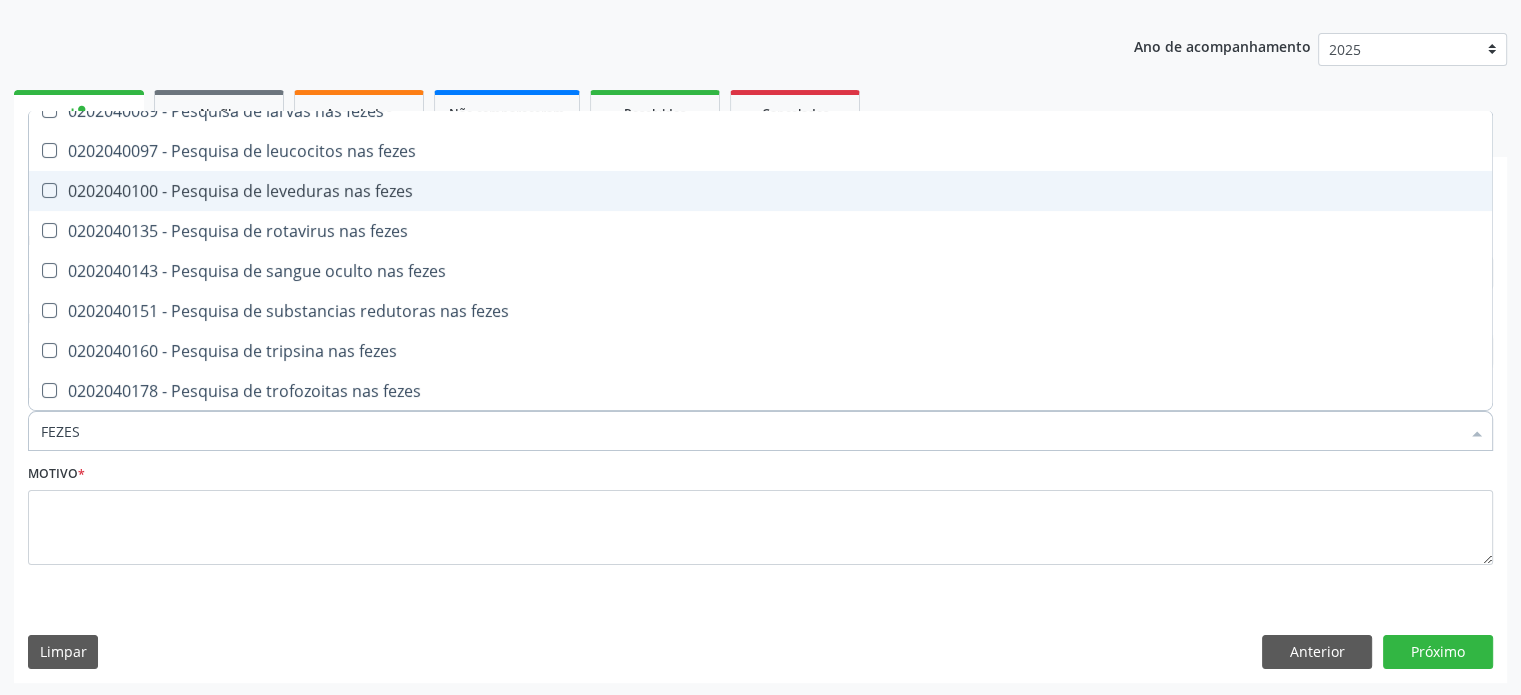 scroll, scrollTop: 0, scrollLeft: 0, axis: both 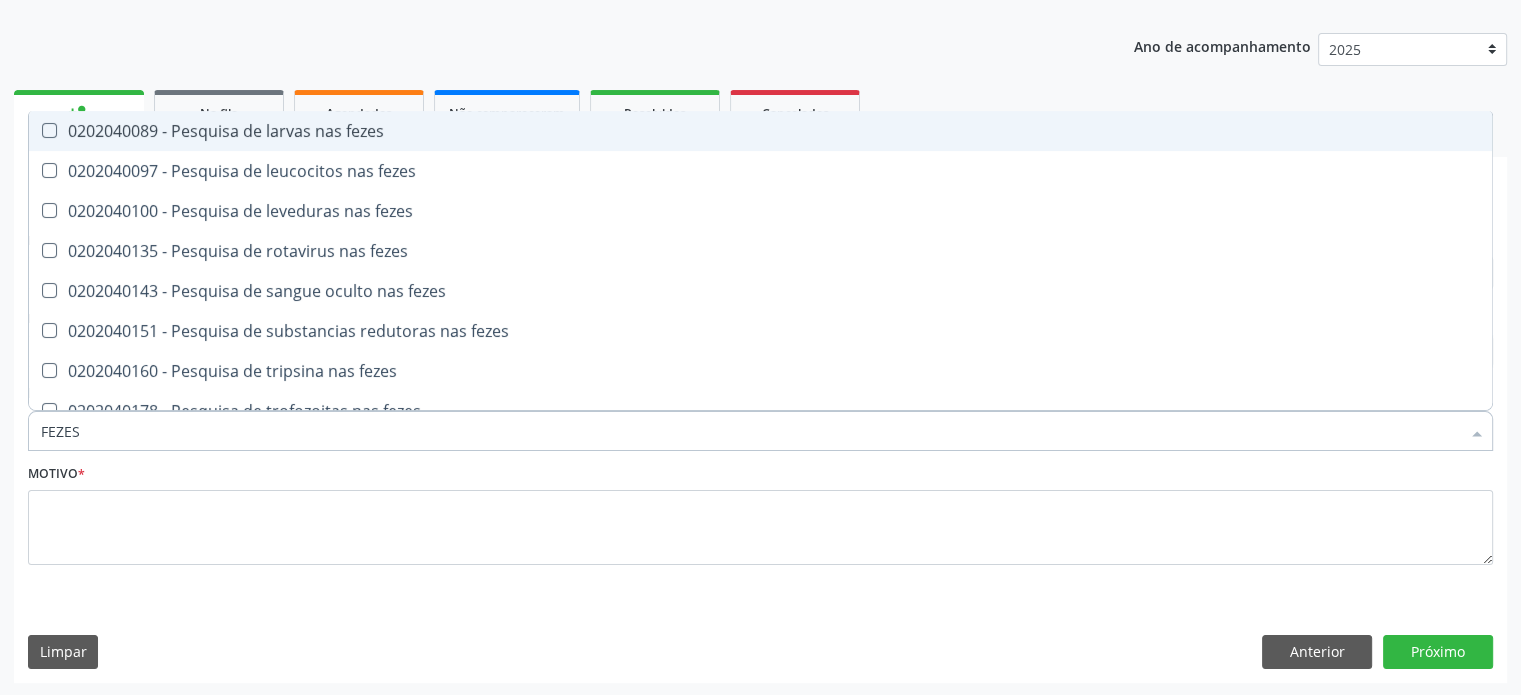 click on "0202040089 - Pesquisa de larvas nas fezes" at bounding box center (760, 131) 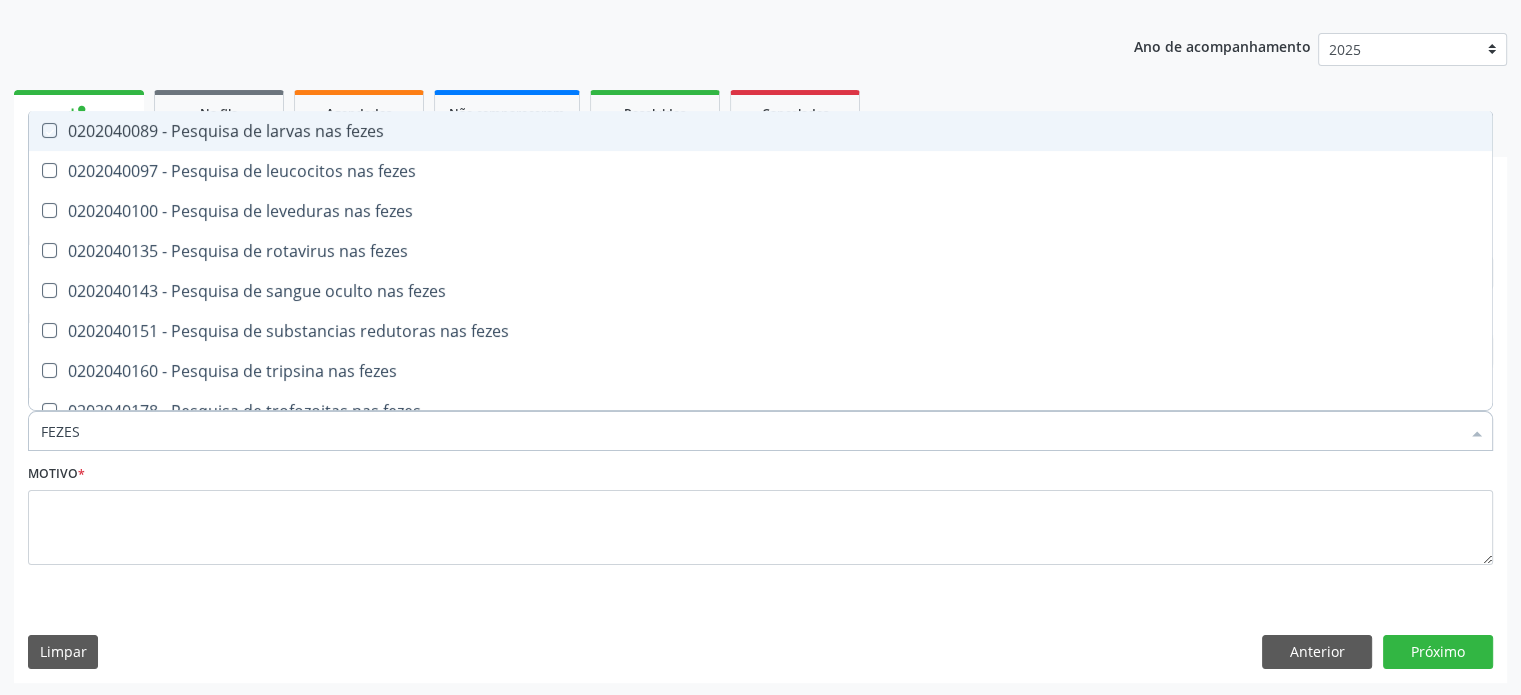 checkbox on "true" 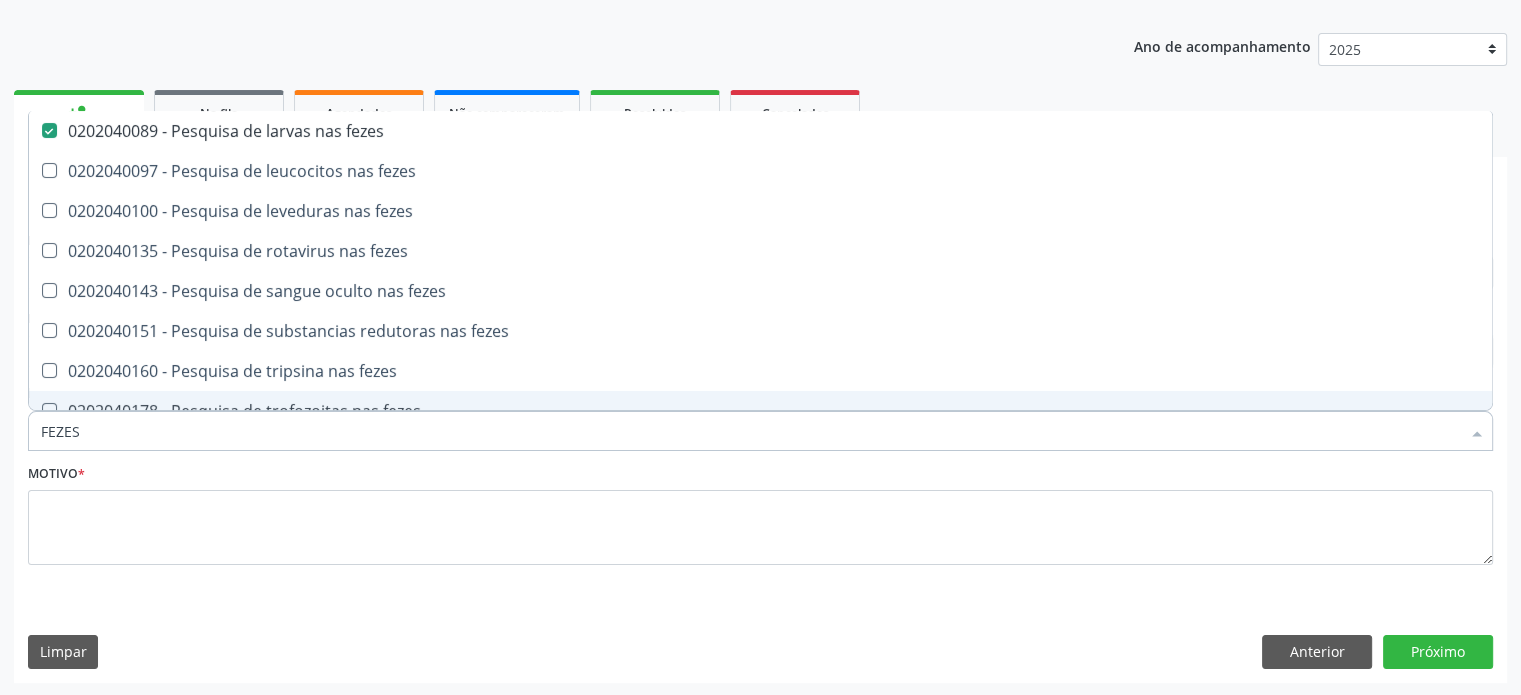 drag, startPoint x: 118, startPoint y: 428, endPoint x: 31, endPoint y: 434, distance: 87.20665 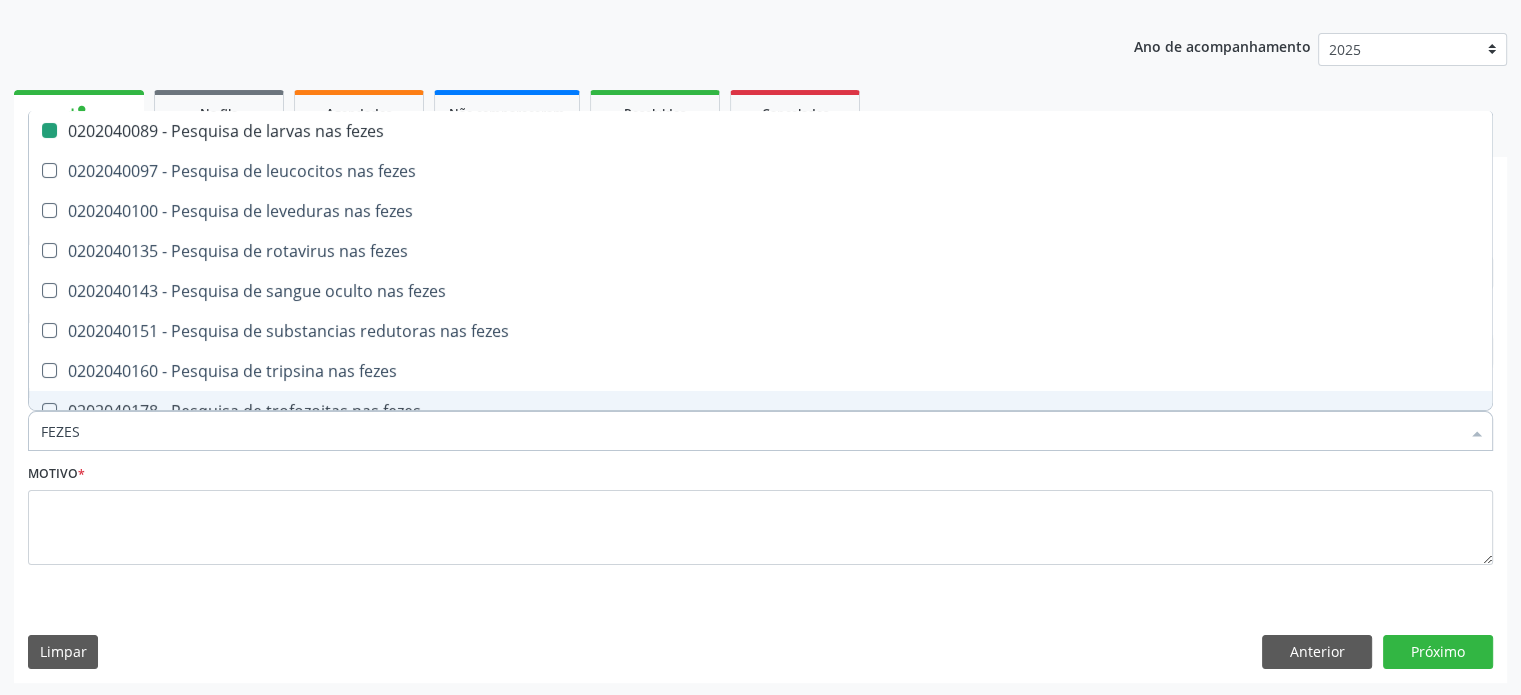 type 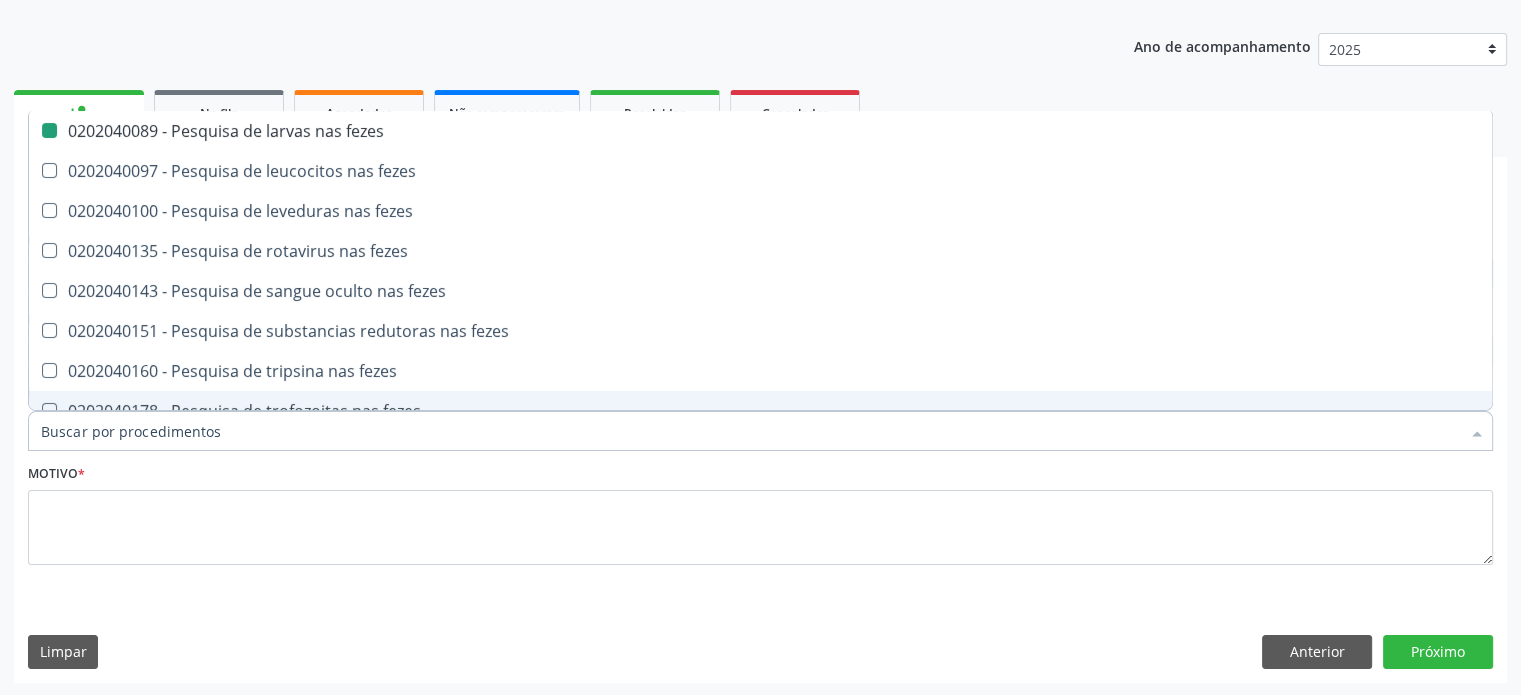 checkbox on "false" 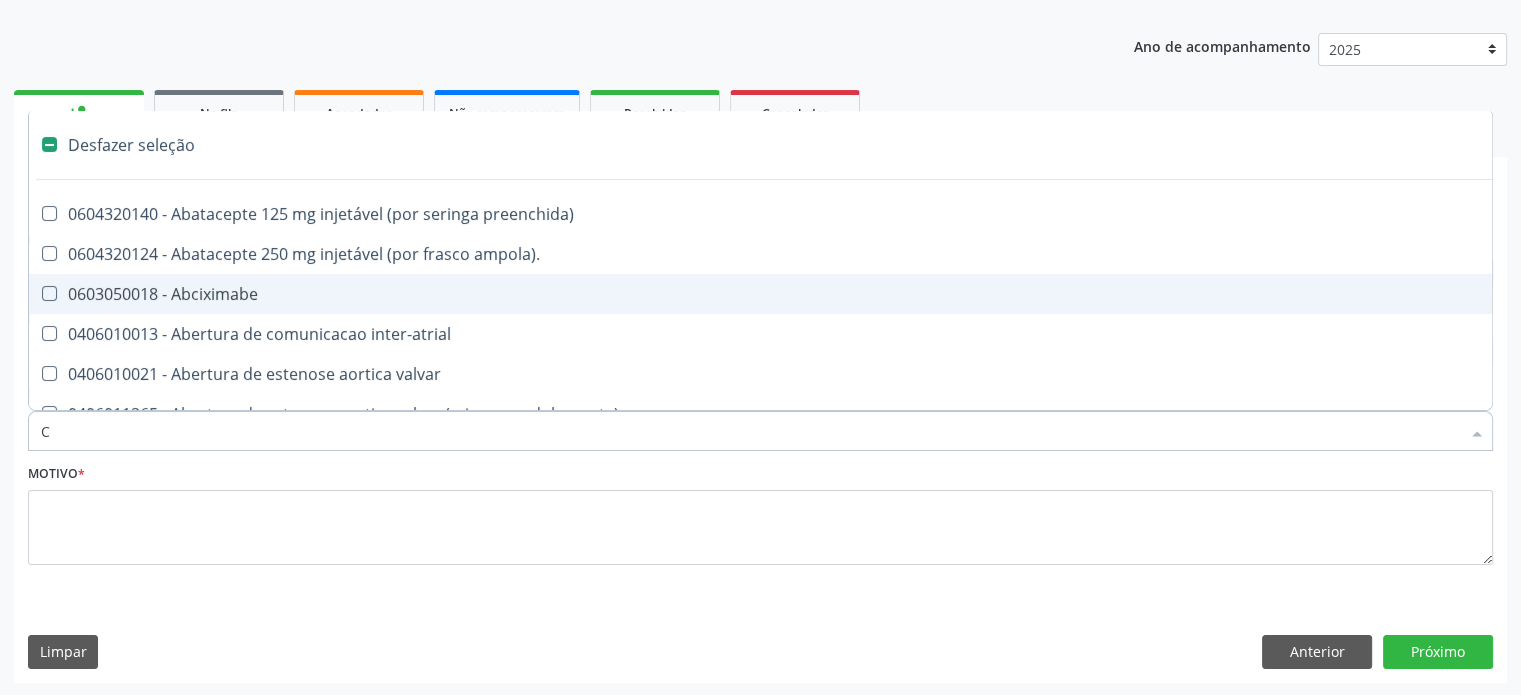 type on "CO" 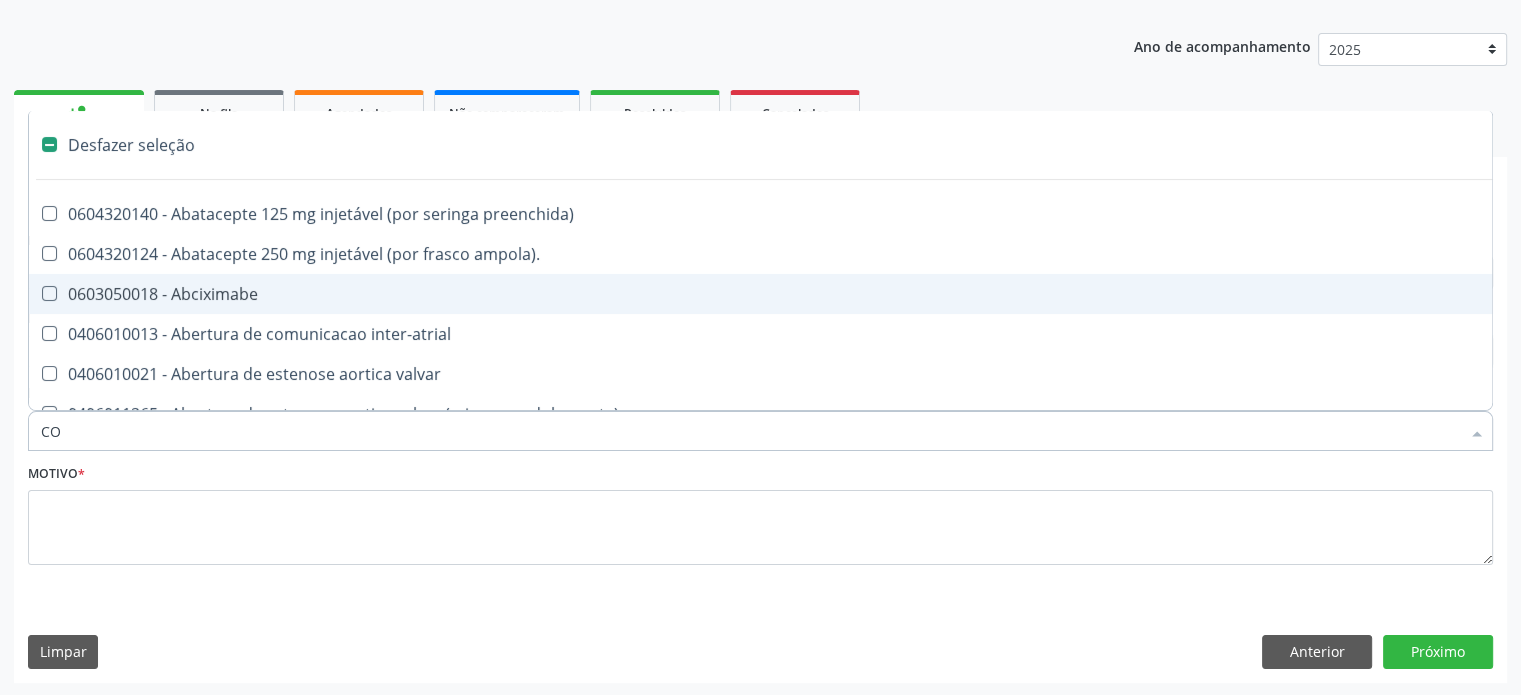 checkbox on "true" 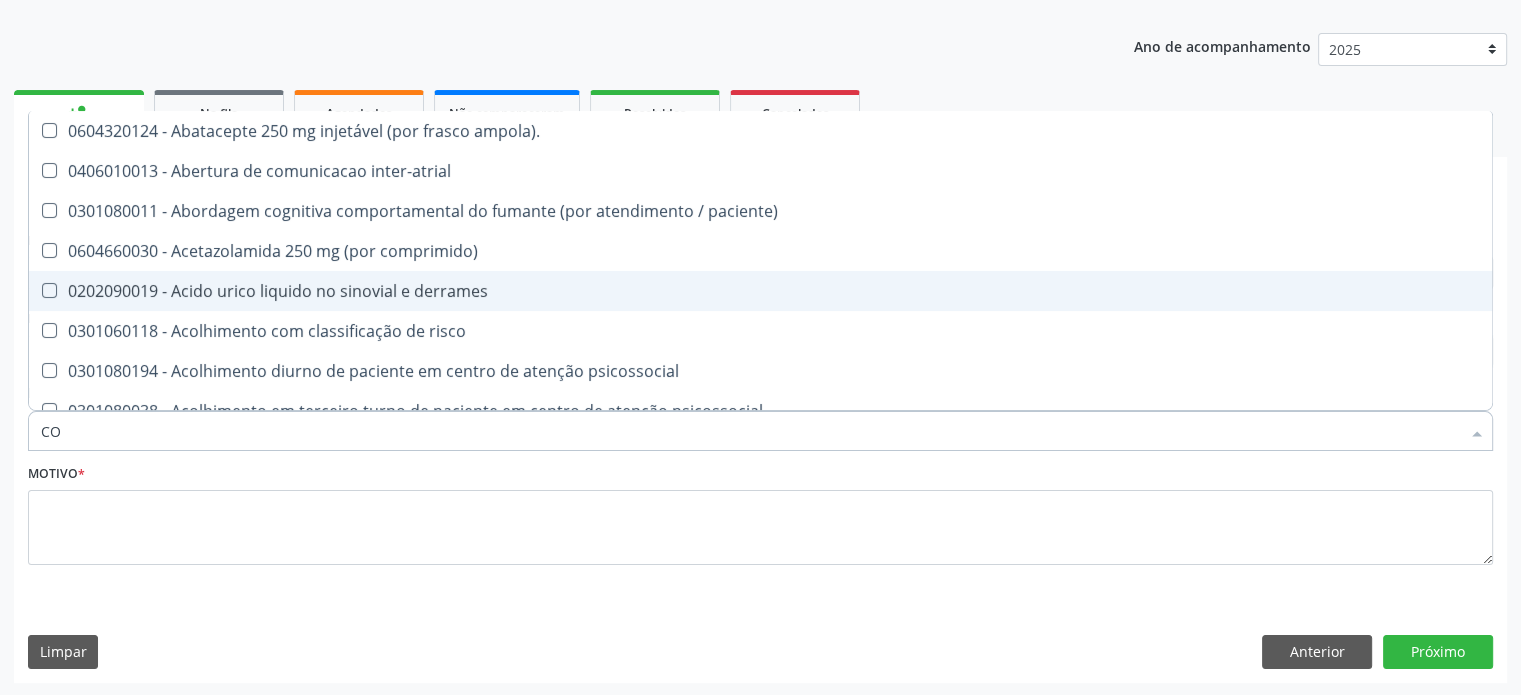 type on "CON" 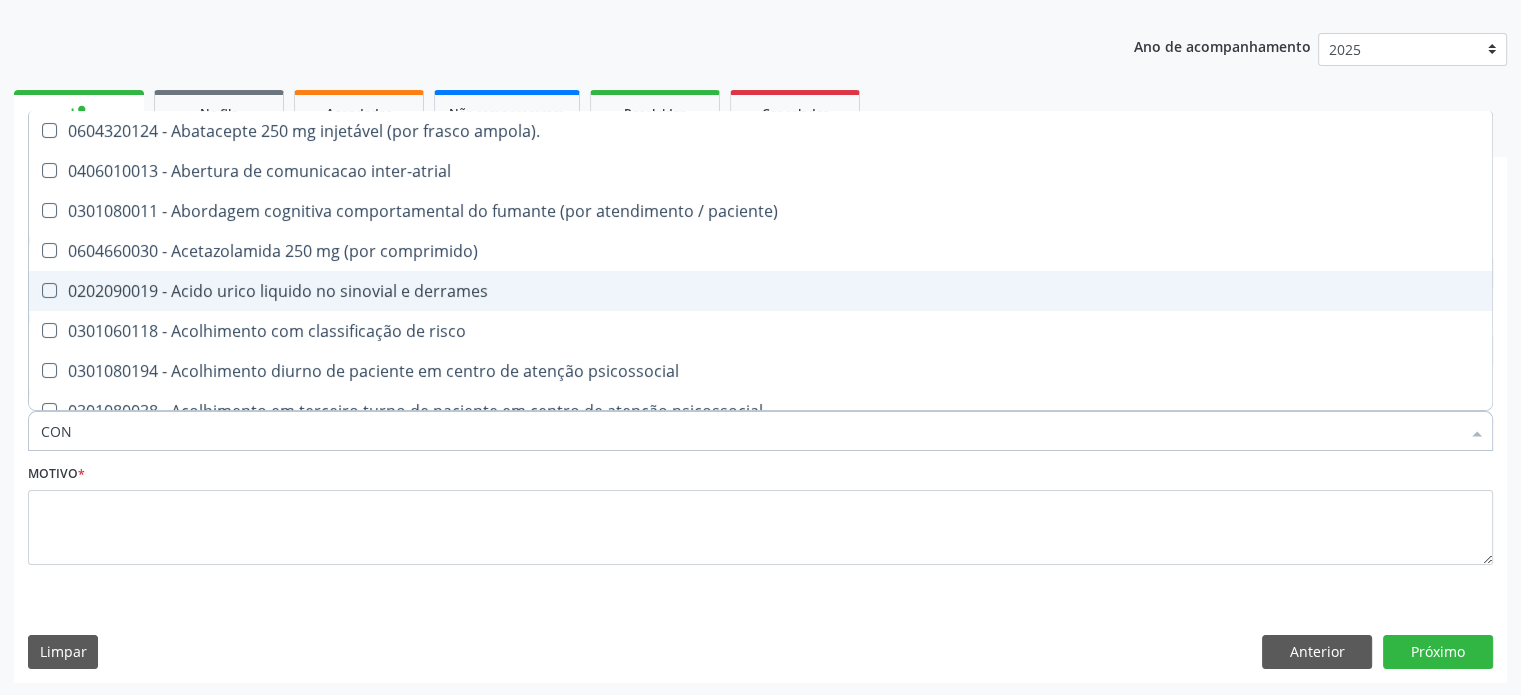 checkbox on "false" 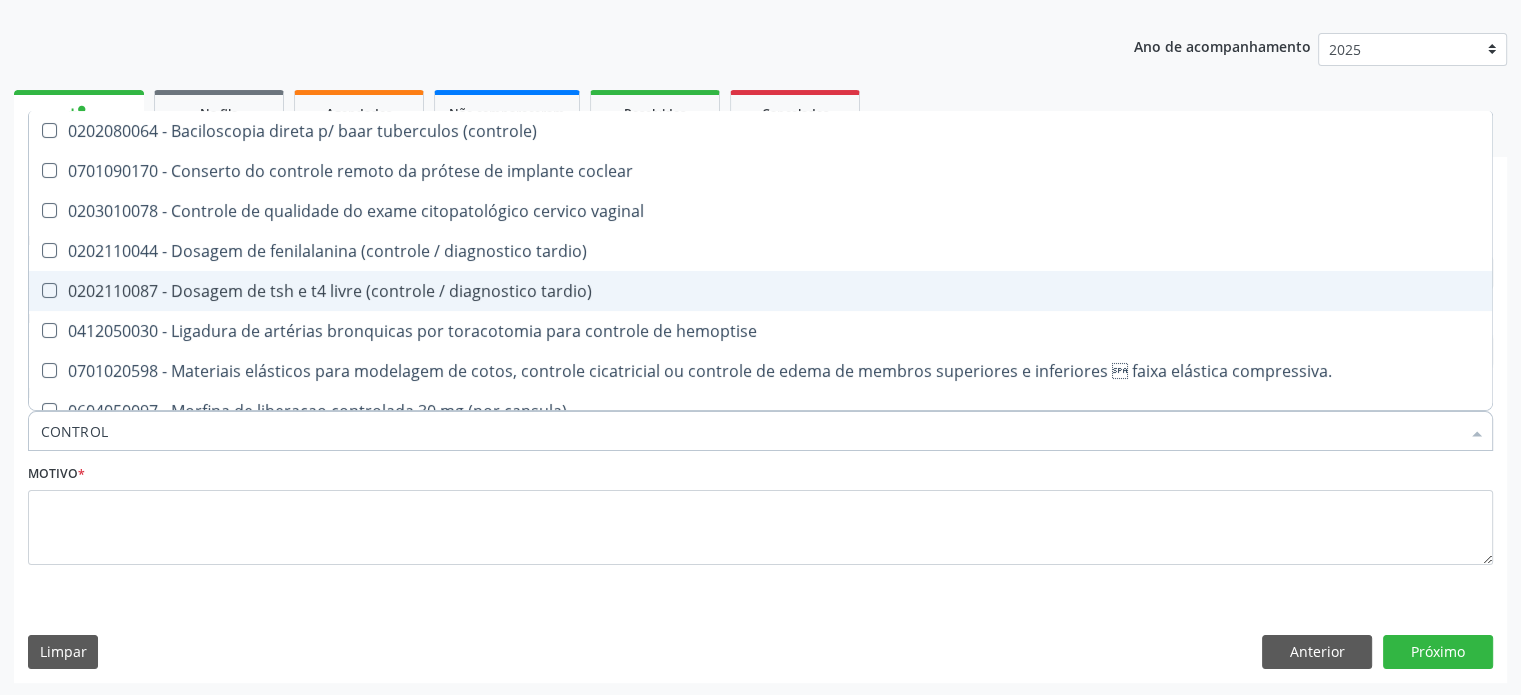 type on "CONTROLE" 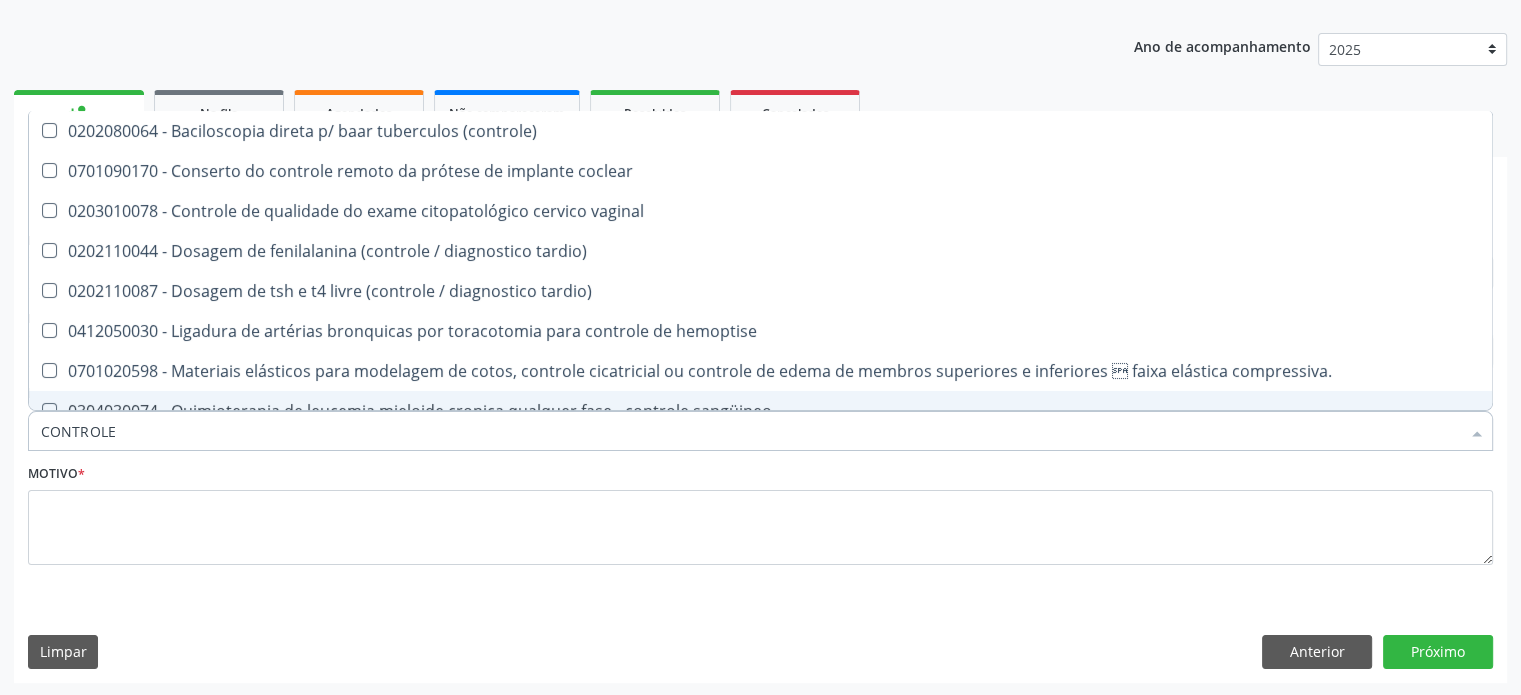drag, startPoint x: 123, startPoint y: 428, endPoint x: 32, endPoint y: 431, distance: 91.04944 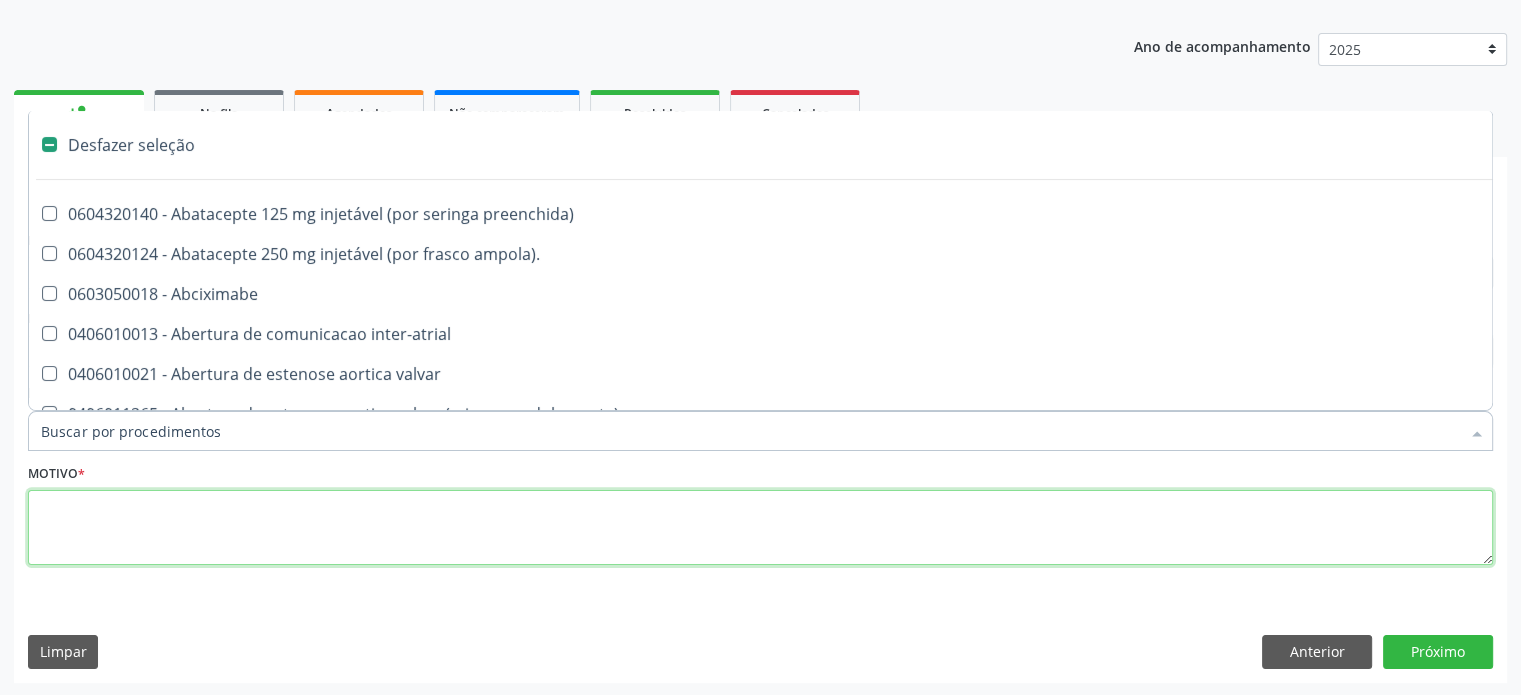 click at bounding box center (760, 528) 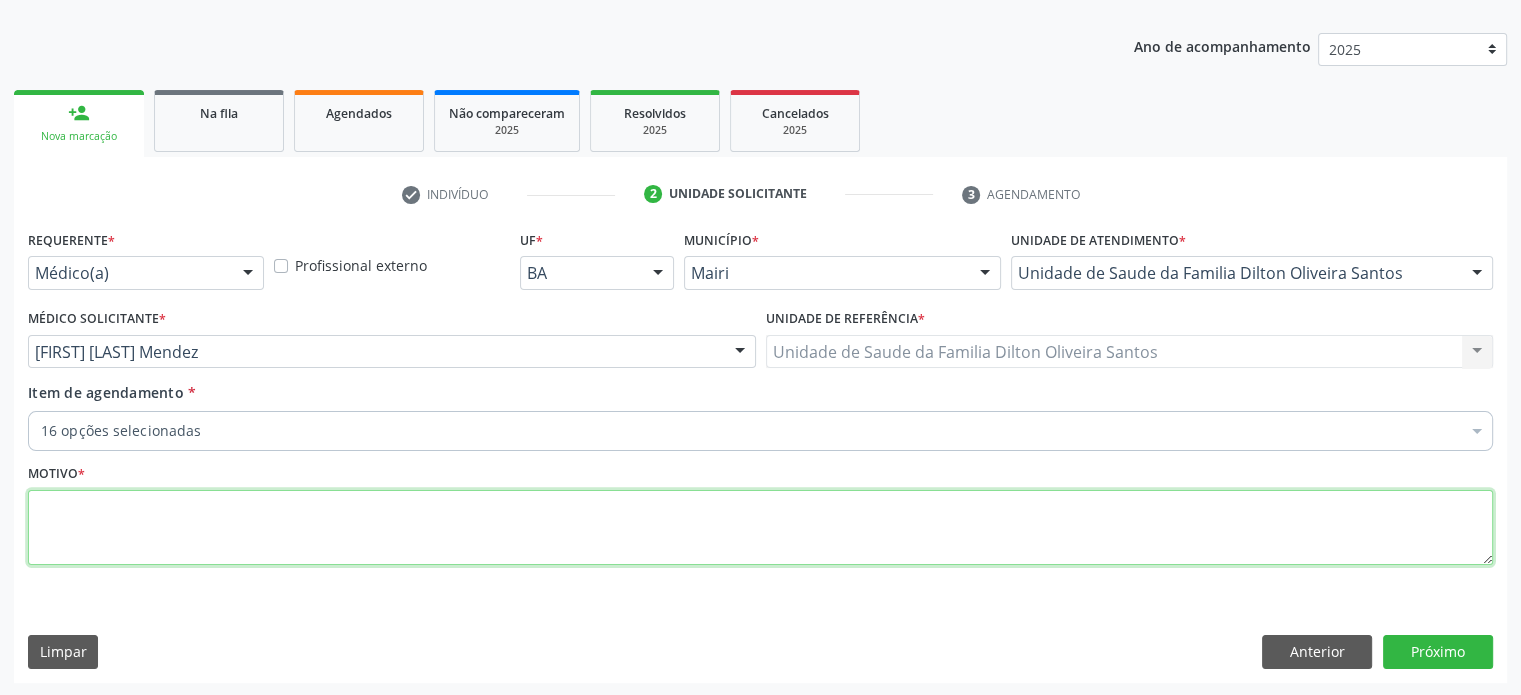 paste on "CONTROLE" 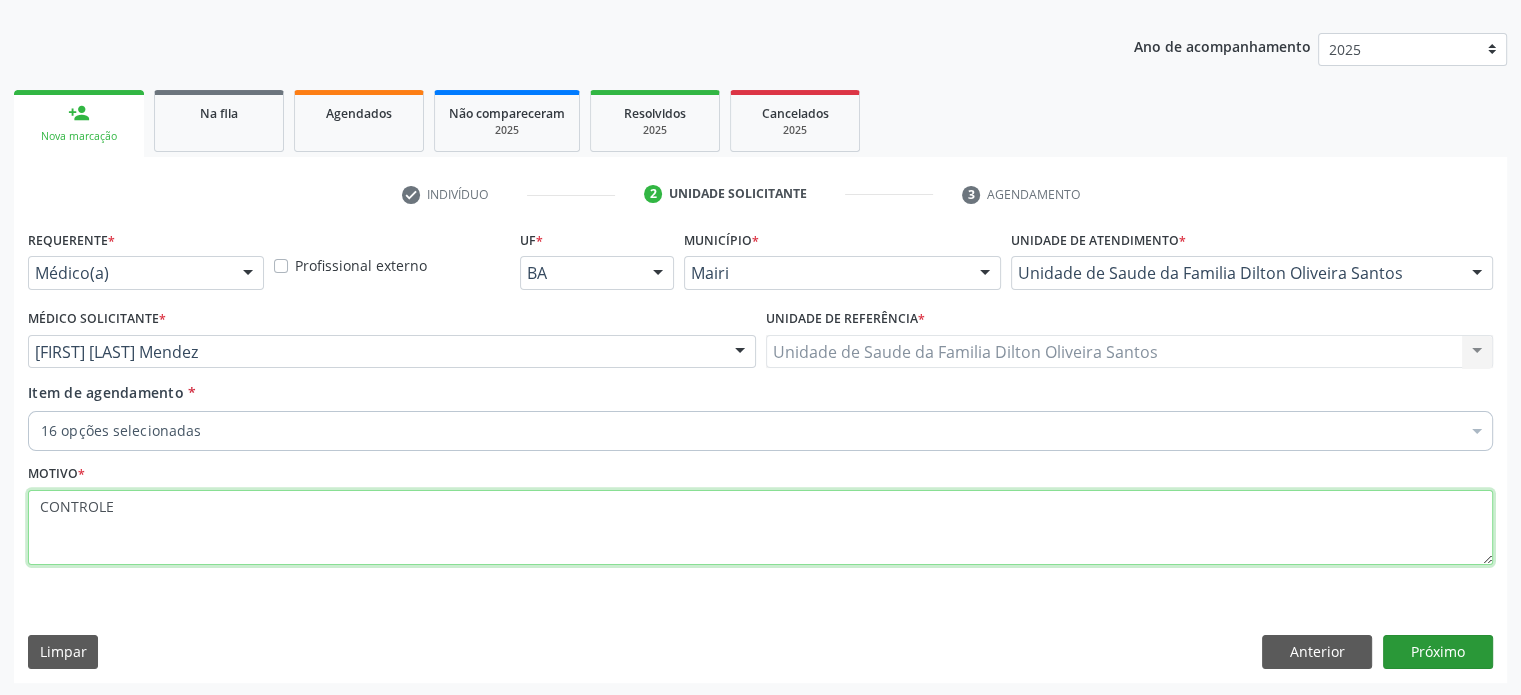 type on "CONTROLE" 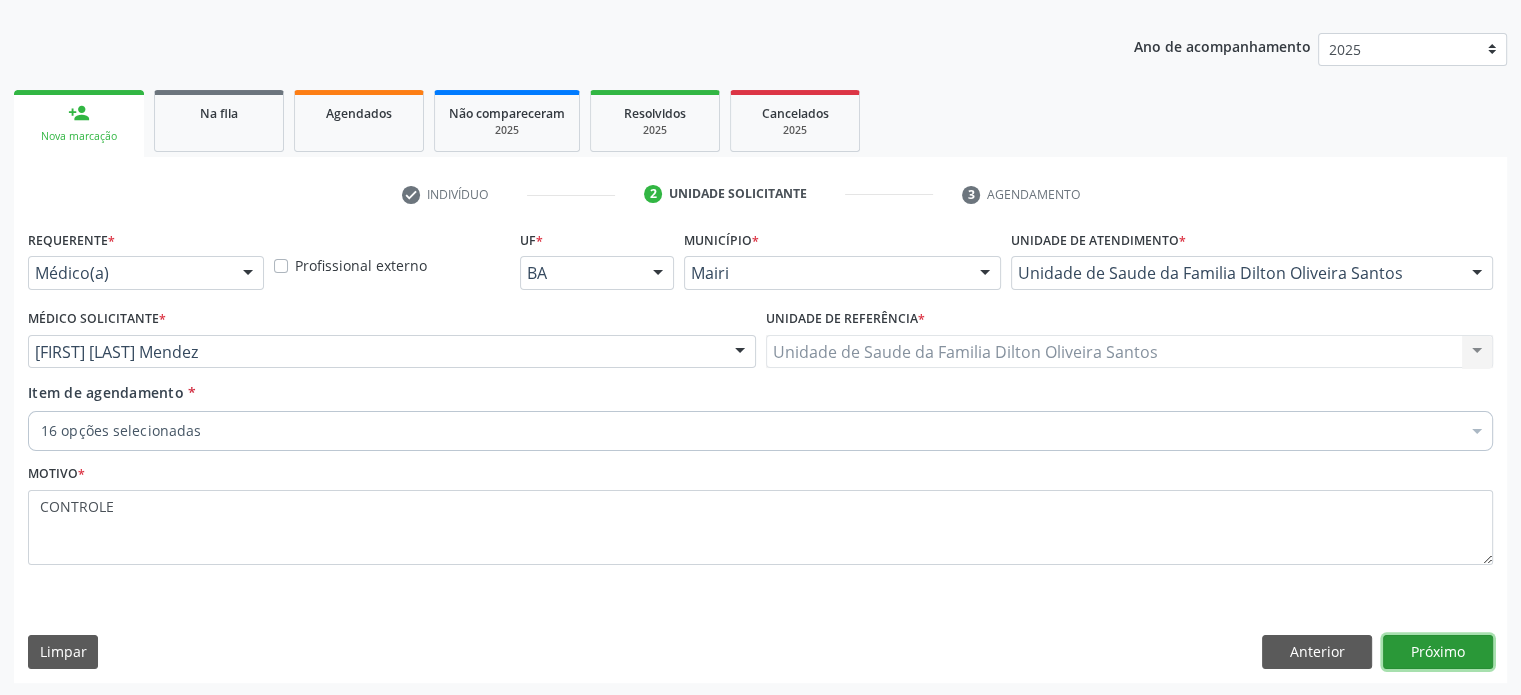 click on "Próximo" at bounding box center [1438, 652] 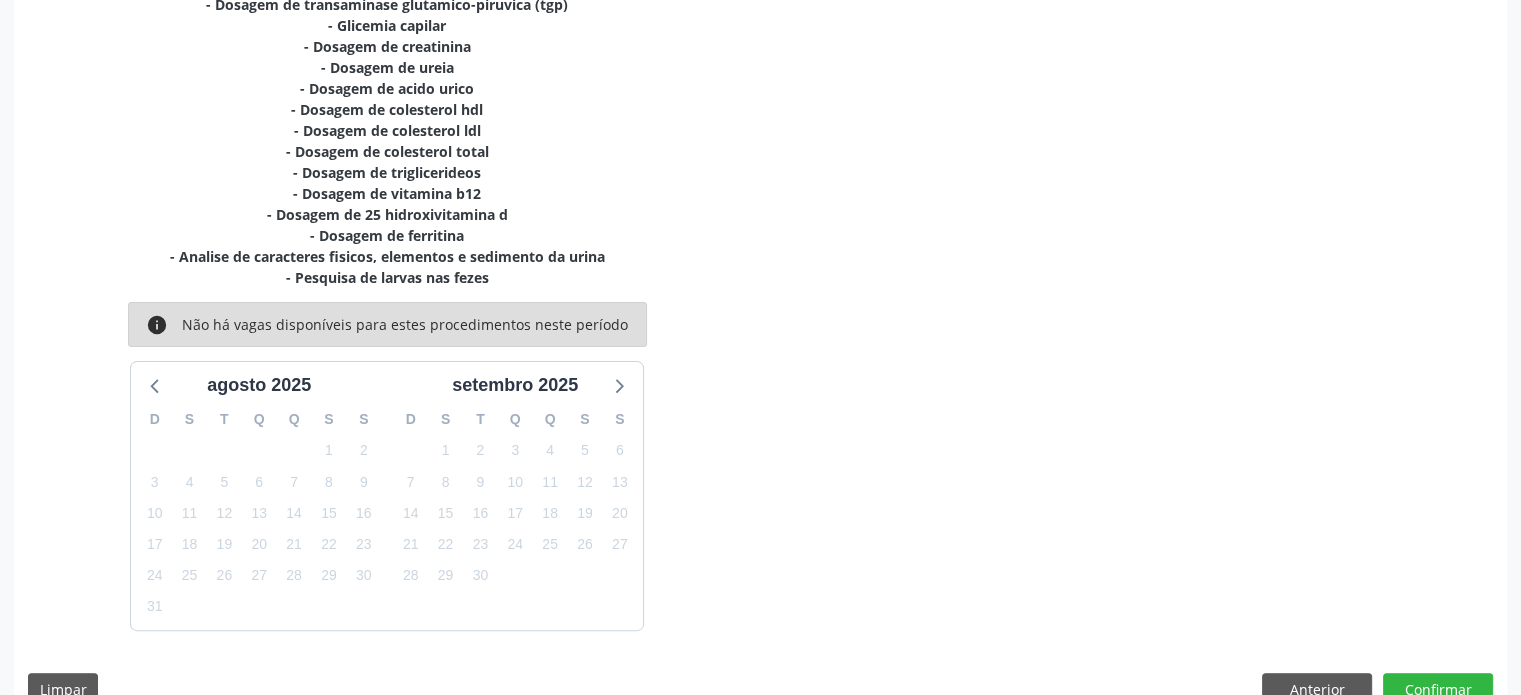 scroll, scrollTop: 548, scrollLeft: 0, axis: vertical 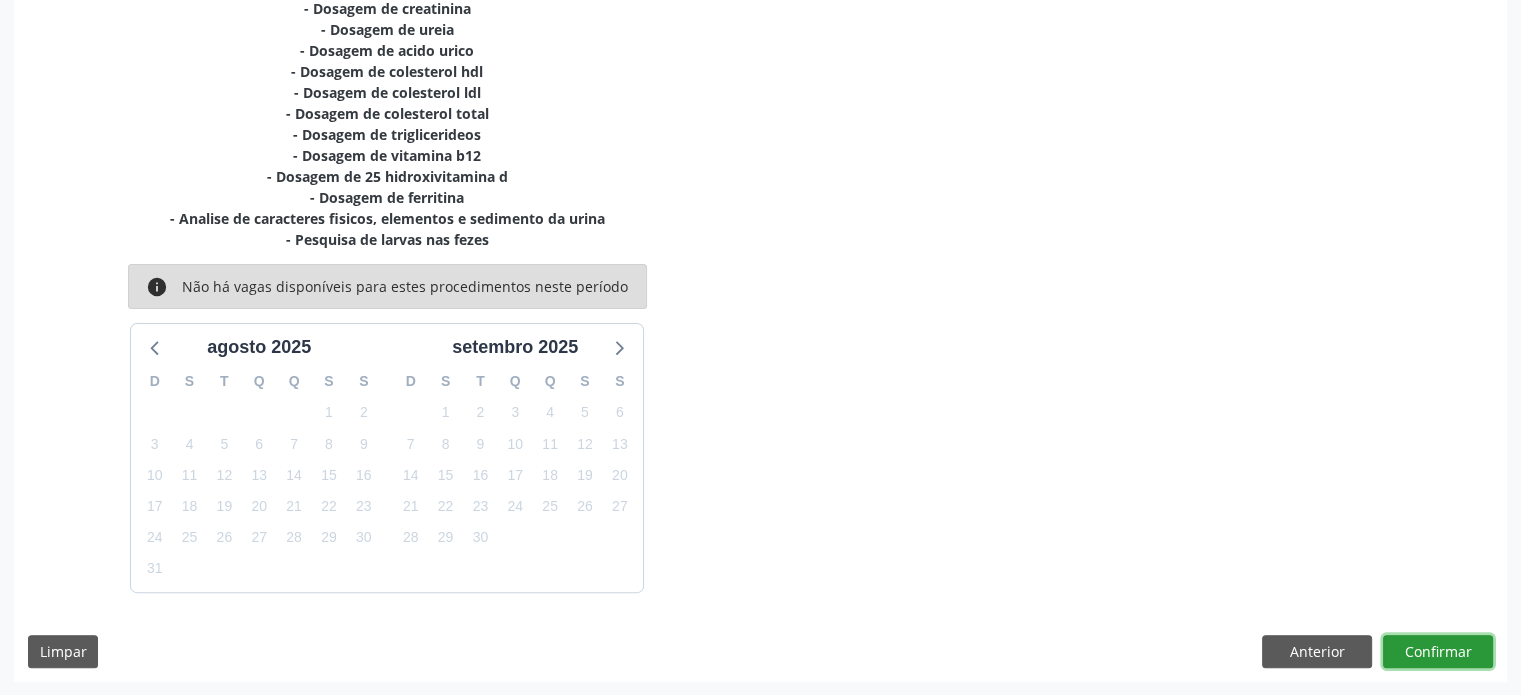 click on "Confirmar" at bounding box center [1438, 652] 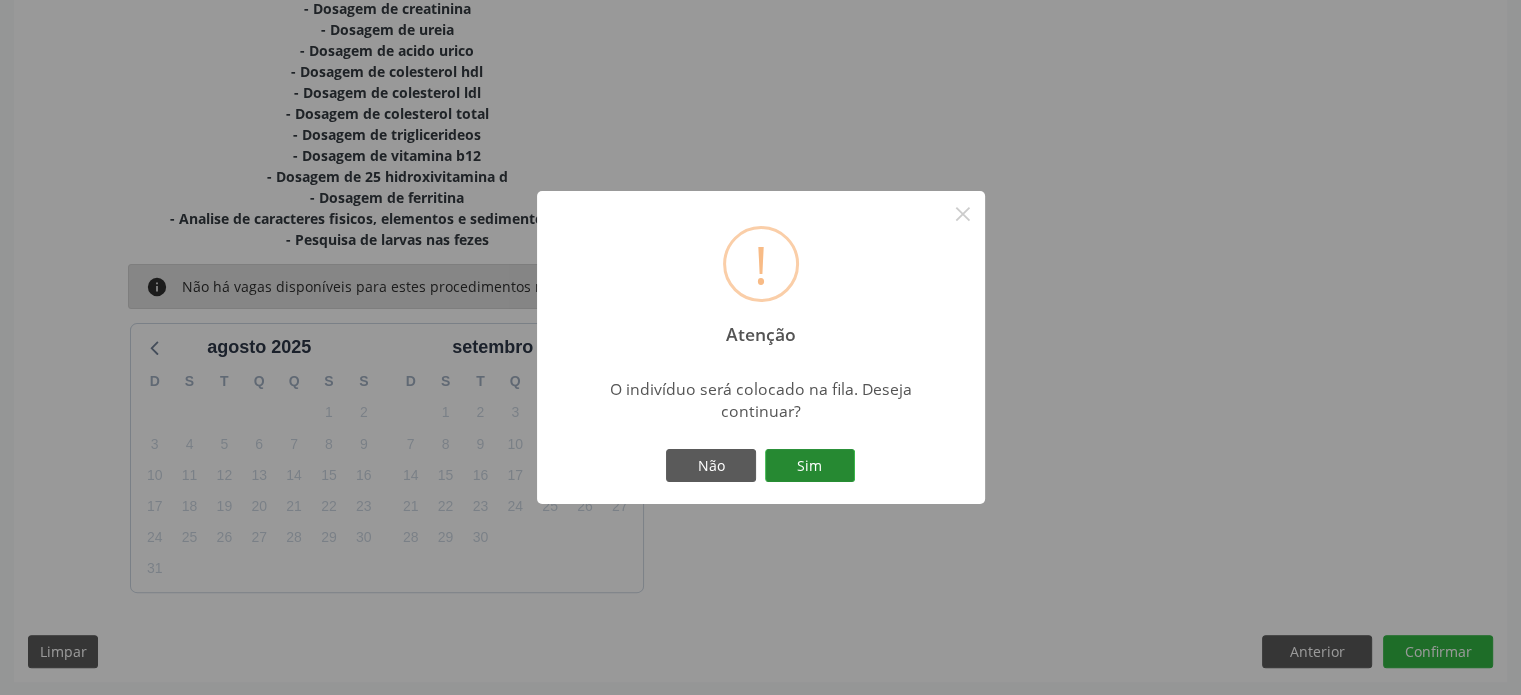 click on "Sim" at bounding box center [810, 466] 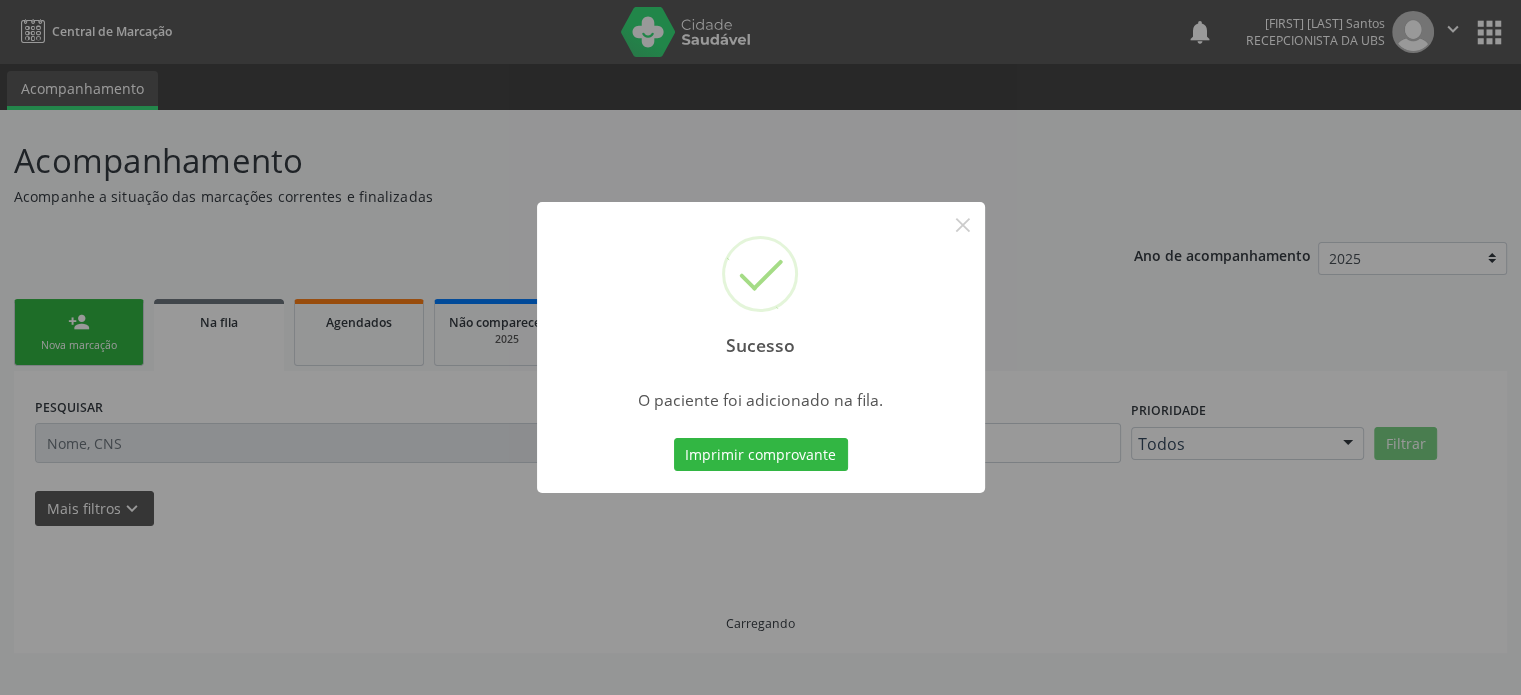 scroll, scrollTop: 0, scrollLeft: 0, axis: both 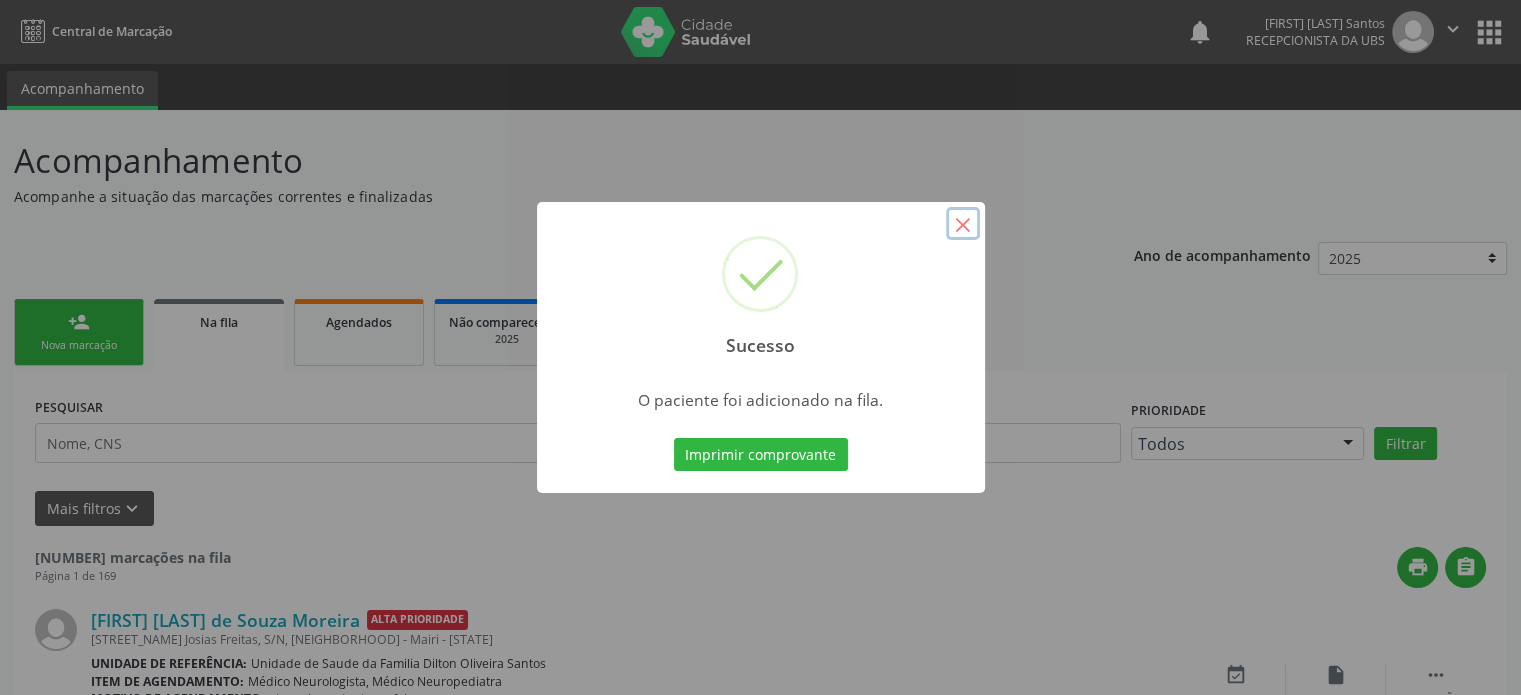 click on "×" at bounding box center [963, 224] 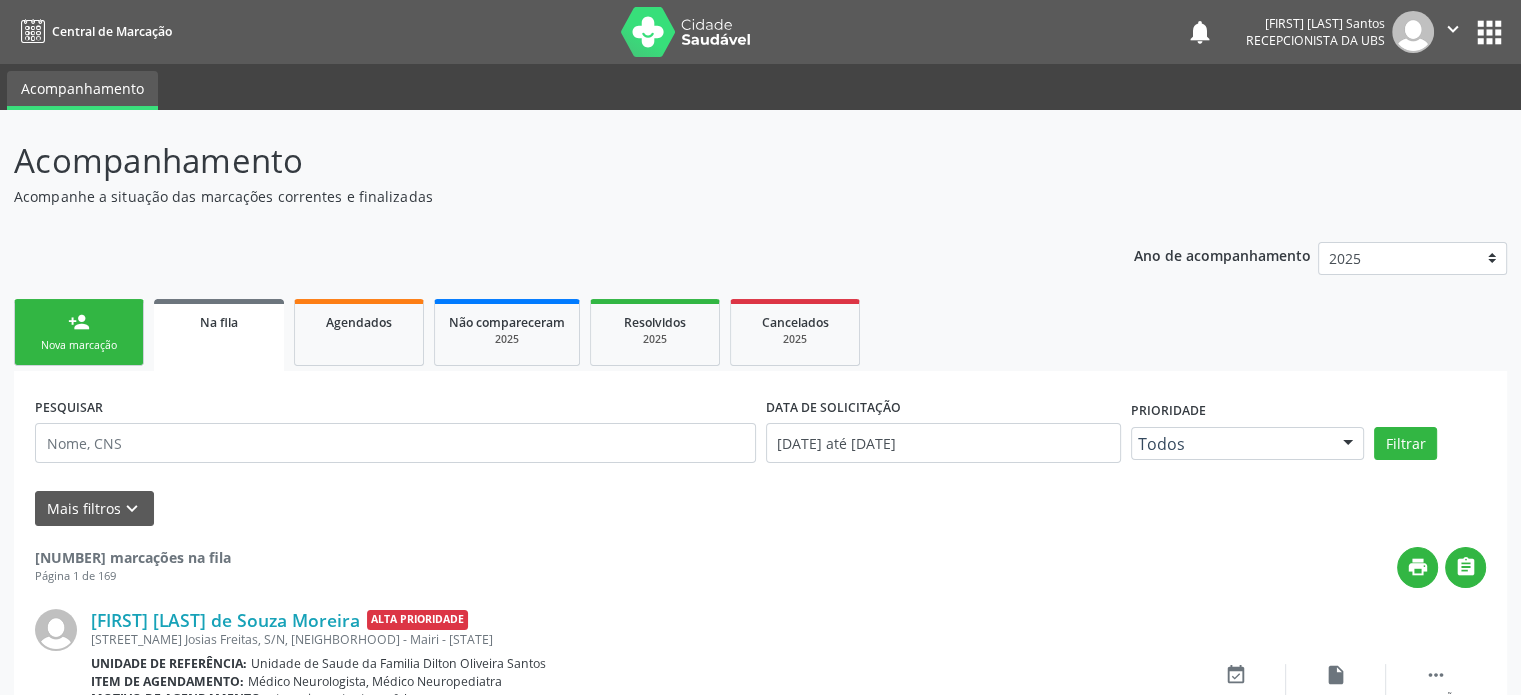 click on "person_add
Nova marcação" at bounding box center (79, 332) 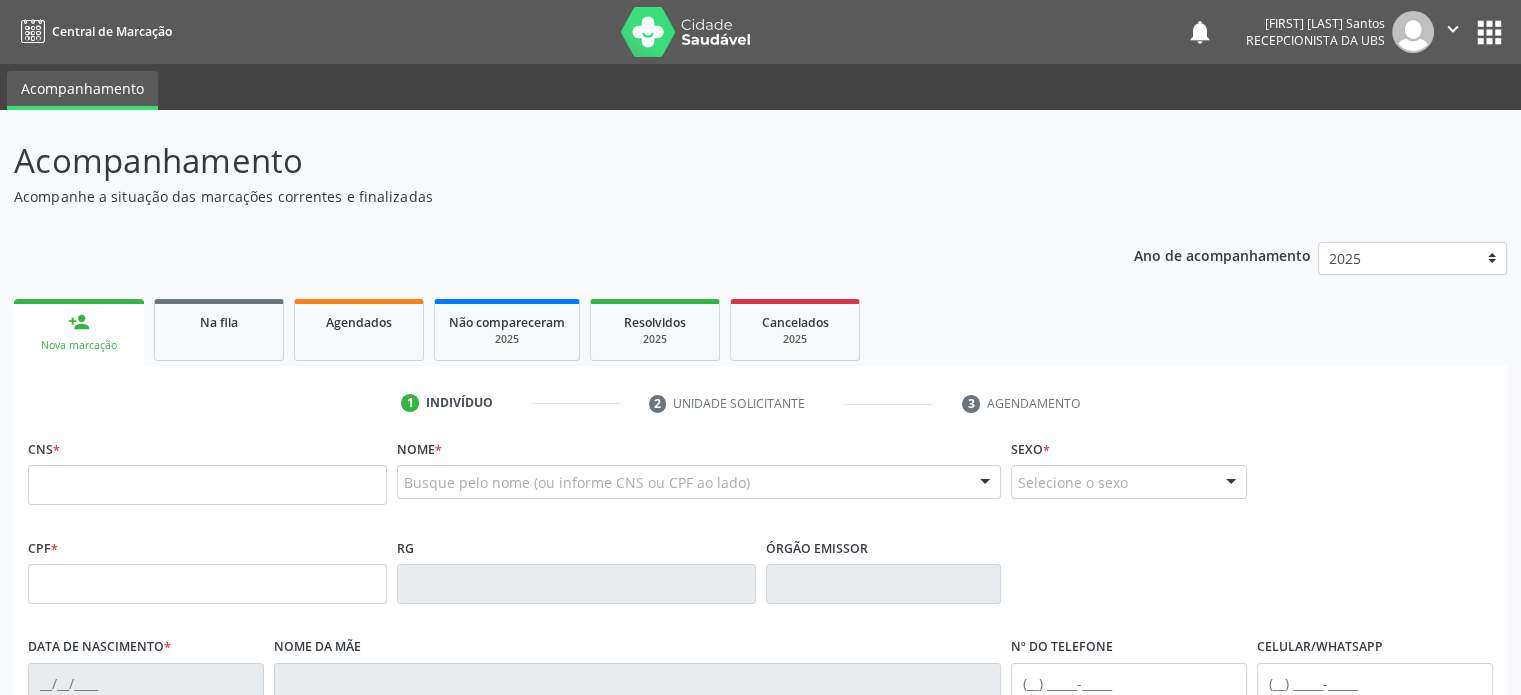 click on "Nova marcação" at bounding box center (79, 345) 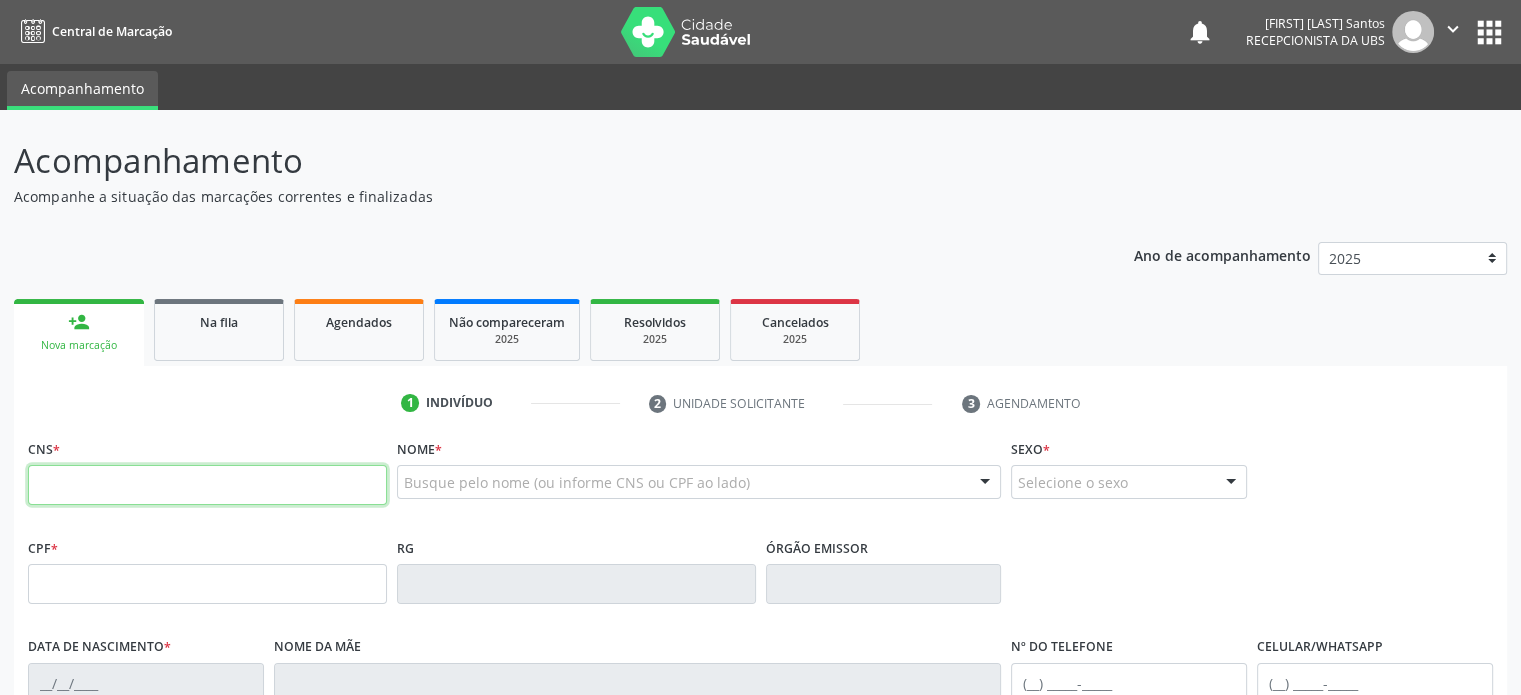click at bounding box center [207, 485] 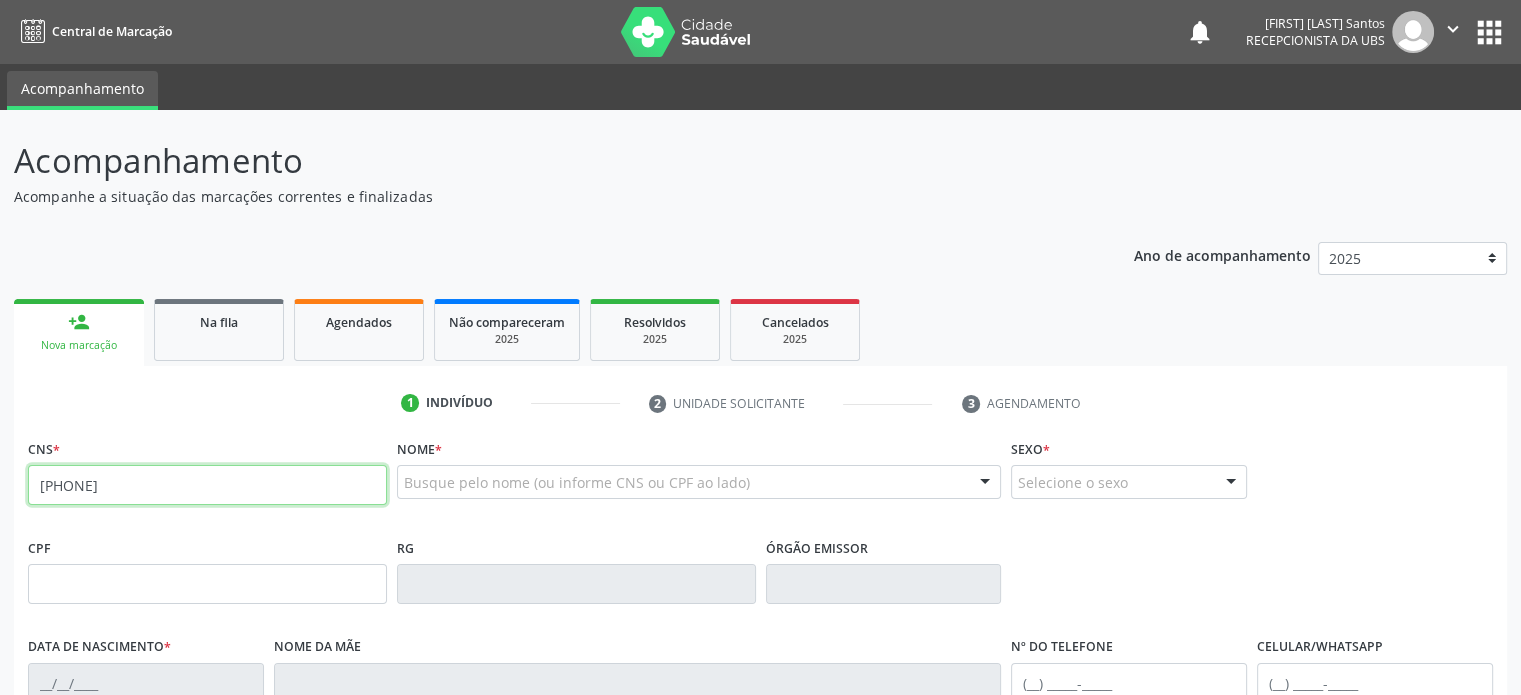 type on "[PHONE]" 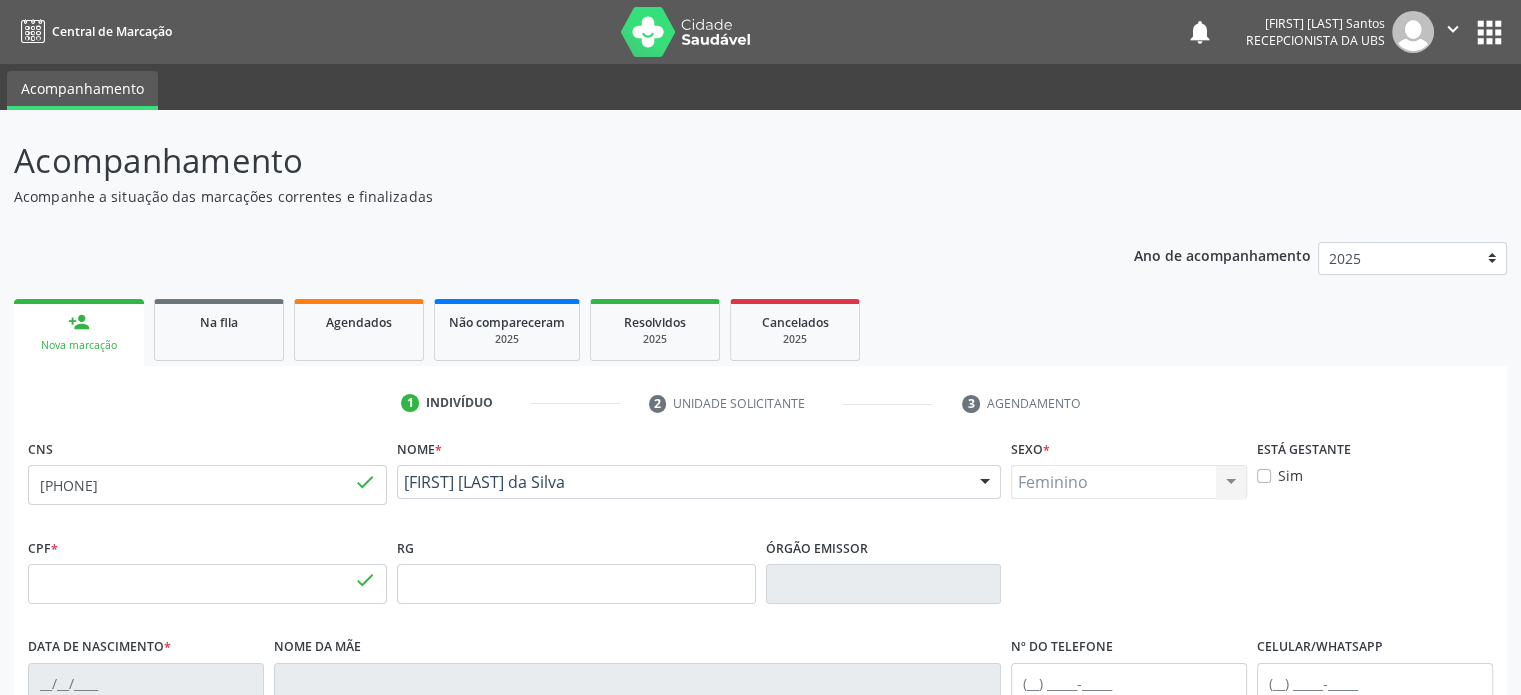 type on "[CPF]" 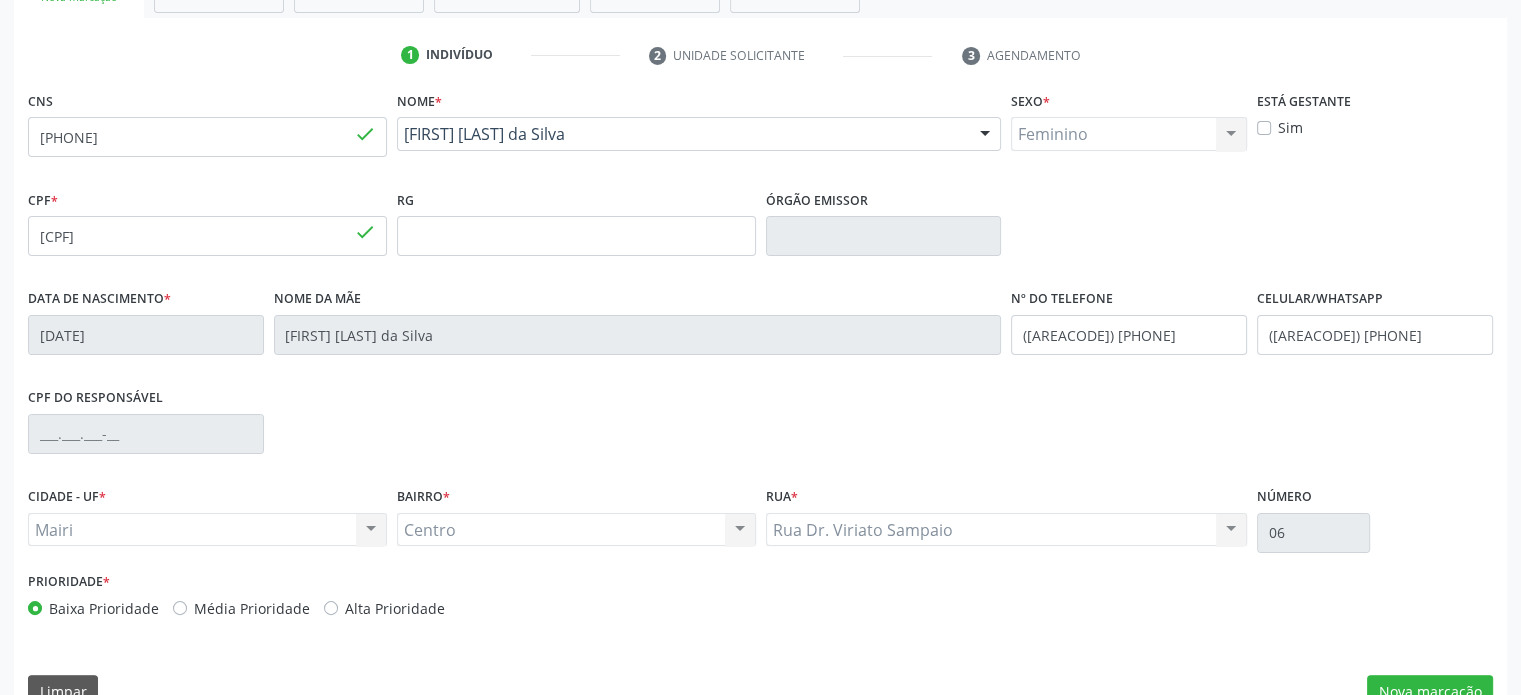 scroll, scrollTop: 388, scrollLeft: 0, axis: vertical 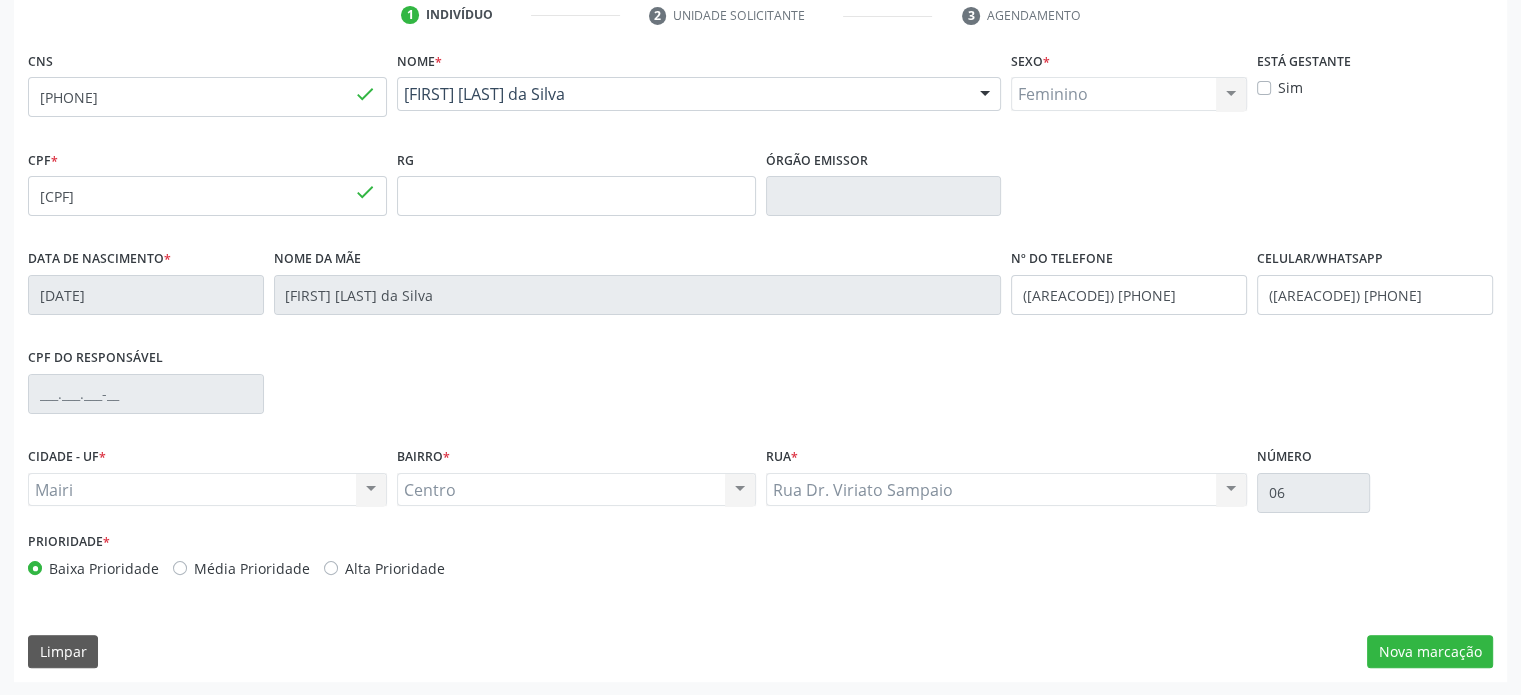 click on "Alta Prioridade" at bounding box center (395, 568) 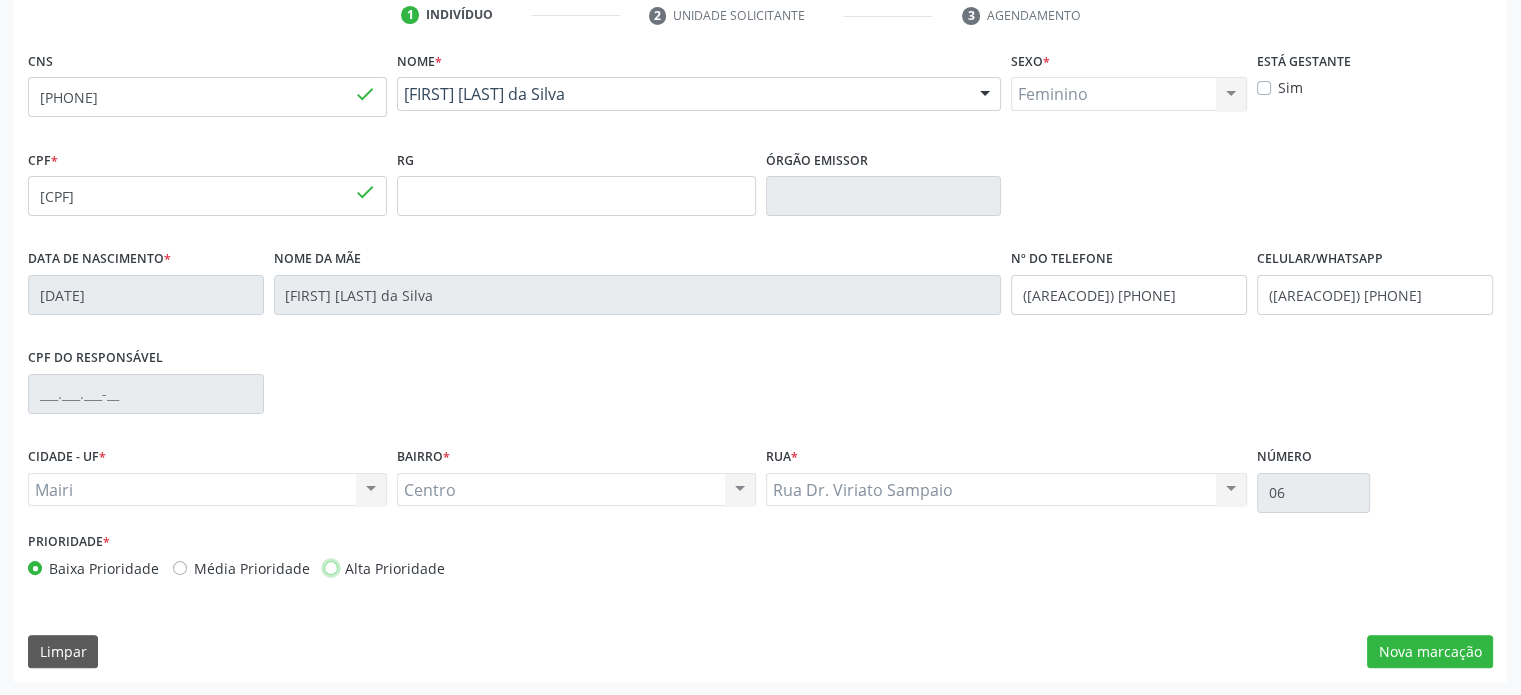 click on "Alta Prioridade" at bounding box center [331, 567] 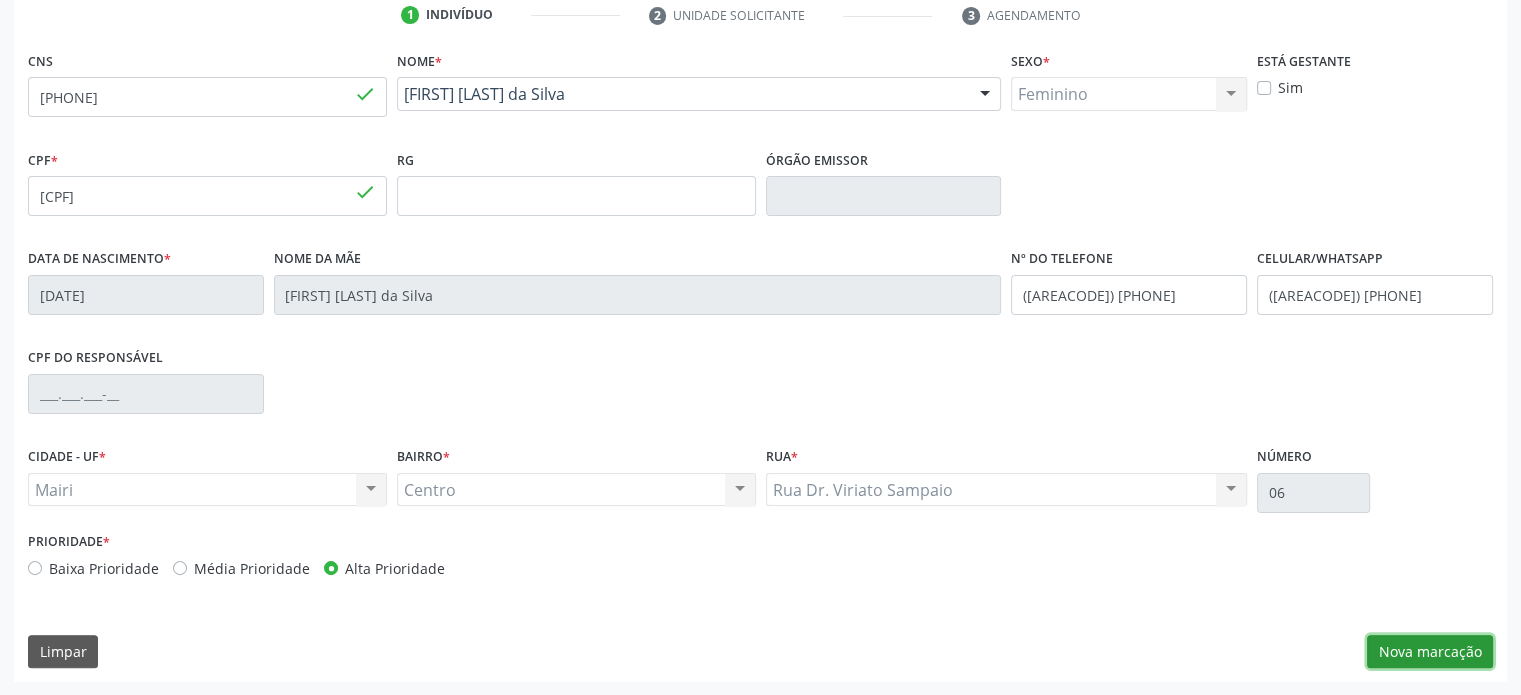 click on "Nova marcação" at bounding box center [1430, 652] 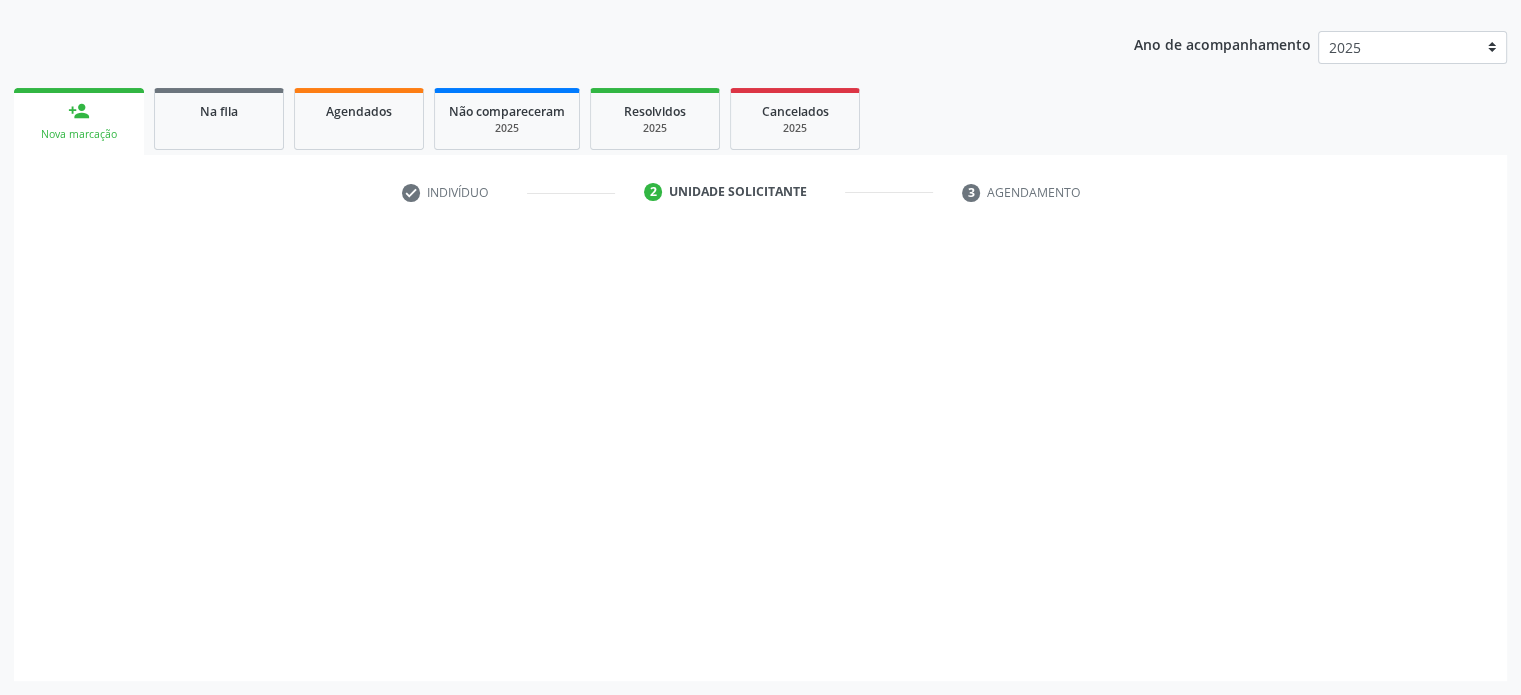 scroll, scrollTop: 209, scrollLeft: 0, axis: vertical 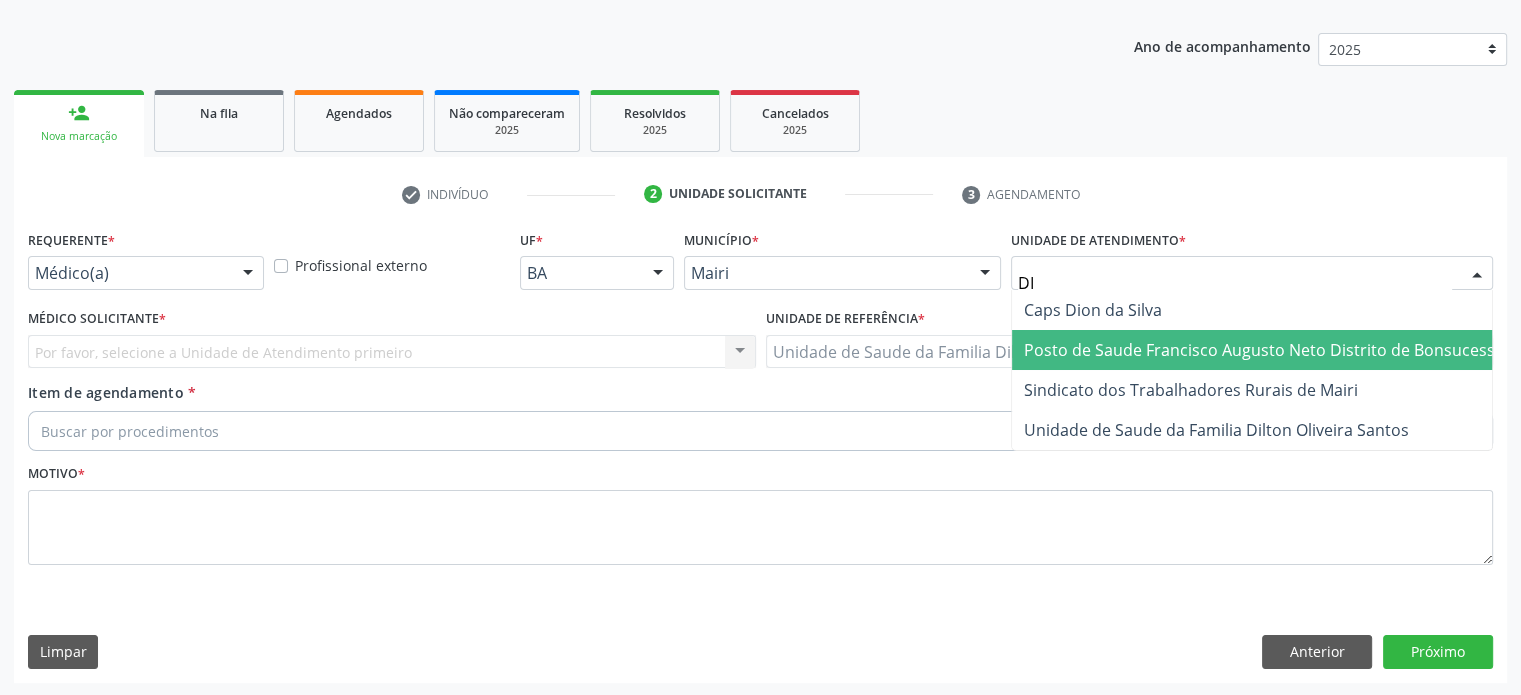 type on "DIL" 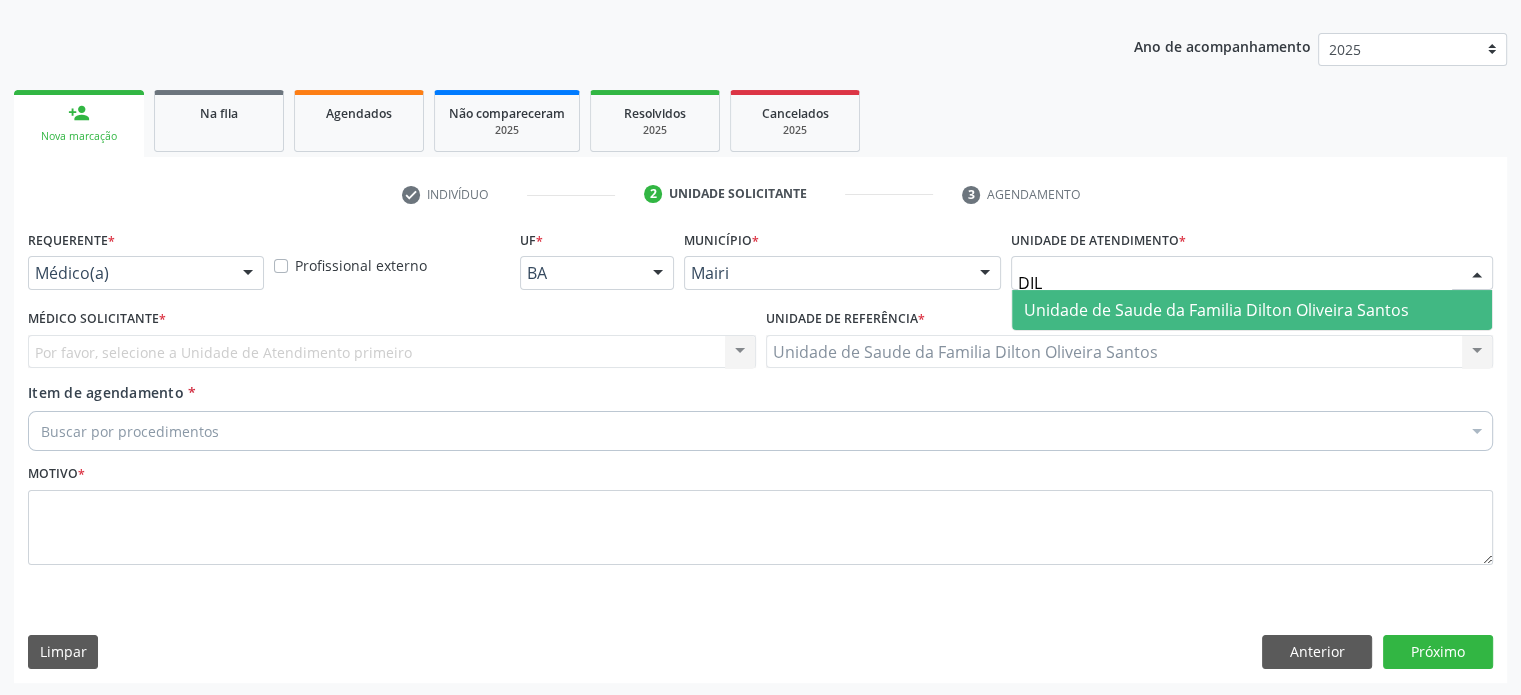 click on "Unidade de Saude da Familia Dilton Oliveira Santos" at bounding box center (1216, 310) 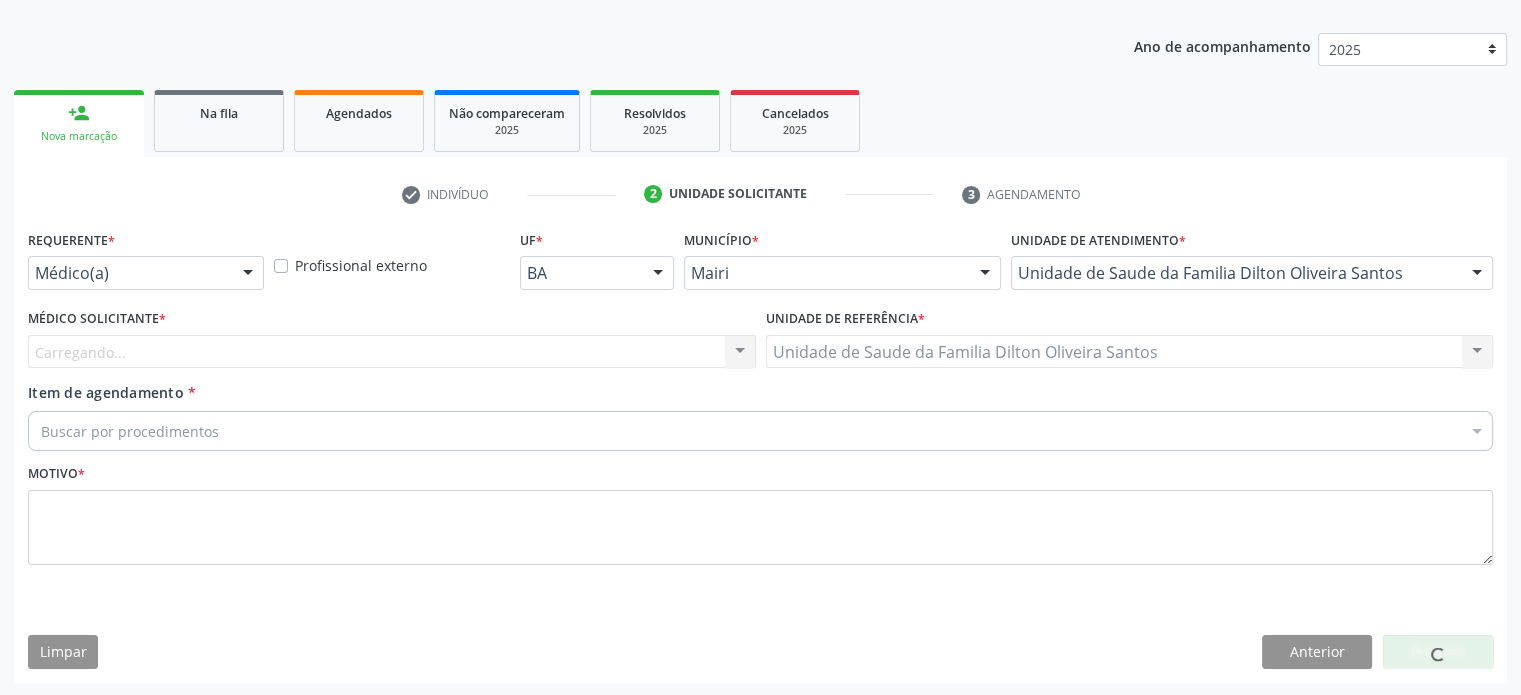 click on "Carregando...
Nenhum resultado encontrado para: "   "
Não há nenhuma opção para ser exibida." at bounding box center (392, 352) 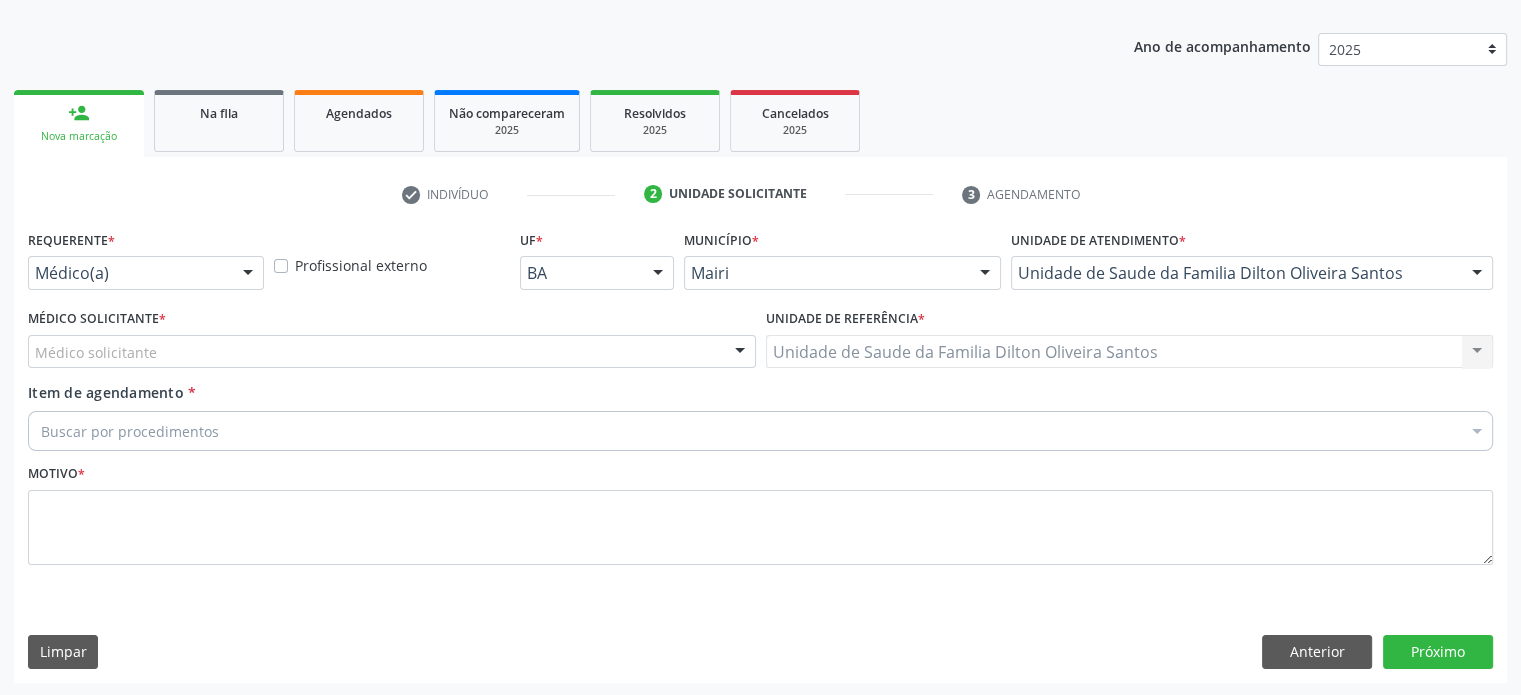 click on "Médico solicitante" at bounding box center (392, 352) 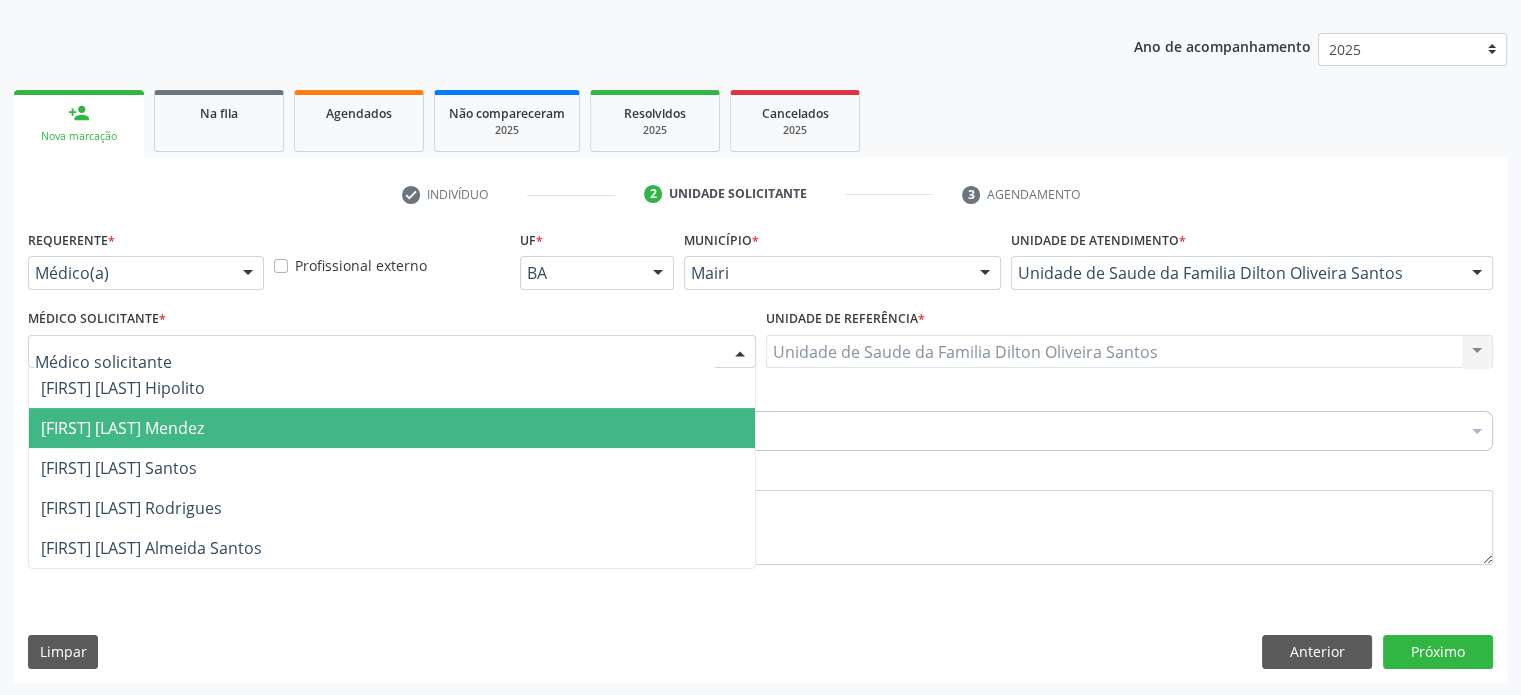 click on "[FIRST] [LAST] Mendez" at bounding box center [122, 428] 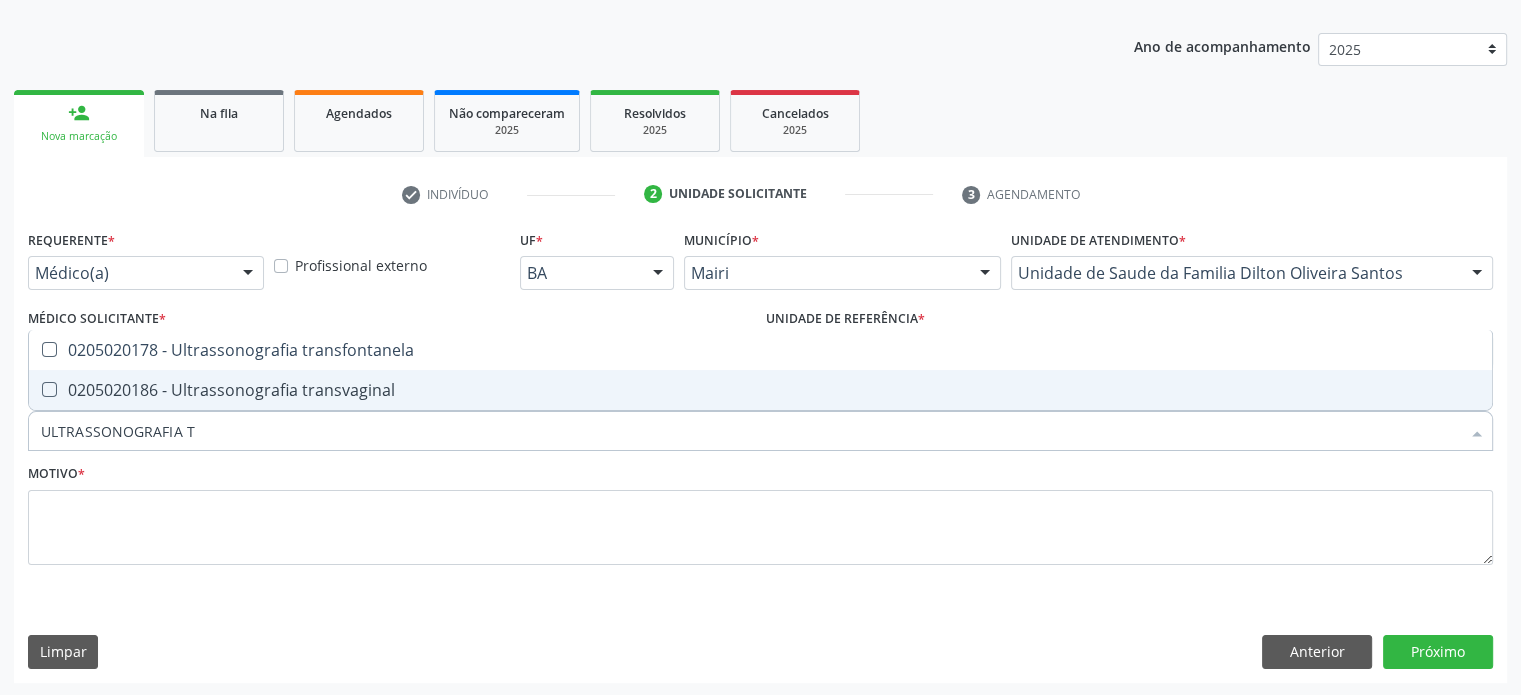 type on "ULTRASSONOGRAFIA TR" 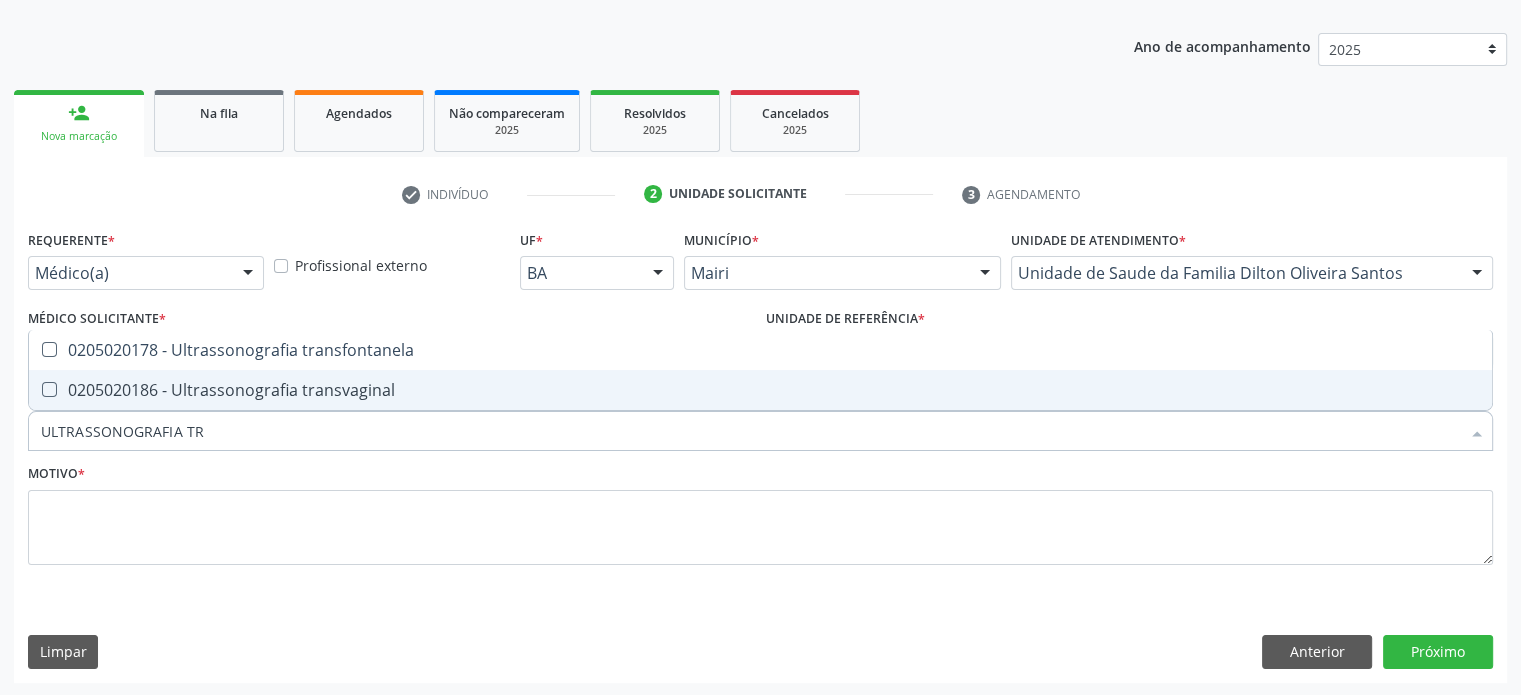 click on "0205020186 - Ultrassonografia transvaginal" at bounding box center [760, 390] 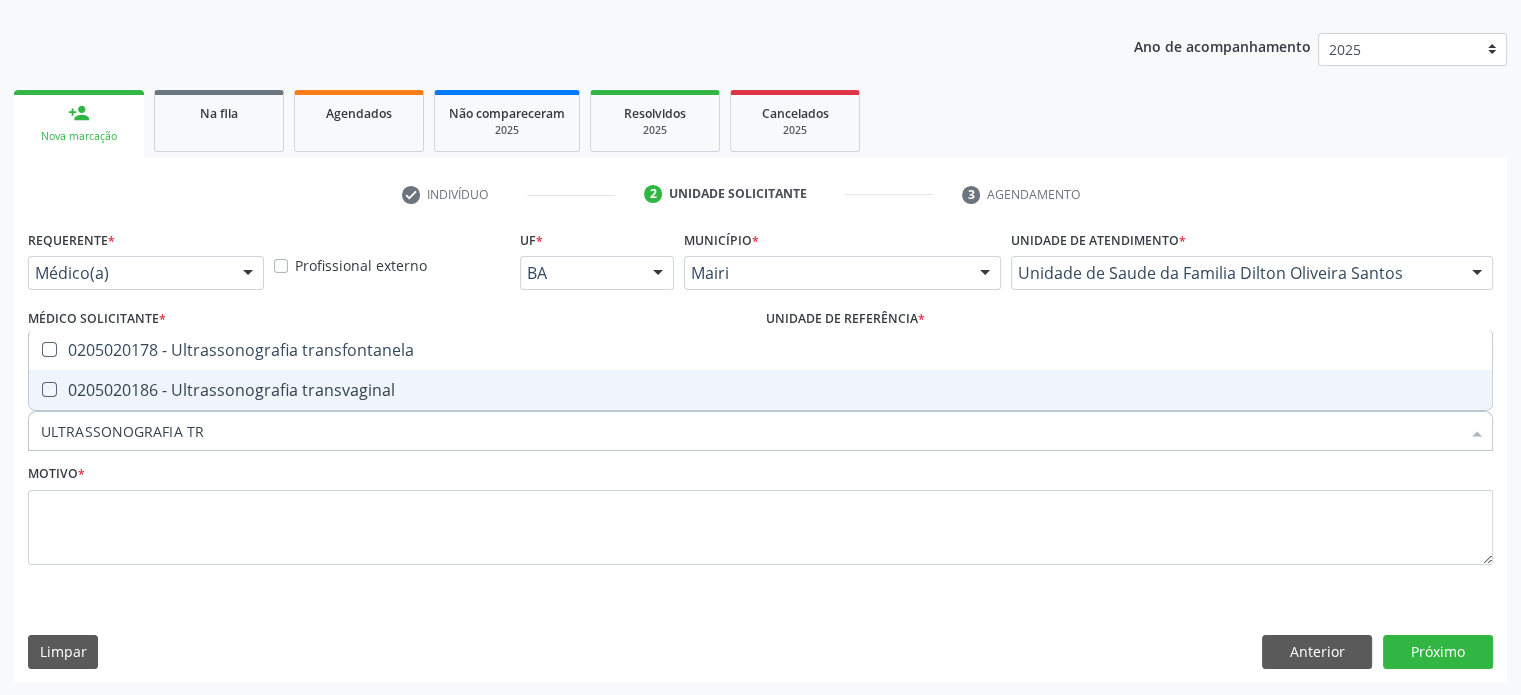 checkbox on "true" 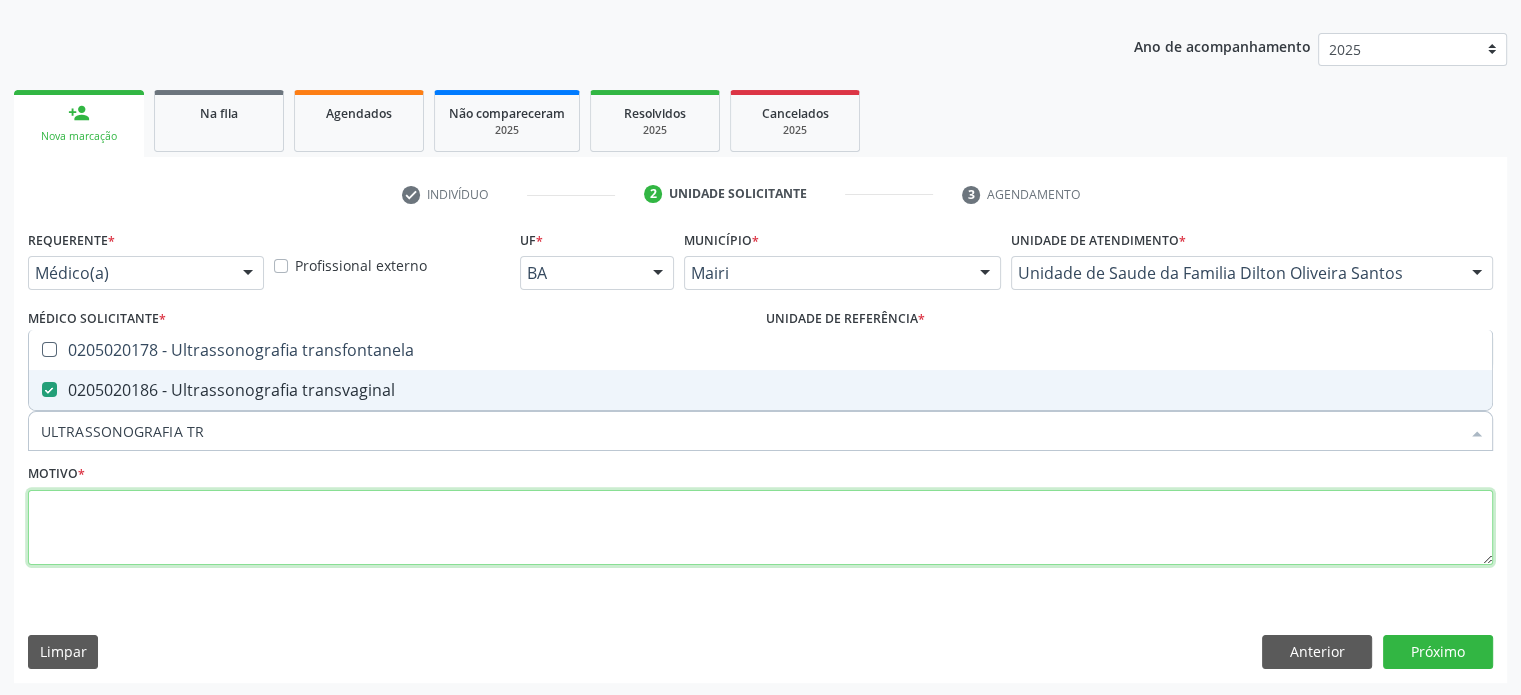 click at bounding box center [760, 528] 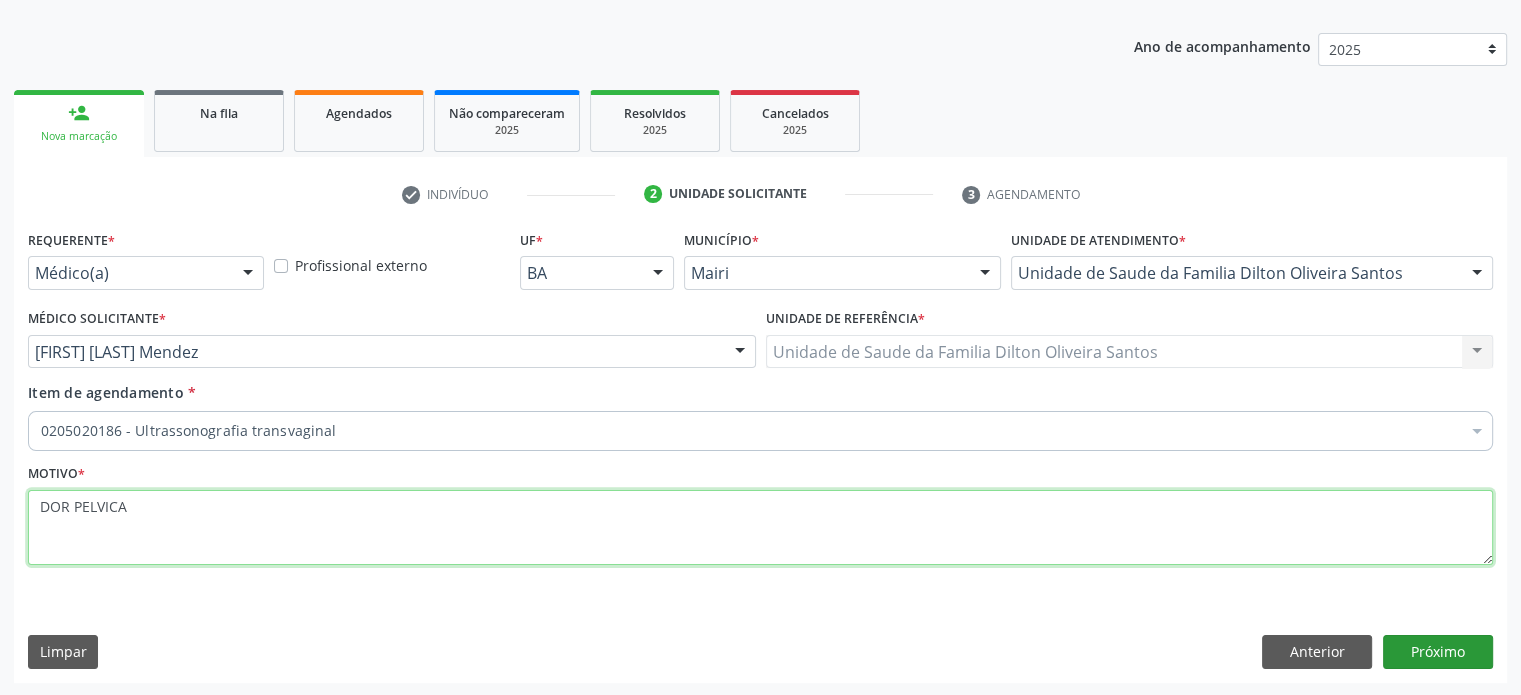 type on "DOR PELVICA" 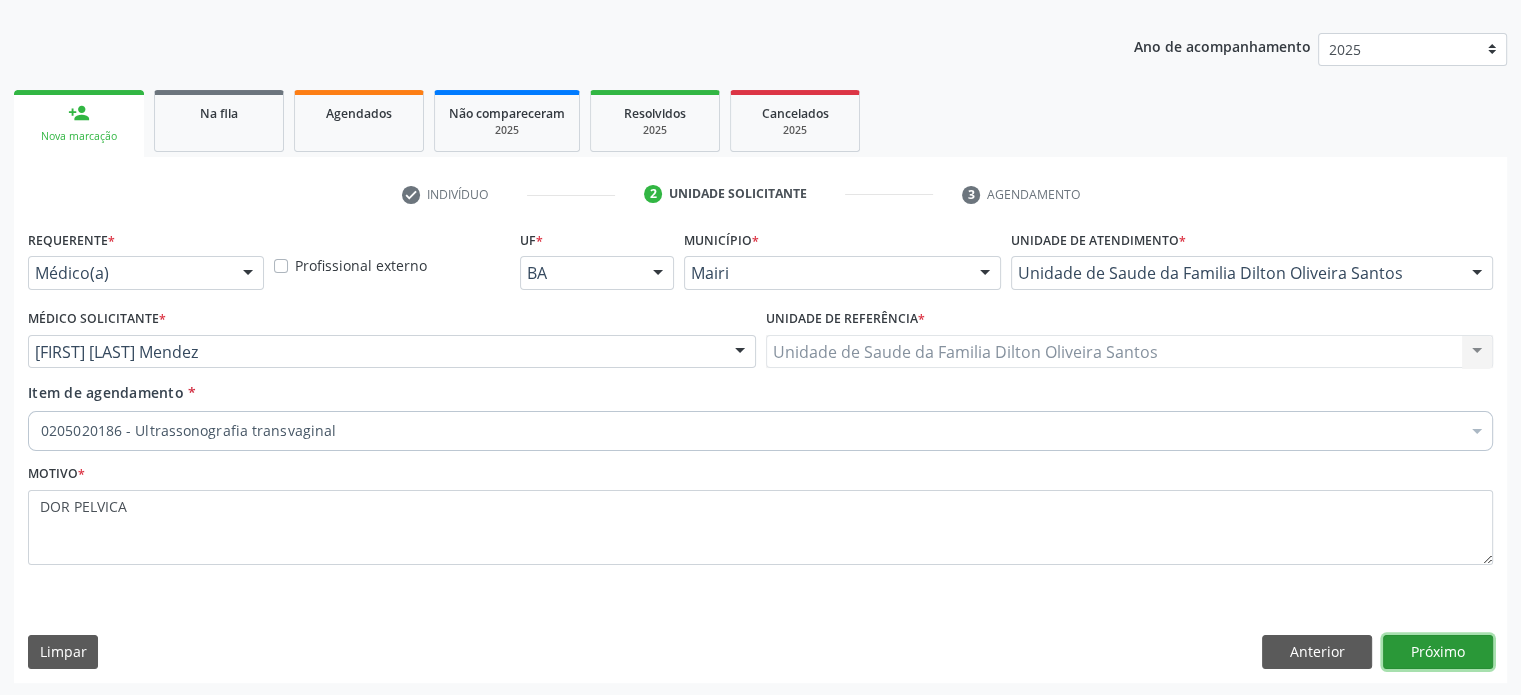 click on "Próximo" at bounding box center [1438, 652] 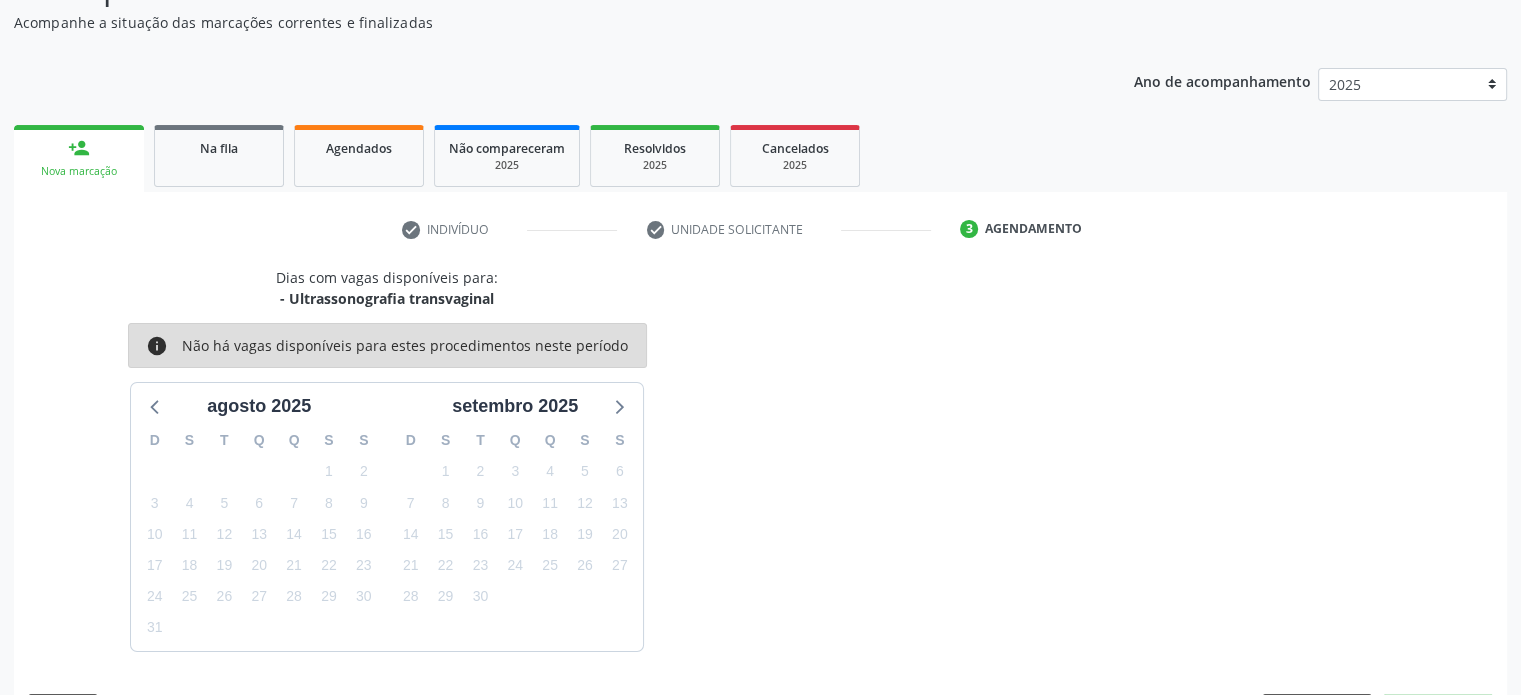scroll, scrollTop: 209, scrollLeft: 0, axis: vertical 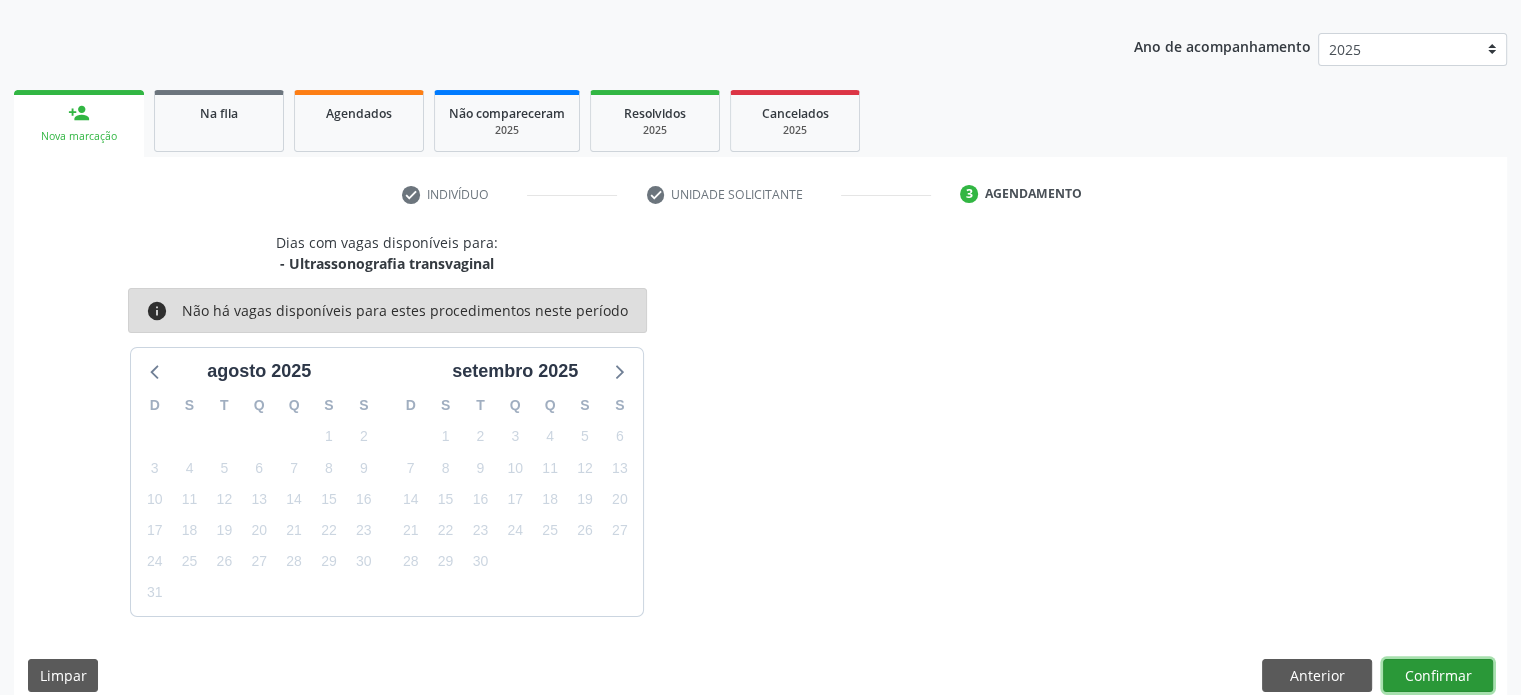 click on "Confirmar" at bounding box center [1438, 676] 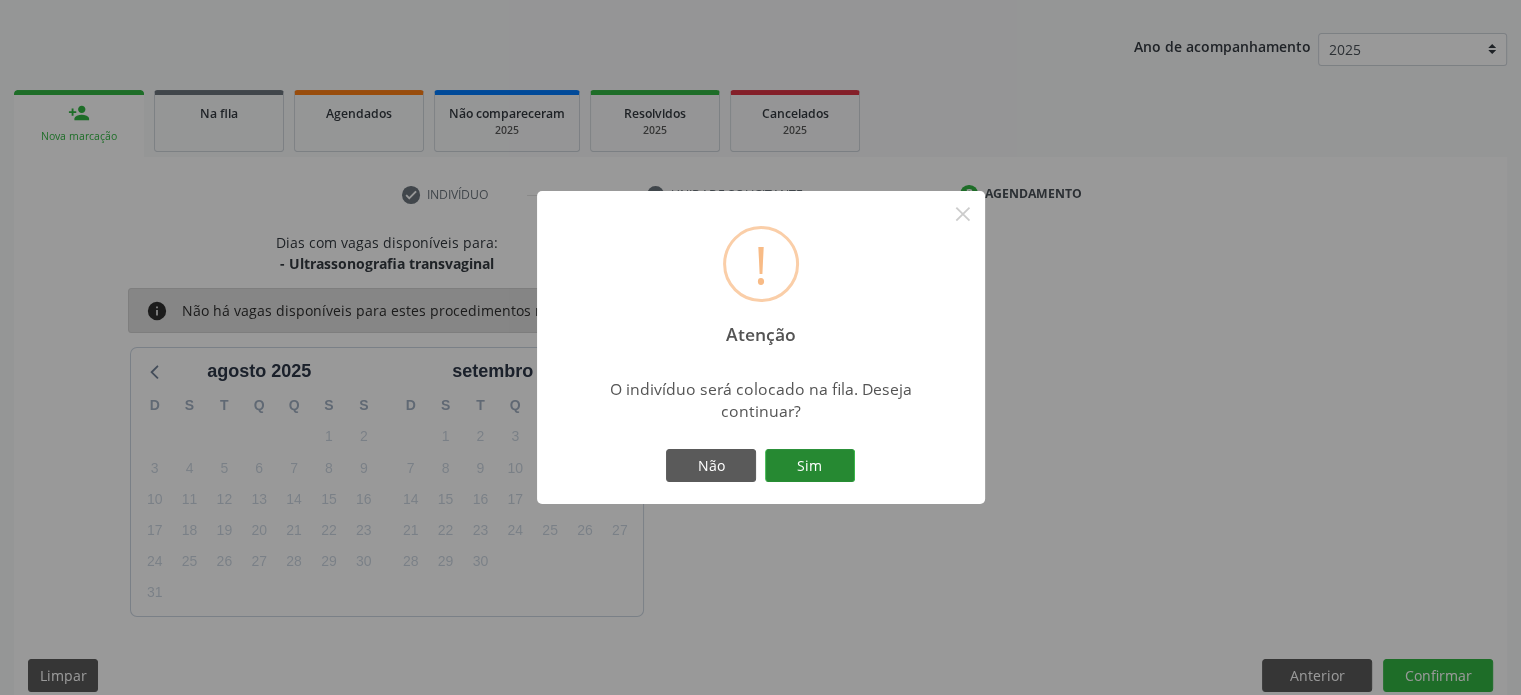click on "Sim" at bounding box center [810, 466] 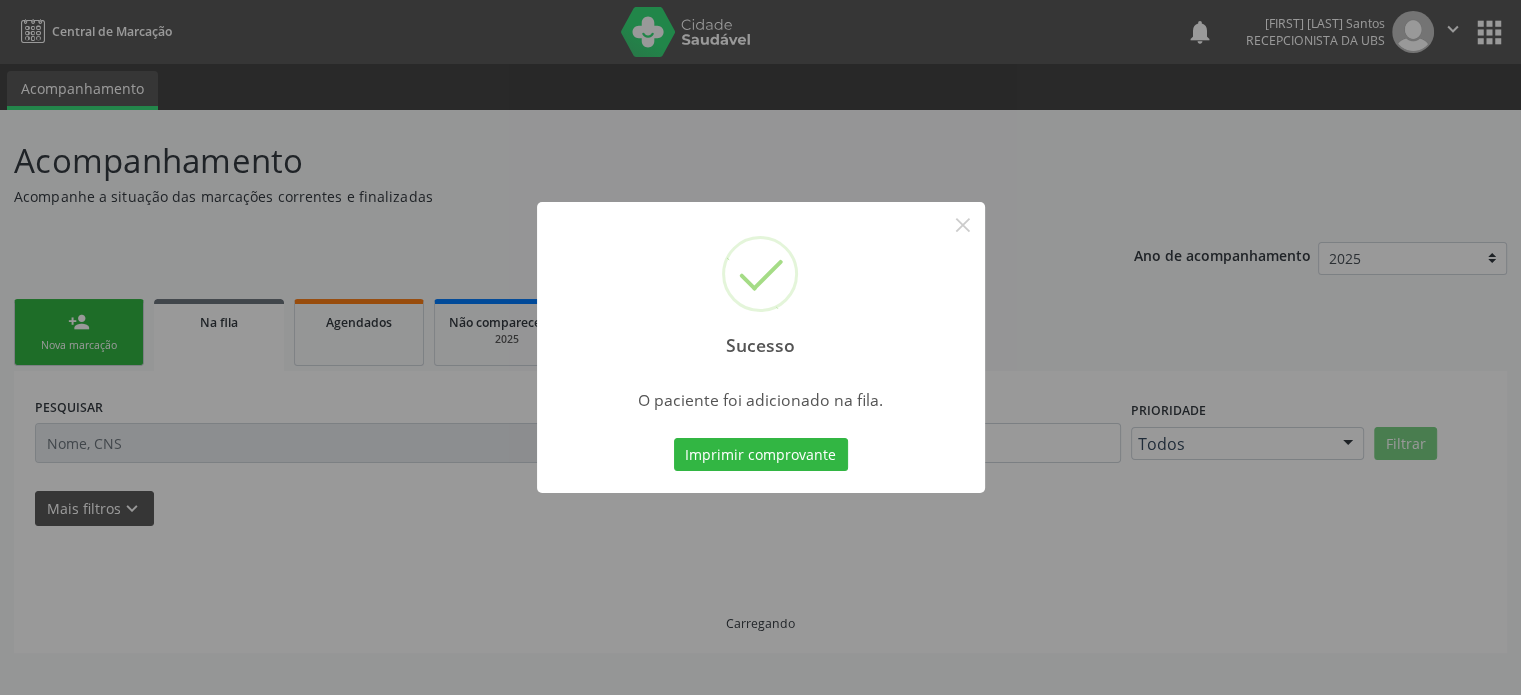 scroll, scrollTop: 0, scrollLeft: 0, axis: both 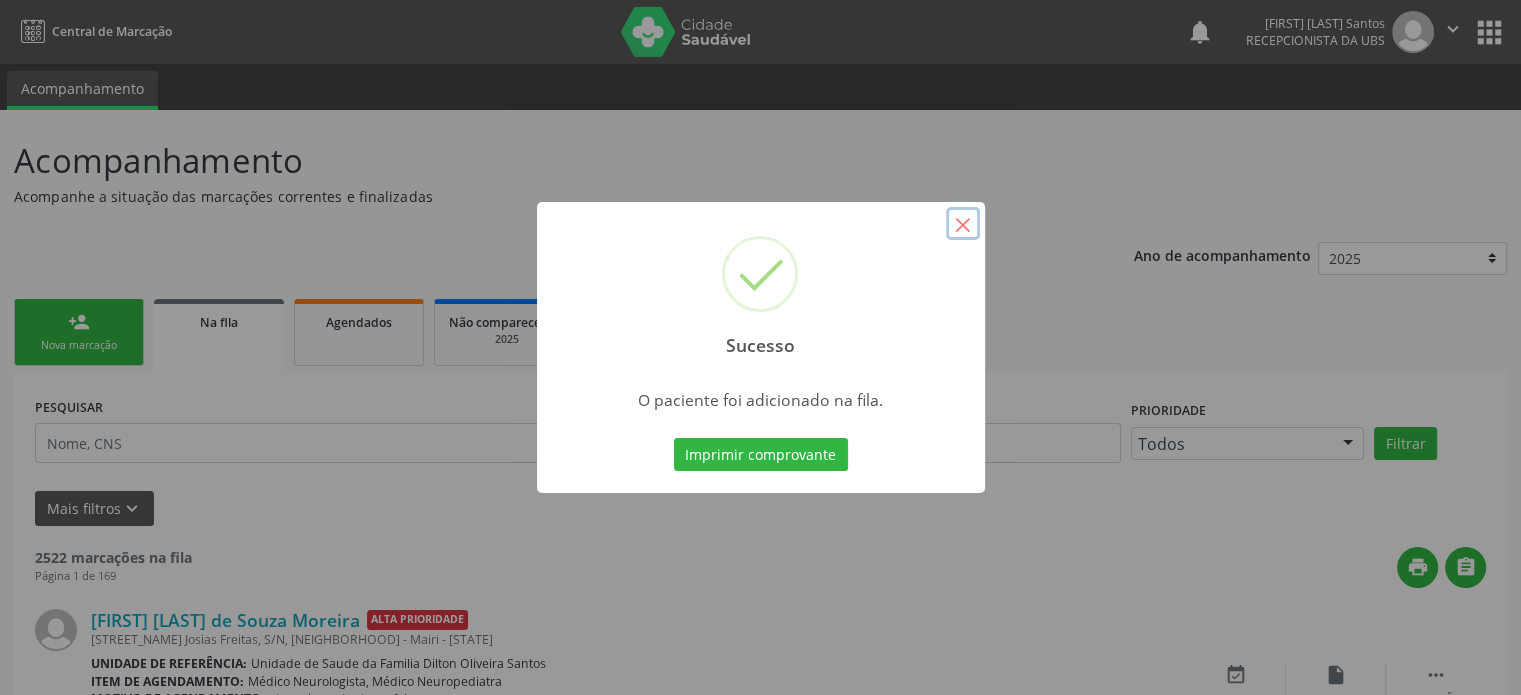 click on "×" at bounding box center (963, 224) 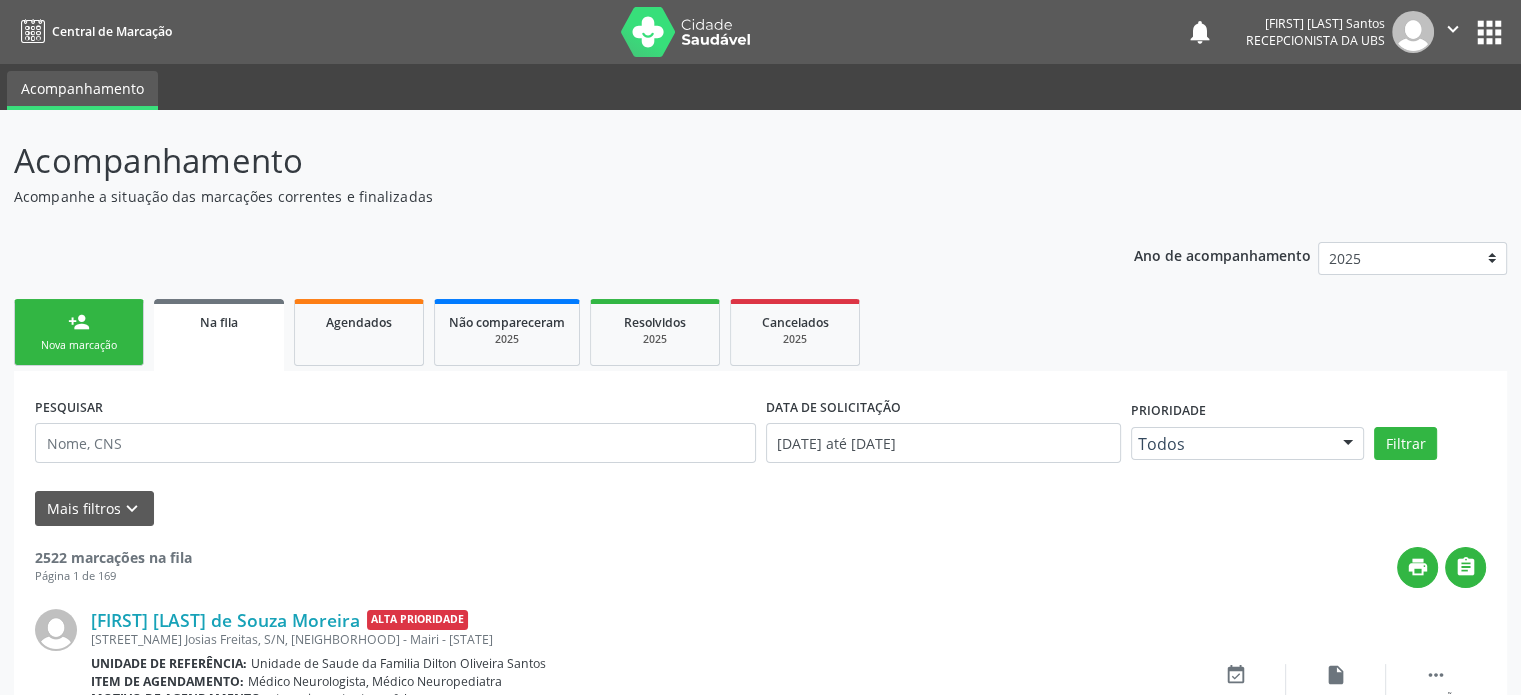 click on "Nova marcação" at bounding box center (79, 345) 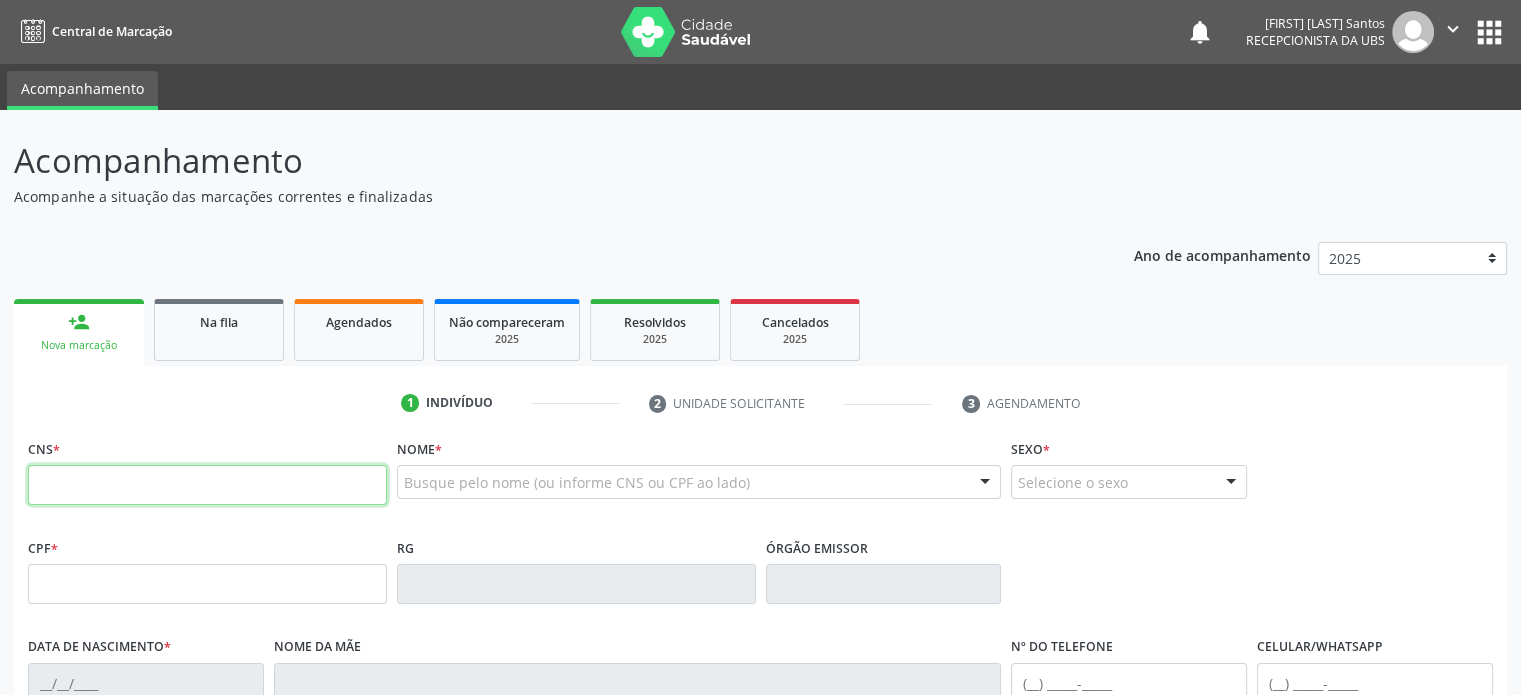 click at bounding box center (207, 485) 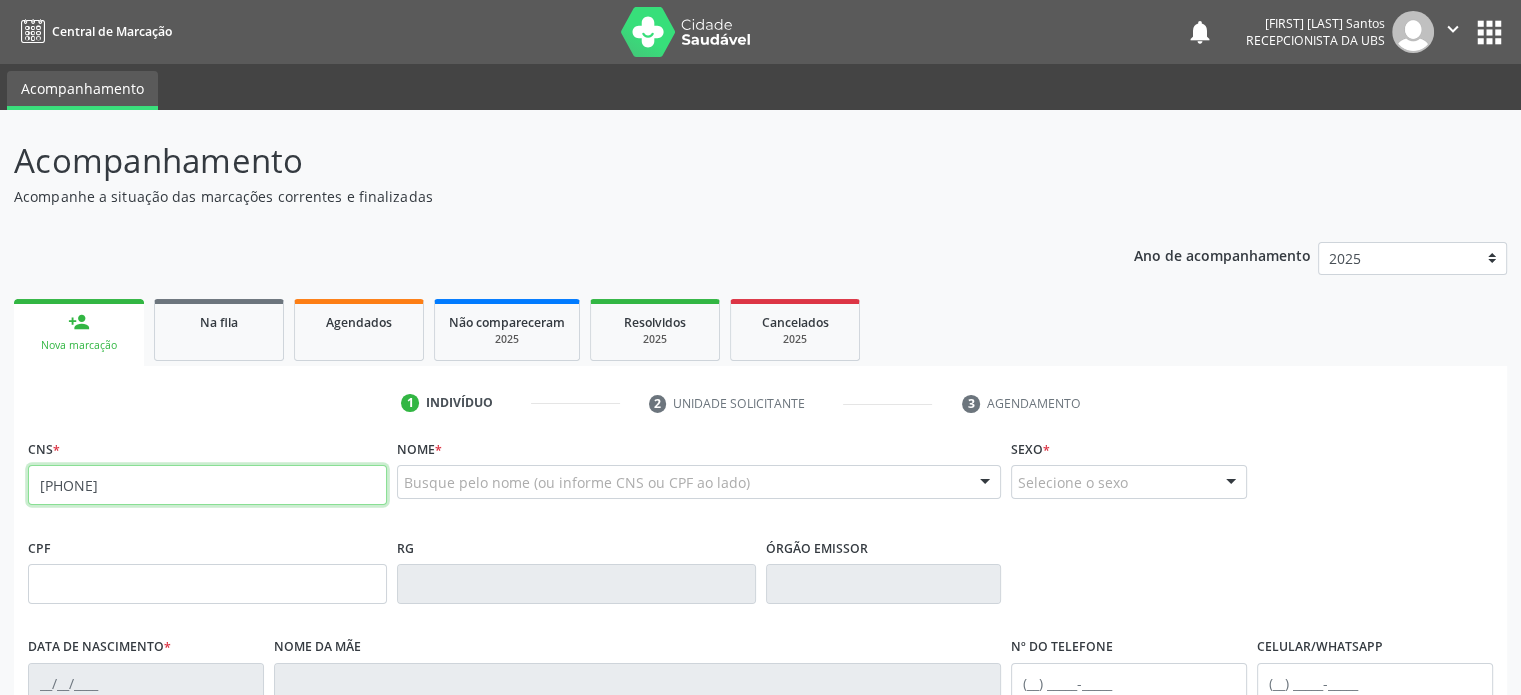 type on "[PHONE]" 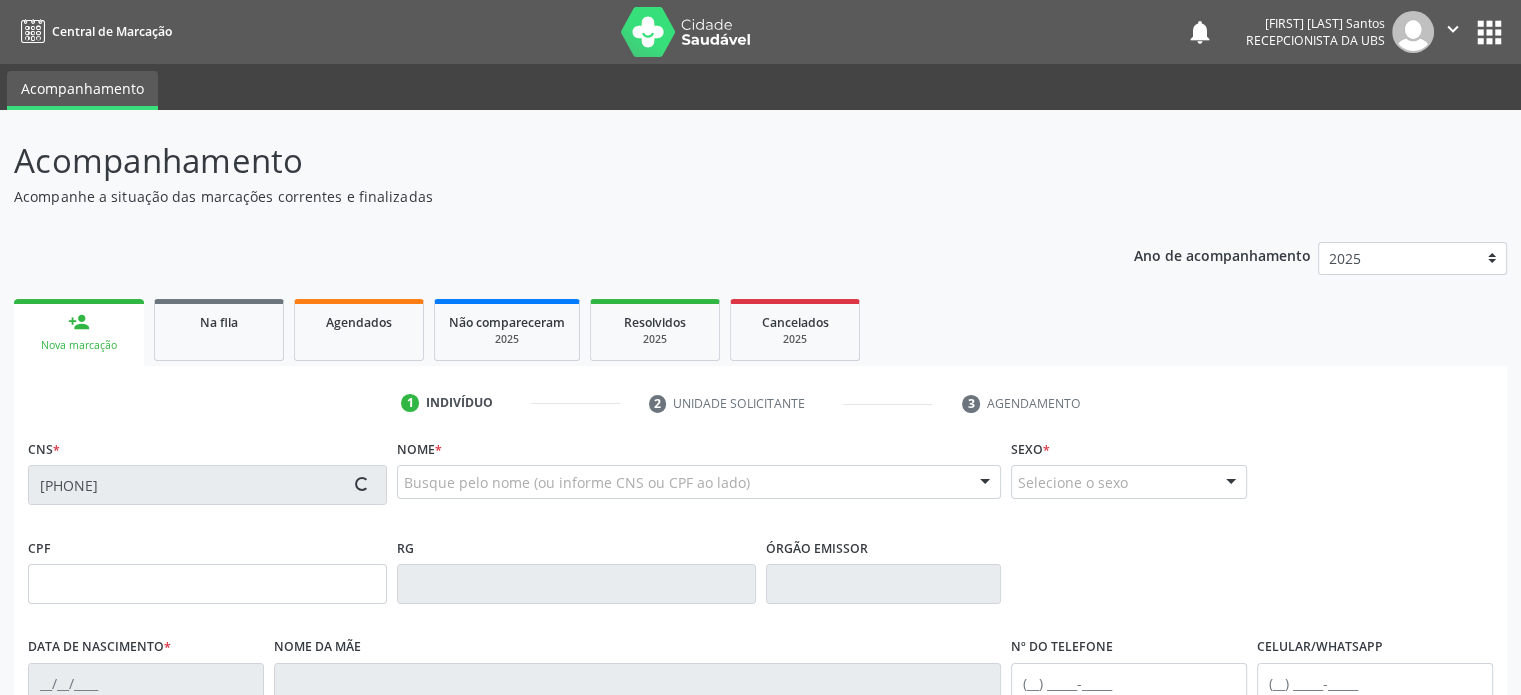 type on "[CPF]" 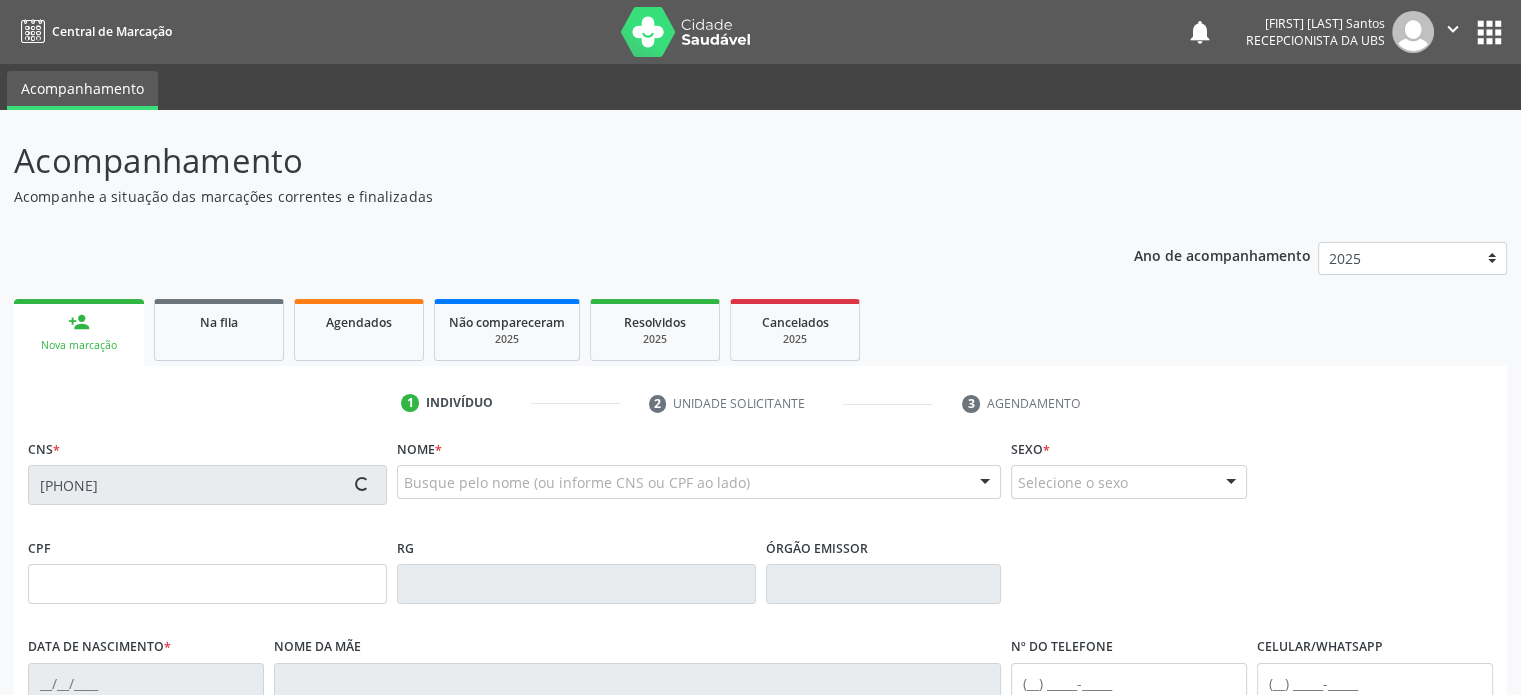 type on "[DATE]" 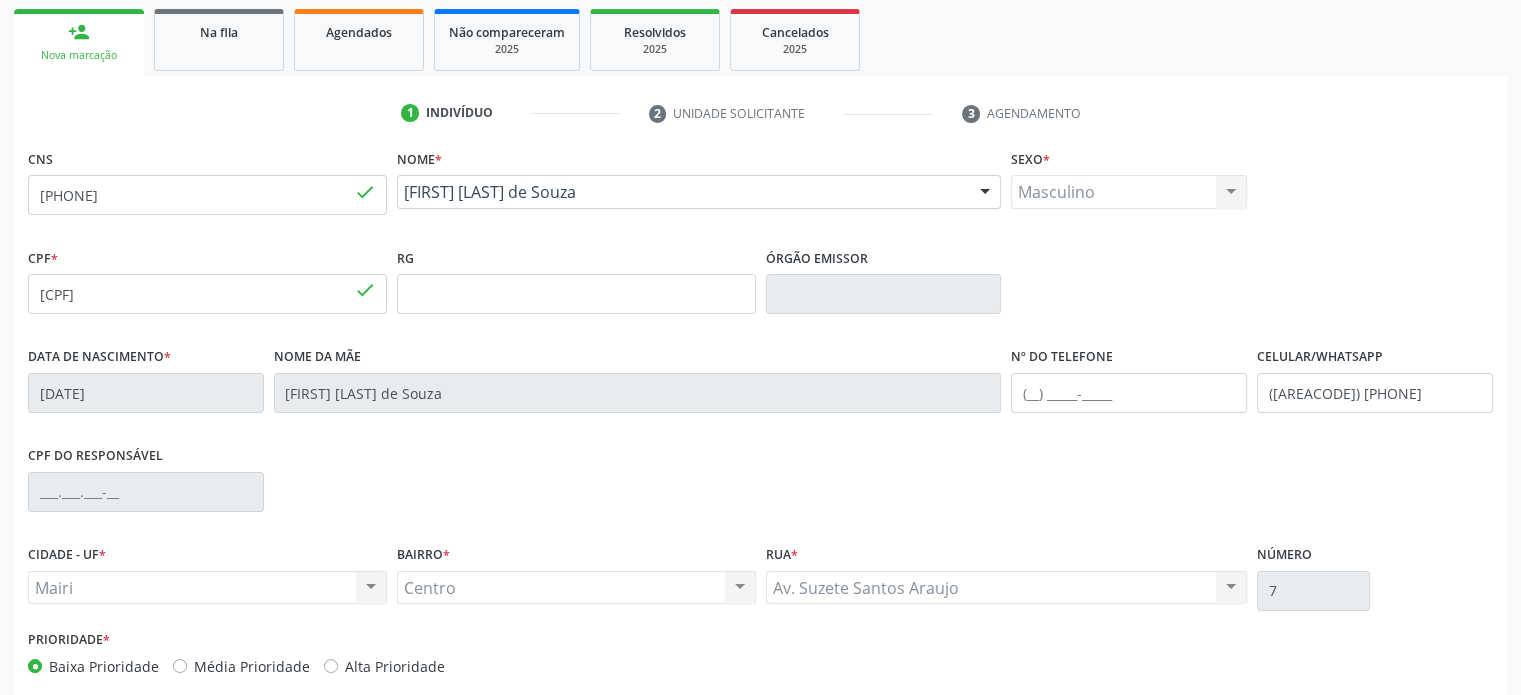 scroll, scrollTop: 300, scrollLeft: 0, axis: vertical 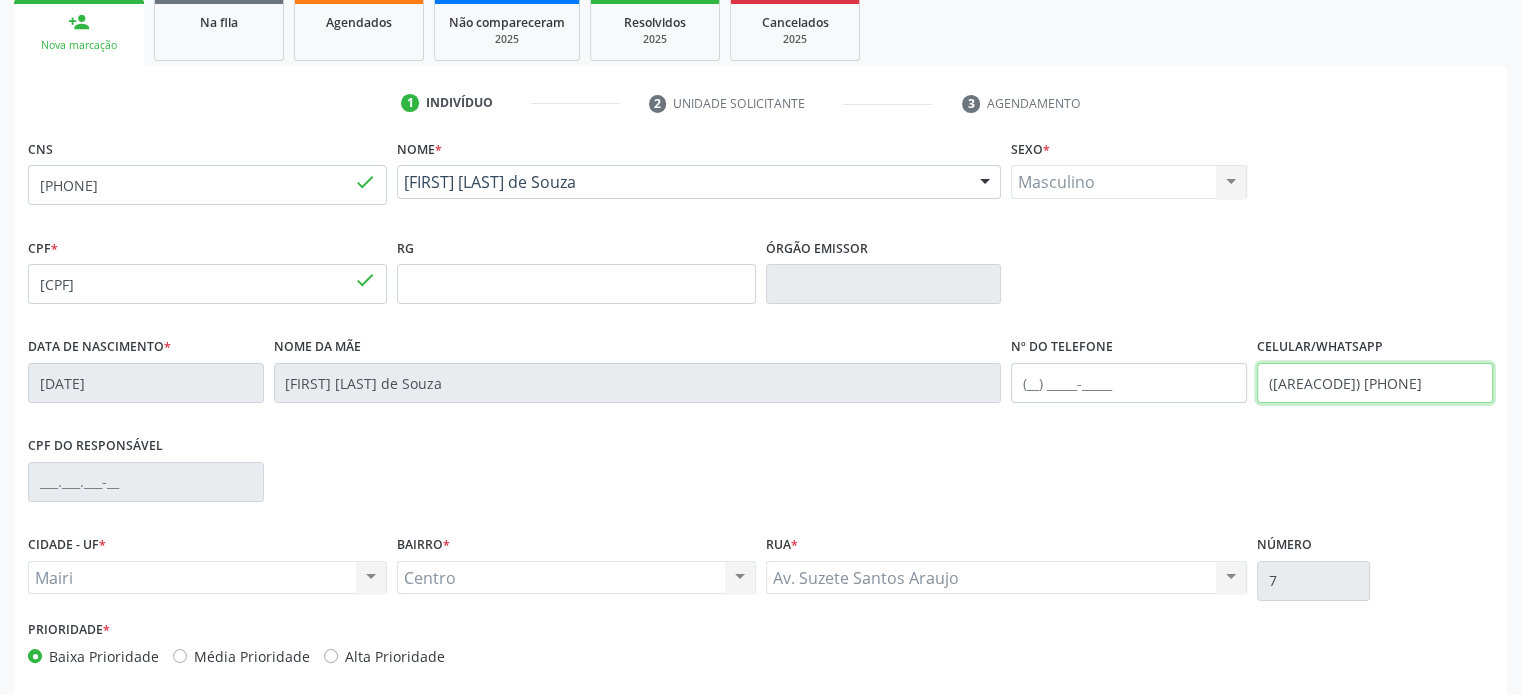 drag, startPoint x: 1395, startPoint y: 383, endPoint x: 1148, endPoint y: 389, distance: 247.07286 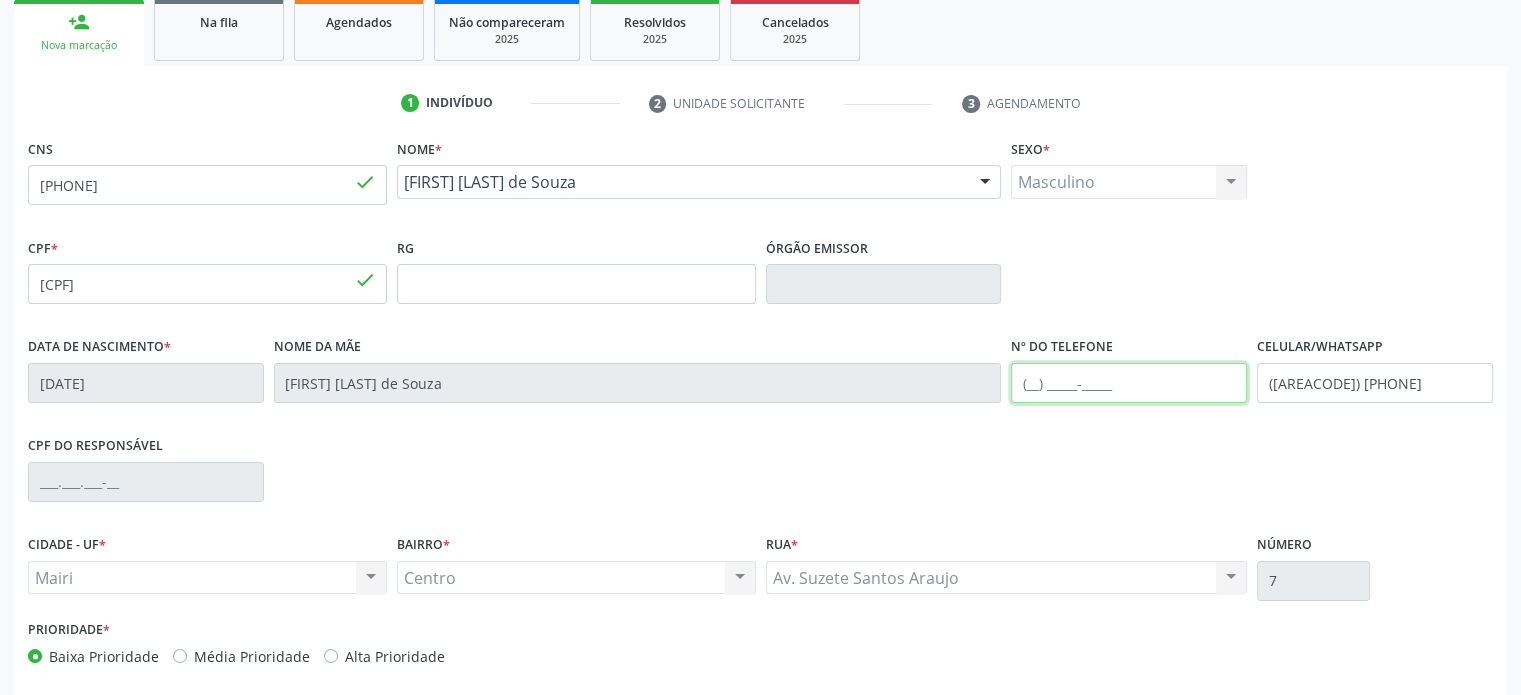 click at bounding box center [1129, 383] 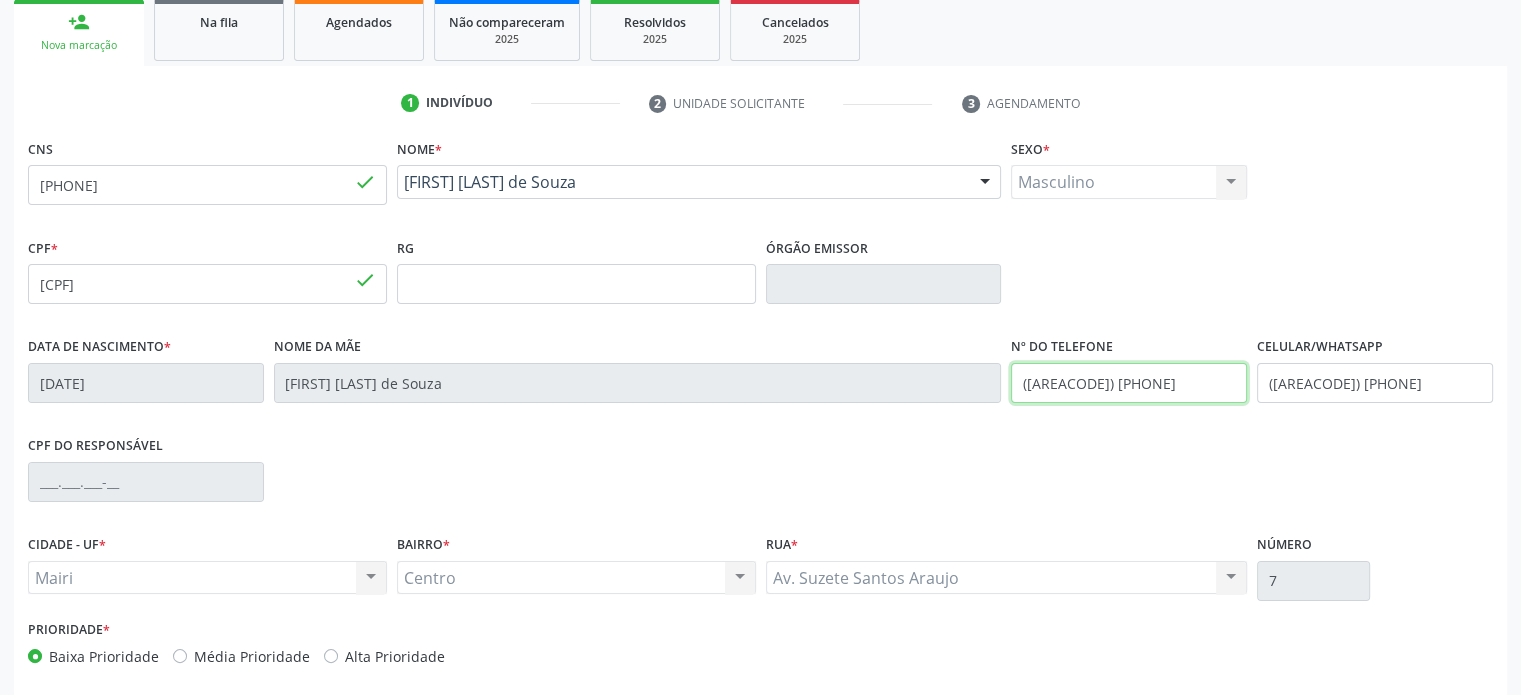 scroll, scrollTop: 388, scrollLeft: 0, axis: vertical 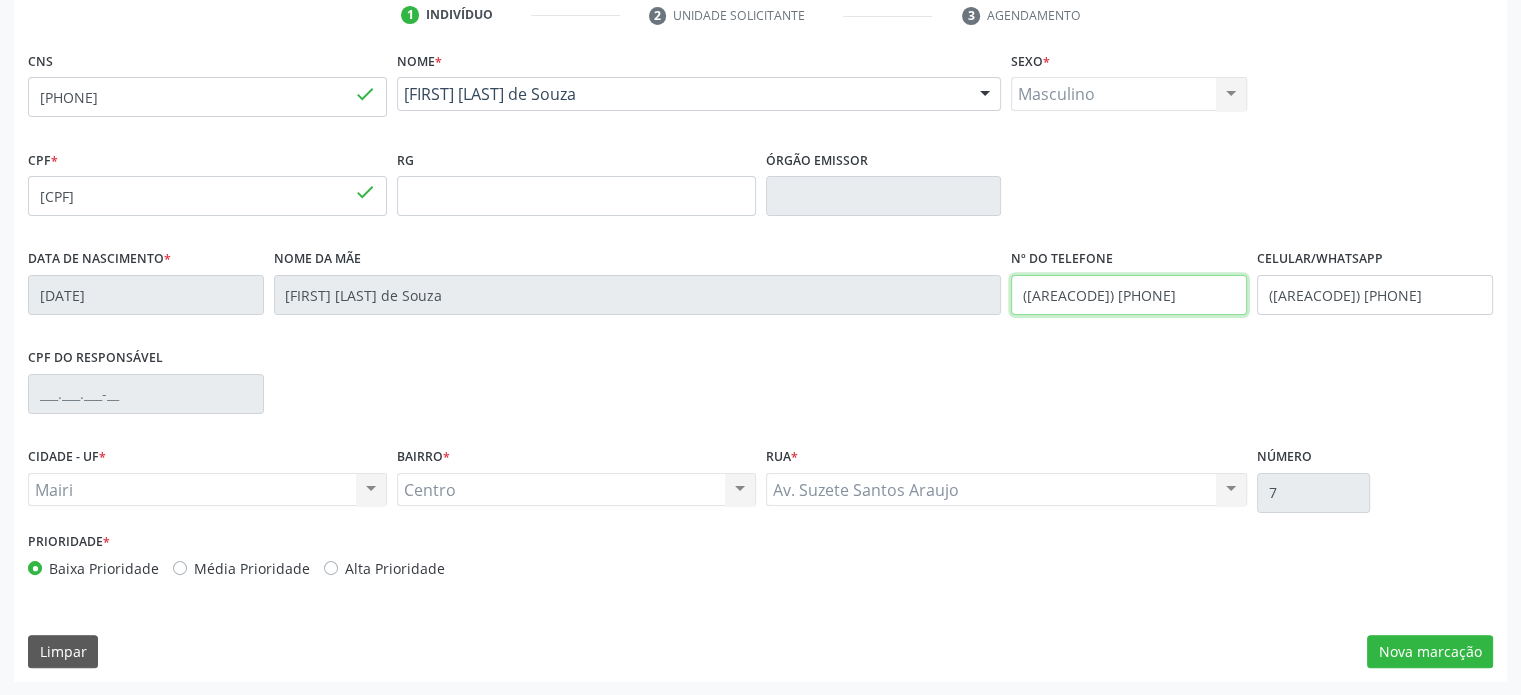 type on "([AREACODE]) [PHONE]" 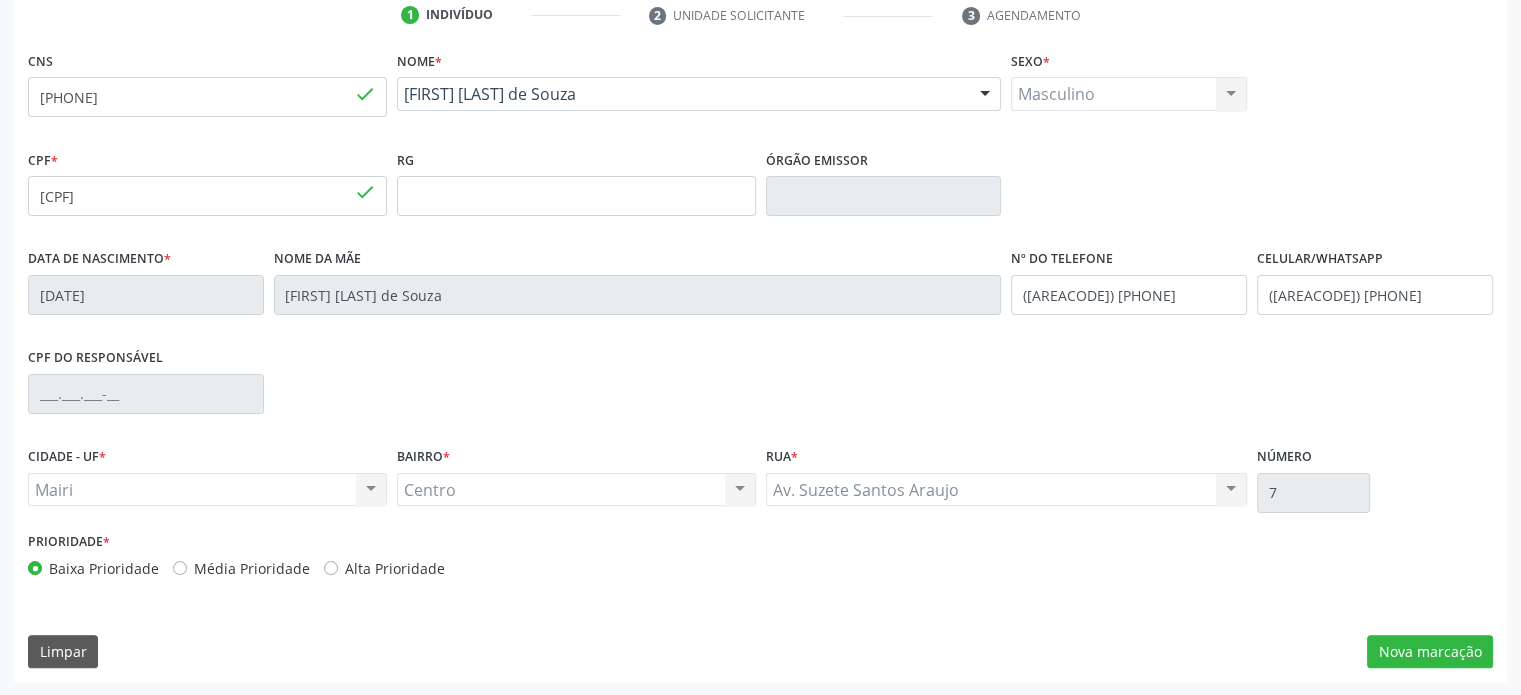 click on "Média Prioridade" at bounding box center [252, 568] 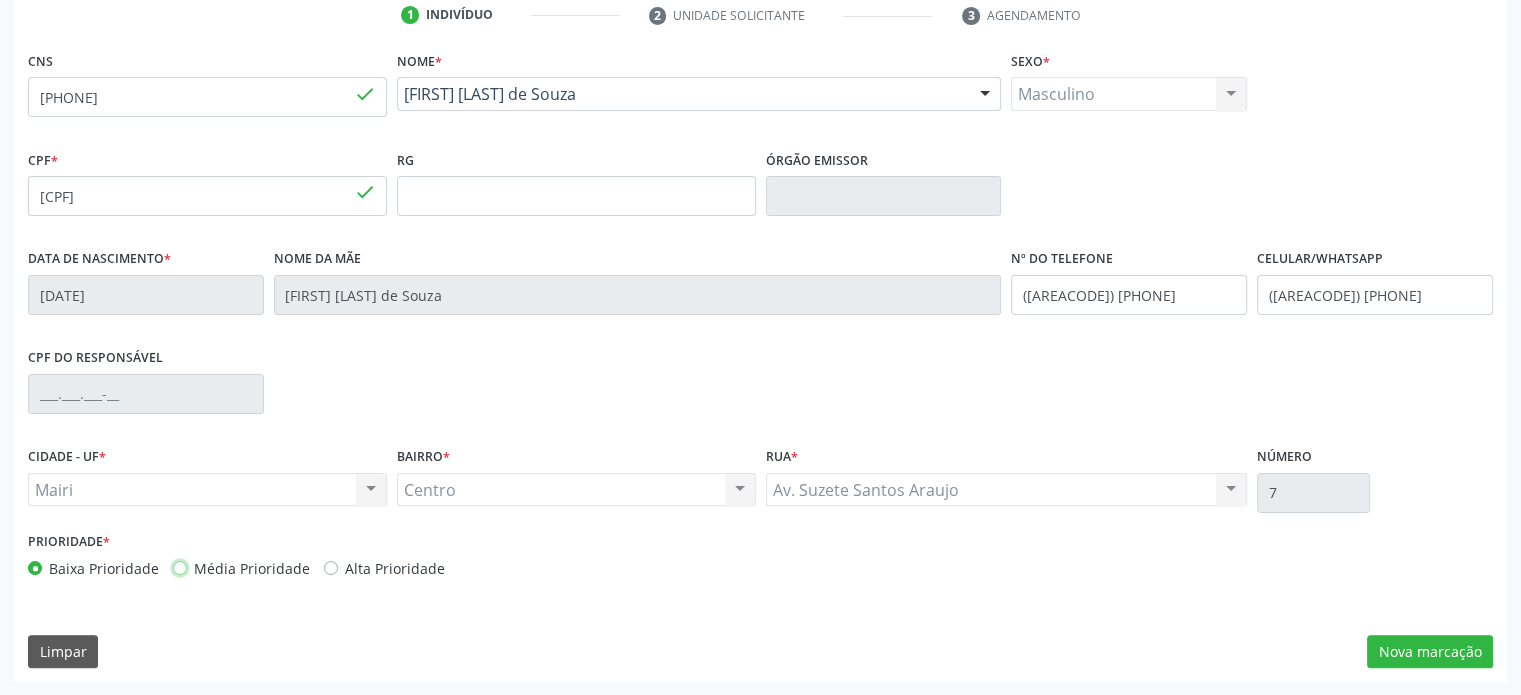 click on "Média Prioridade" at bounding box center (180, 567) 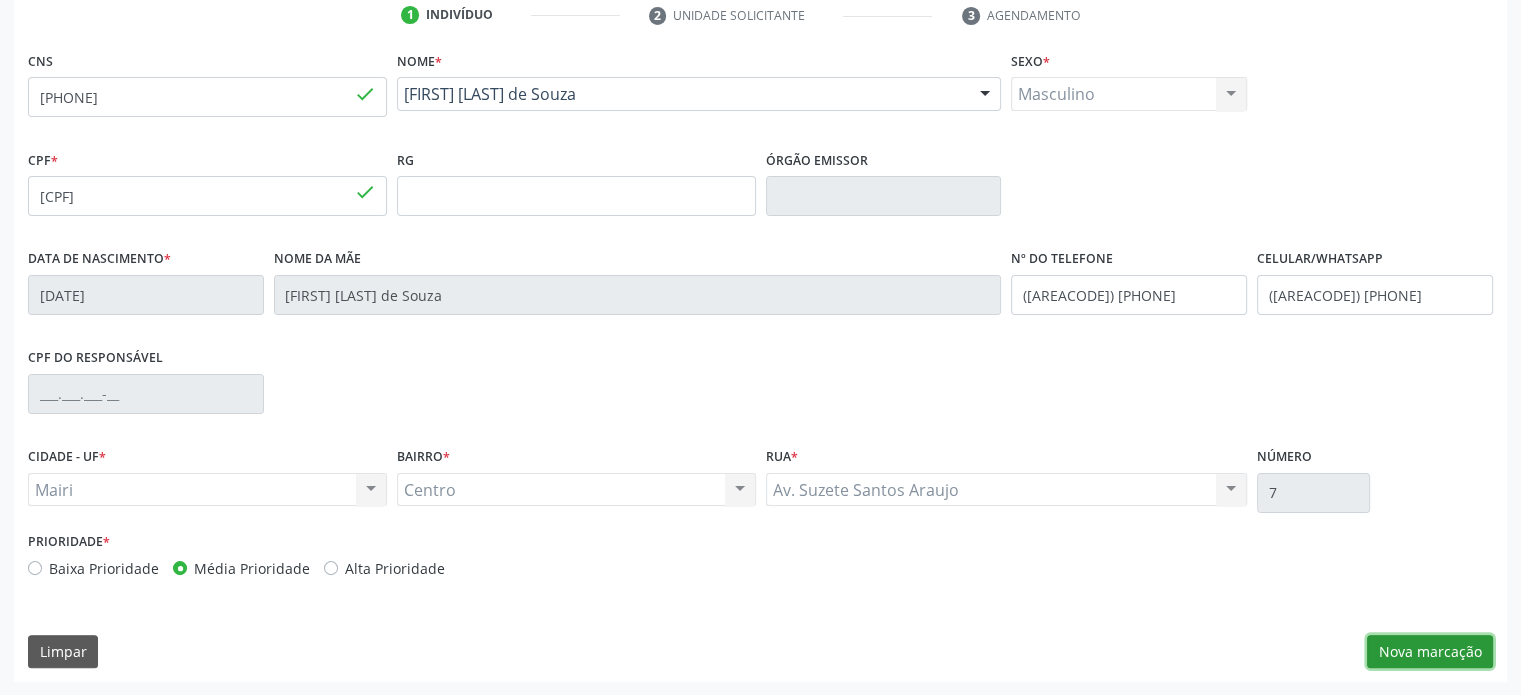 click on "Nova marcação" at bounding box center [1430, 652] 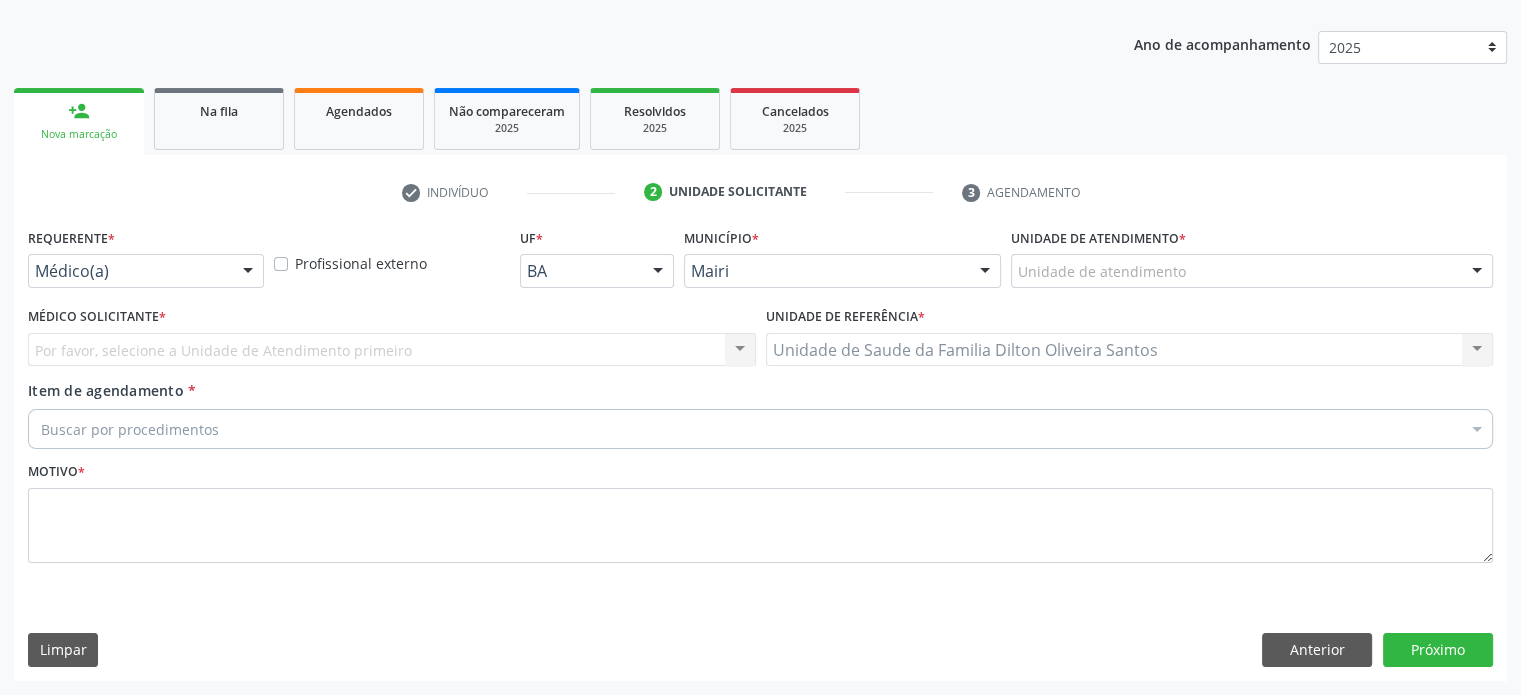 scroll, scrollTop: 209, scrollLeft: 0, axis: vertical 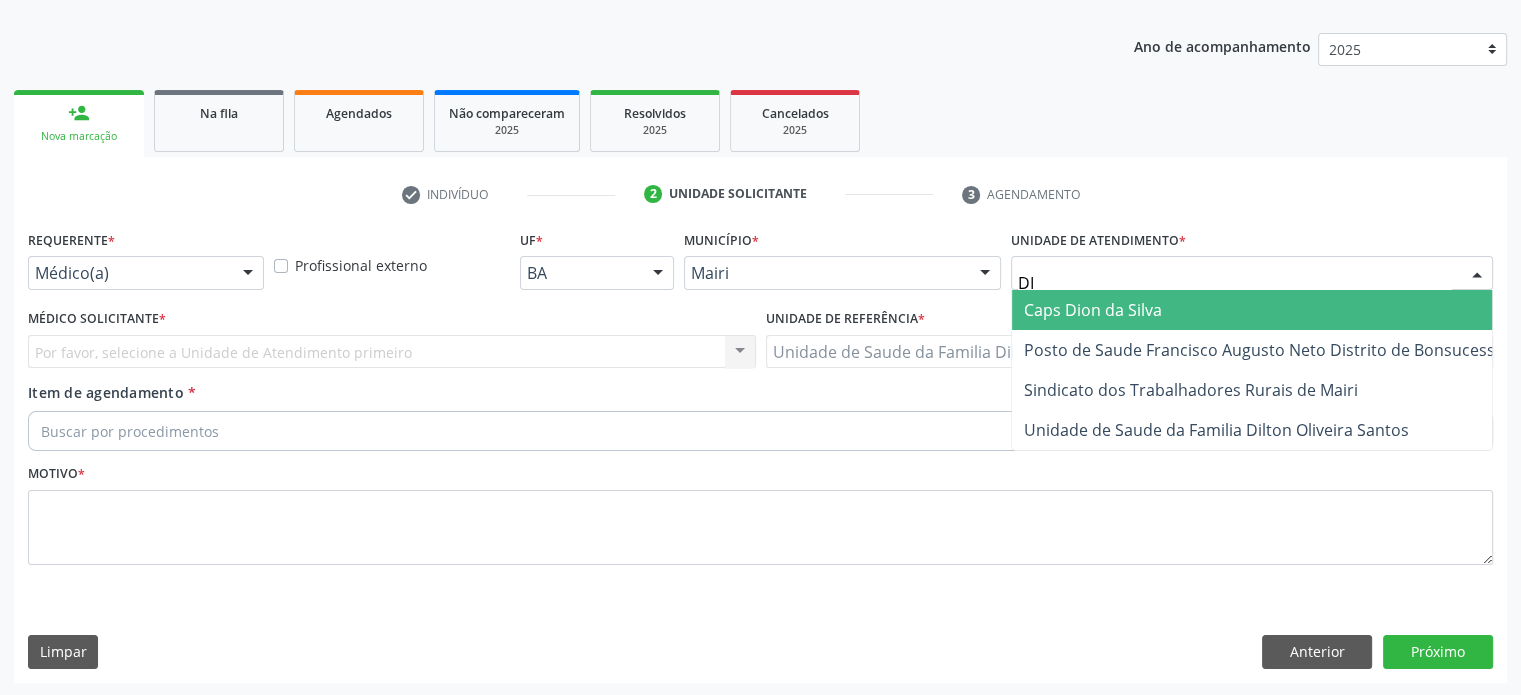 type on "DIL" 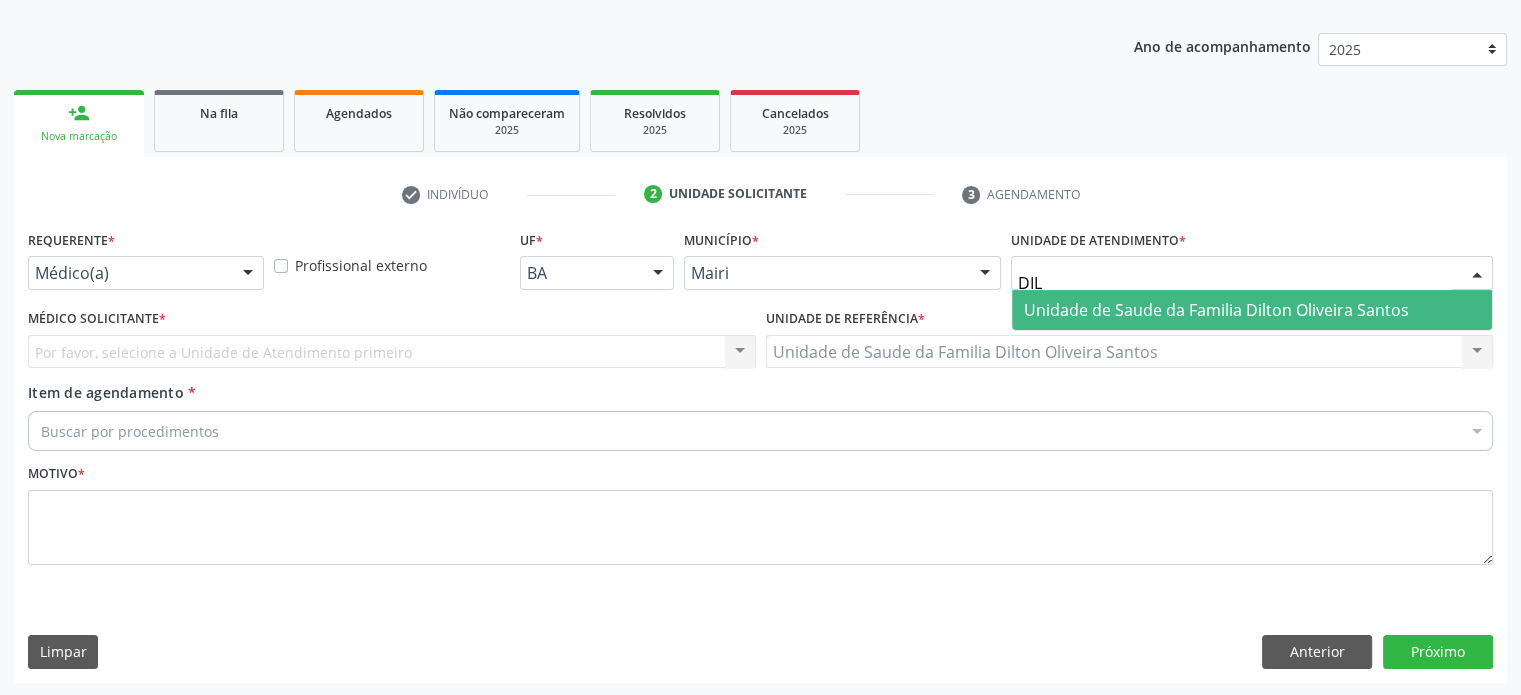 click on "Unidade de Saude da Familia Dilton Oliveira Santos" at bounding box center [1216, 310] 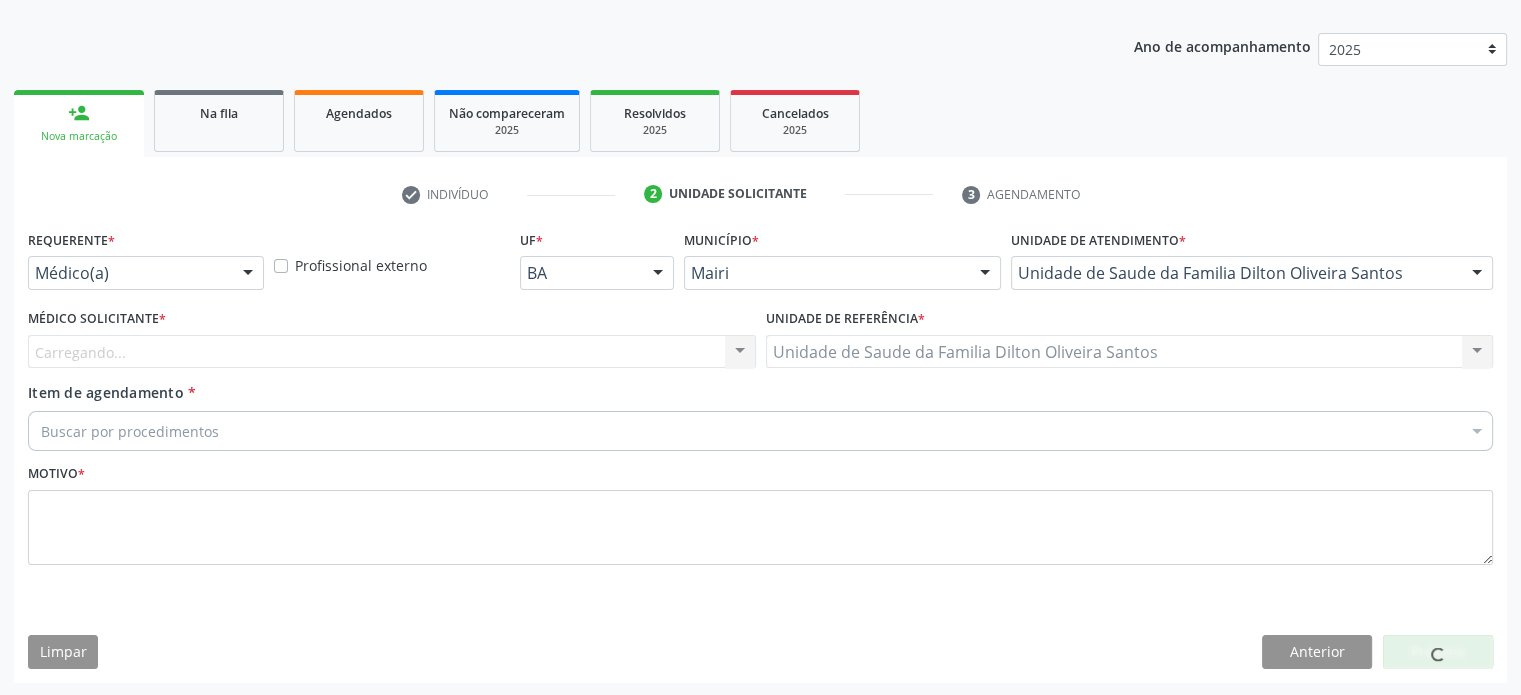 click on "Carregando...
Nenhum resultado encontrado para: "   "
Não há nenhuma opção para ser exibida." at bounding box center (392, 352) 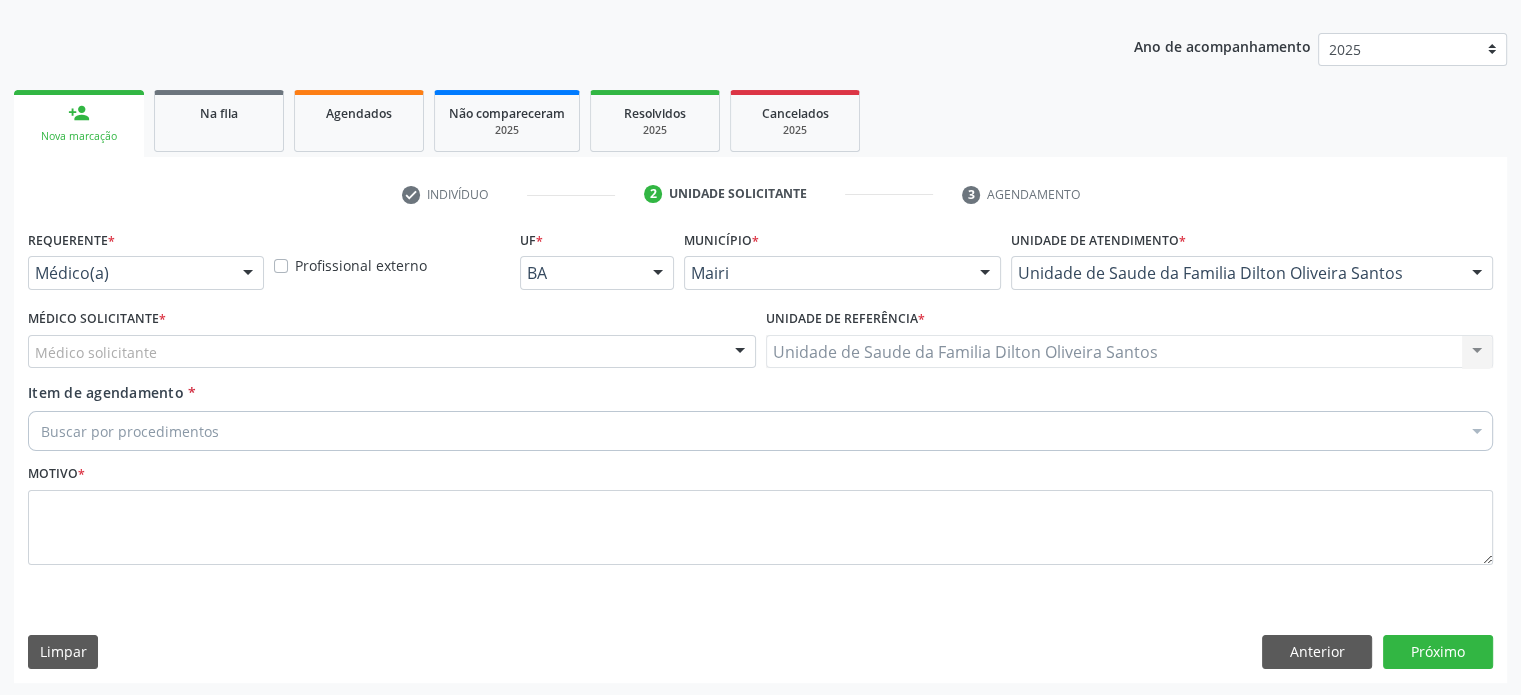click on "Médico solicitante" at bounding box center (392, 352) 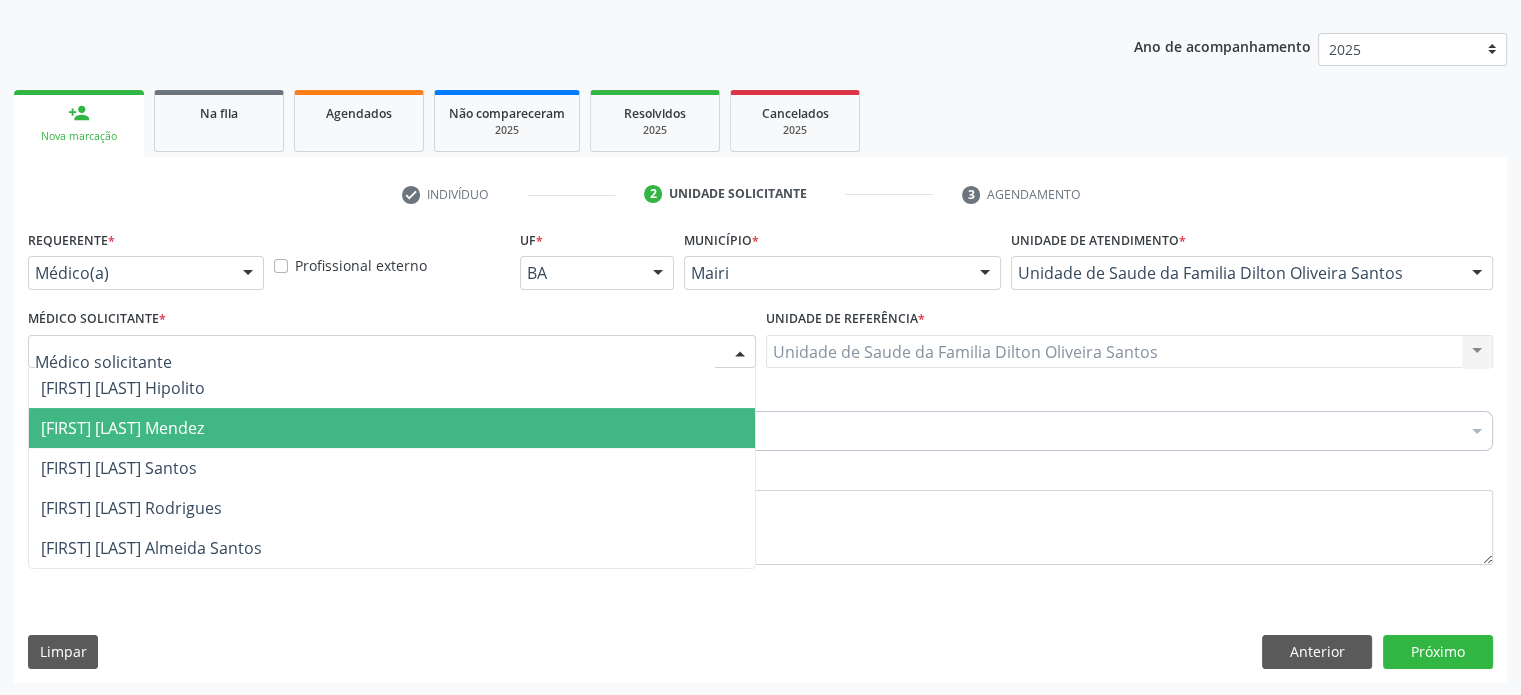 click on "[FIRST] [LAST] Mendez" at bounding box center [122, 428] 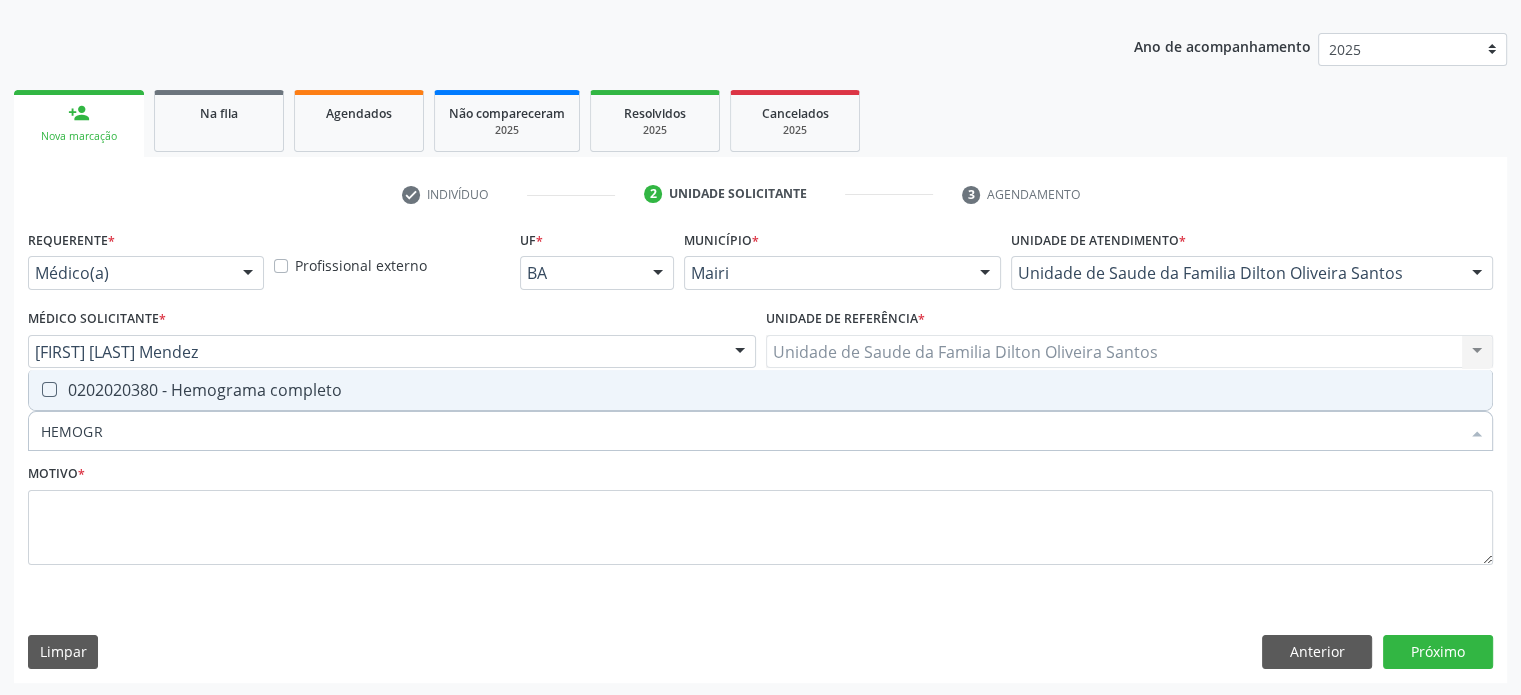type on "HEMOGRA" 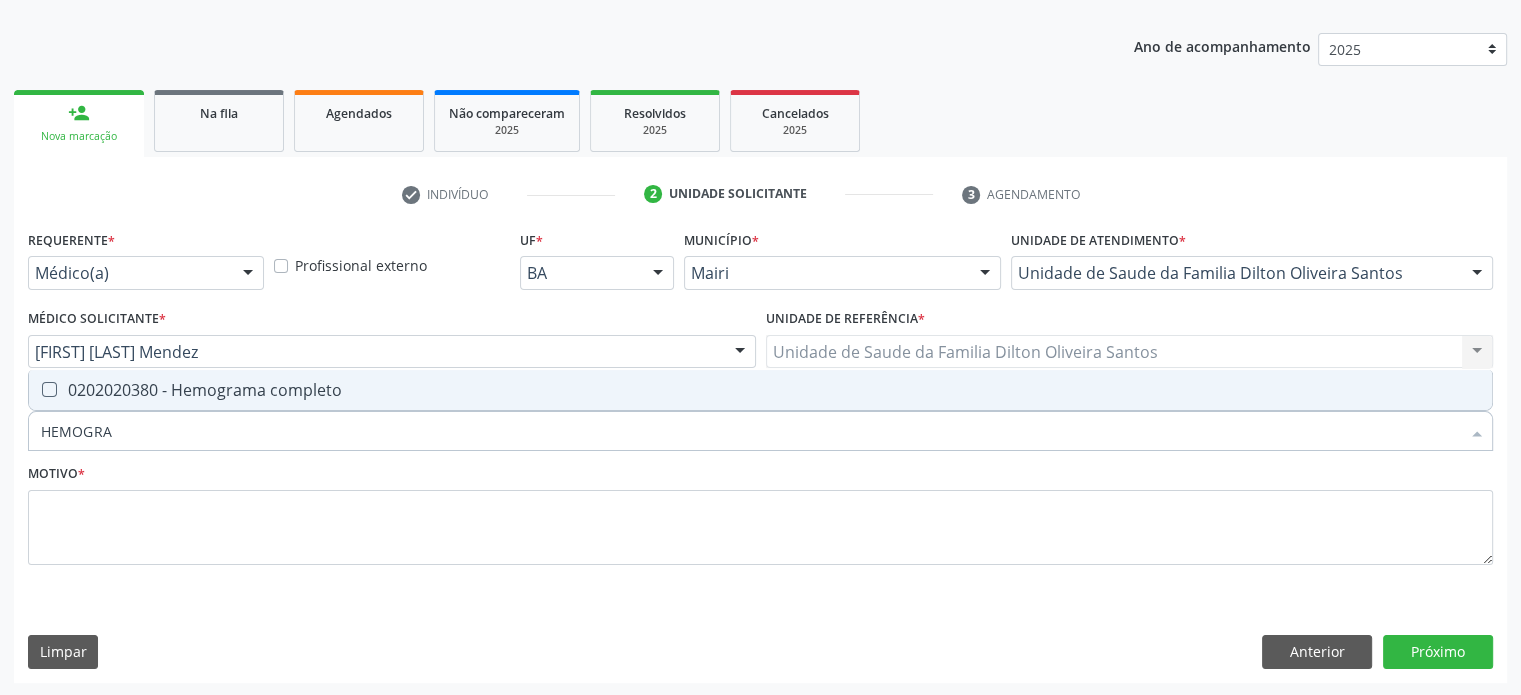 click on "0202020380 - Hemograma completo" at bounding box center [760, 390] 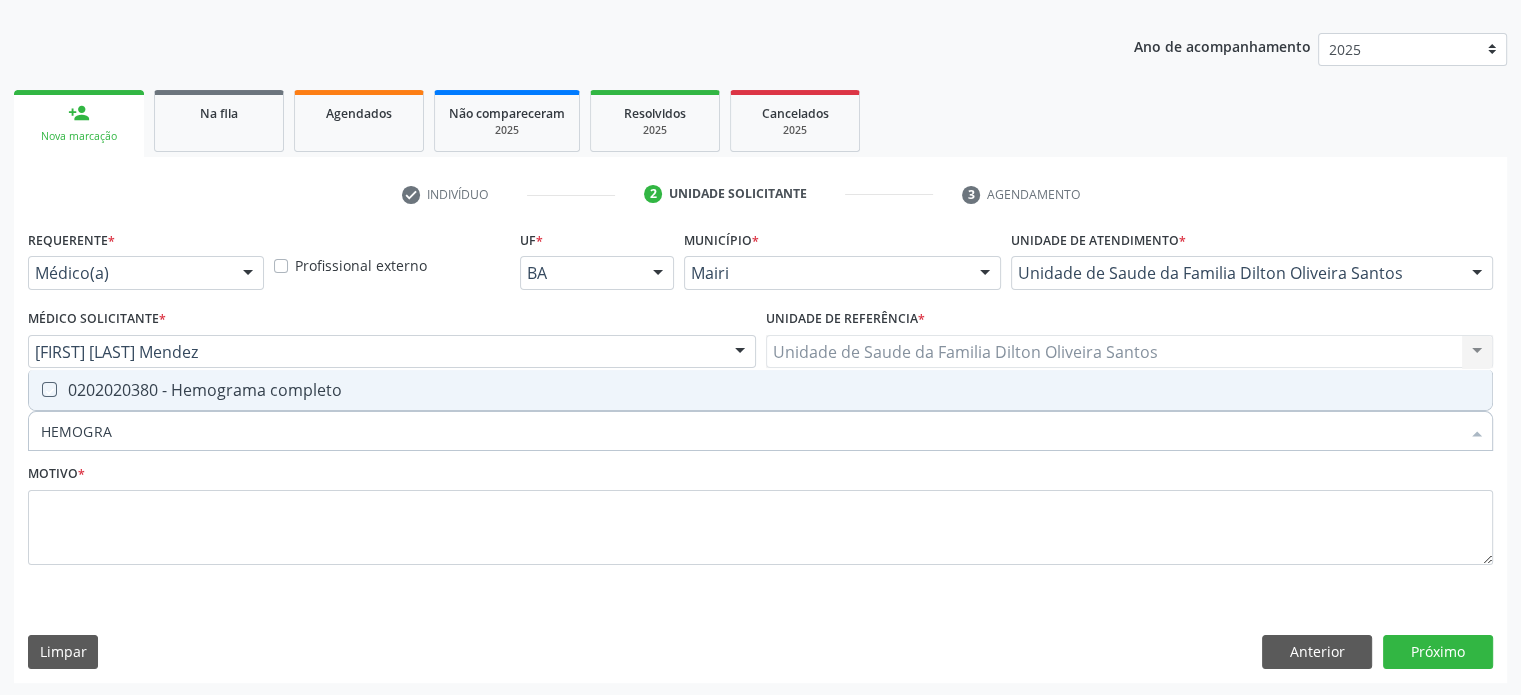 checkbox on "true" 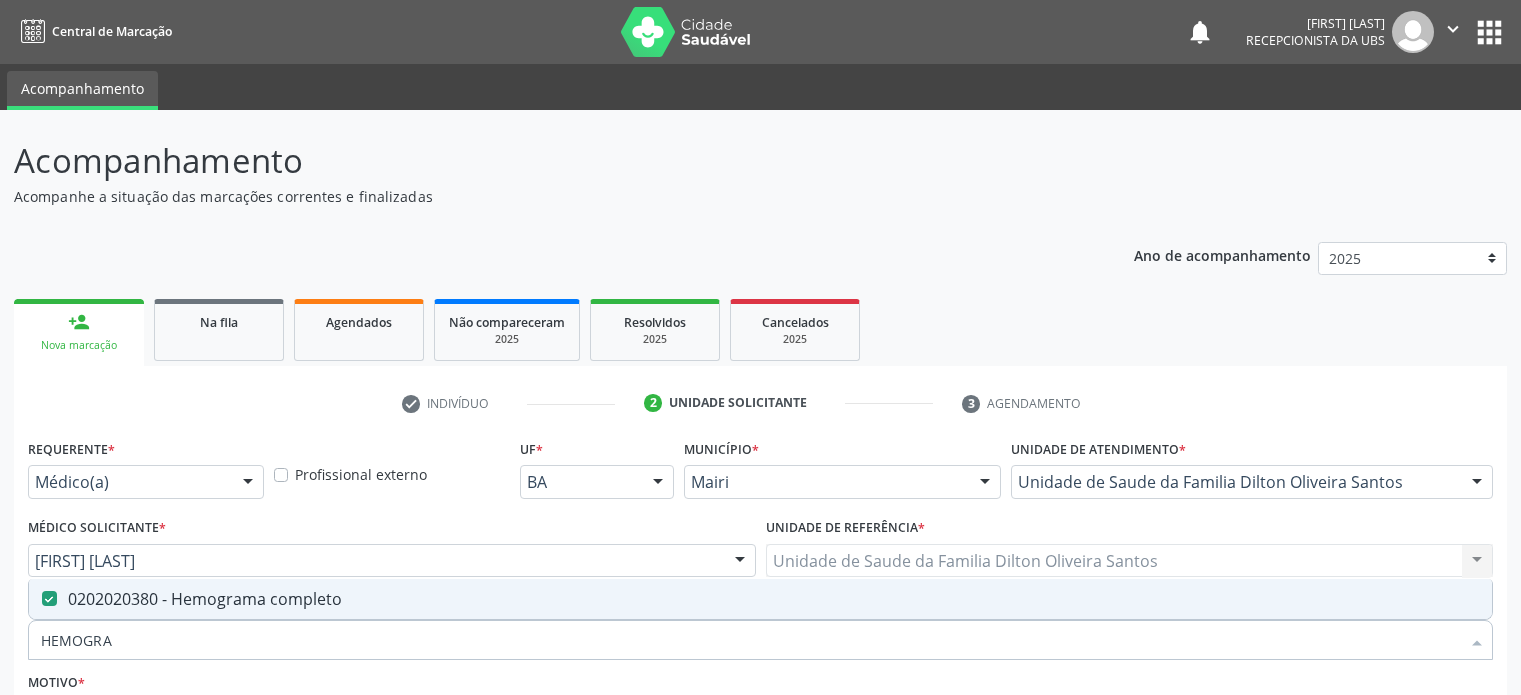 scroll, scrollTop: 209, scrollLeft: 0, axis: vertical 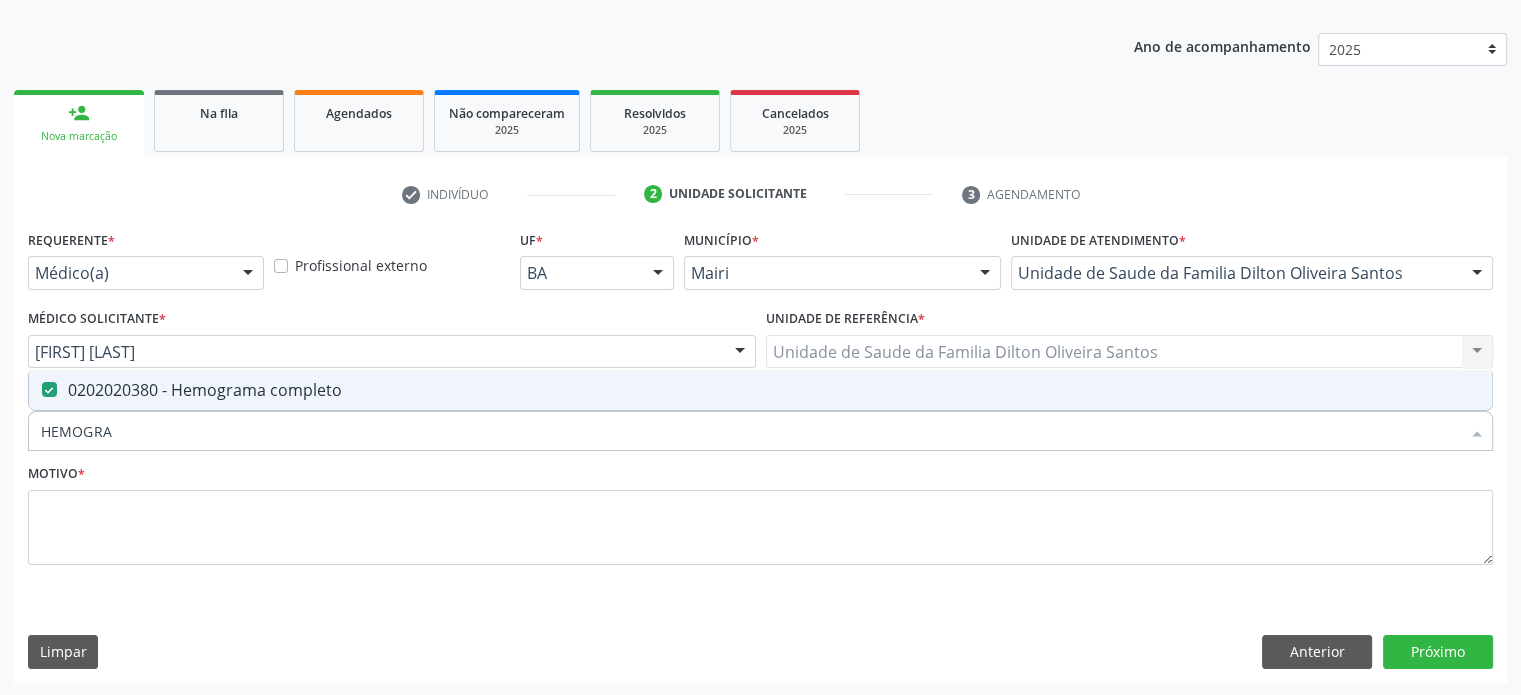 drag, startPoint x: 132, startPoint y: 438, endPoint x: 28, endPoint y: 435, distance: 104.04326 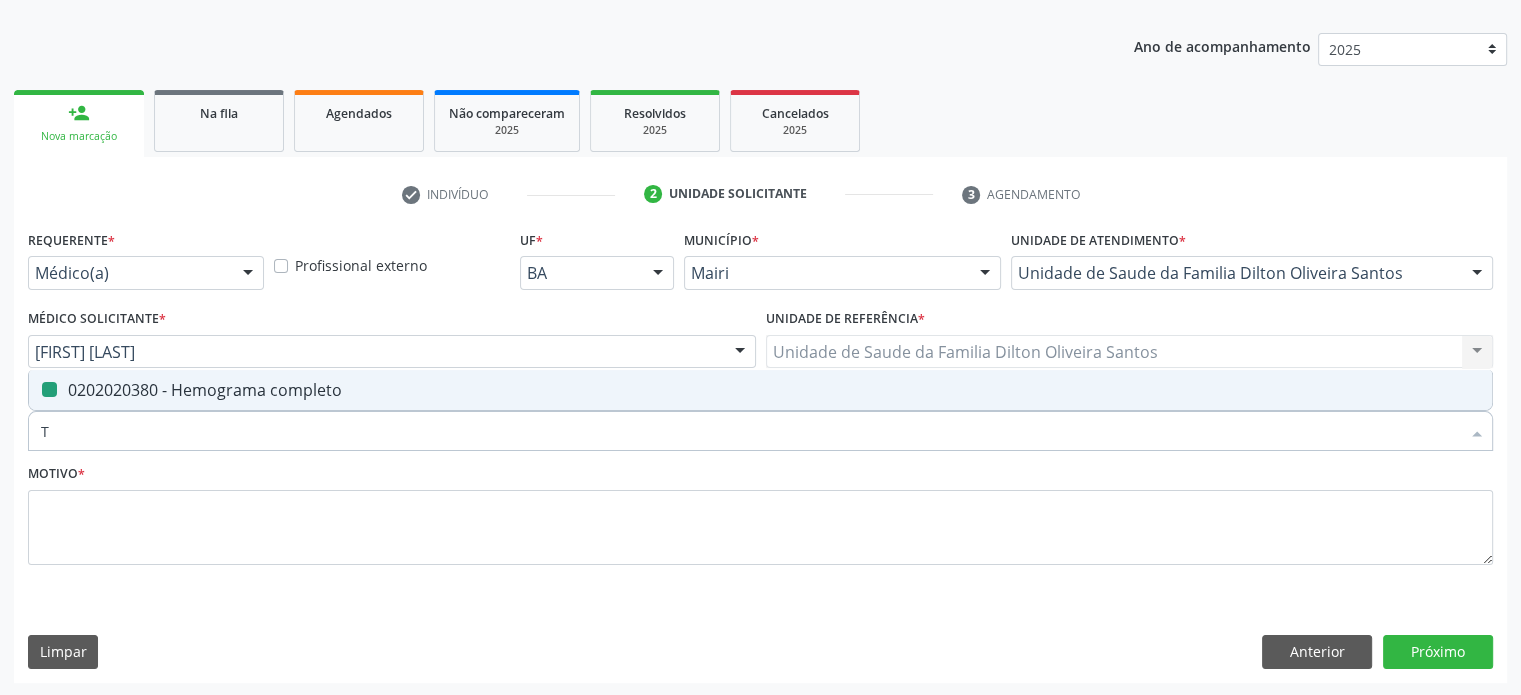 type on "TG" 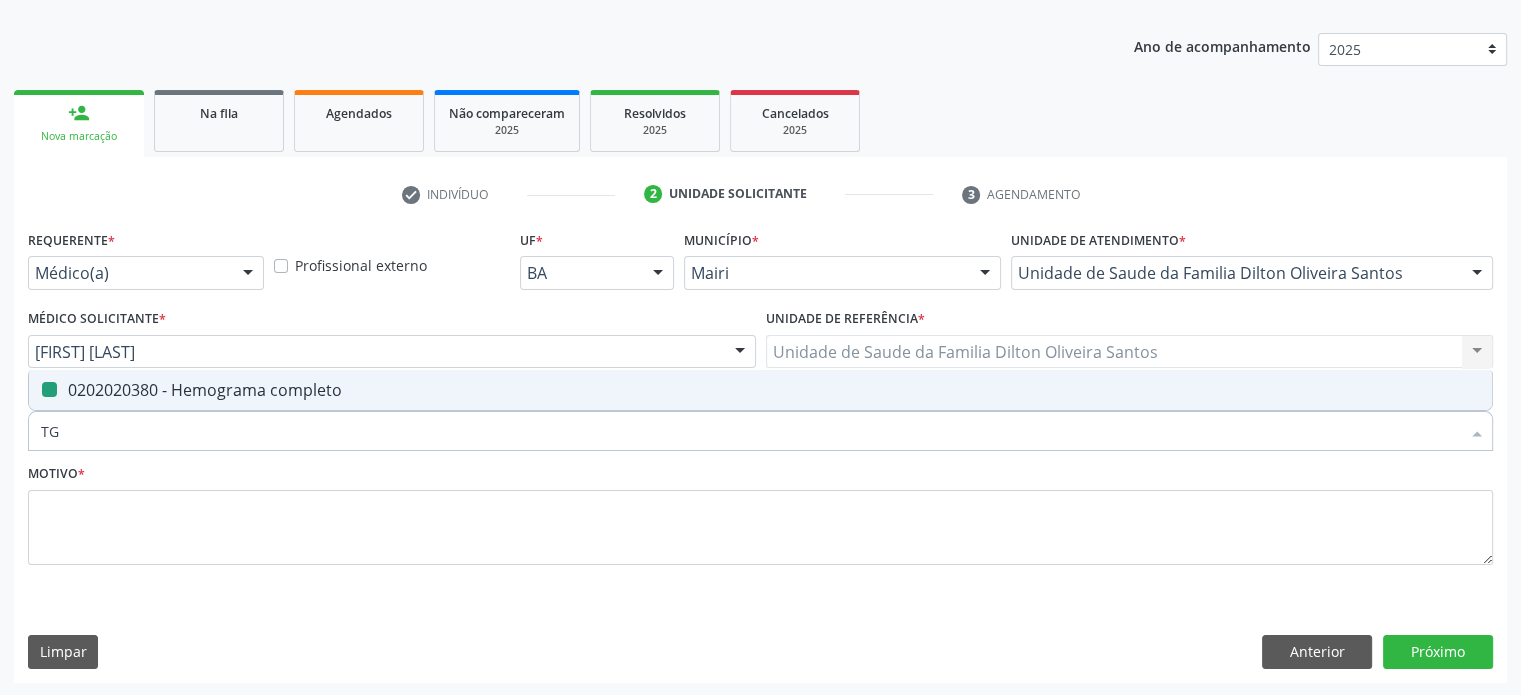 checkbox on "false" 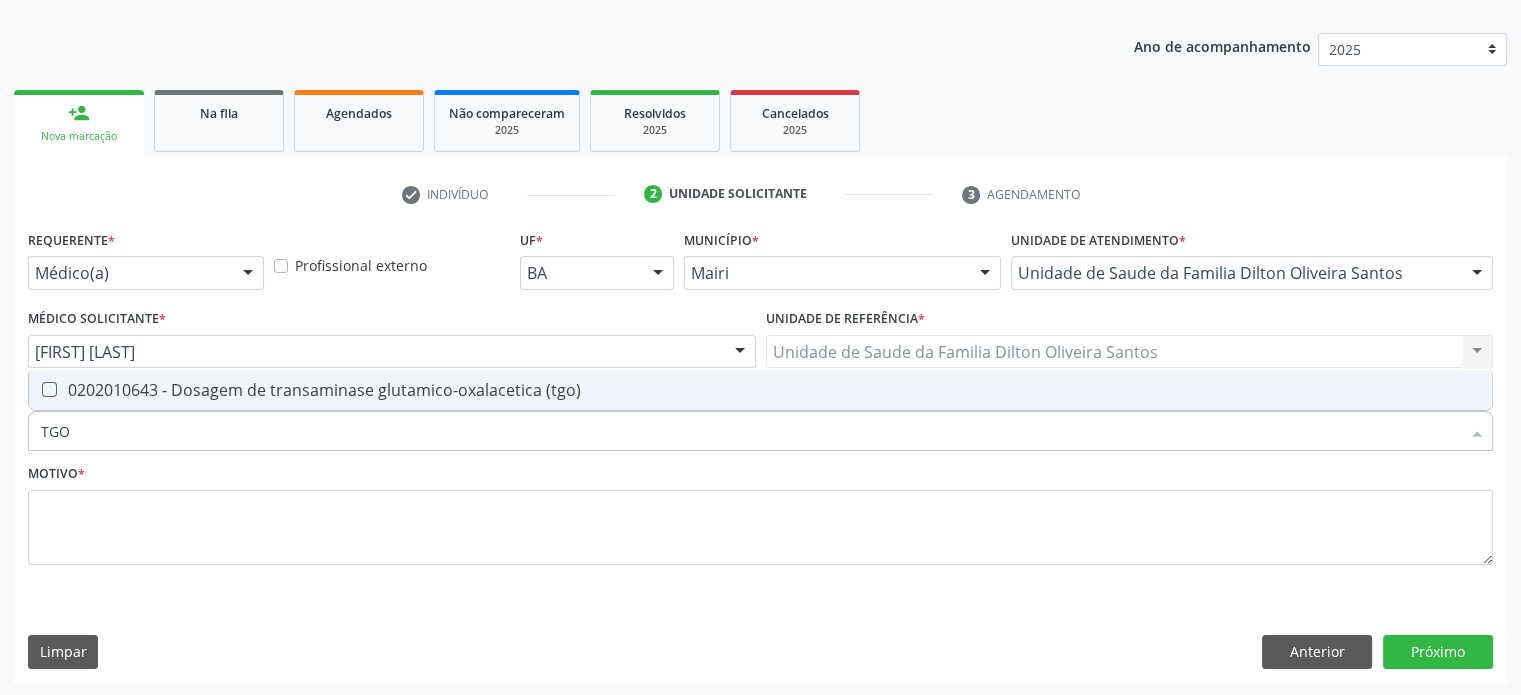 type on "TG" 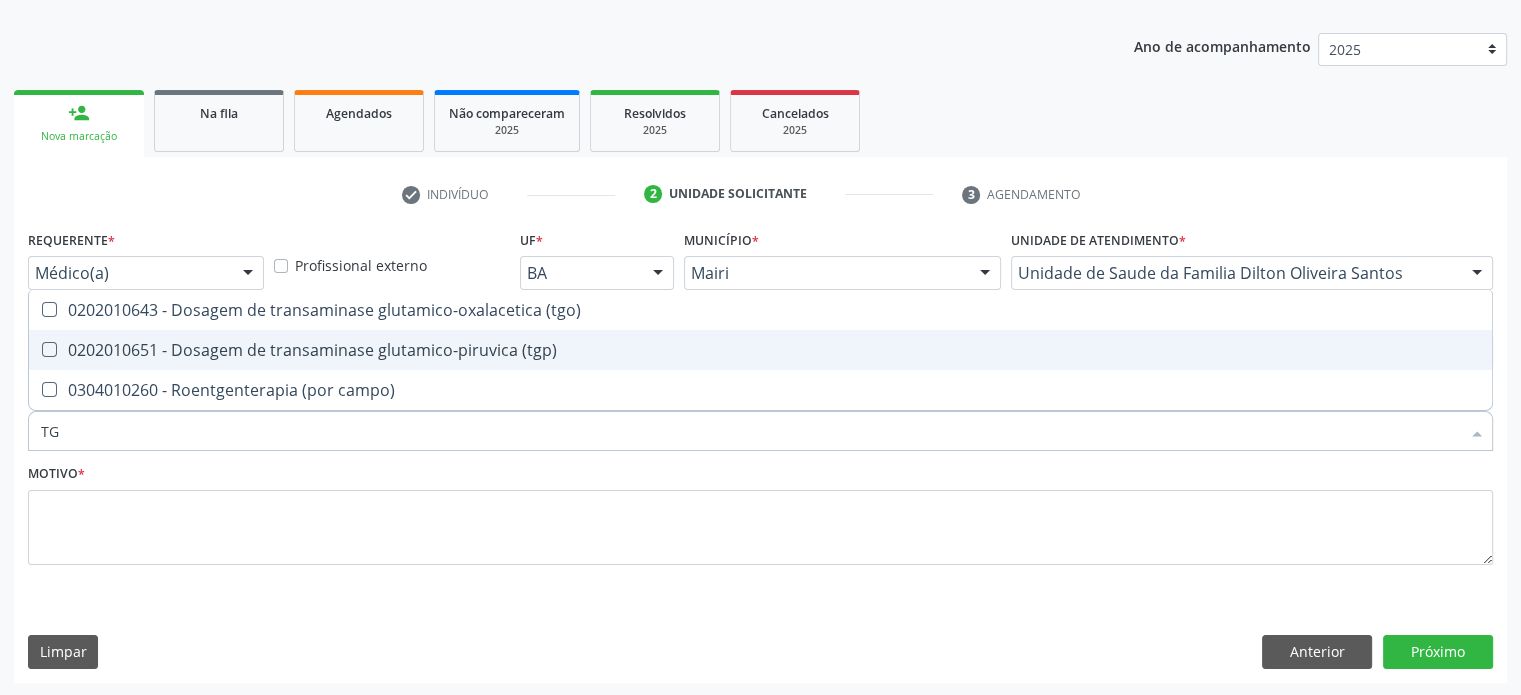 click on "0202010651 - Dosagem de transaminase glutamico-piruvica (tgp)" at bounding box center [760, 350] 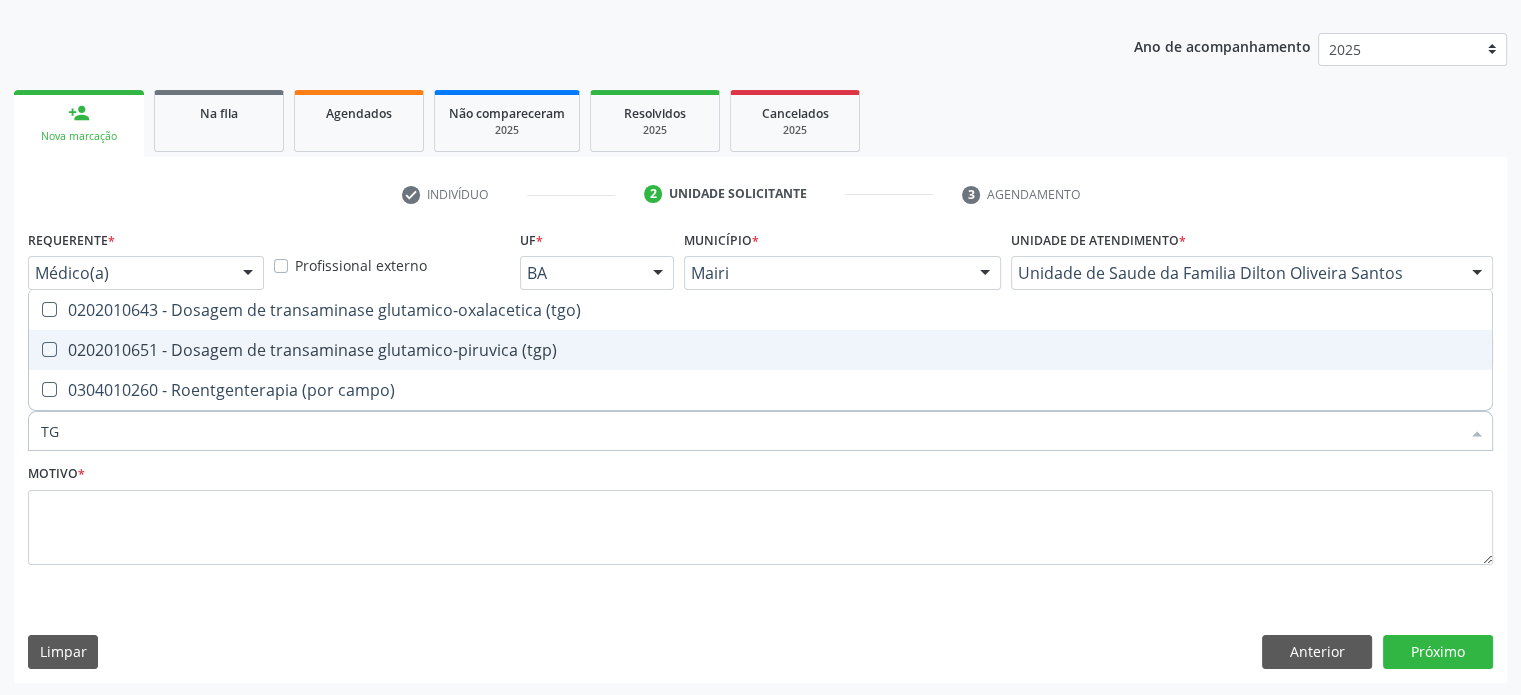 checkbox on "true" 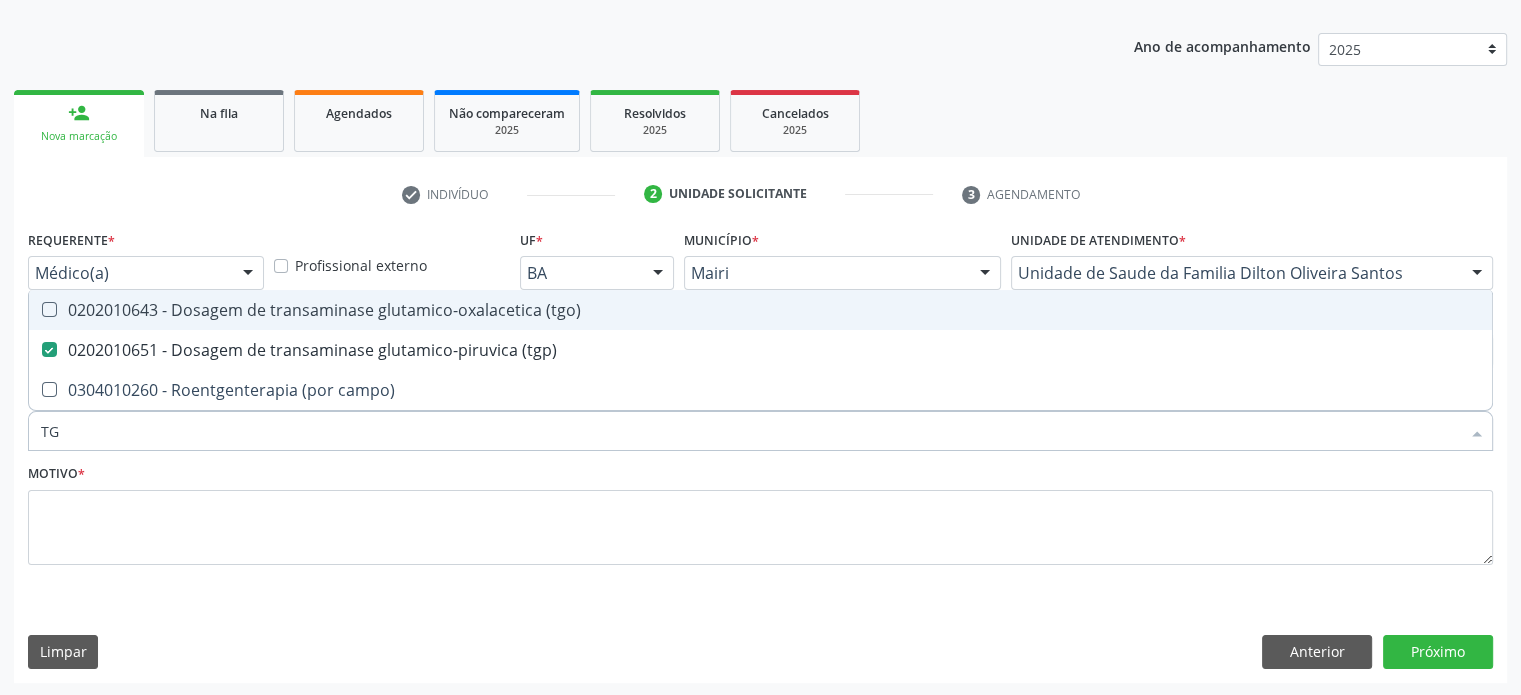 click on "0202010643 - Dosagem de transaminase glutamico-oxalacetica (tgo)" at bounding box center [760, 310] 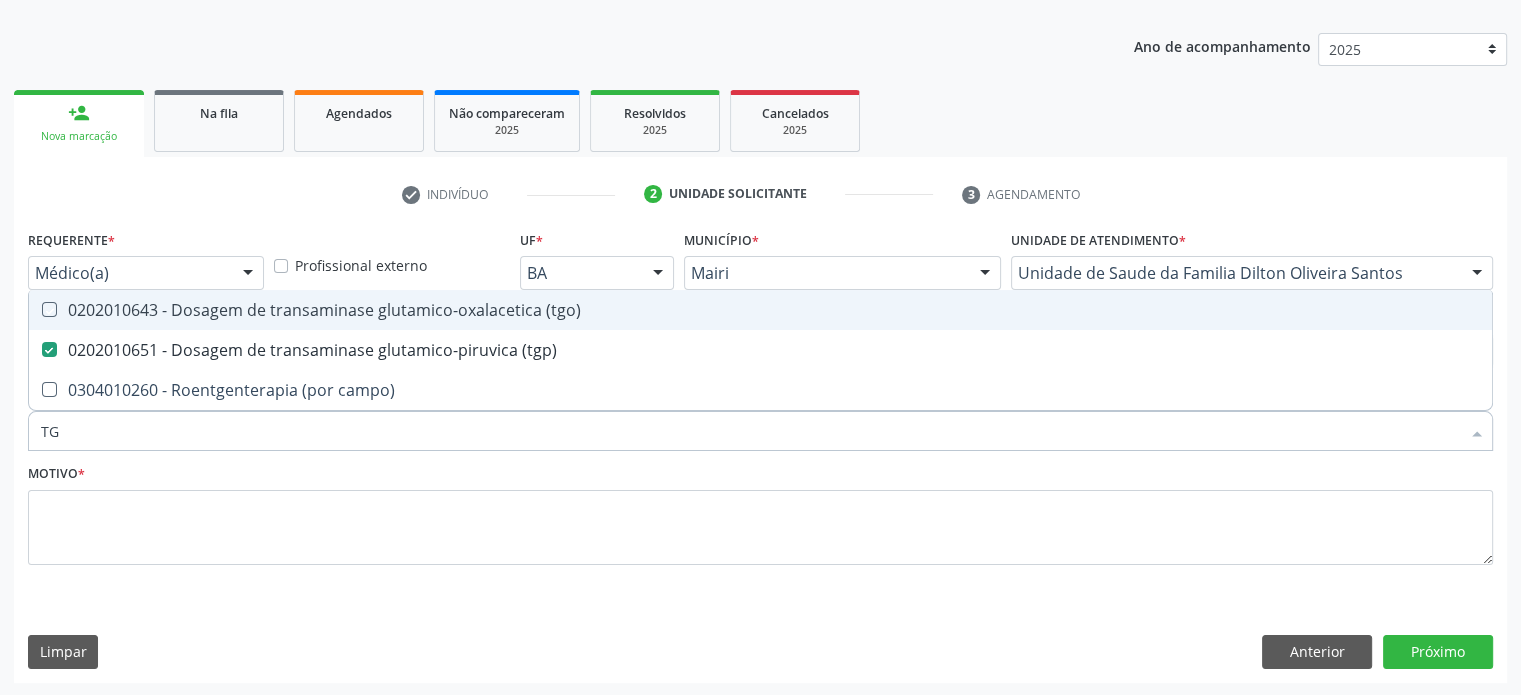 checkbox on "true" 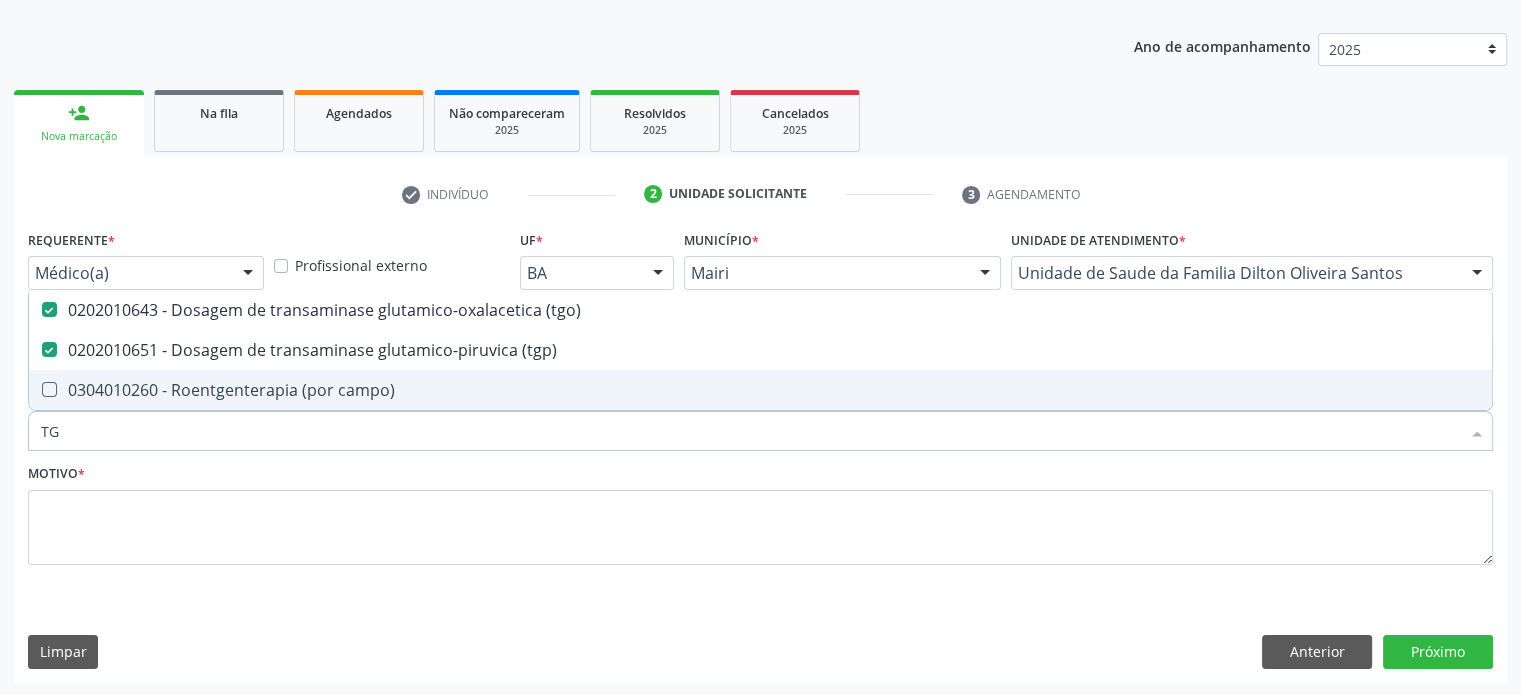 drag, startPoint x: 92, startPoint y: 435, endPoint x: 0, endPoint y: 425, distance: 92.541885 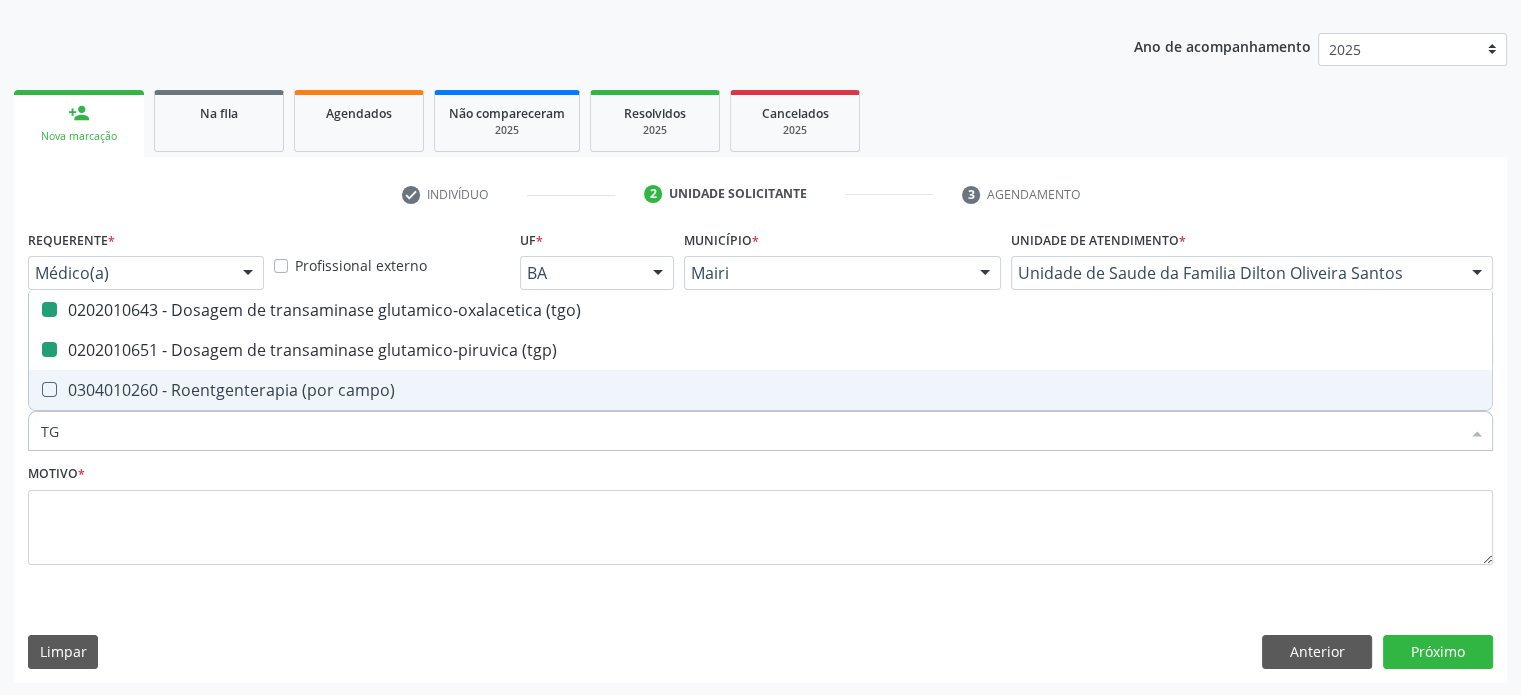 type on "G" 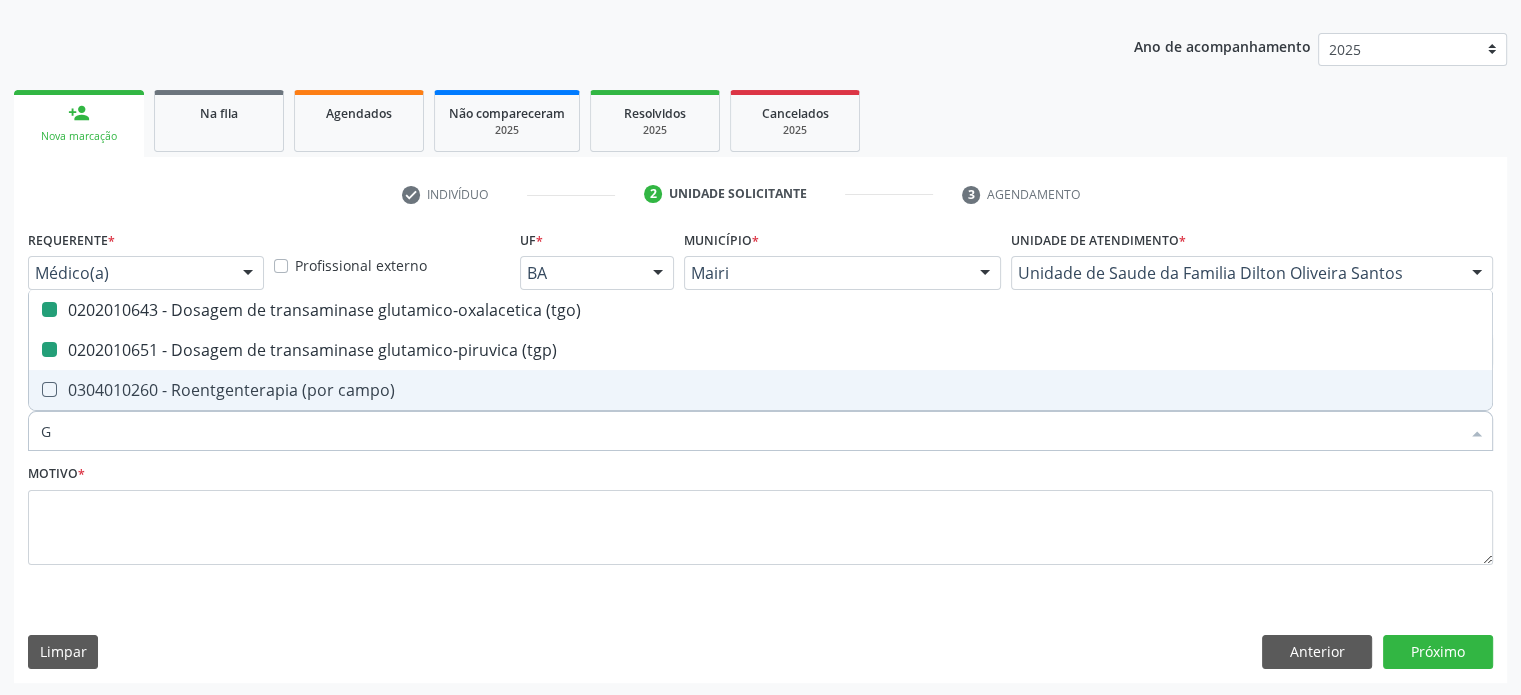 checkbox on "false" 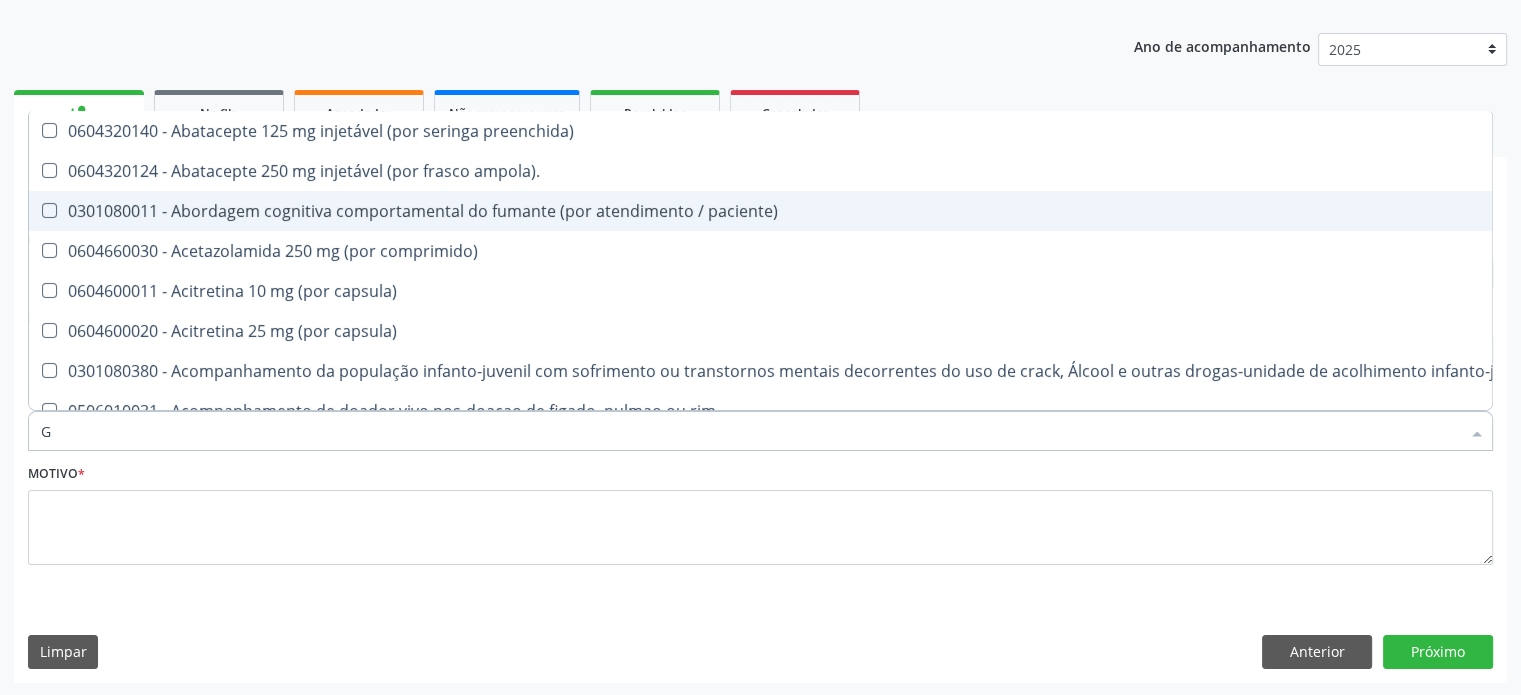 type on "GL" 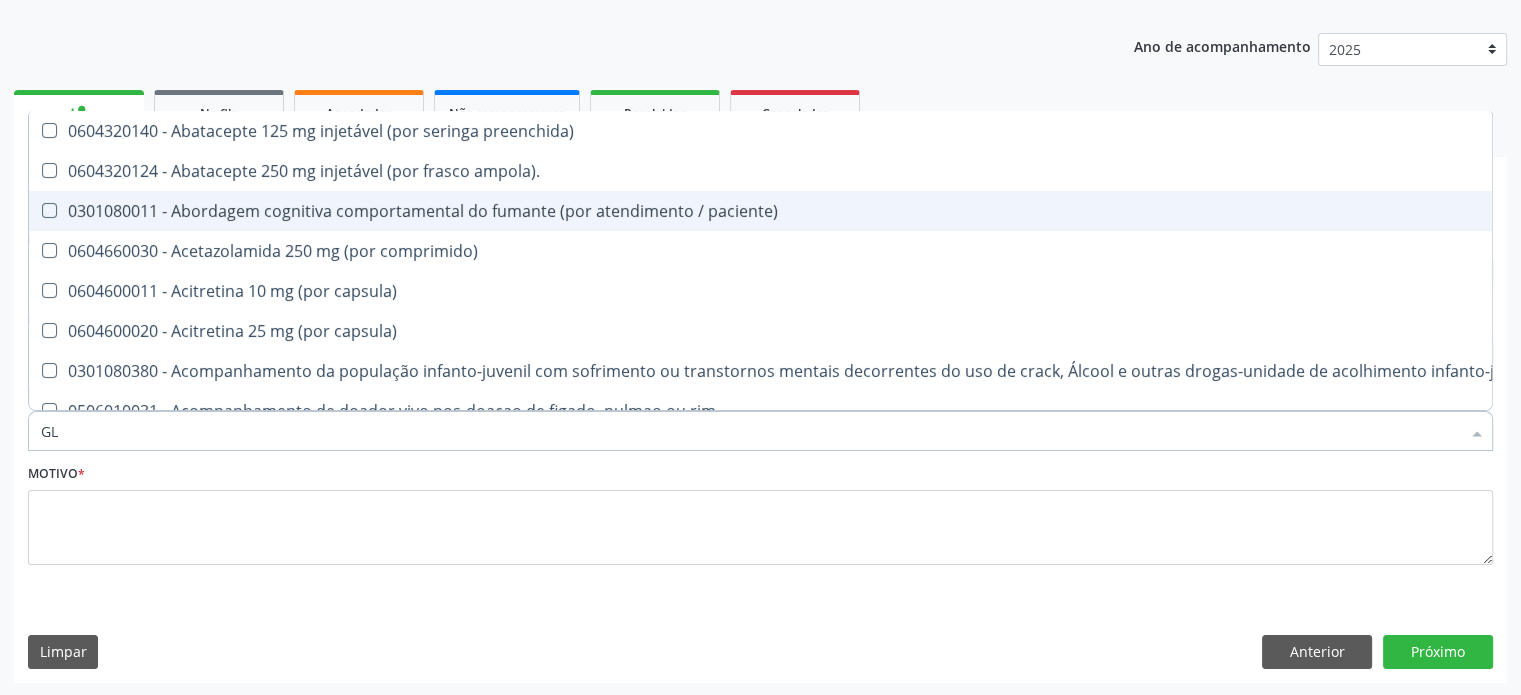 checkbox on "true" 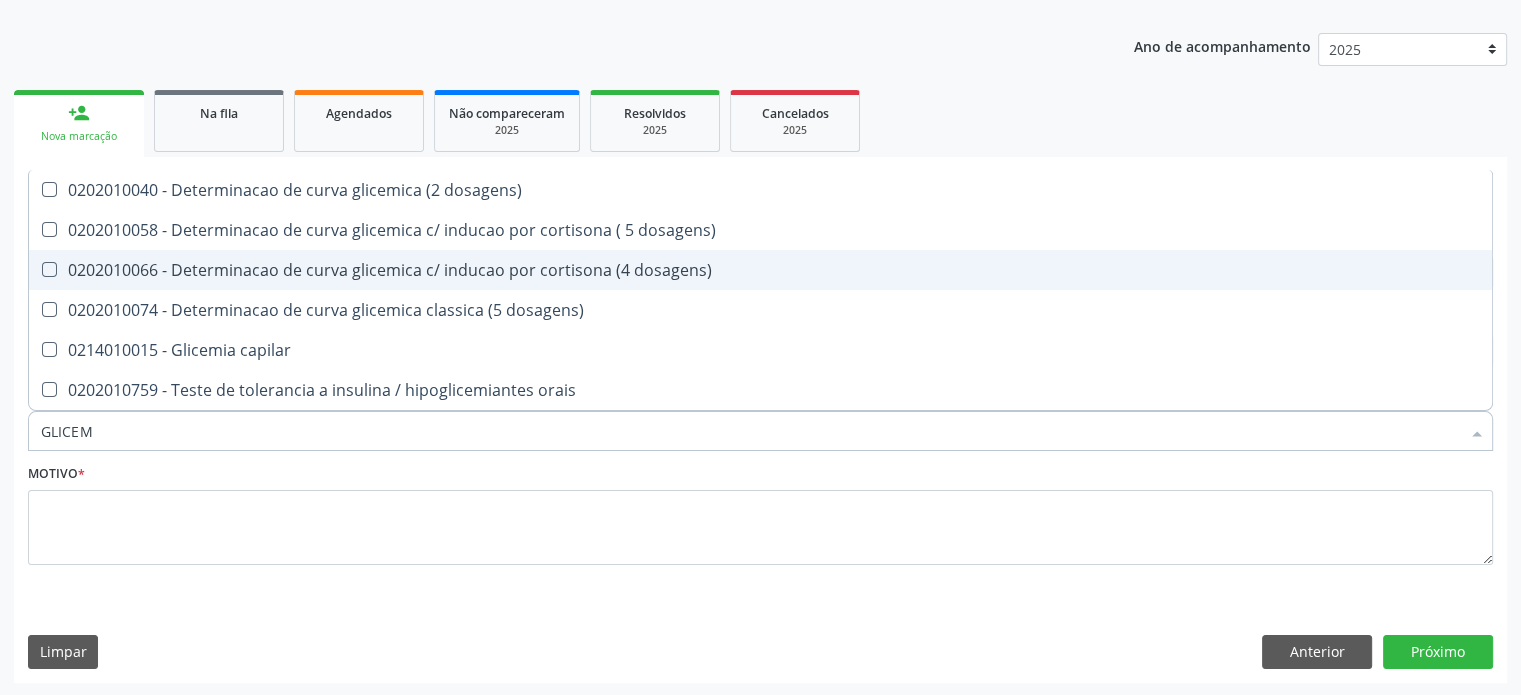 type on "GLICEMI" 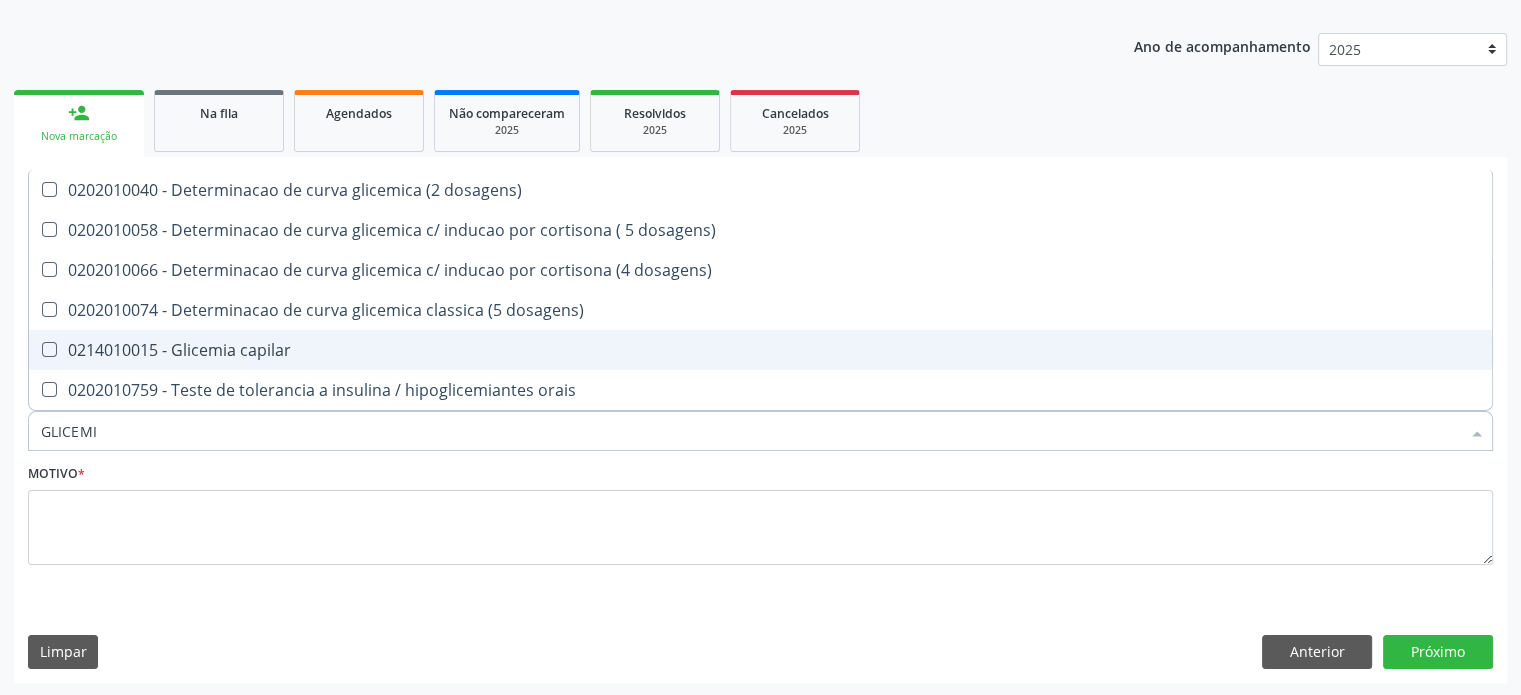 click on "0214010015 - Glicemia capilar" at bounding box center [760, 350] 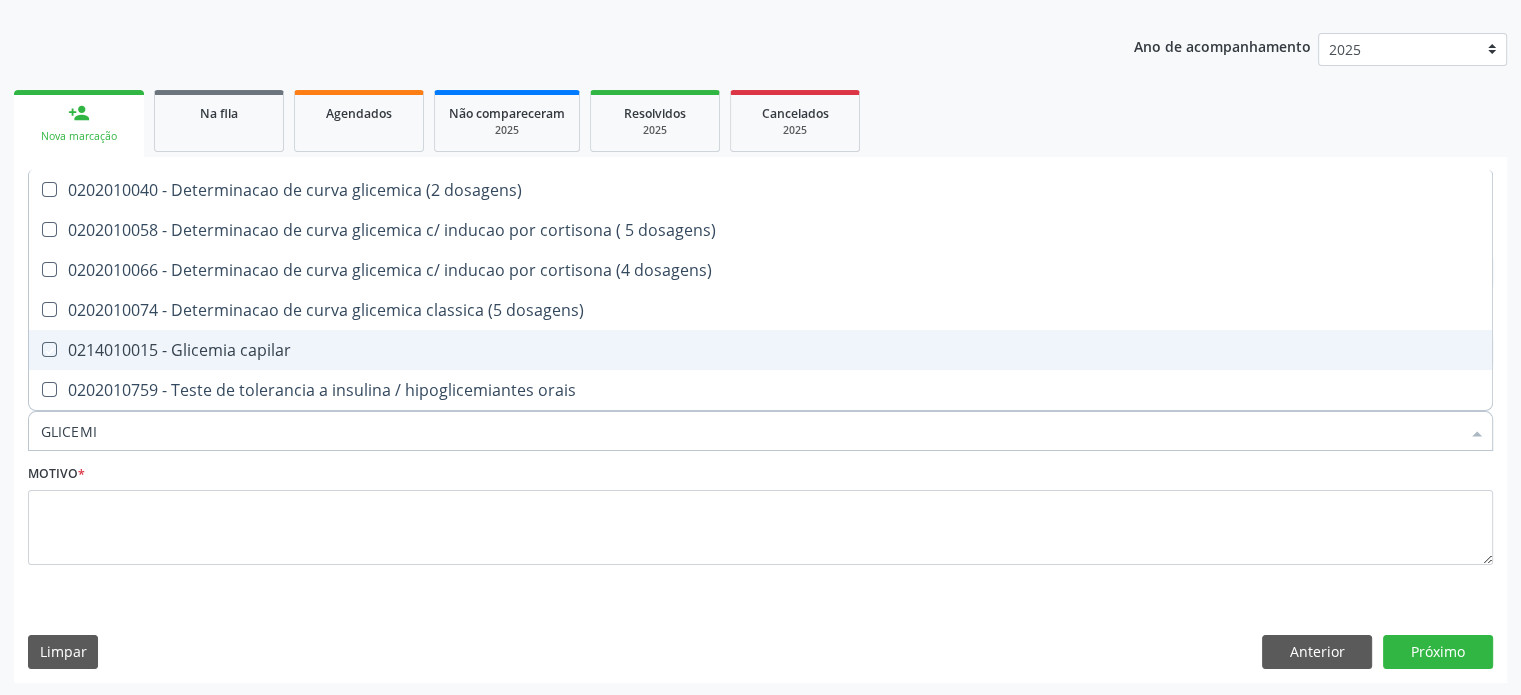 checkbox on "true" 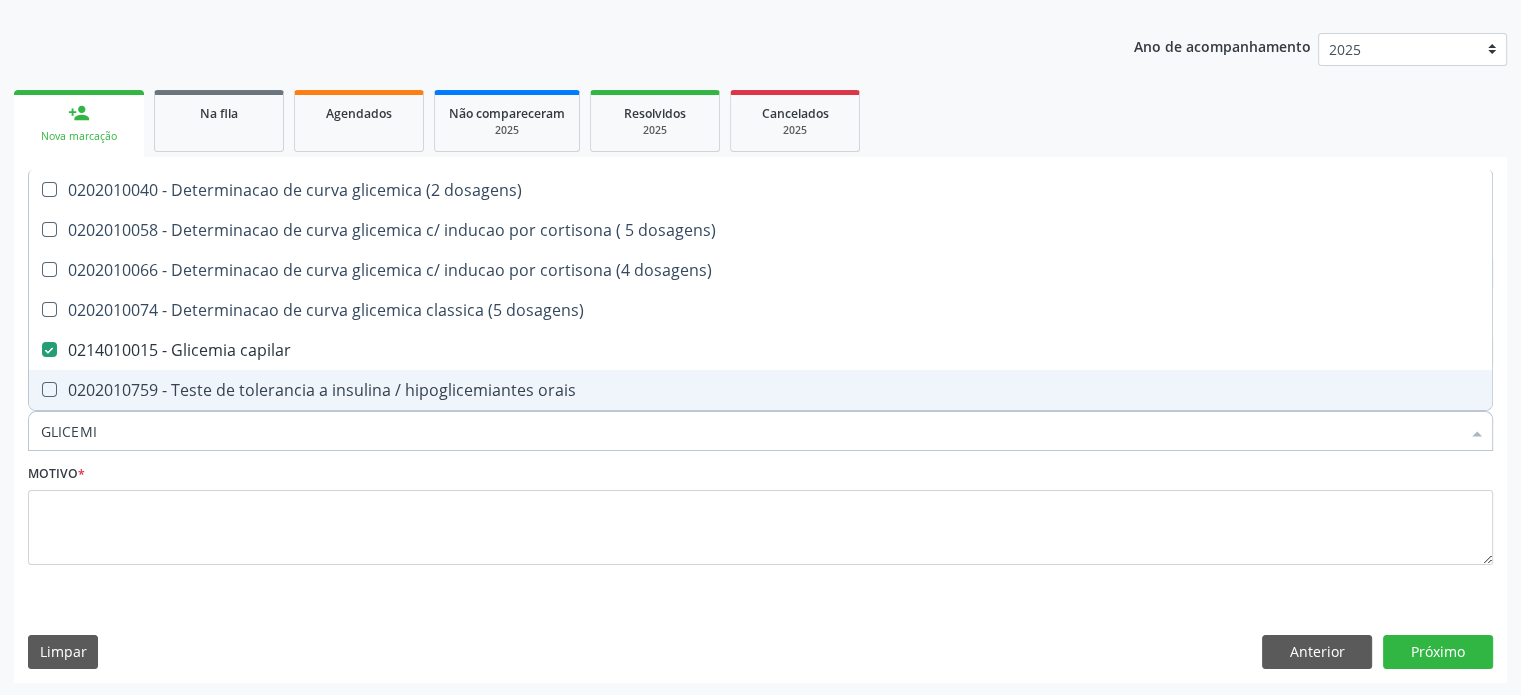 drag, startPoint x: 139, startPoint y: 424, endPoint x: 0, endPoint y: 431, distance: 139.17615 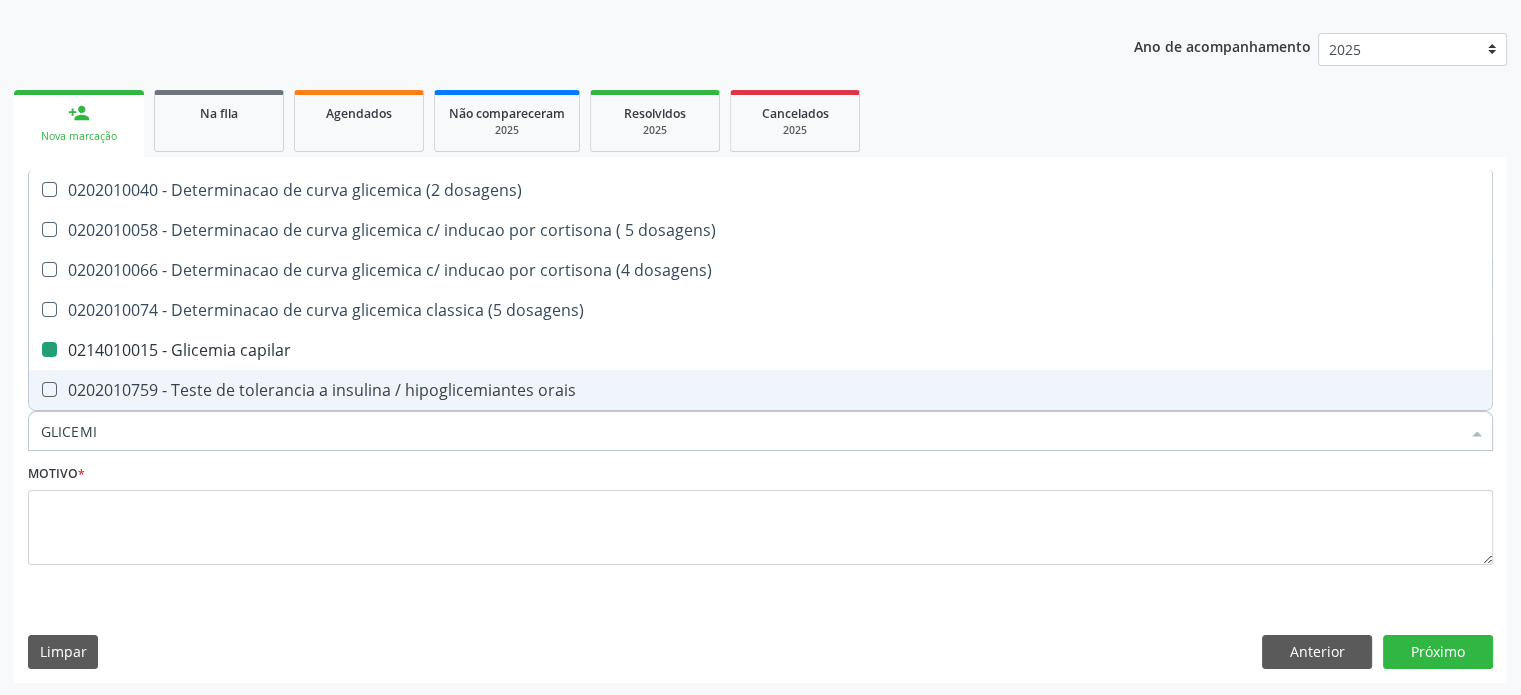 type on "U" 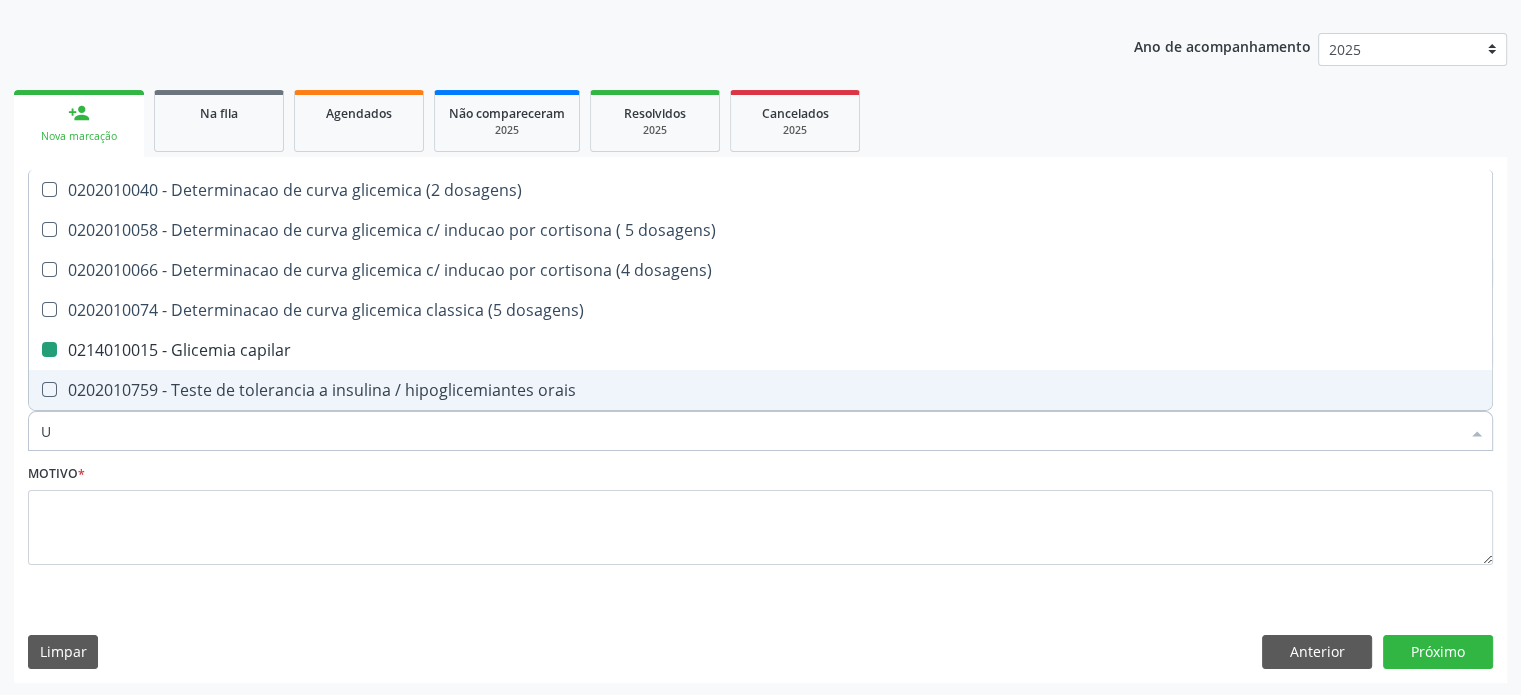 checkbox on "false" 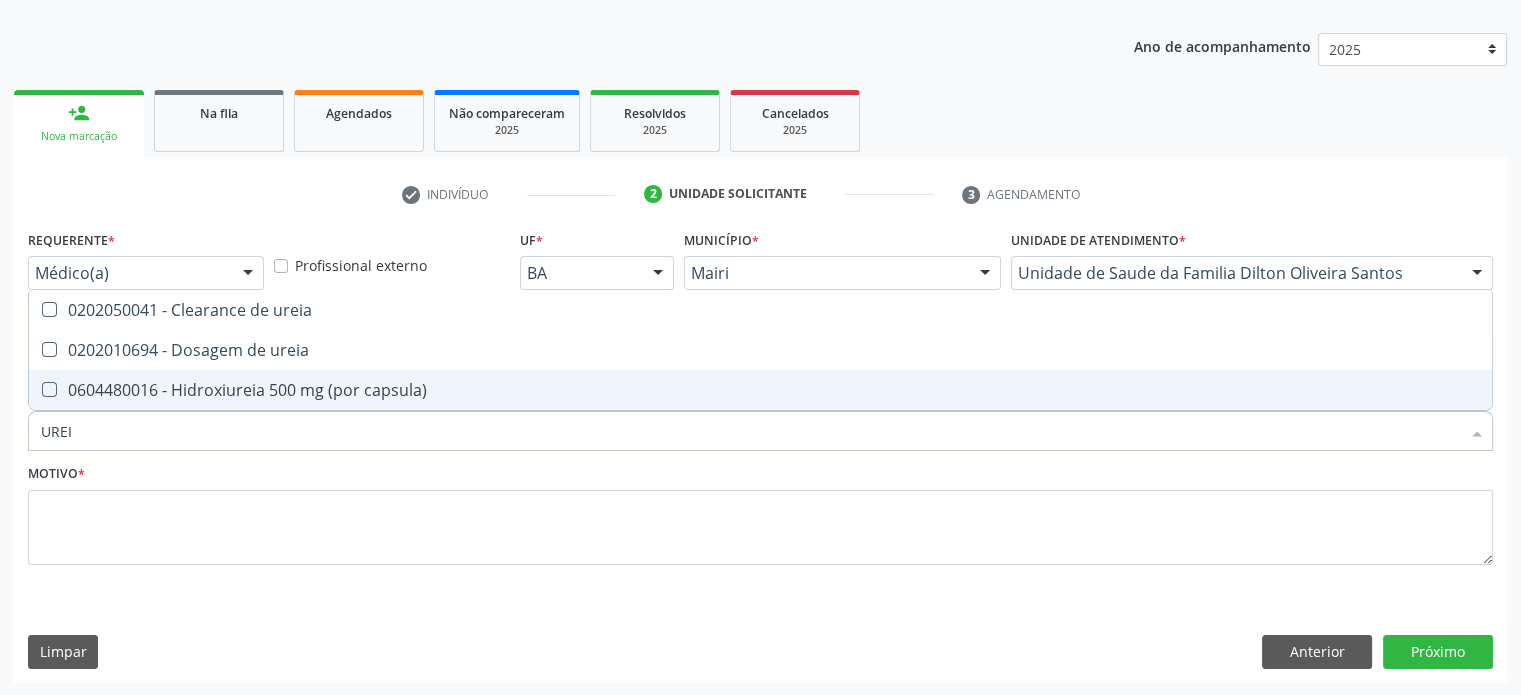 type on "UREIA" 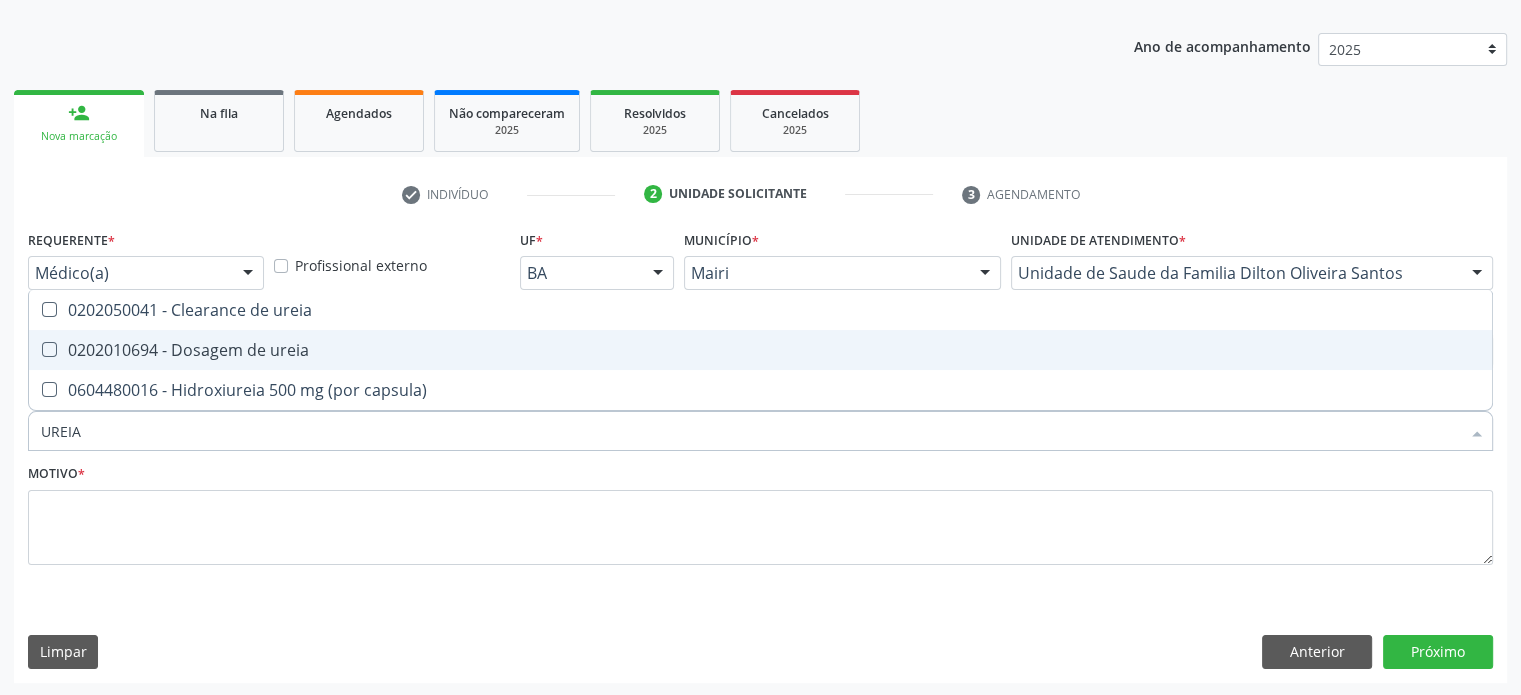 click on "0202010694 - Dosagem de ureia" at bounding box center [760, 350] 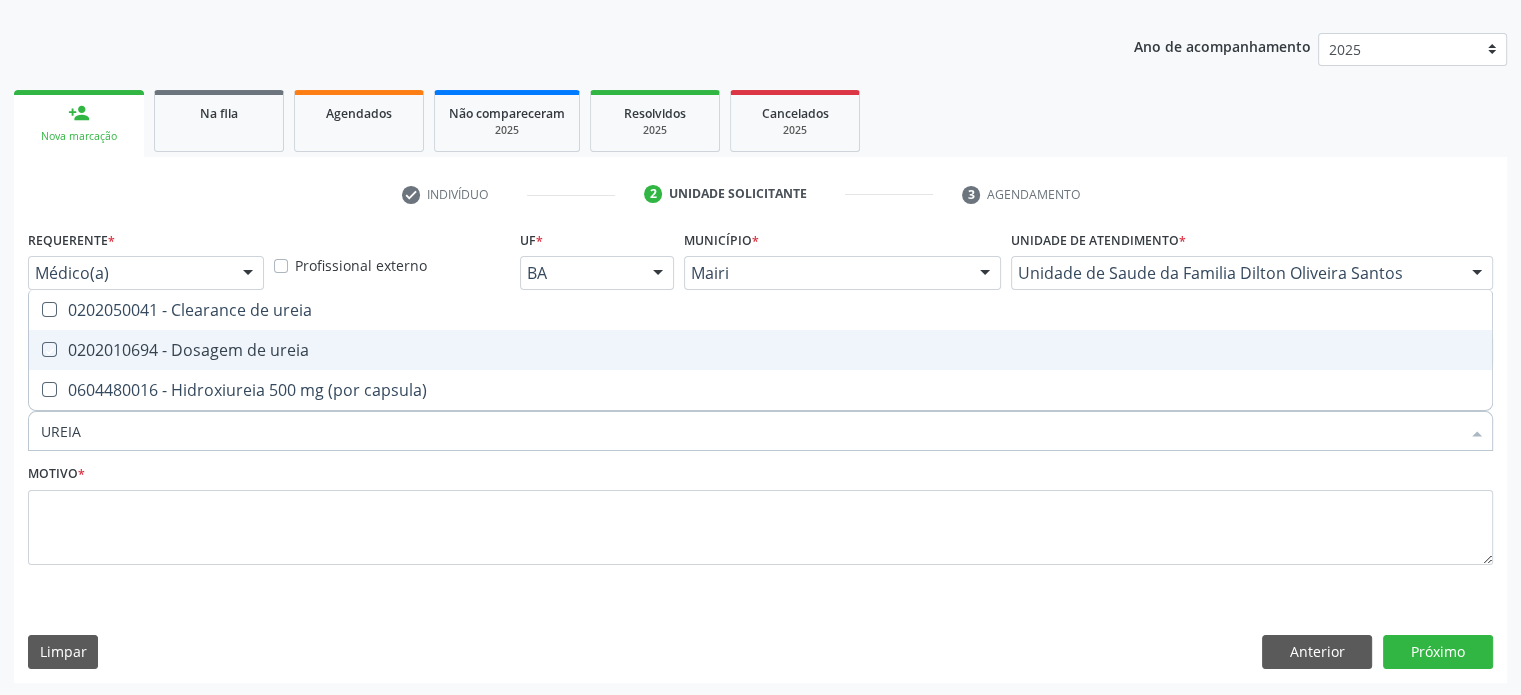 checkbox on "true" 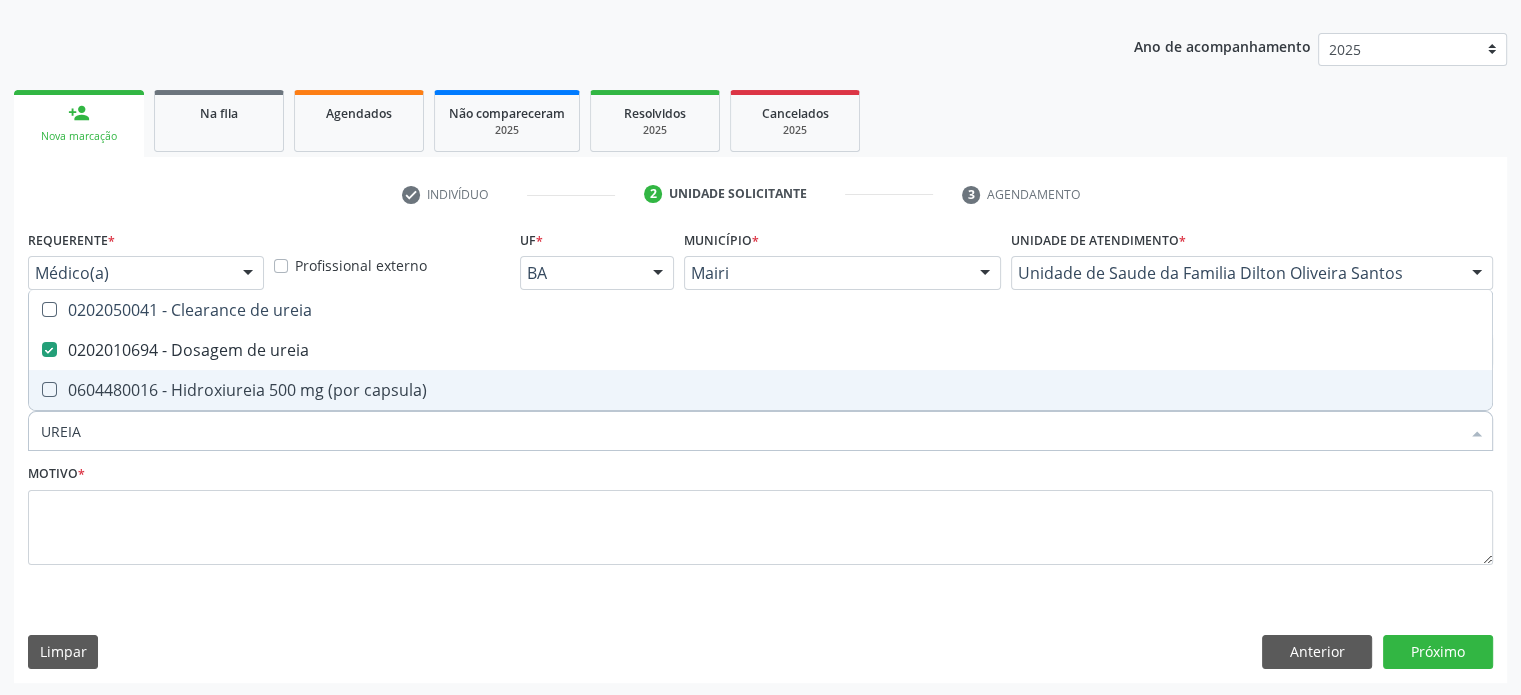 drag, startPoint x: 66, startPoint y: 443, endPoint x: 0, endPoint y: 443, distance: 66 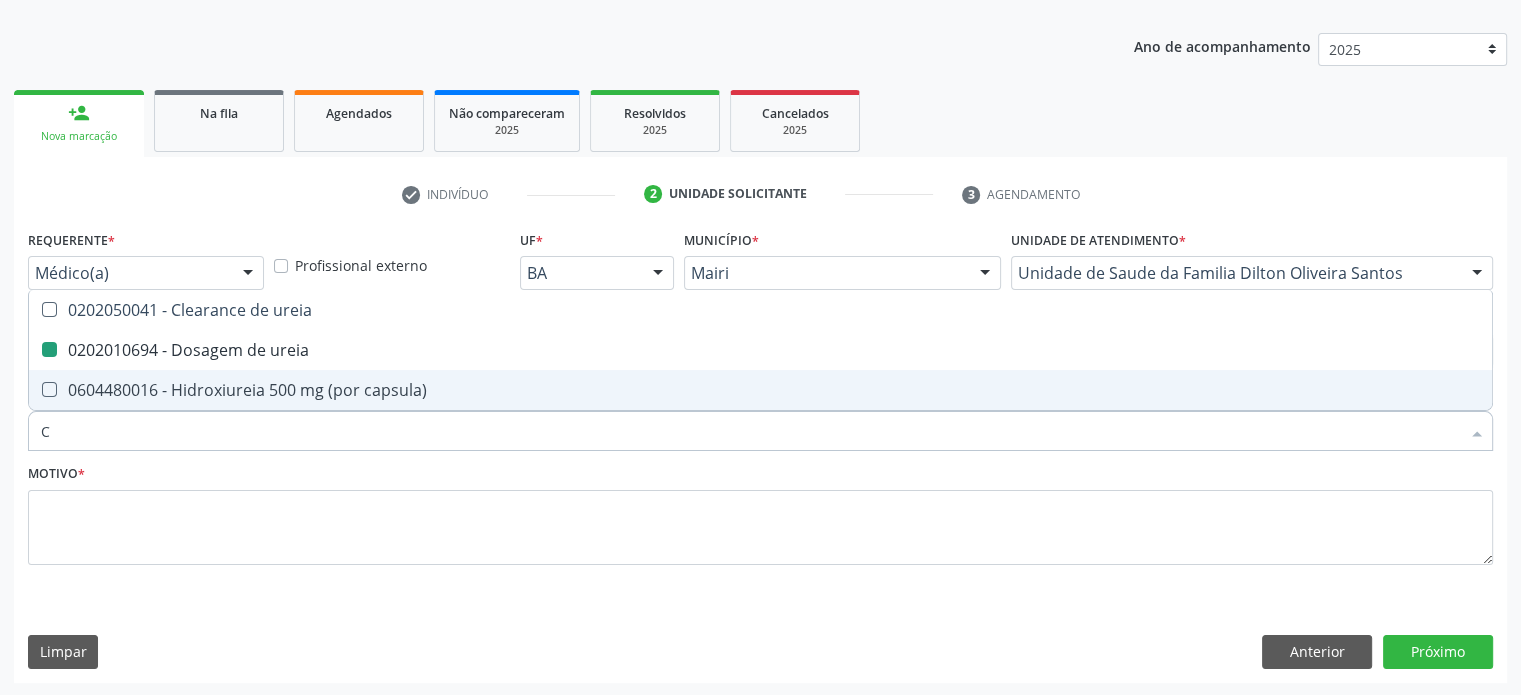 type on "CR" 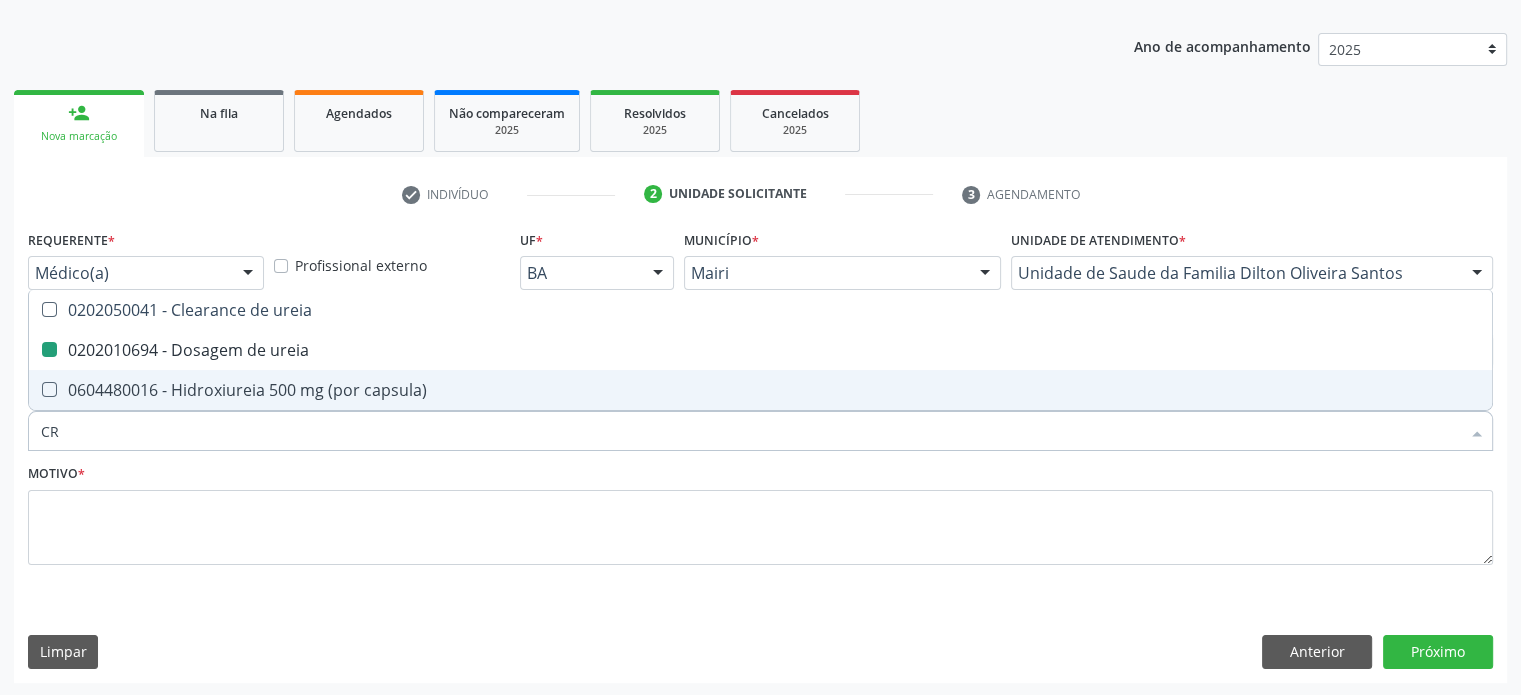 checkbox on "false" 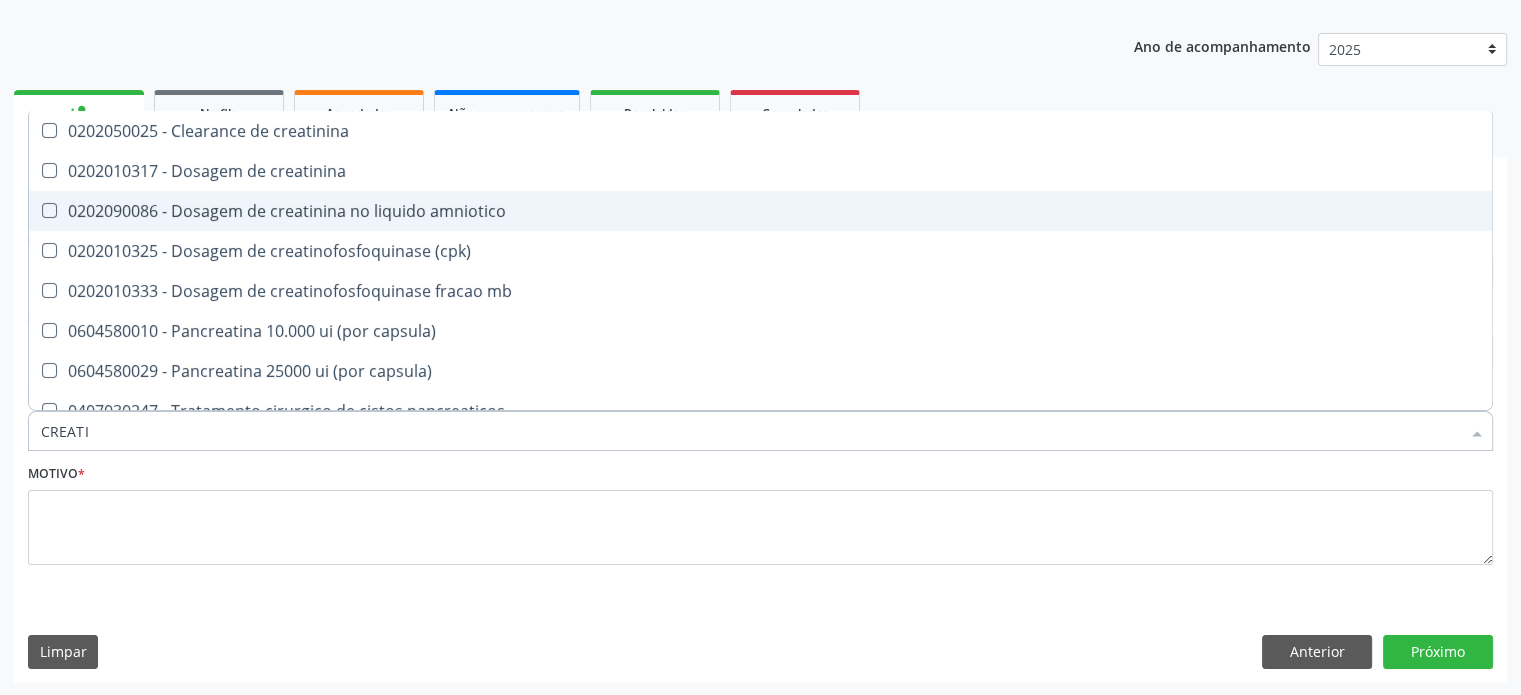 type on "CREATIN" 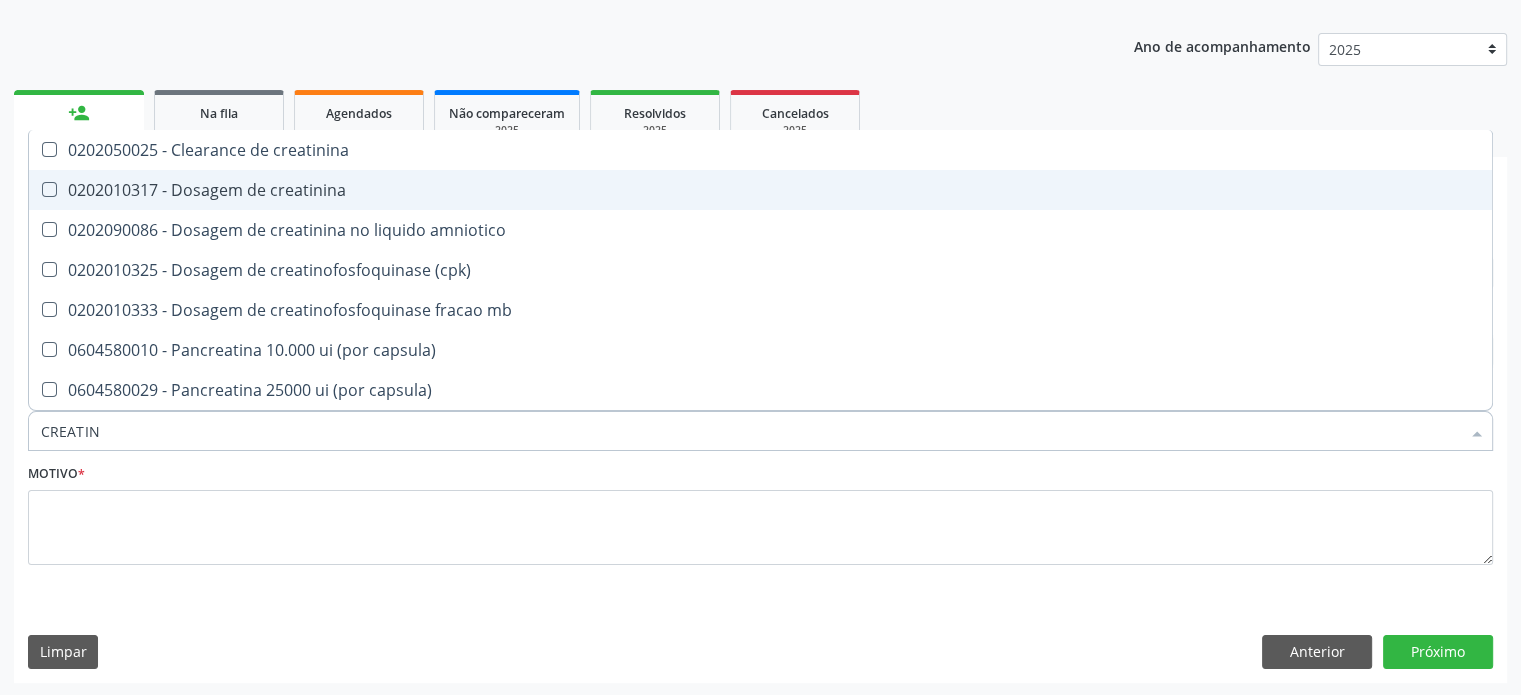 click on "0202010317 - Dosagem de creatinina" at bounding box center (760, 190) 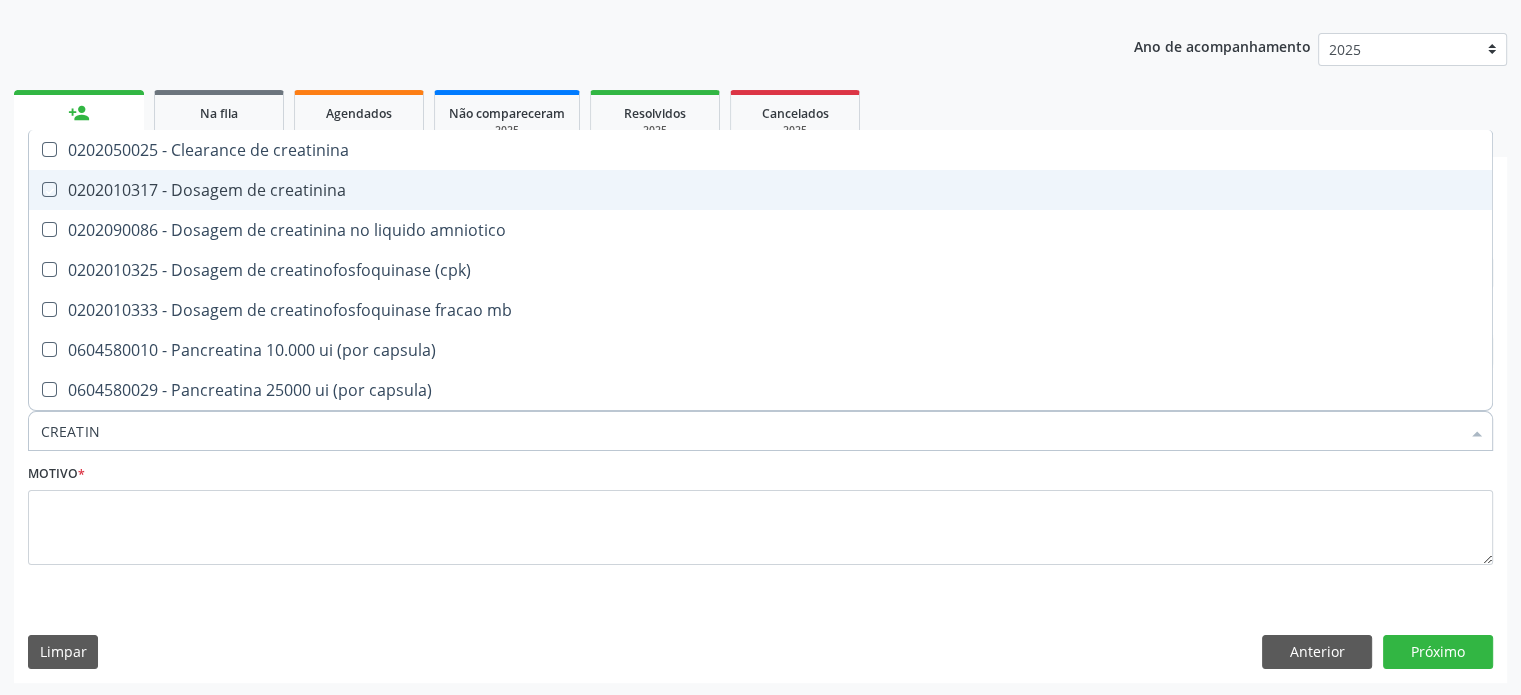 checkbox on "true" 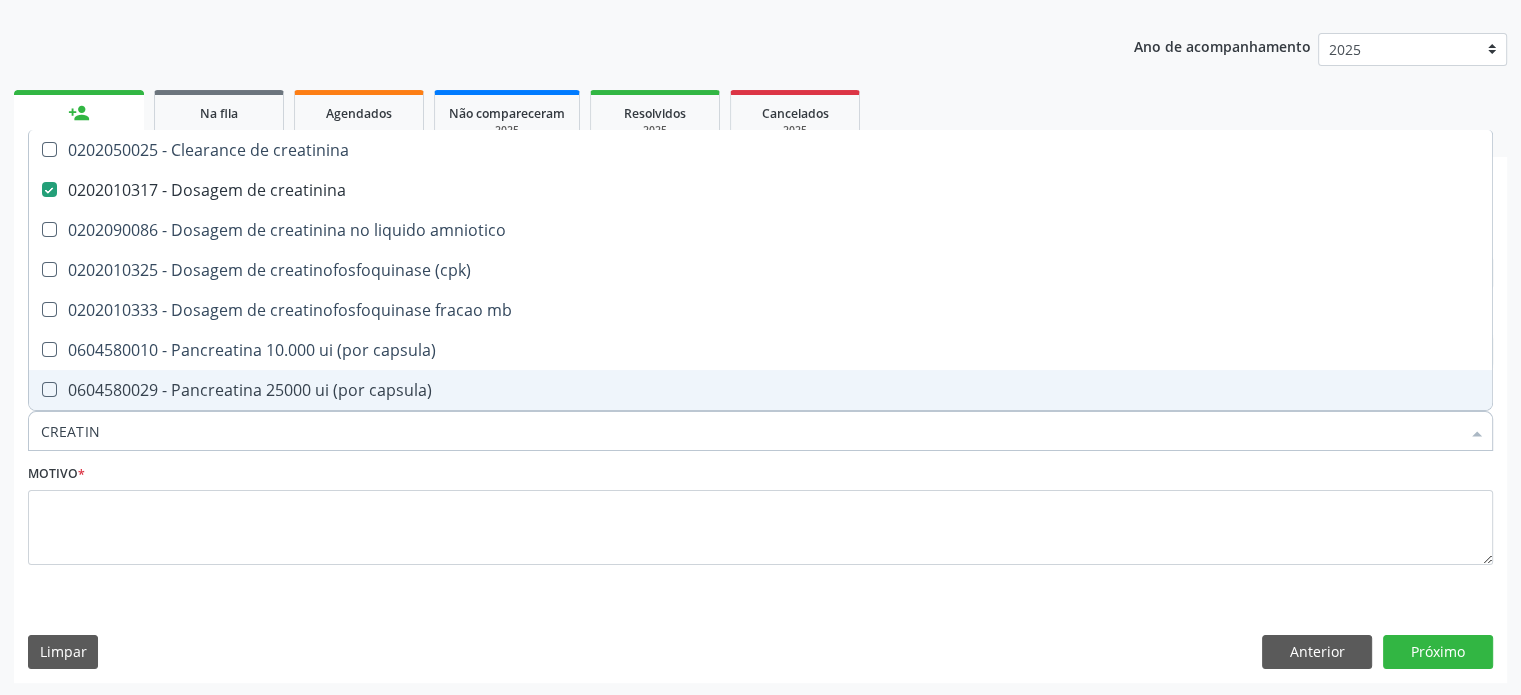 drag, startPoint x: 135, startPoint y: 434, endPoint x: 3, endPoint y: 438, distance: 132.0606 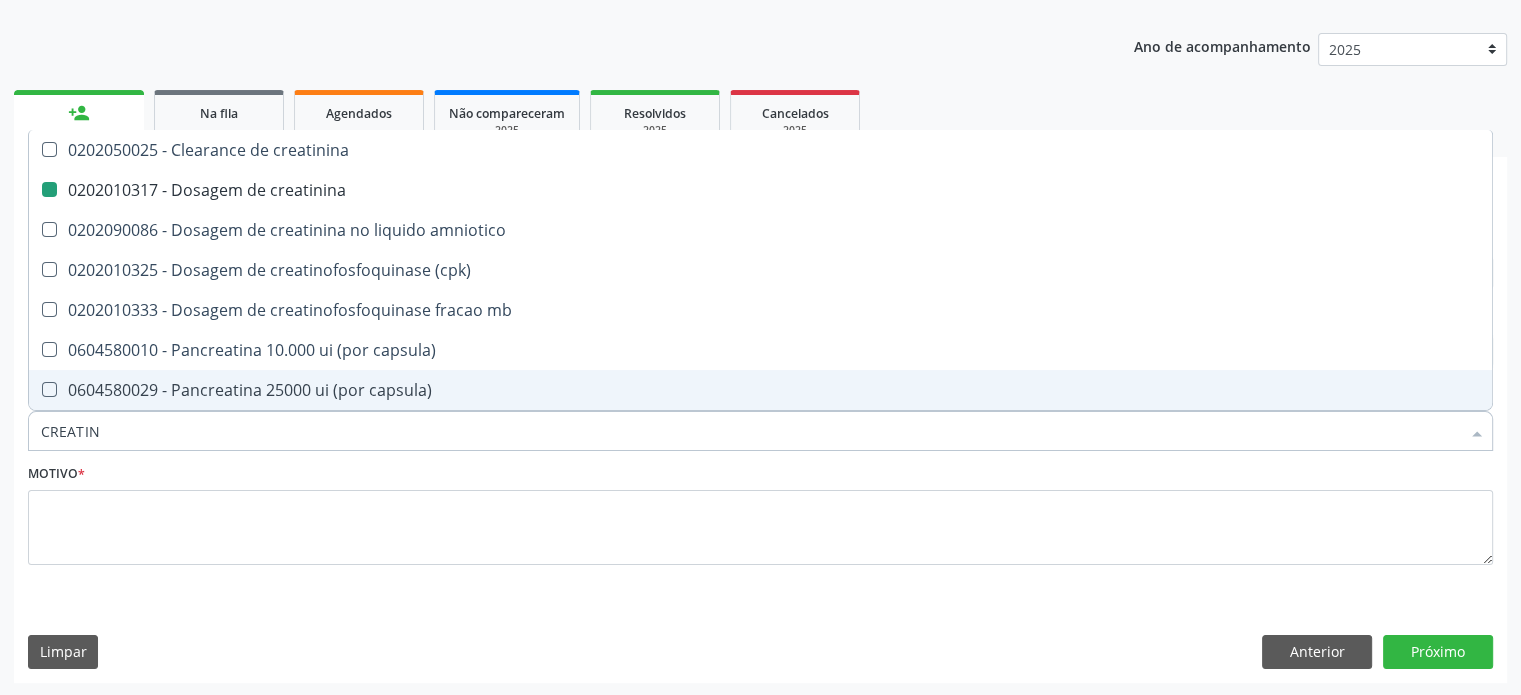 type on "A" 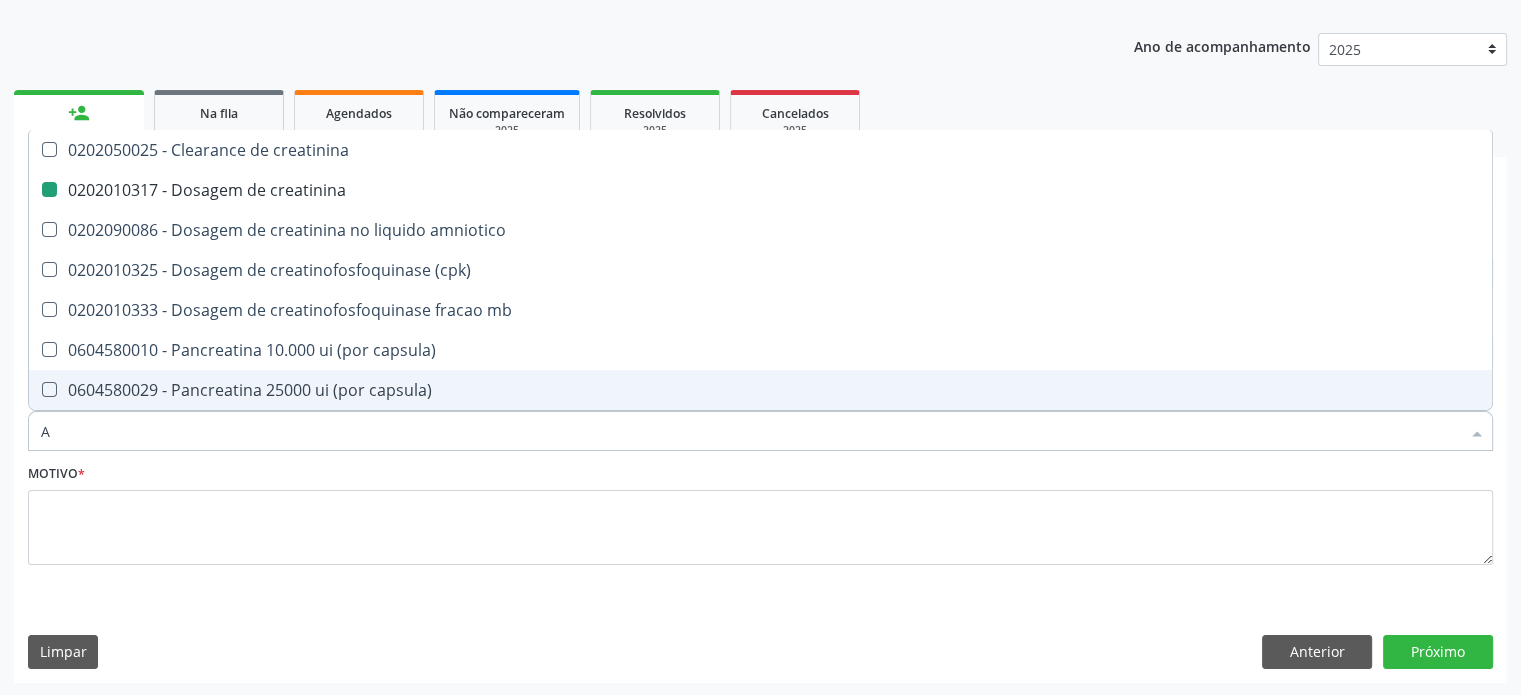 checkbox on "false" 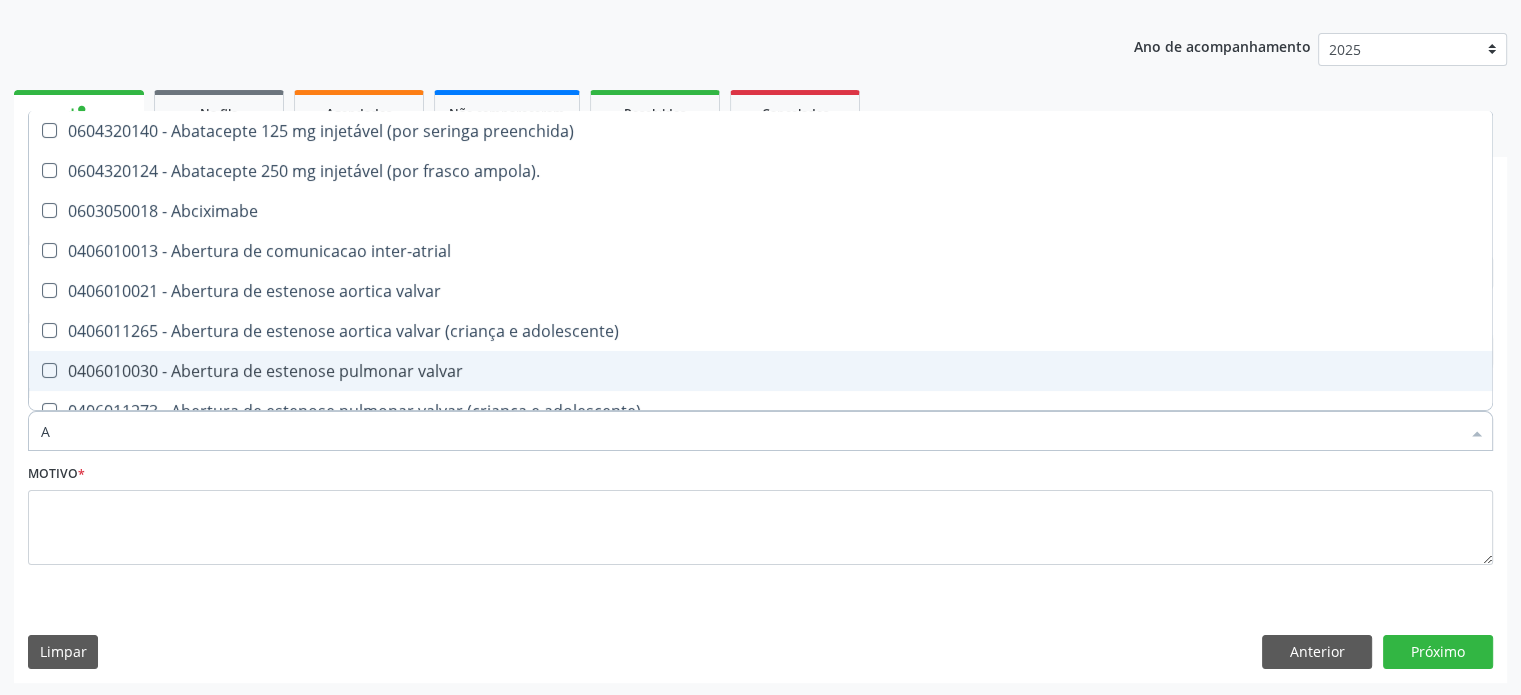 type on "AC" 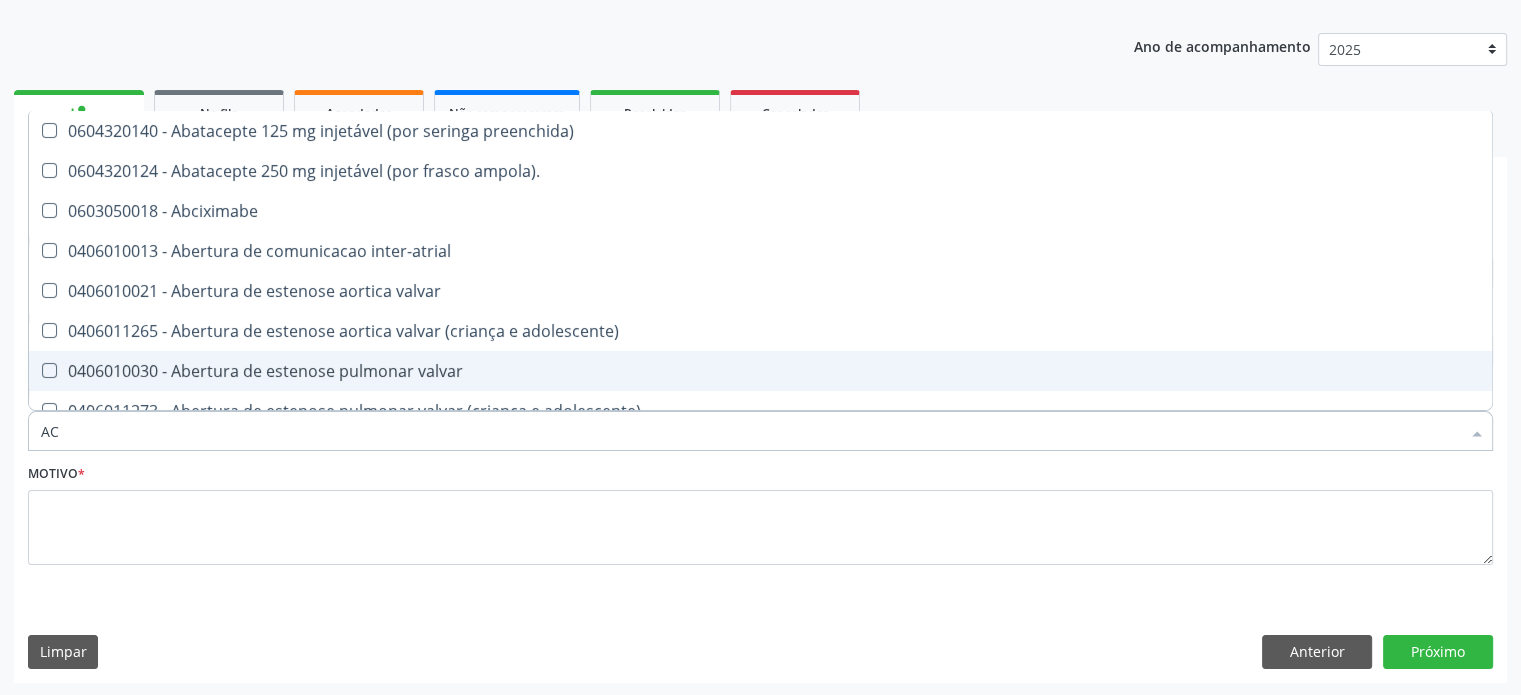 checkbox on "true" 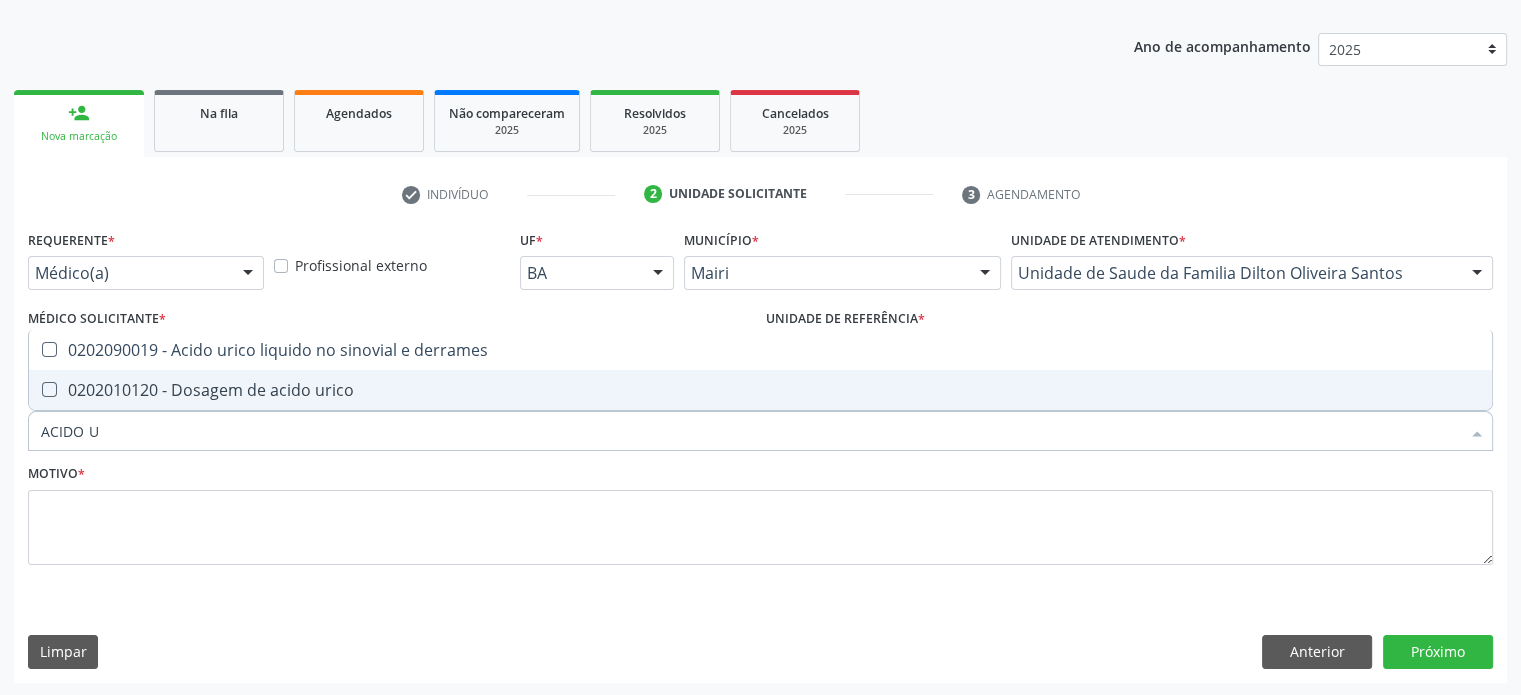 type on "ACIDO UR" 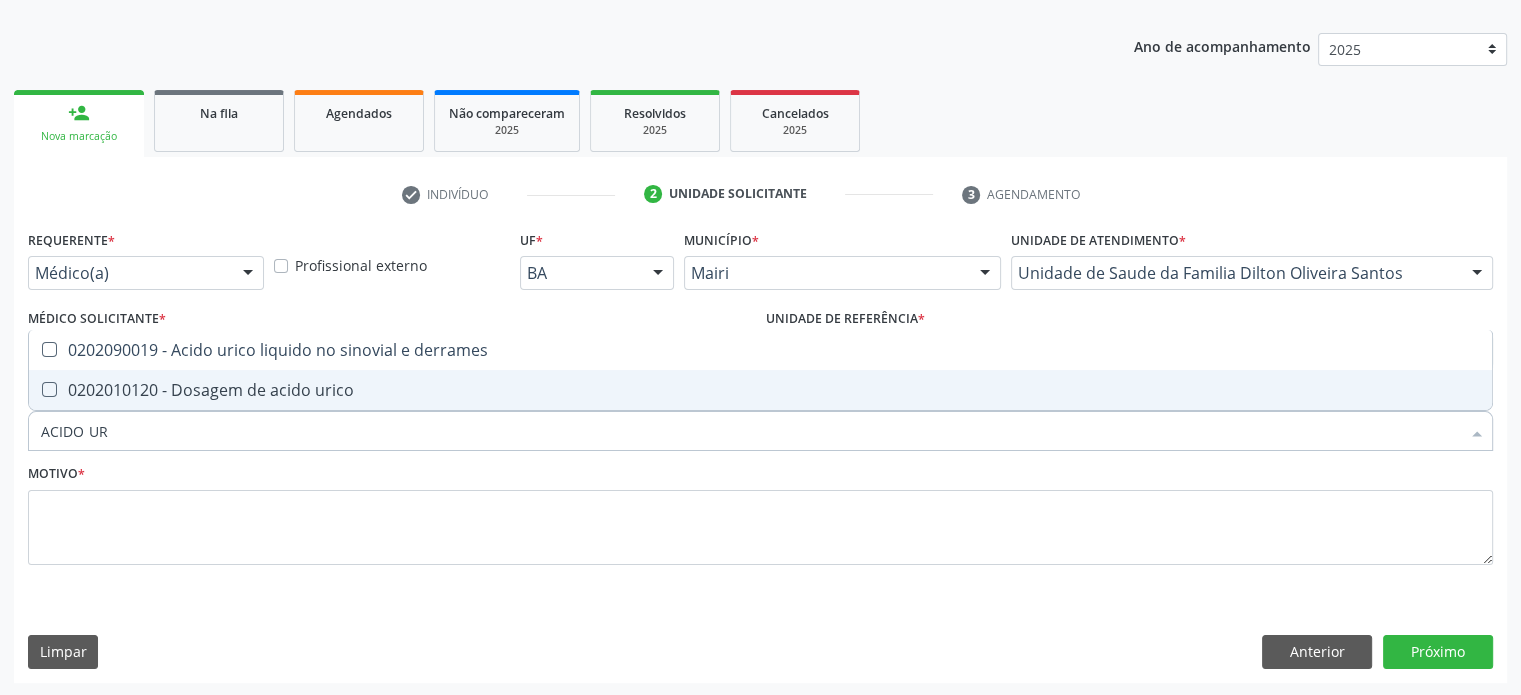 click on "0202010120 - Dosagem de acido urico" at bounding box center (760, 390) 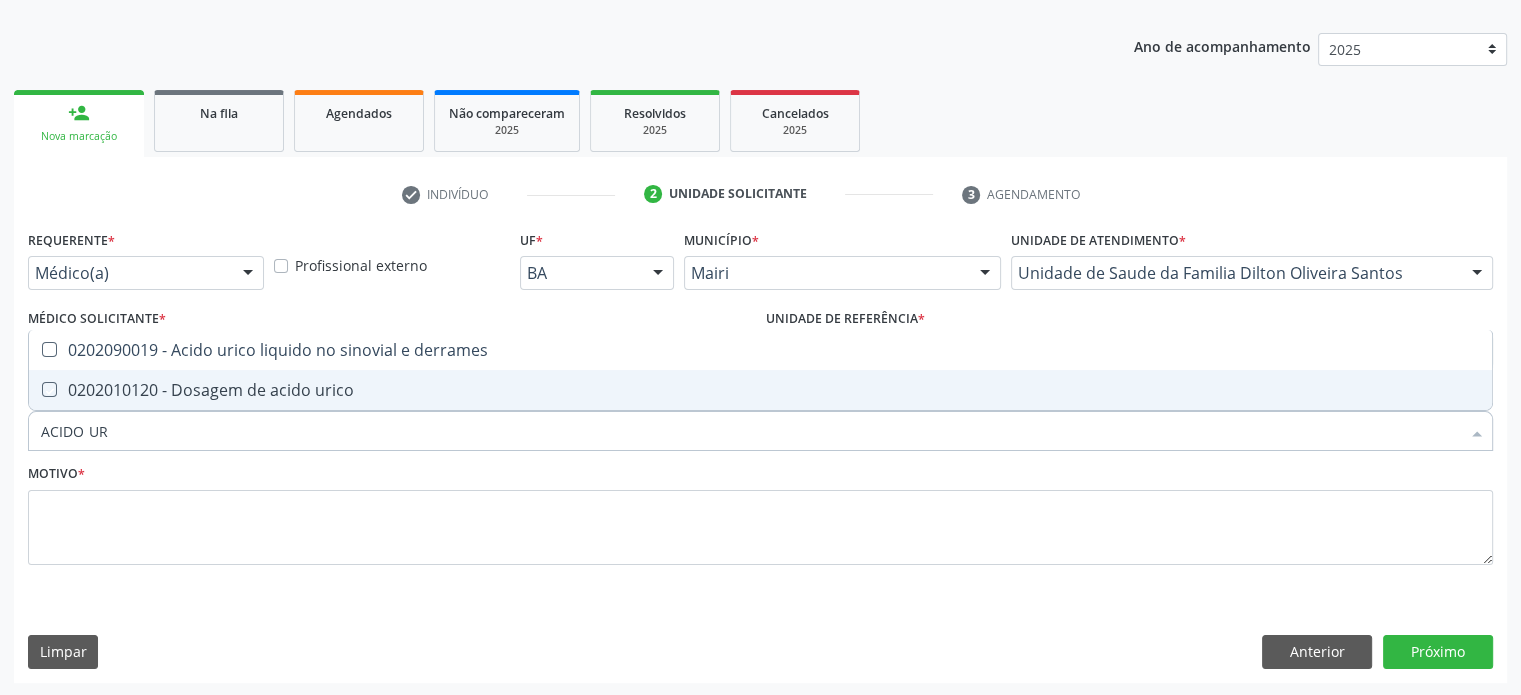 checkbox on "true" 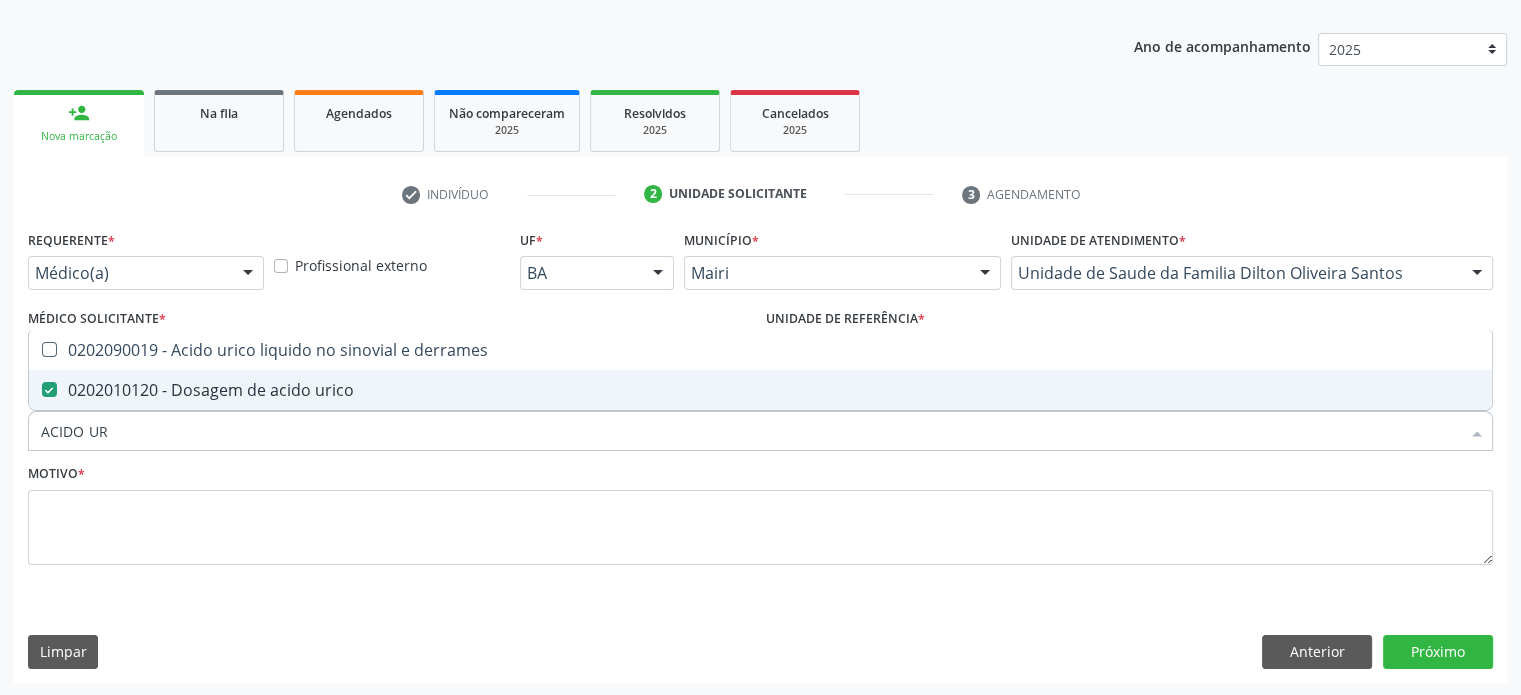 drag, startPoint x: 166, startPoint y: 446, endPoint x: 0, endPoint y: 433, distance: 166.50826 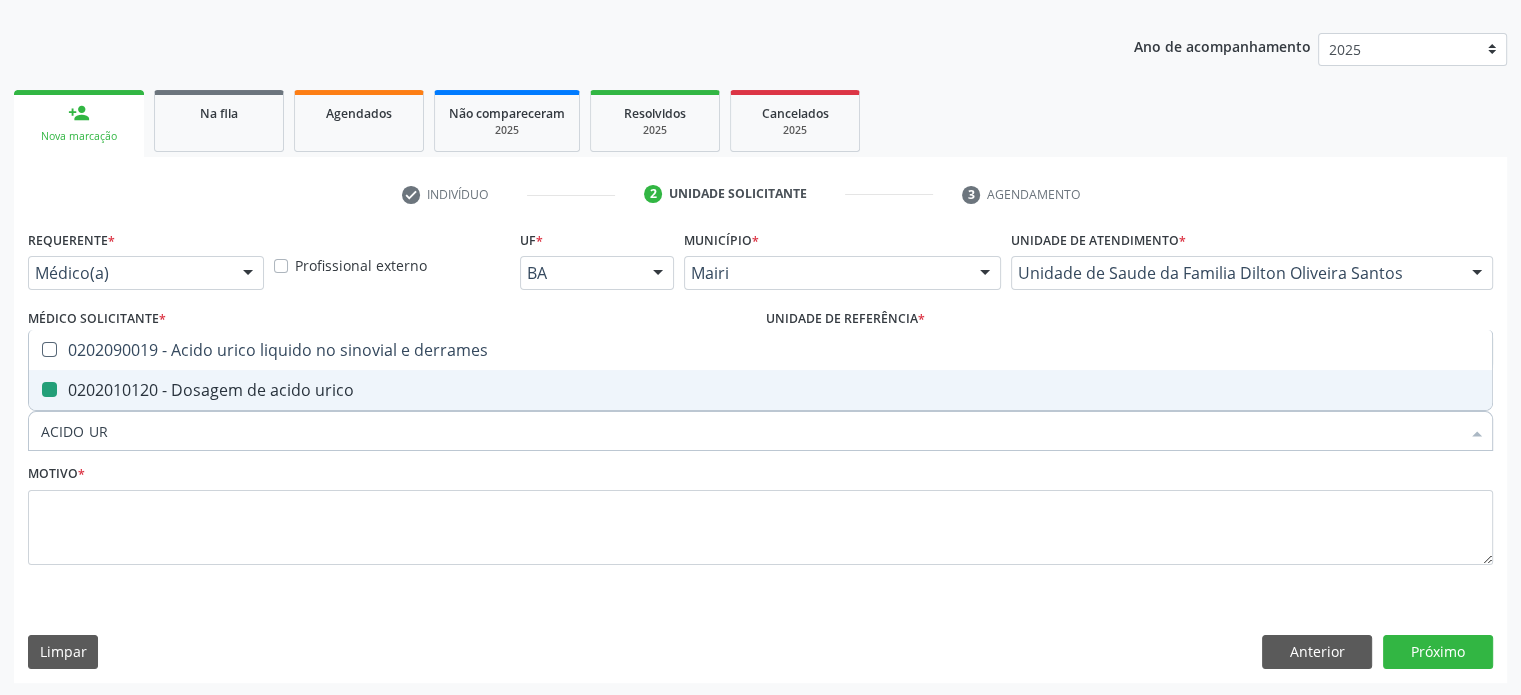 type on "C" 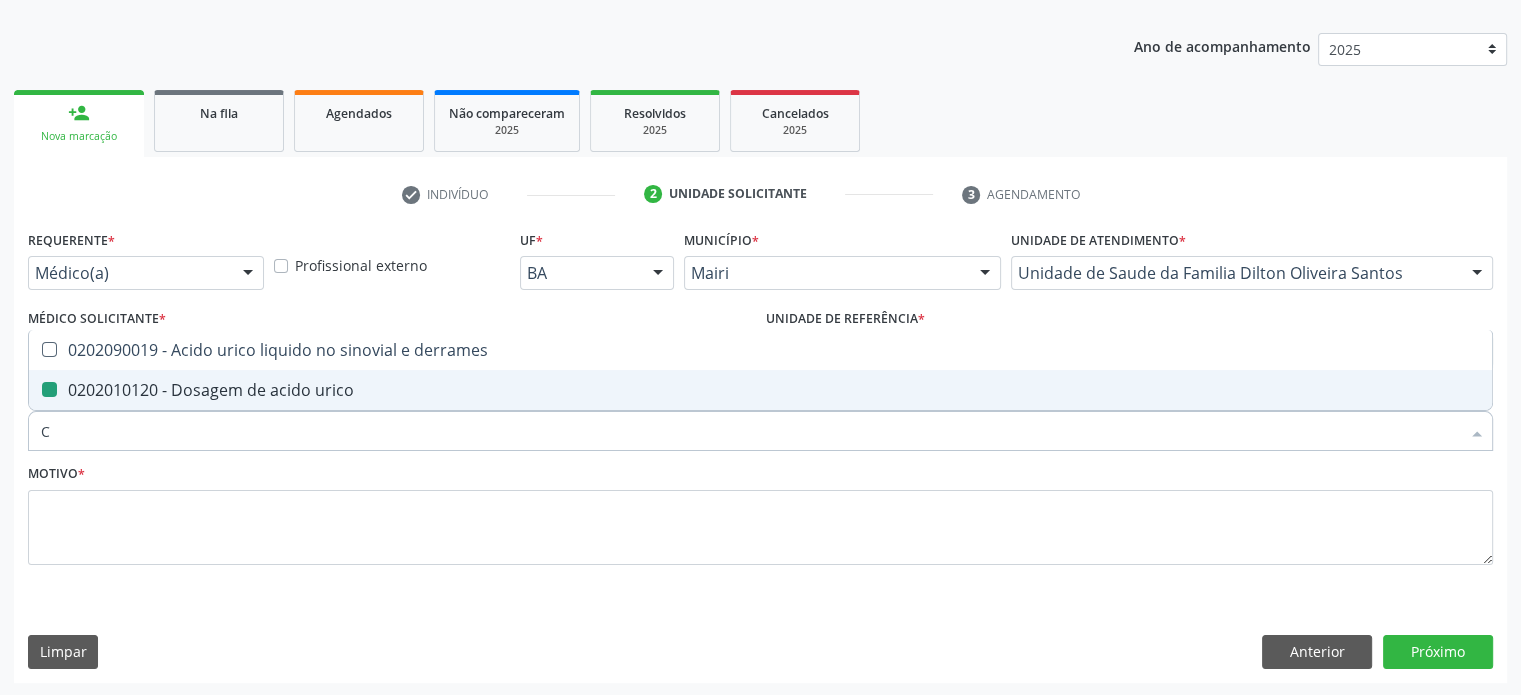 checkbox on "false" 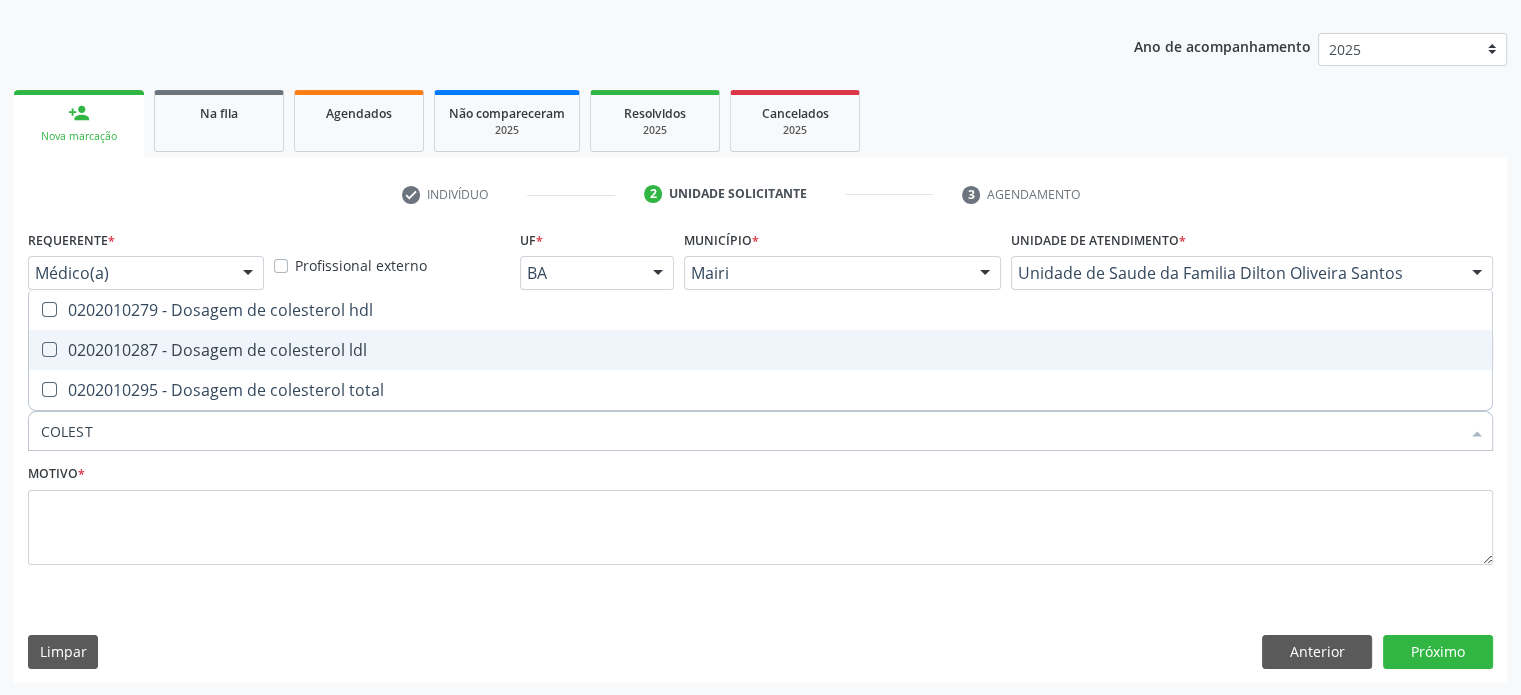 type on "COLESTE" 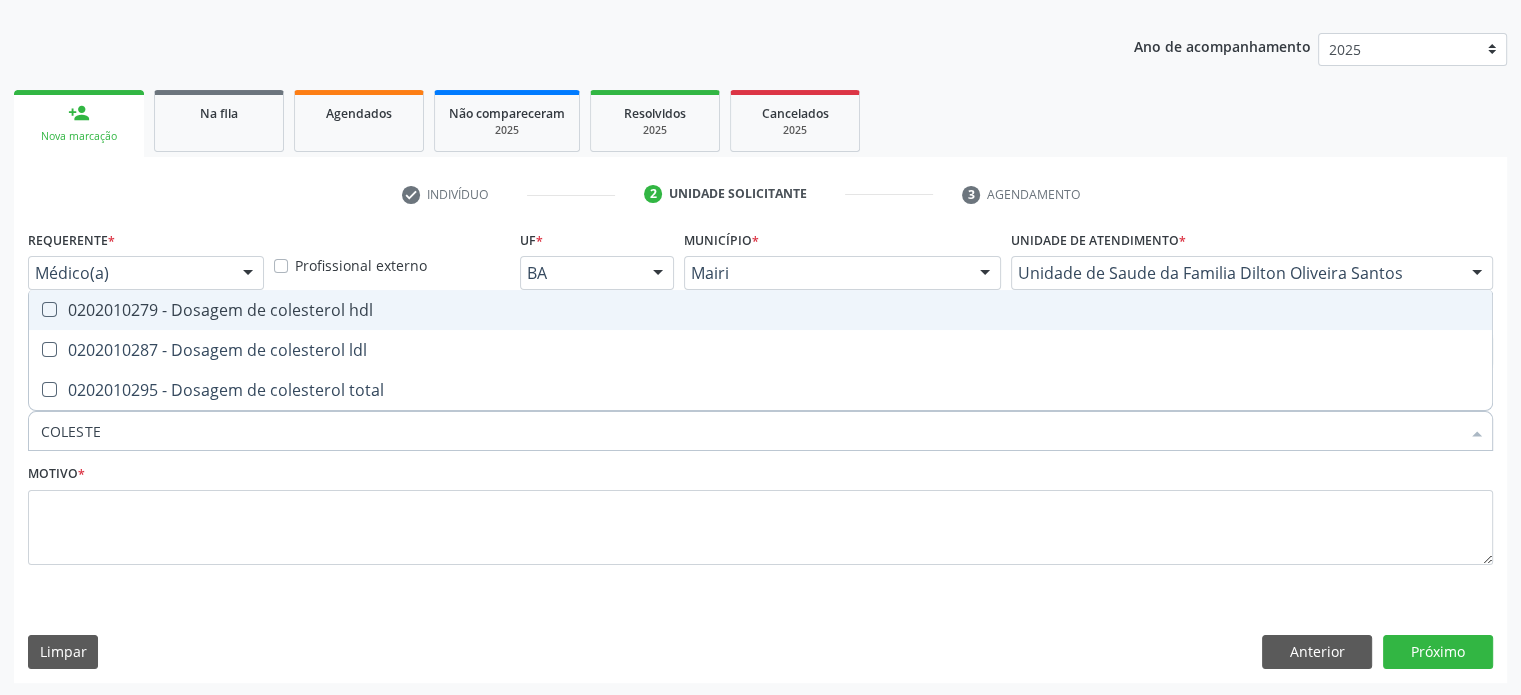 click on "0202010279 - Dosagem de colesterol hdl" at bounding box center [760, 310] 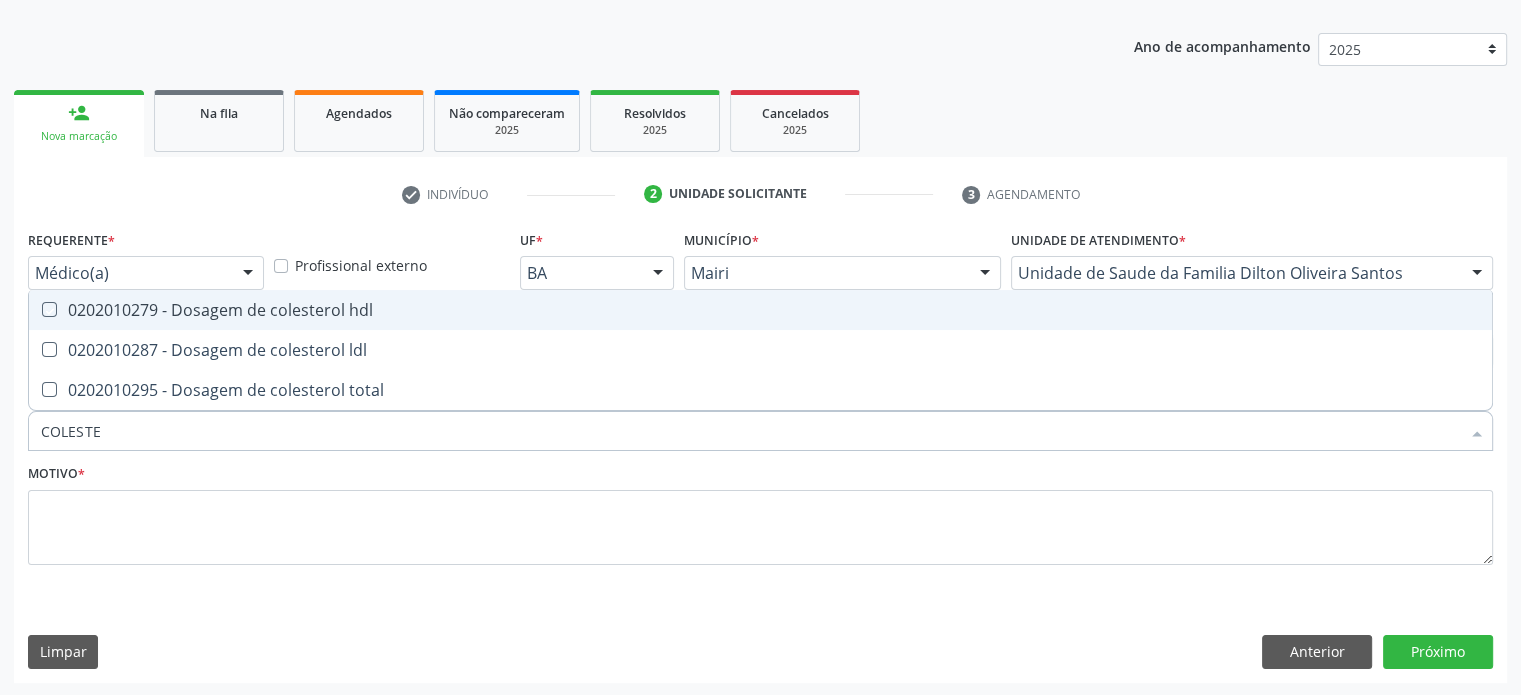 checkbox on "true" 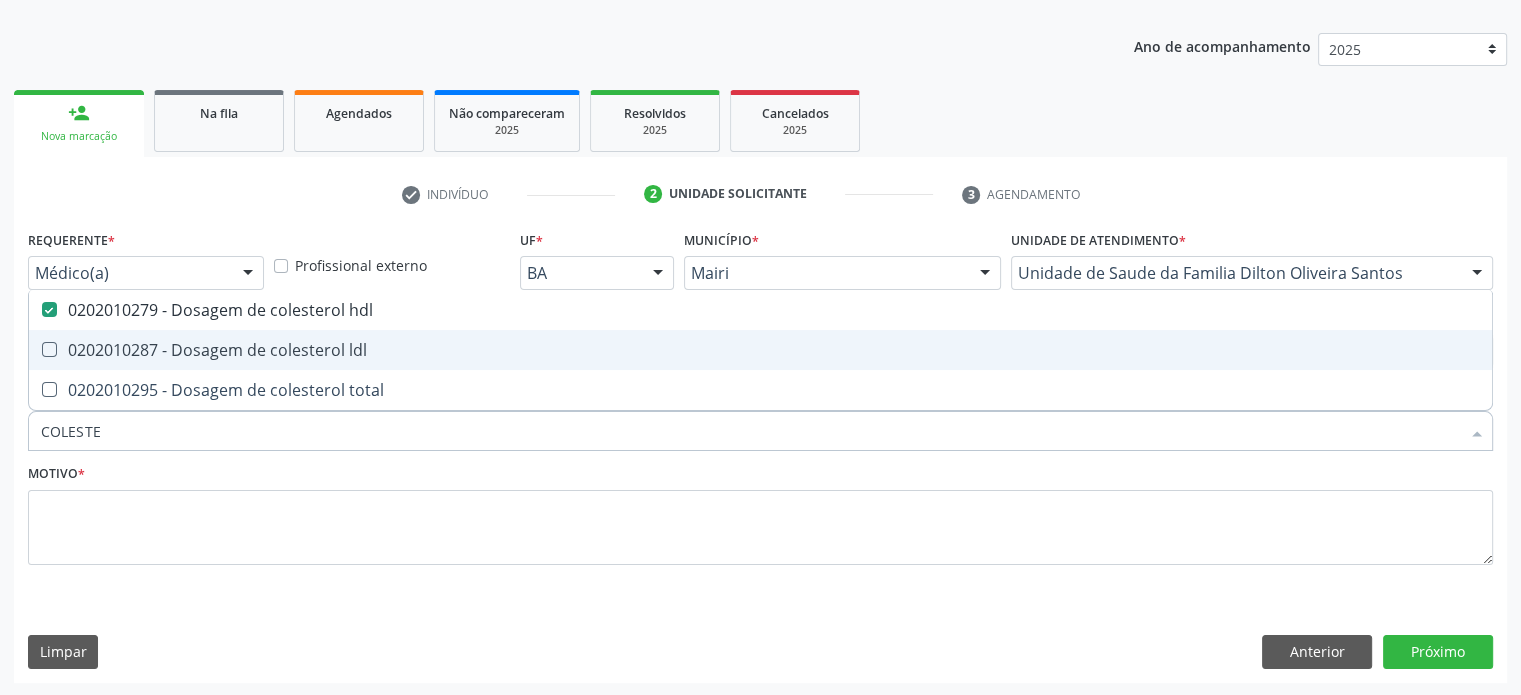 drag, startPoint x: 96, startPoint y: 355, endPoint x: 107, endPoint y: 394, distance: 40.5216 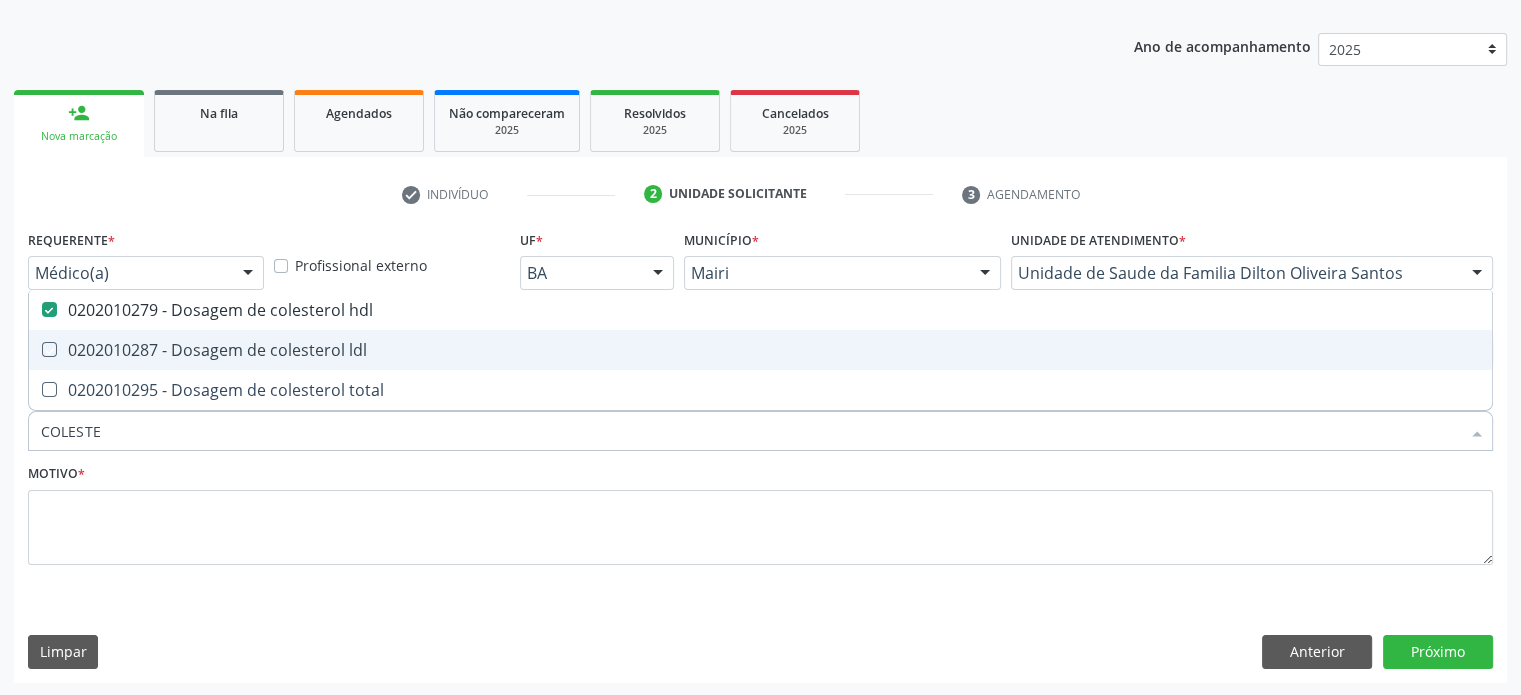 checkbox on "true" 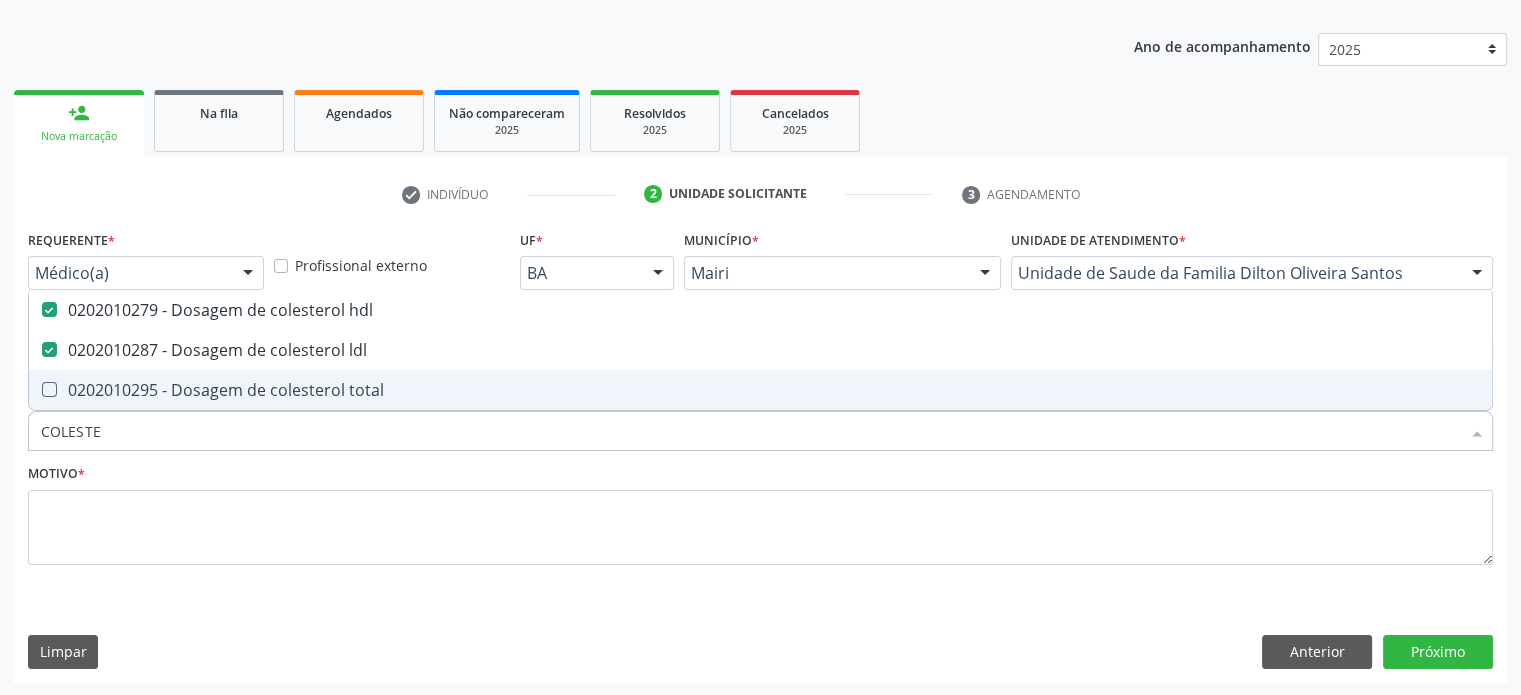 click on "0202010295 - Dosagem de colesterol total" at bounding box center [760, 390] 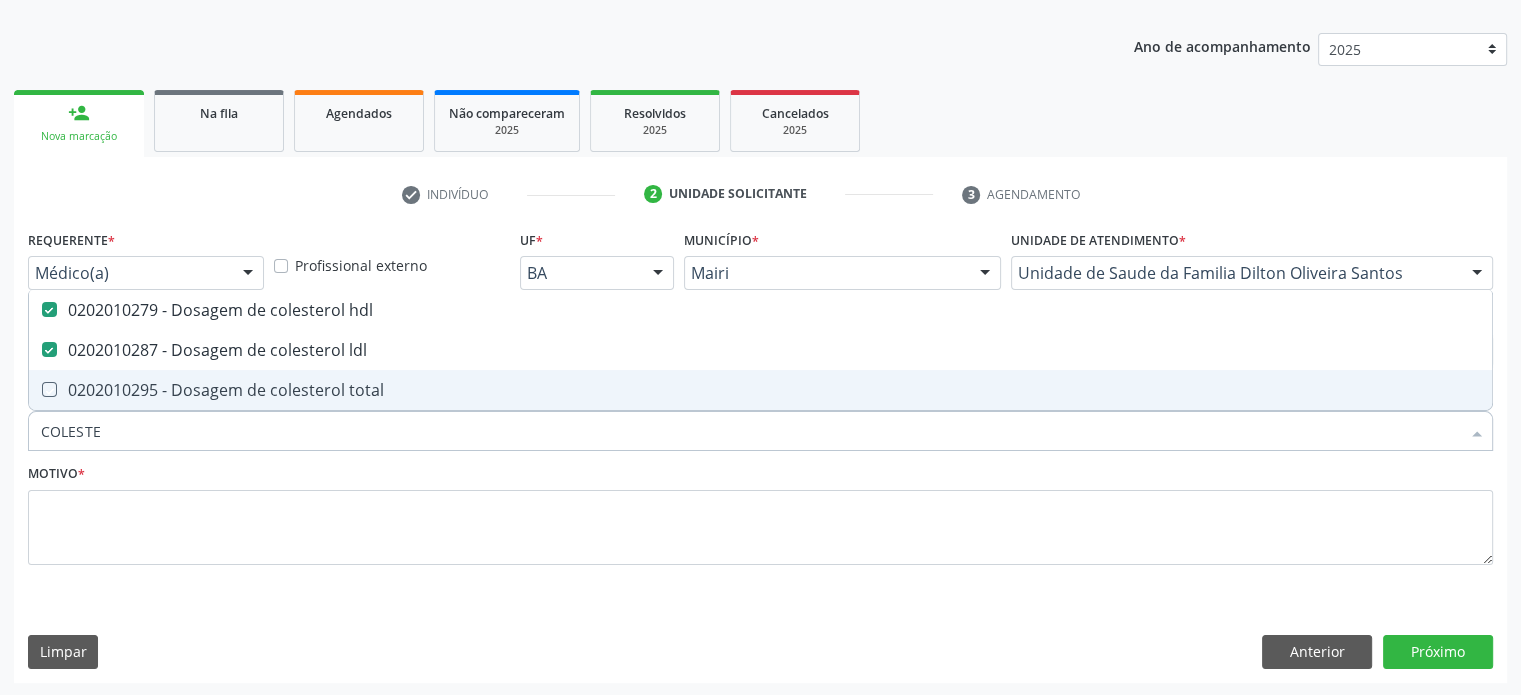 checkbox on "true" 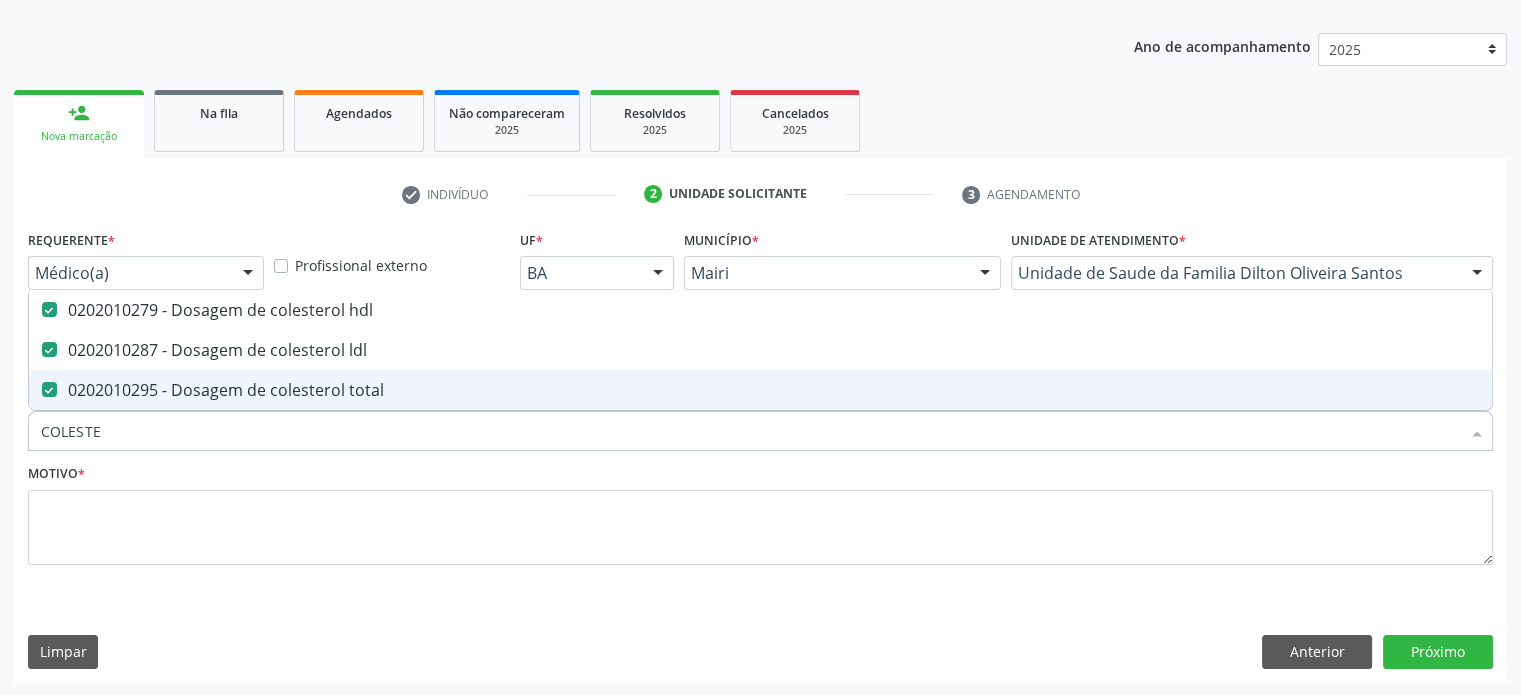 drag, startPoint x: 112, startPoint y: 434, endPoint x: 8, endPoint y: 437, distance: 104.04326 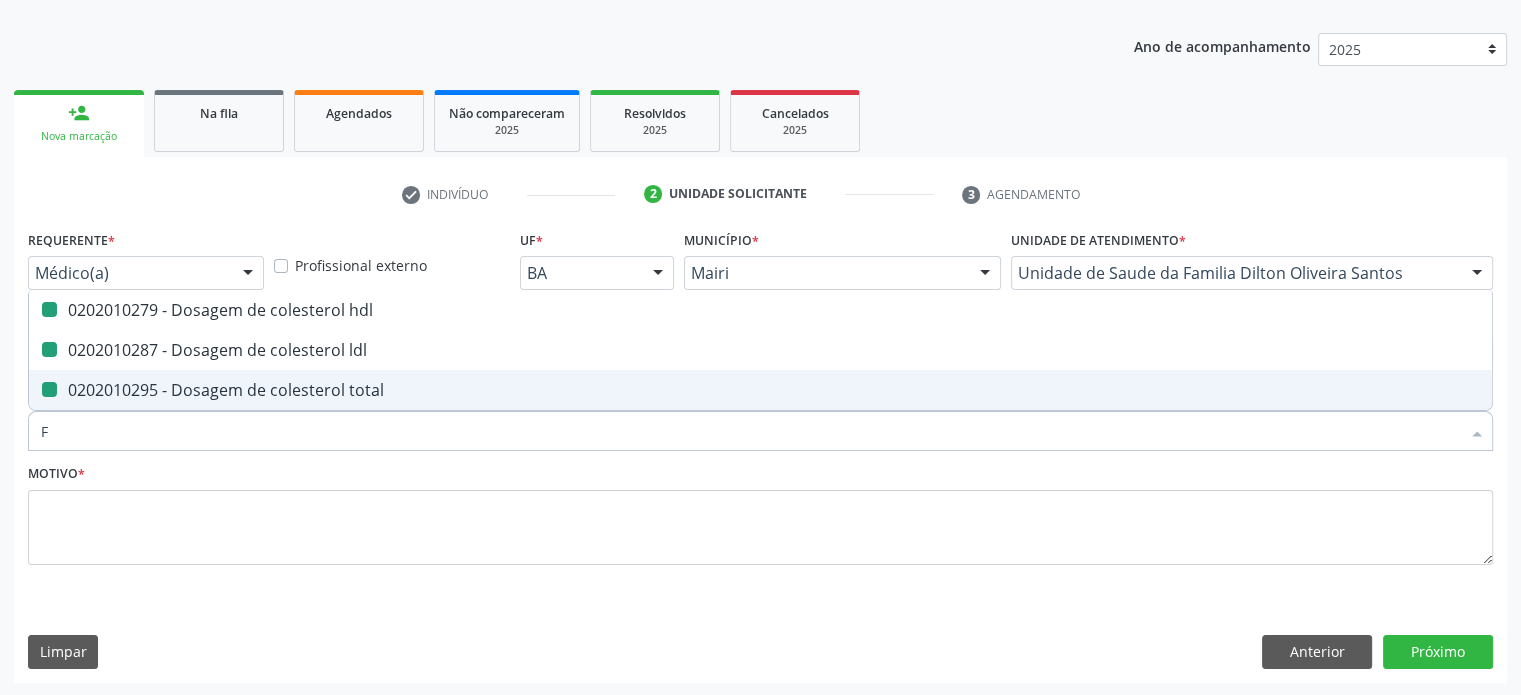 type on "FE" 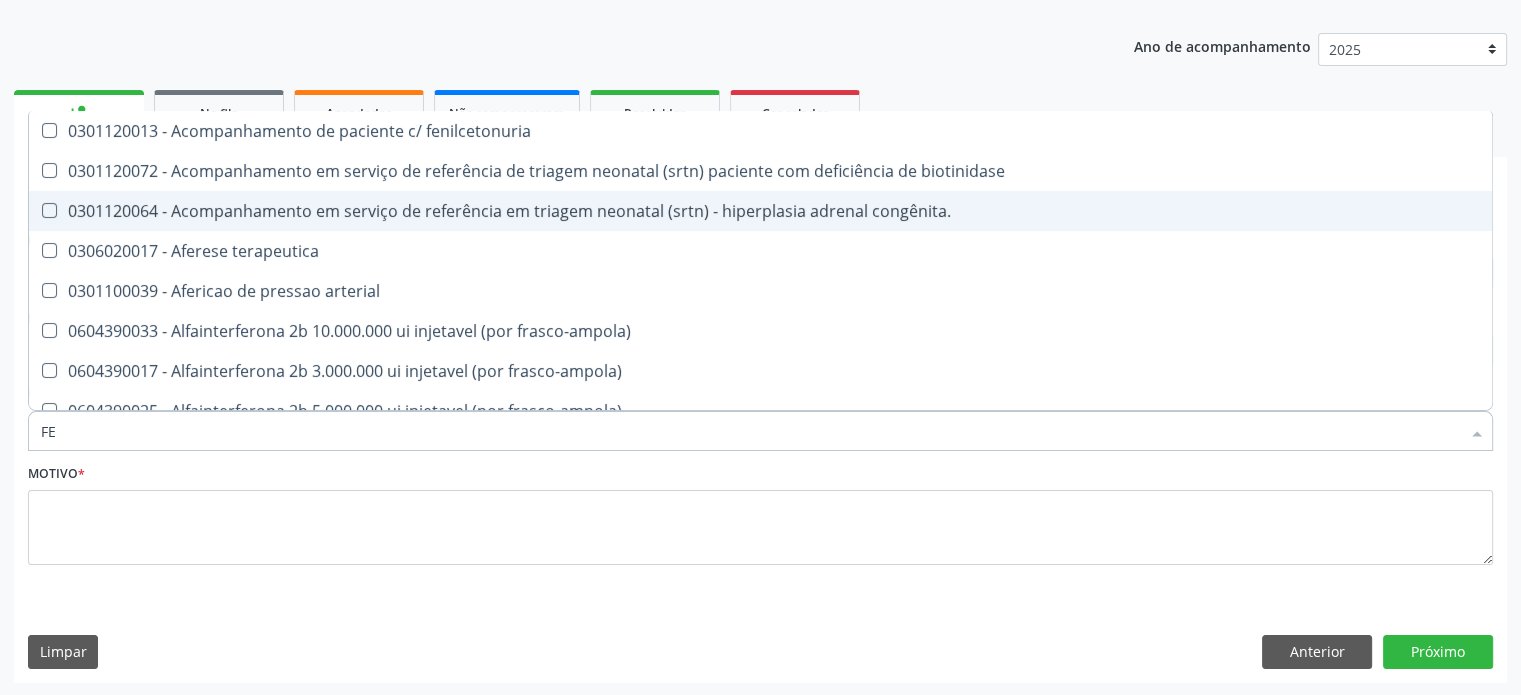 checkbox on "false" 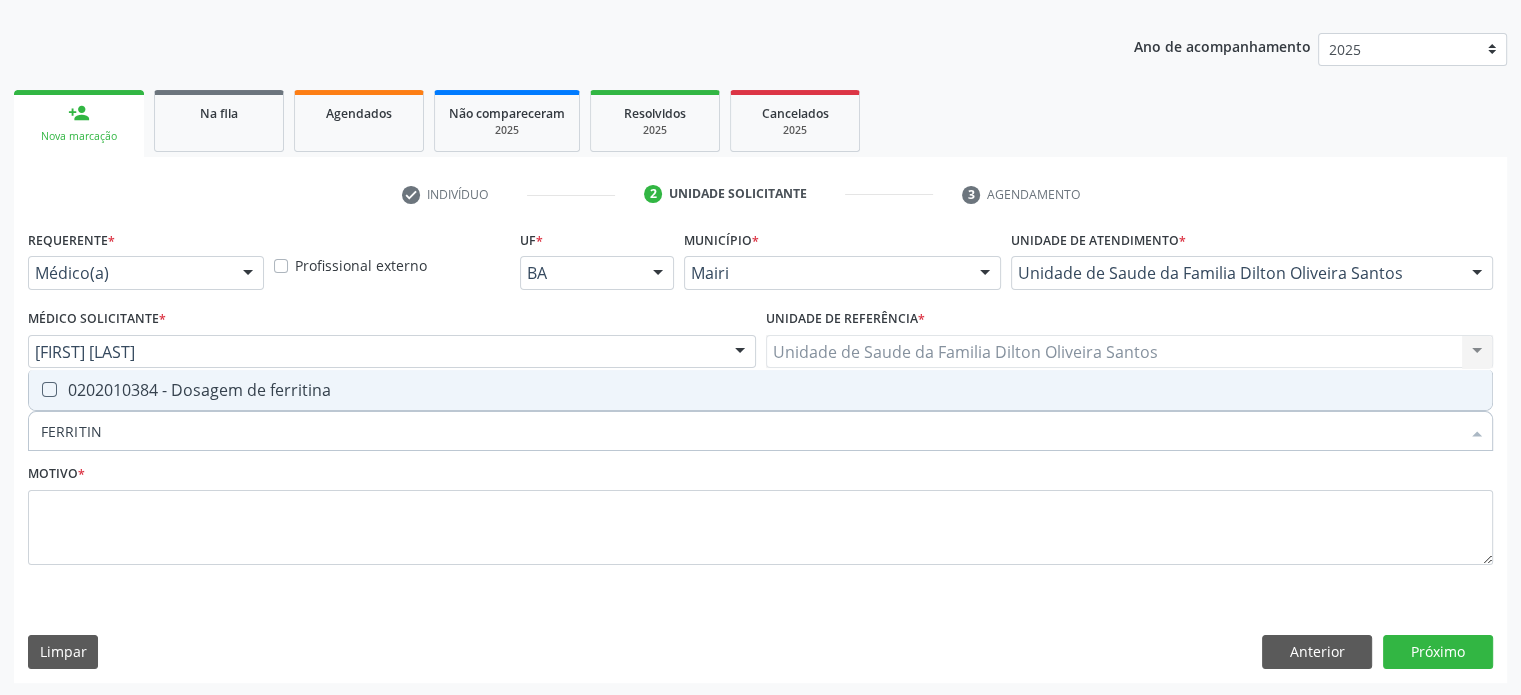 type on "FERRITINA" 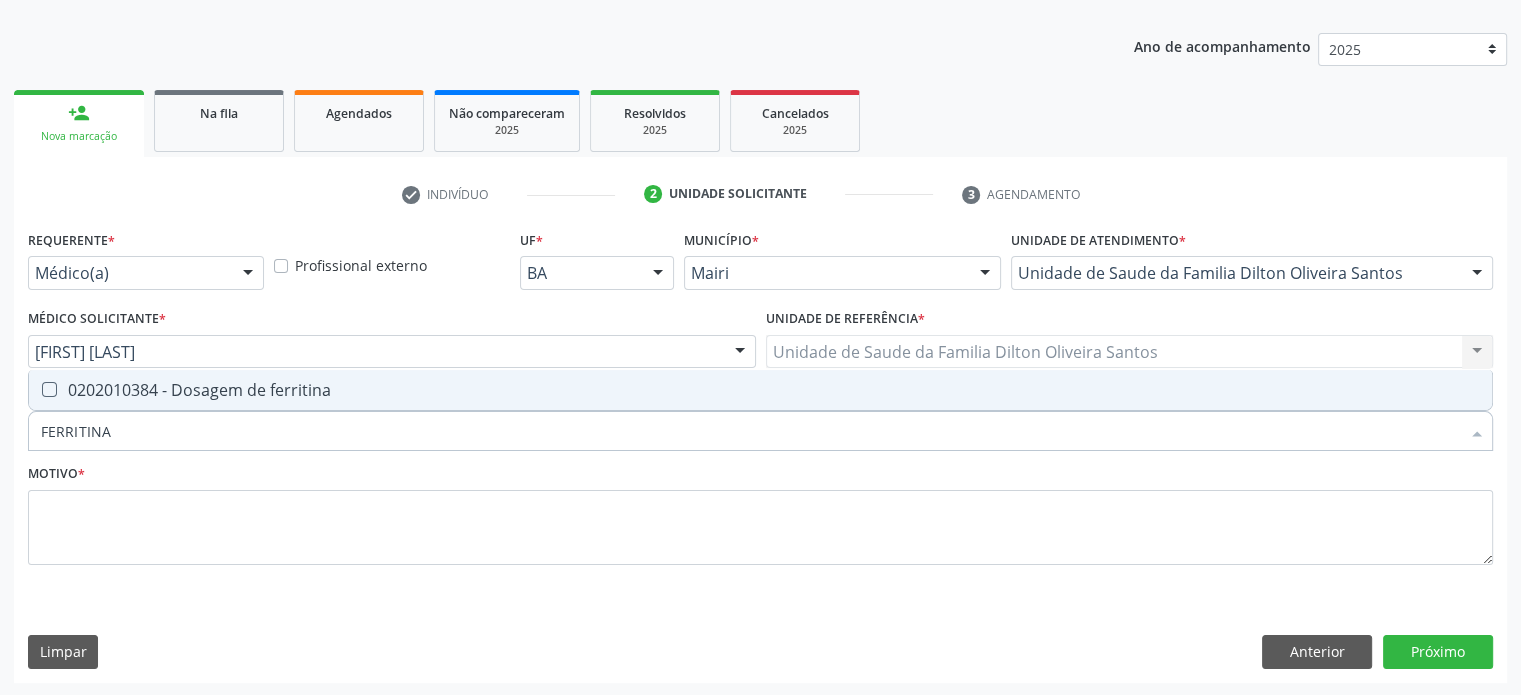 click on "0202010384 - Dosagem de ferritina" at bounding box center [760, 390] 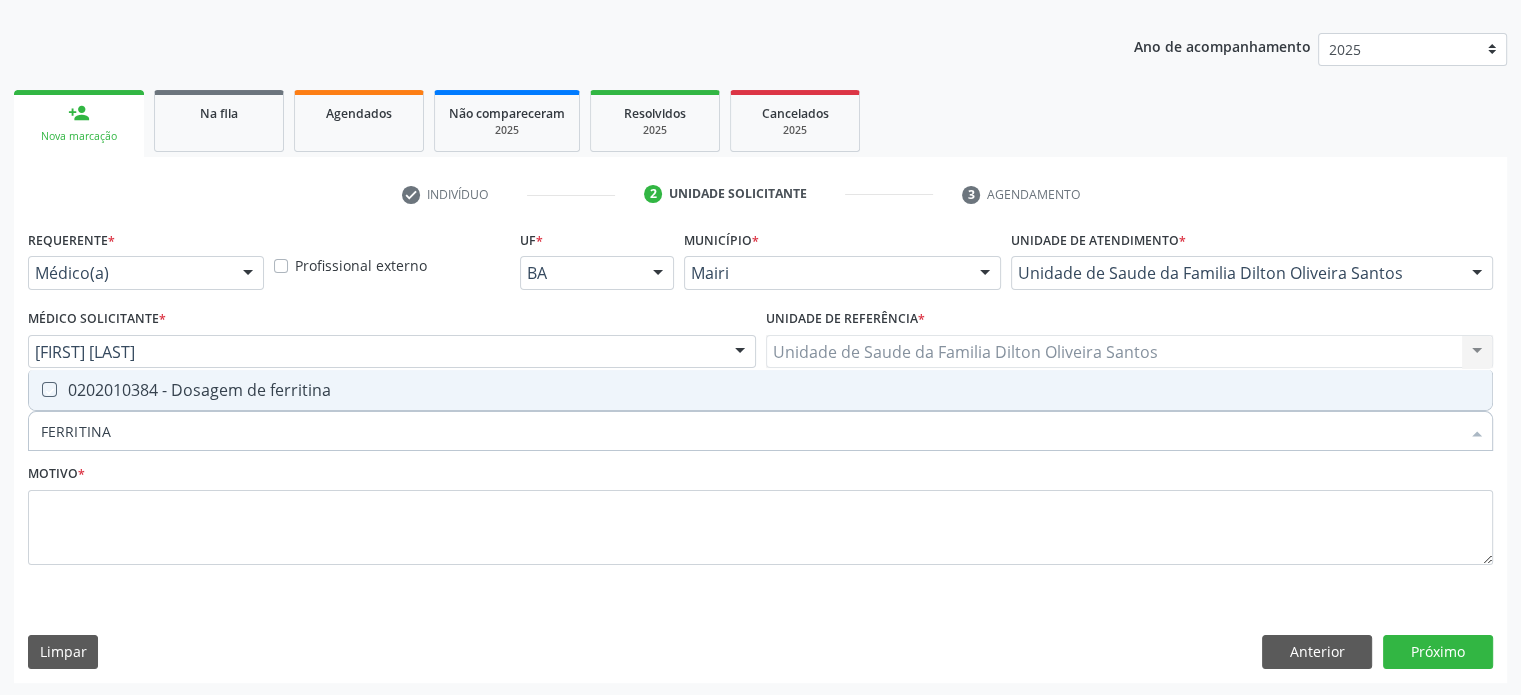 checkbox on "true" 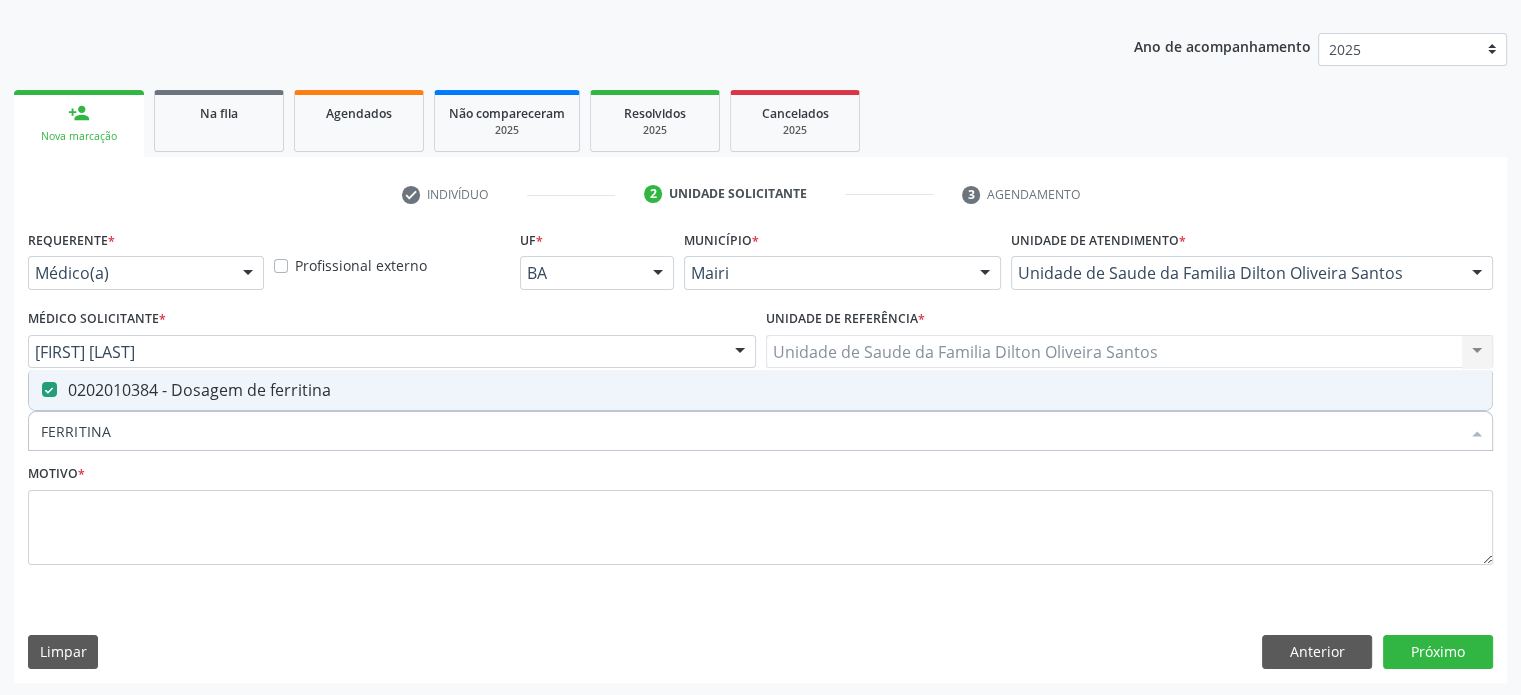 drag, startPoint x: 147, startPoint y: 431, endPoint x: 44, endPoint y: 425, distance: 103.17461 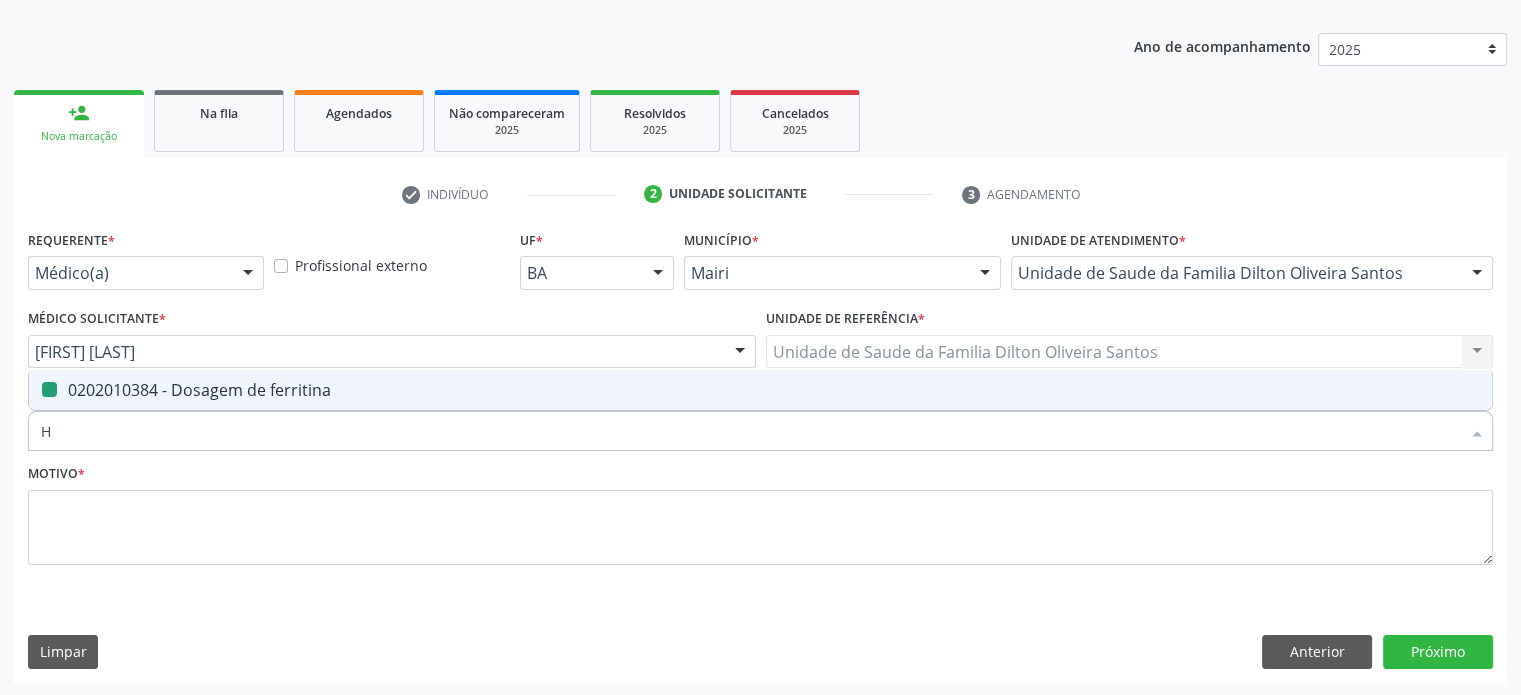 type on "HE" 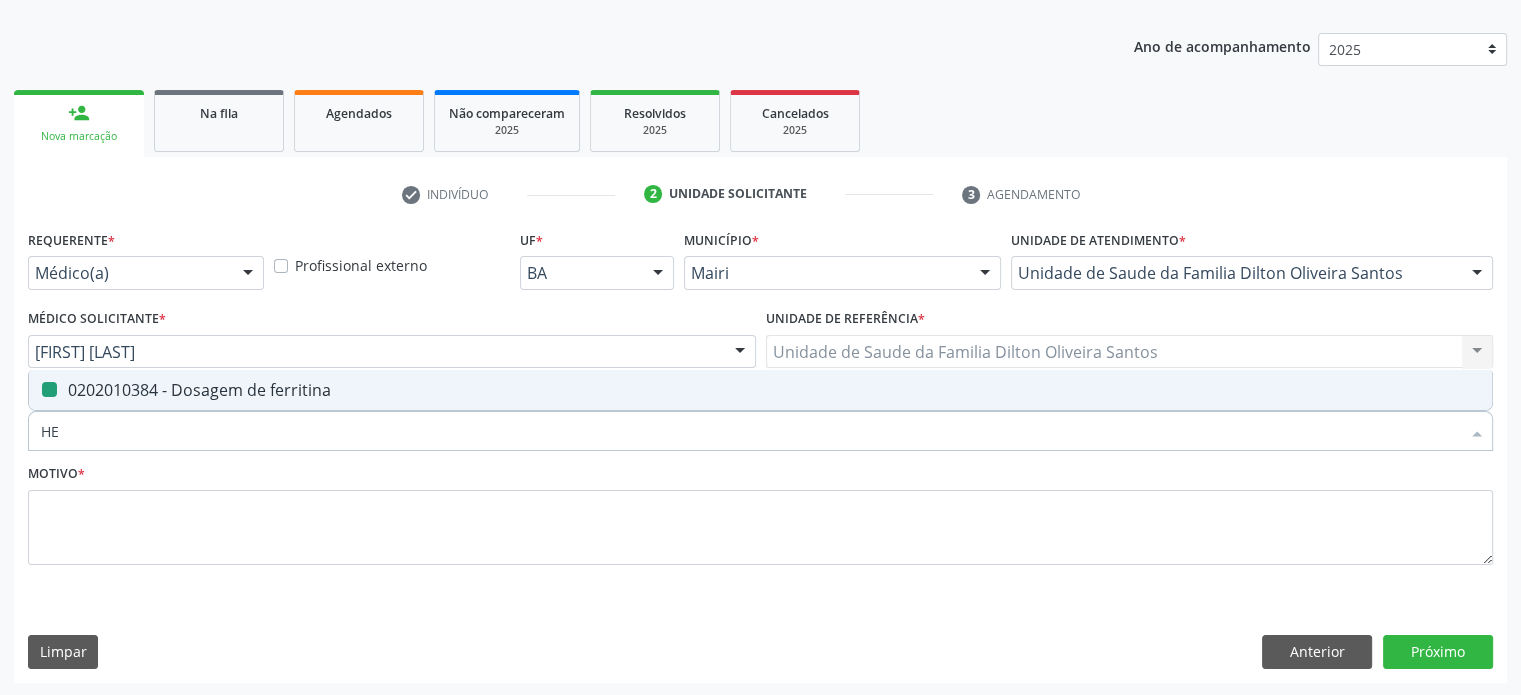 checkbox on "false" 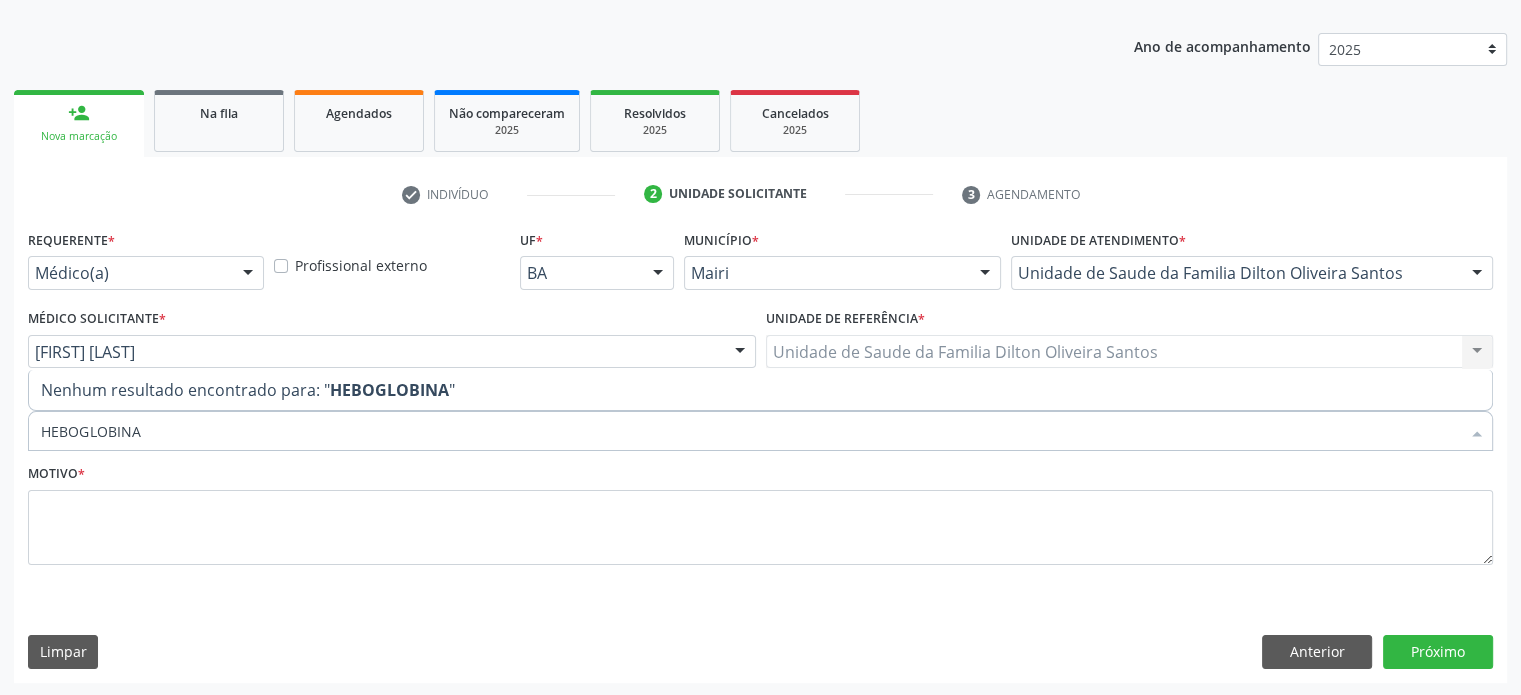 drag, startPoint x: 163, startPoint y: 427, endPoint x: 0, endPoint y: 431, distance: 163.04907 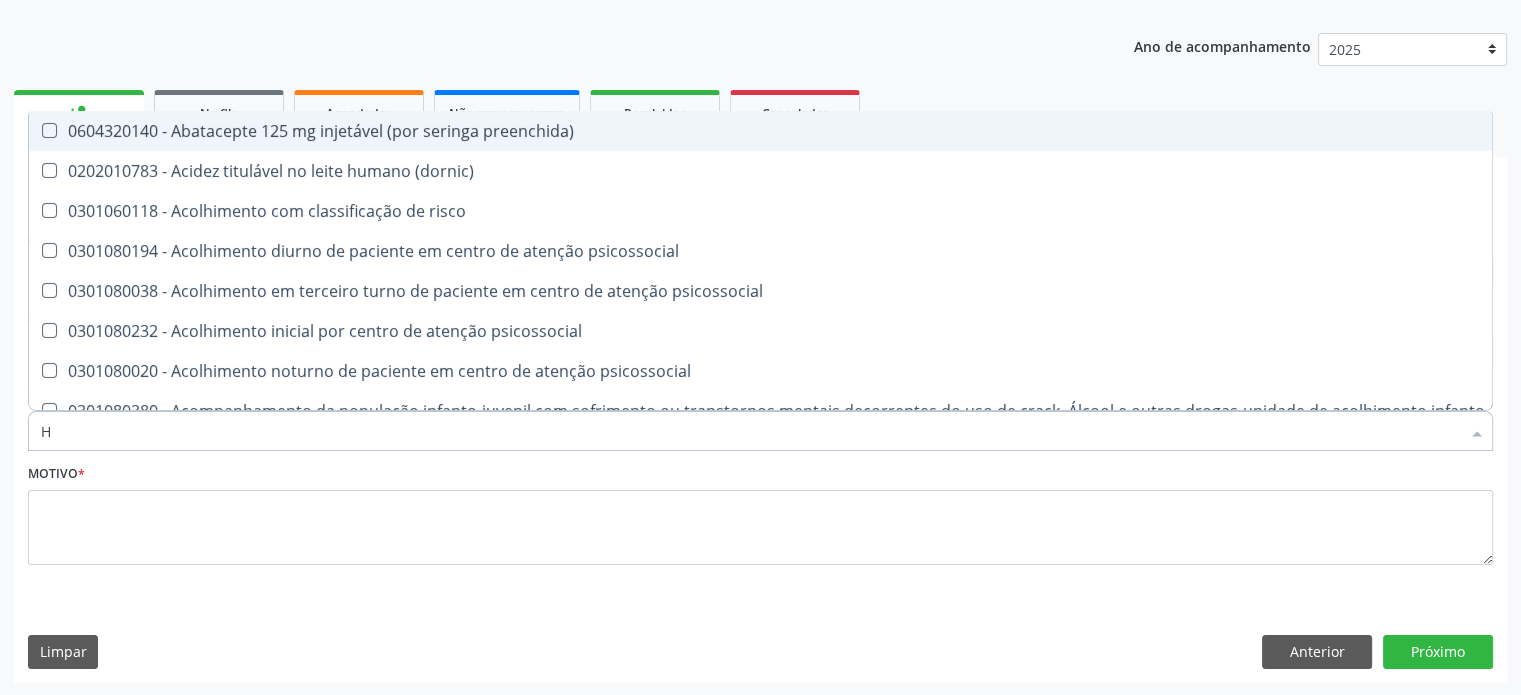 type on "HE" 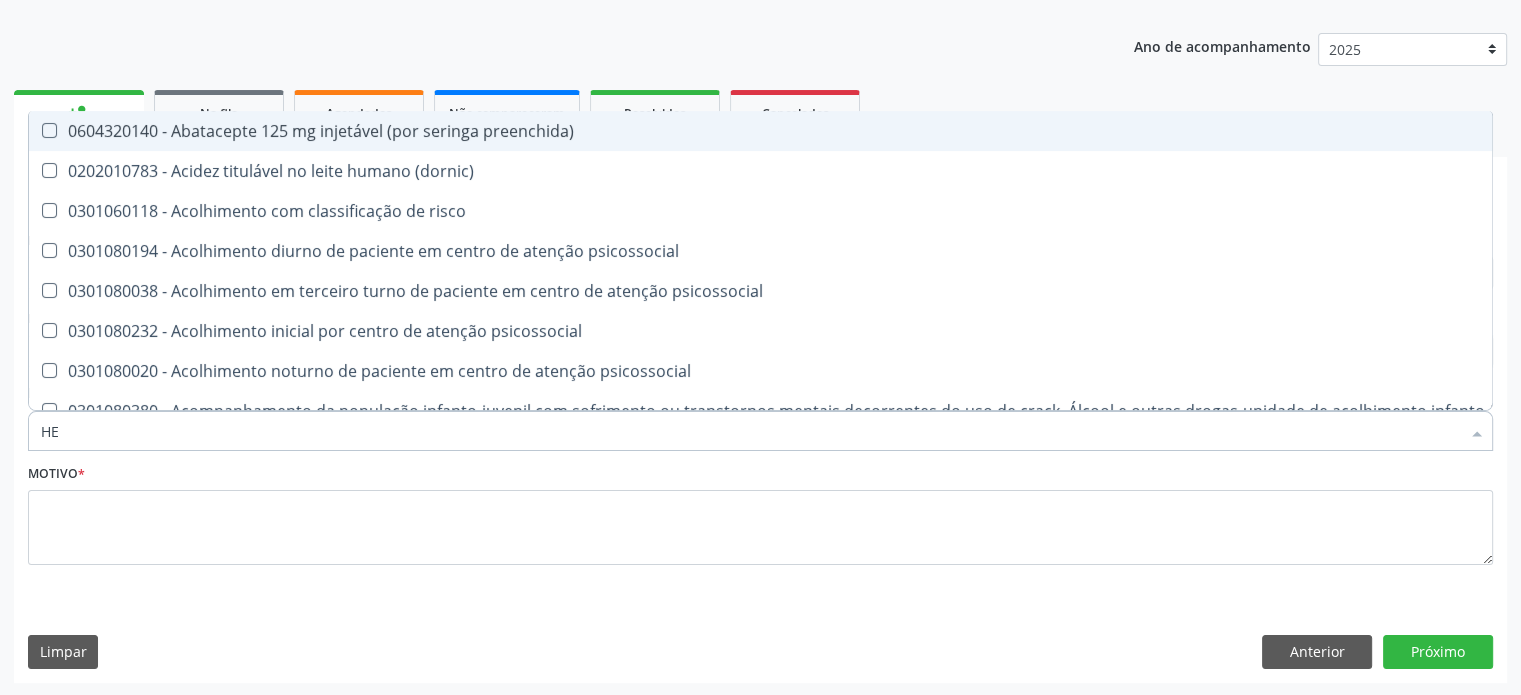 checkbox on "true" 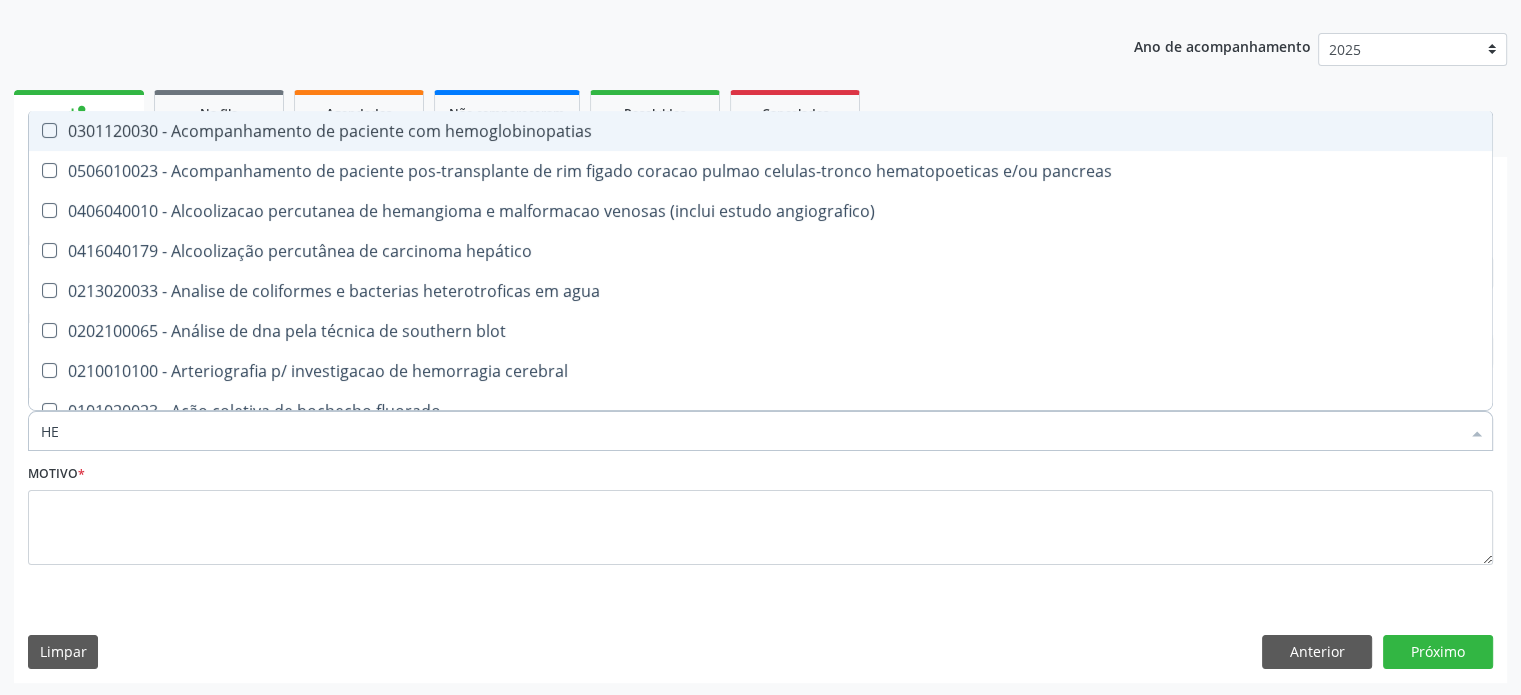 type on "HEM" 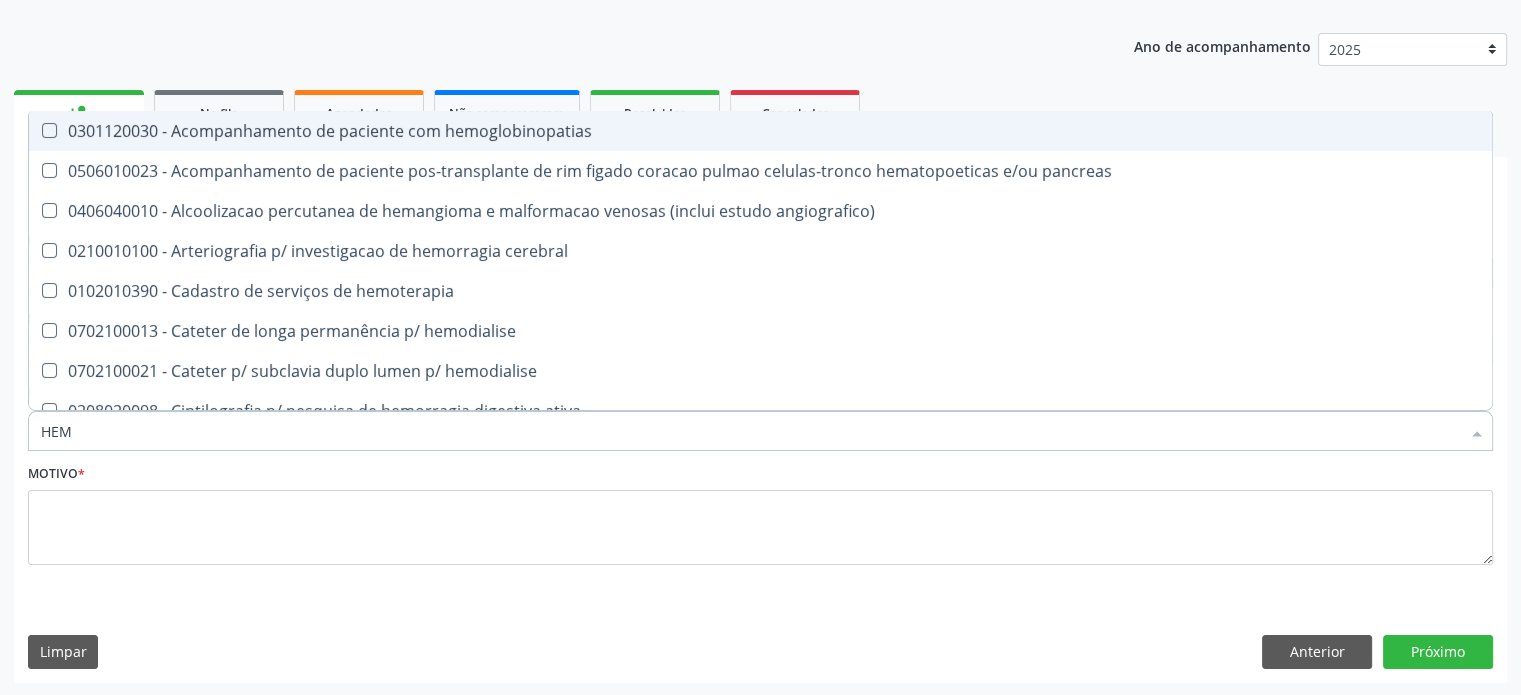 type on "HEMO" 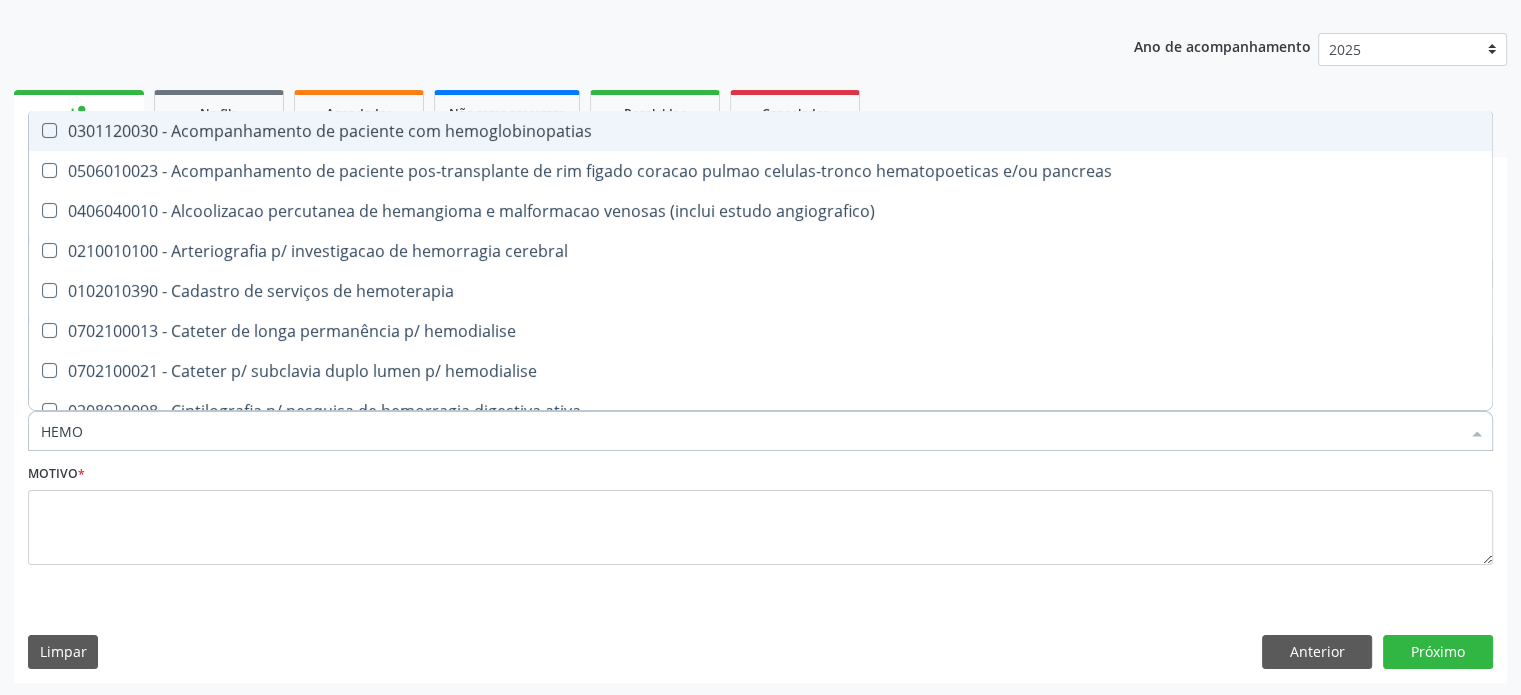 checkbox on "true" 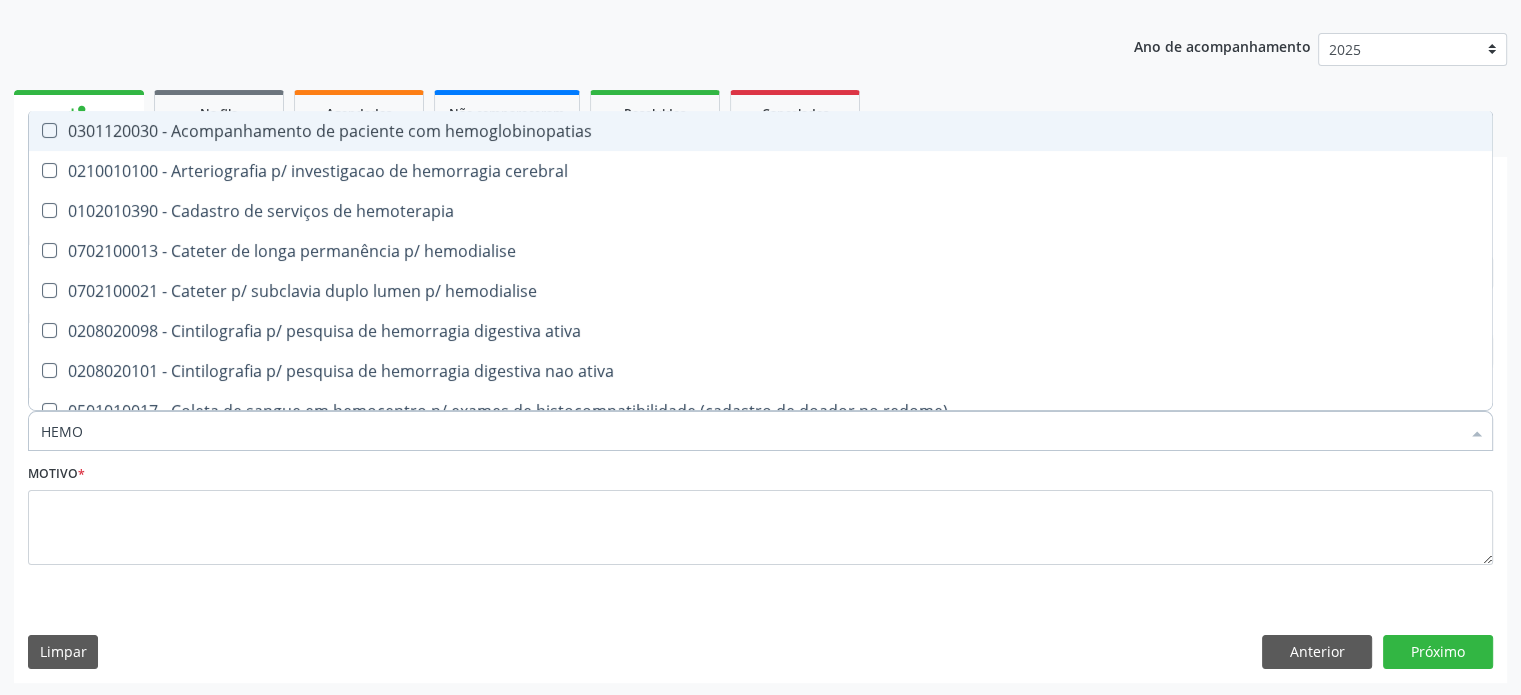 type on "HEMOG" 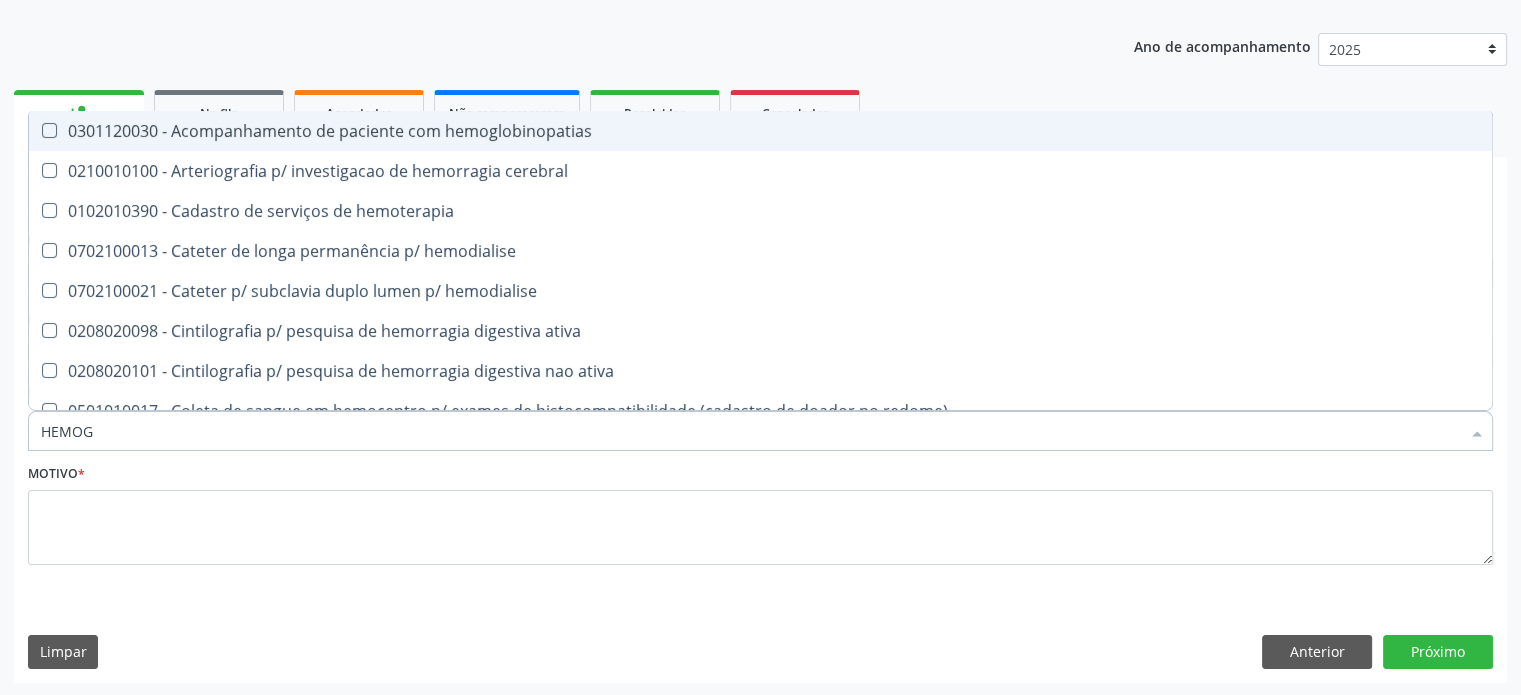 type on "HEMOGL" 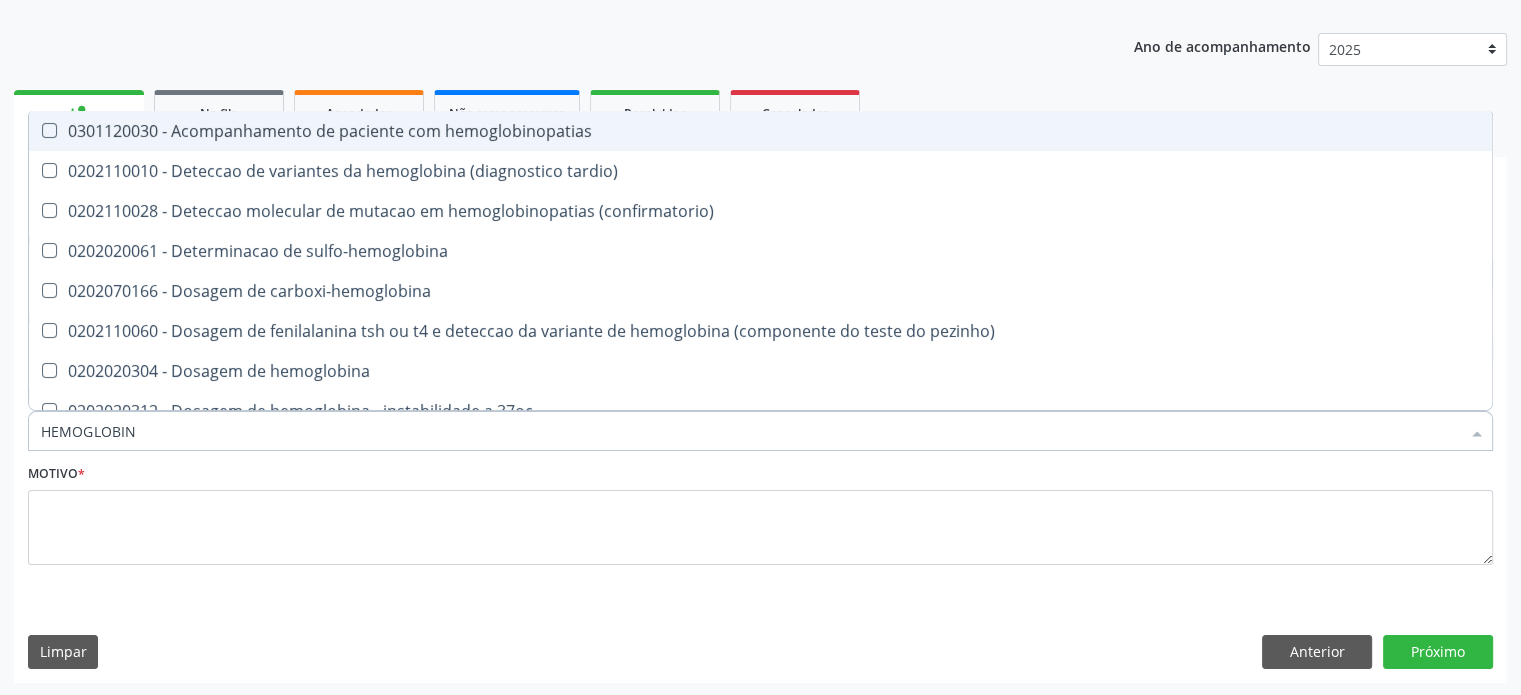 type on "HEMOGLOBINA" 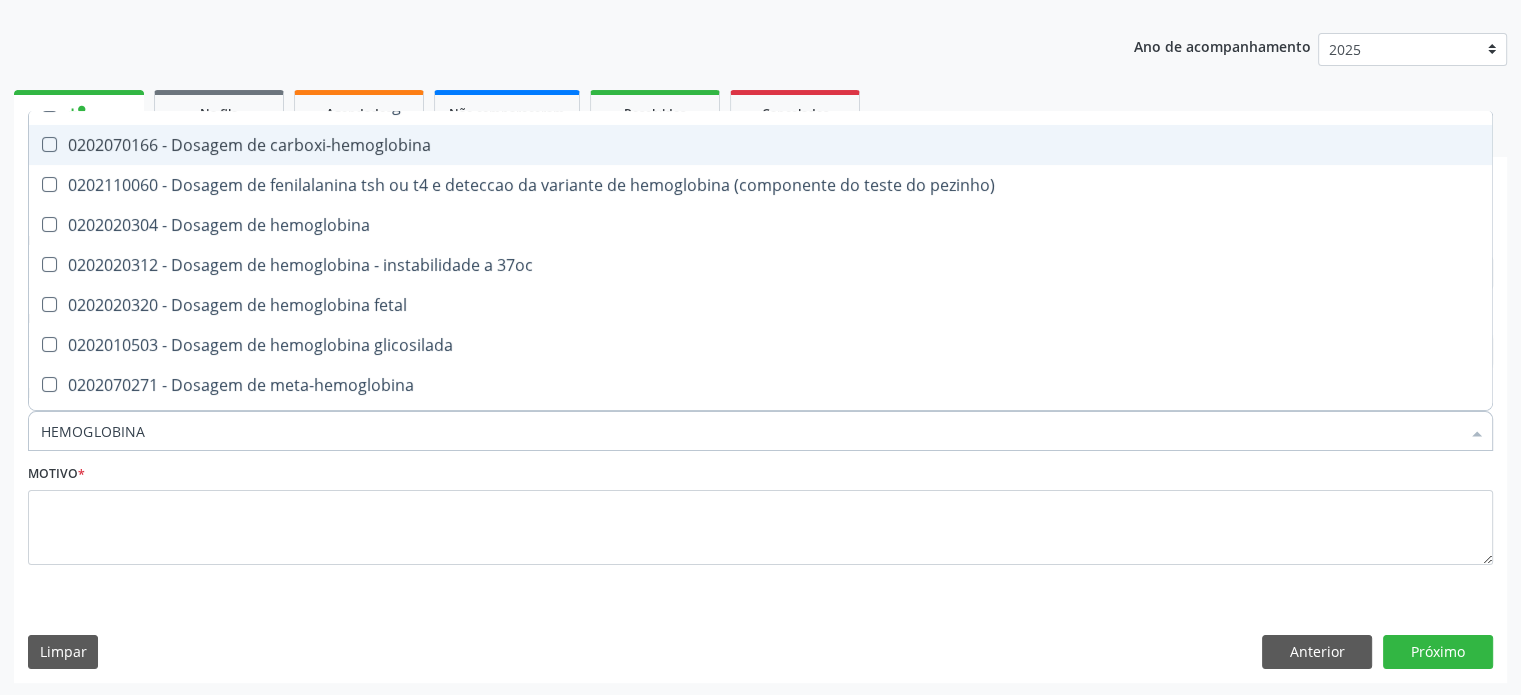 scroll, scrollTop: 100, scrollLeft: 0, axis: vertical 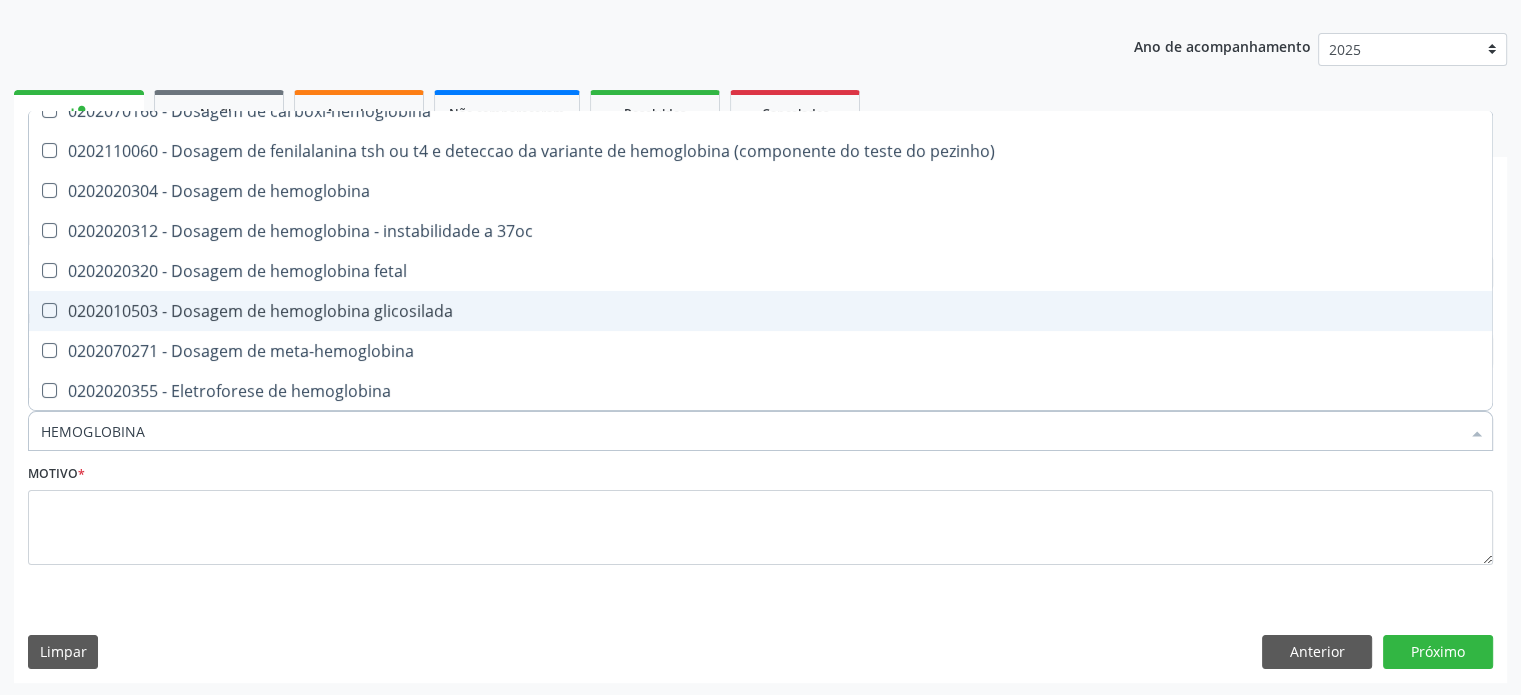 click on "0202010503 - Dosagem de hemoglobina glicosilada" at bounding box center [760, 311] 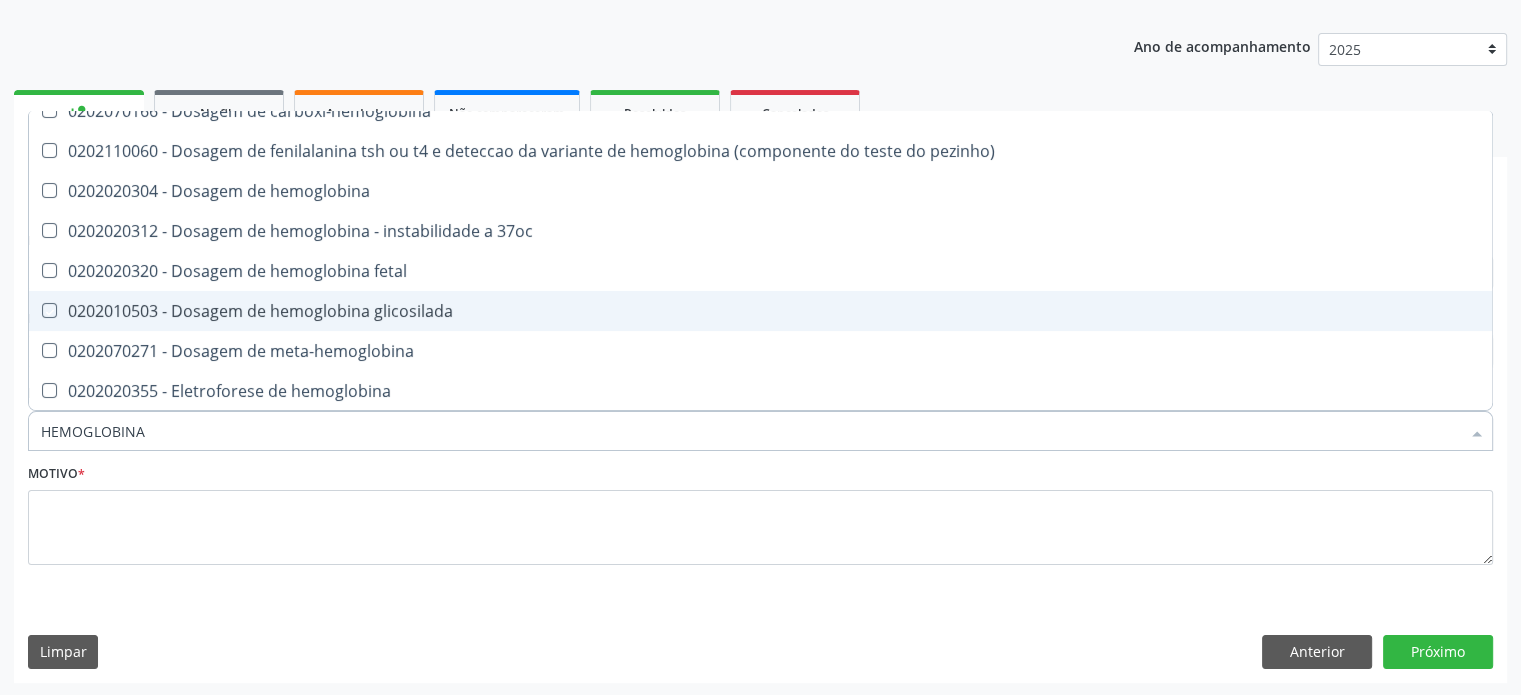 checkbox on "true" 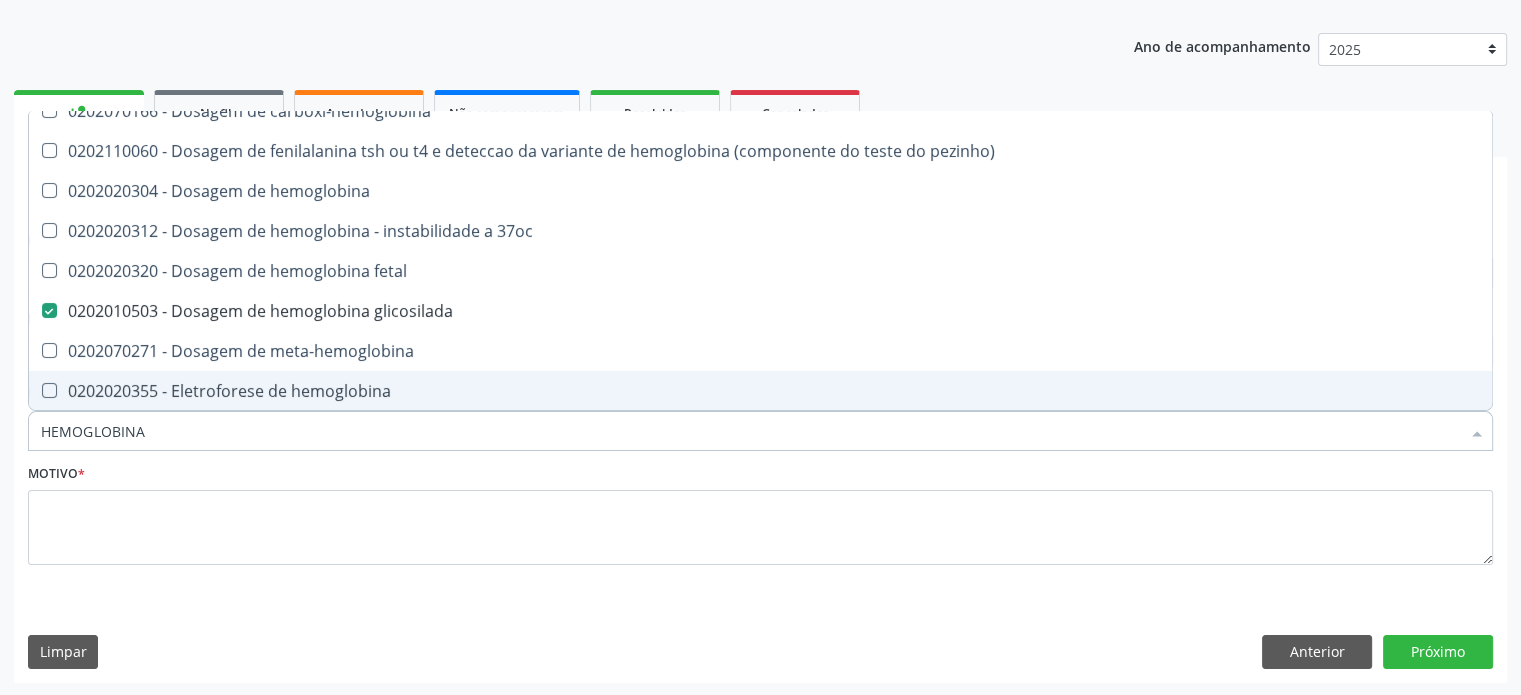 drag, startPoint x: 179, startPoint y: 435, endPoint x: 27, endPoint y: 430, distance: 152.08221 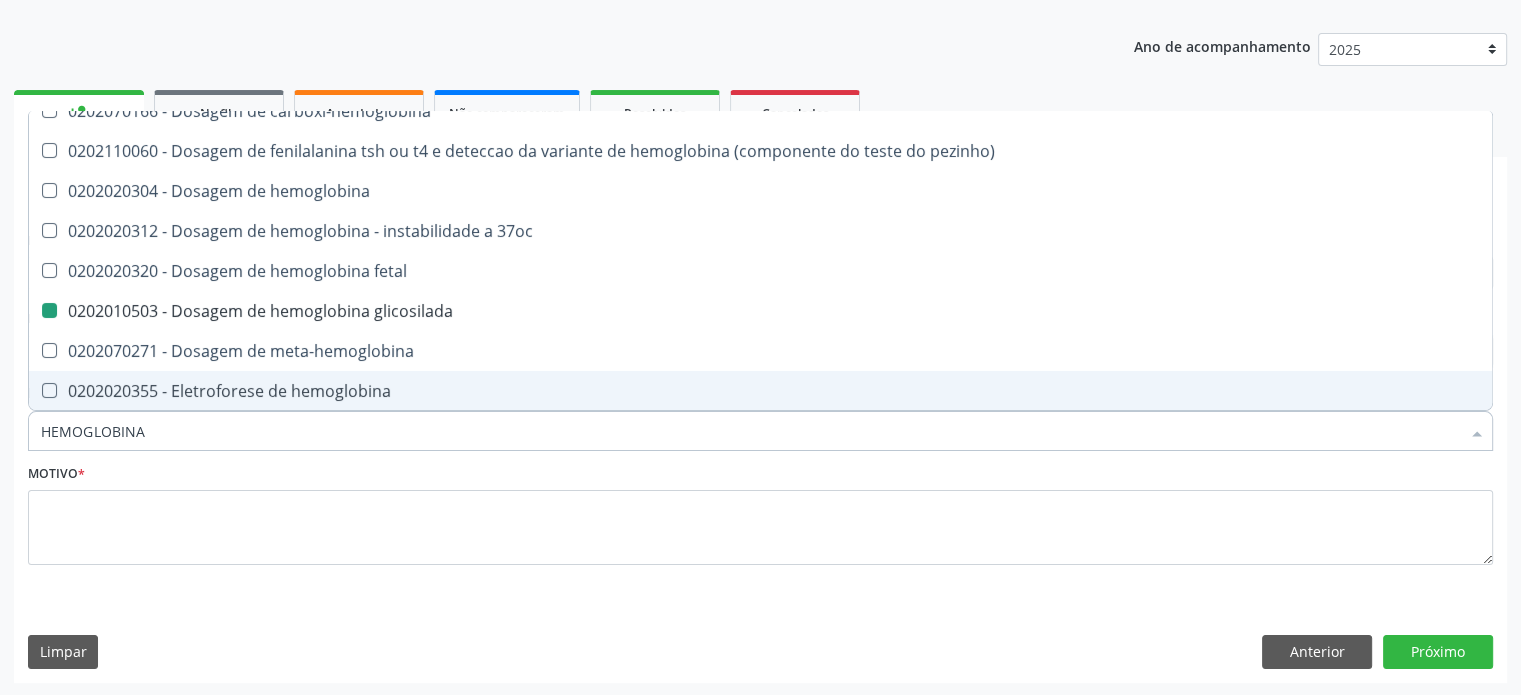 type on "U" 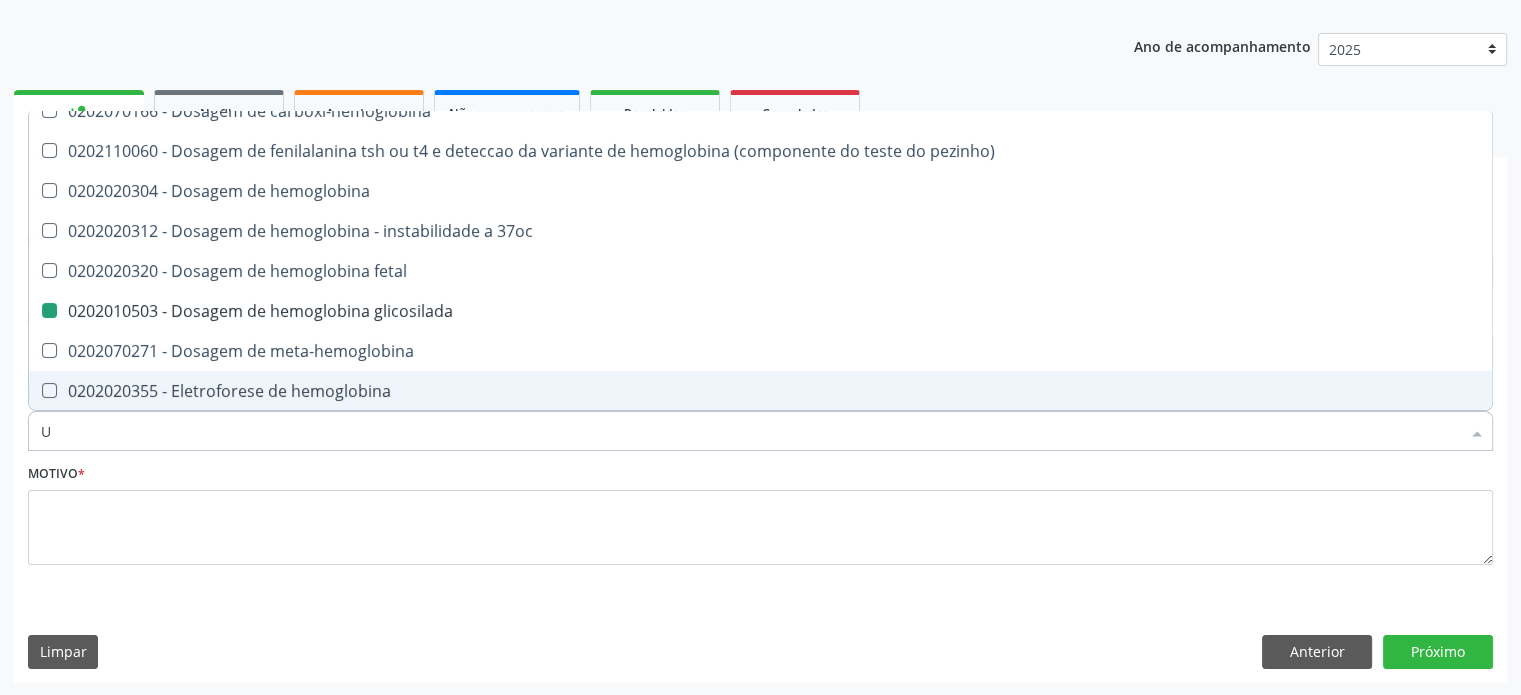 checkbox on "false" 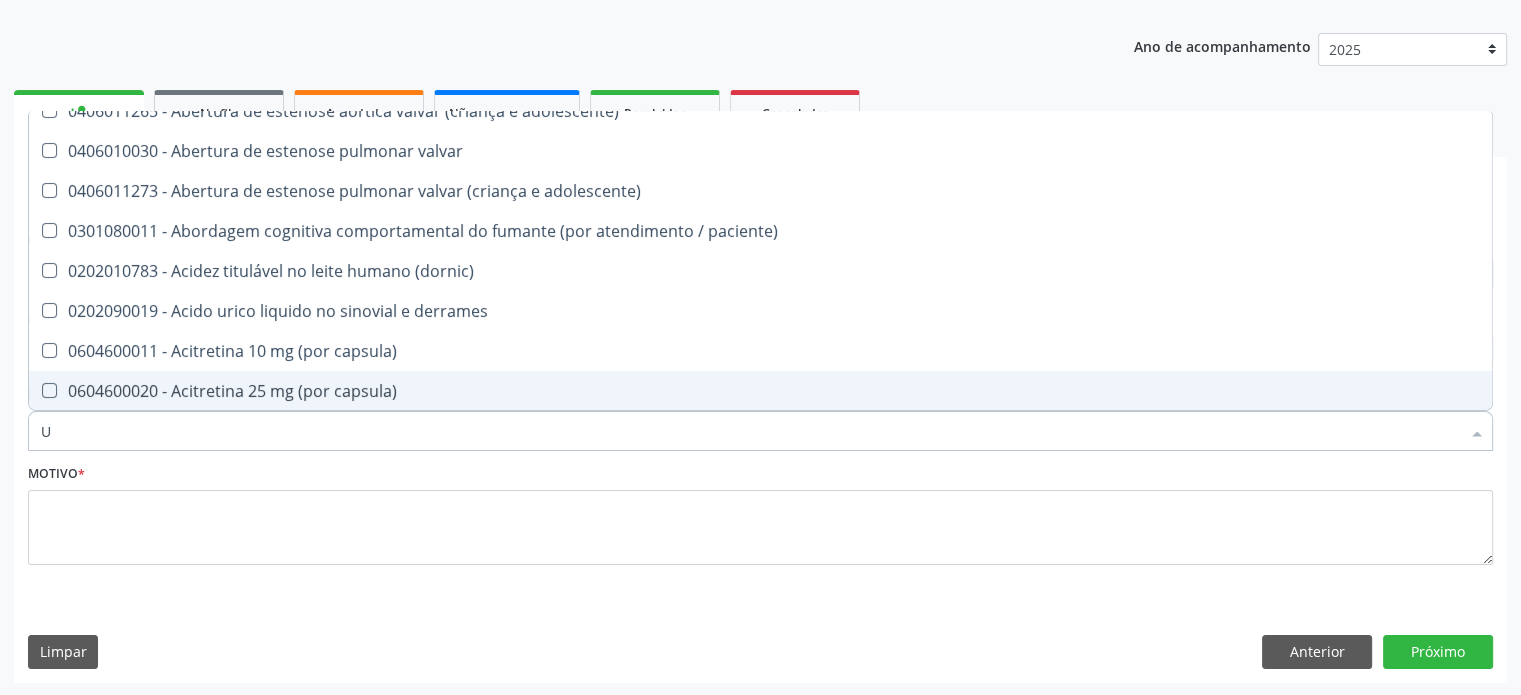 type on "UR" 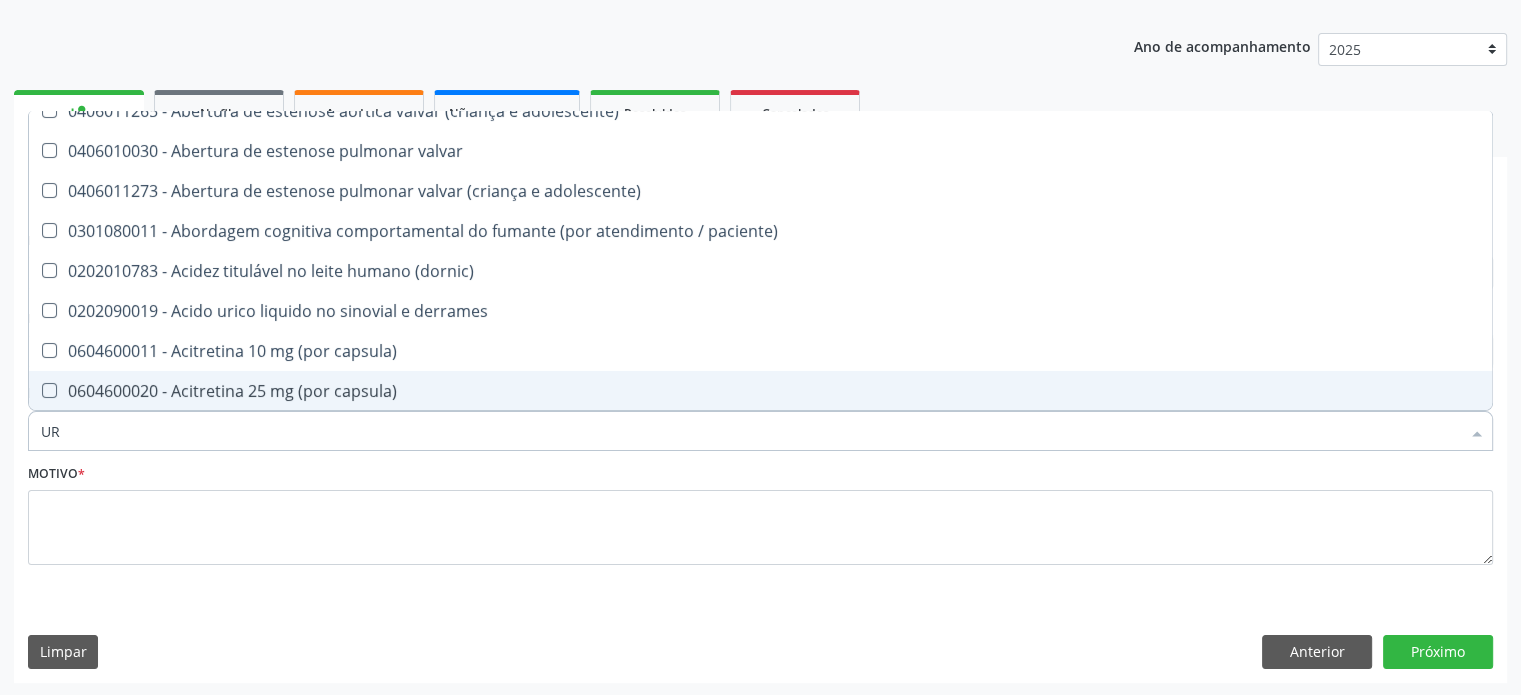 checkbox on "true" 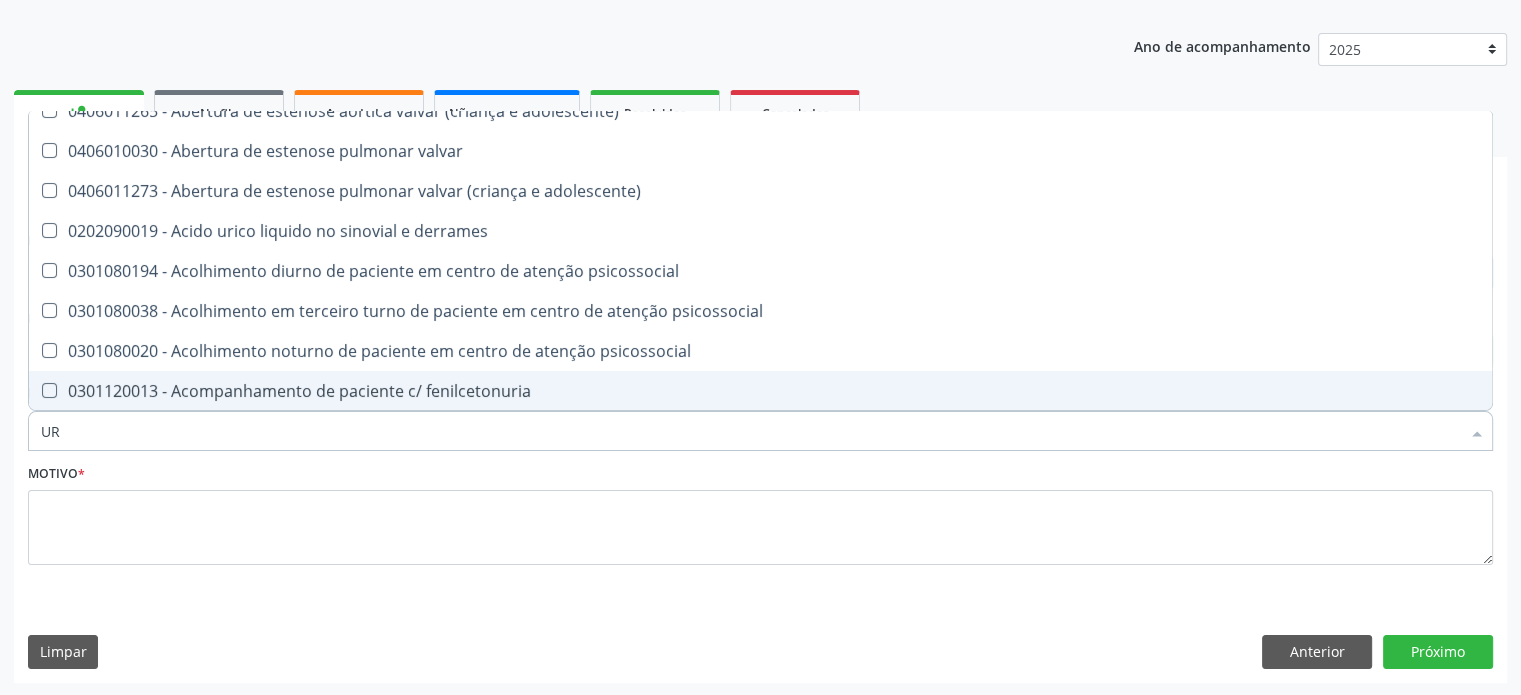 type on "URI" 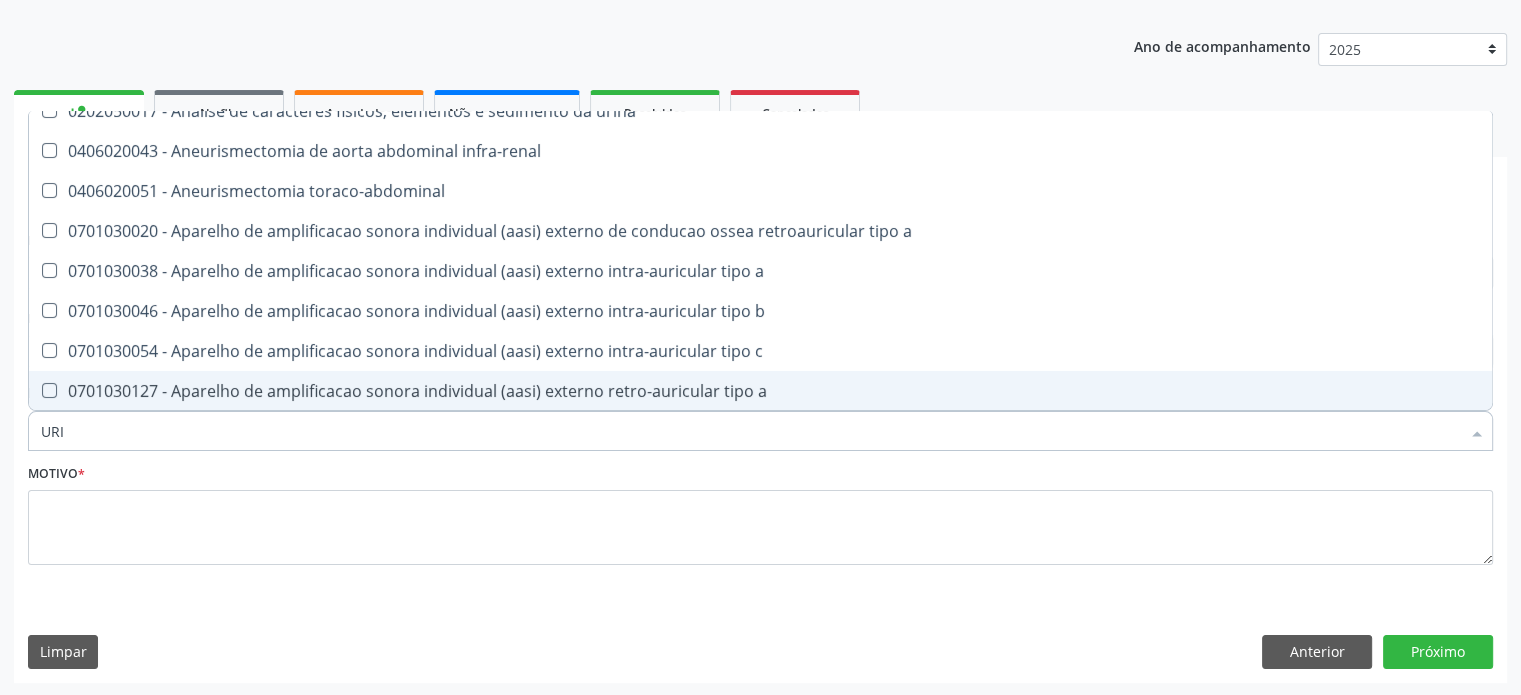 type on "URIN" 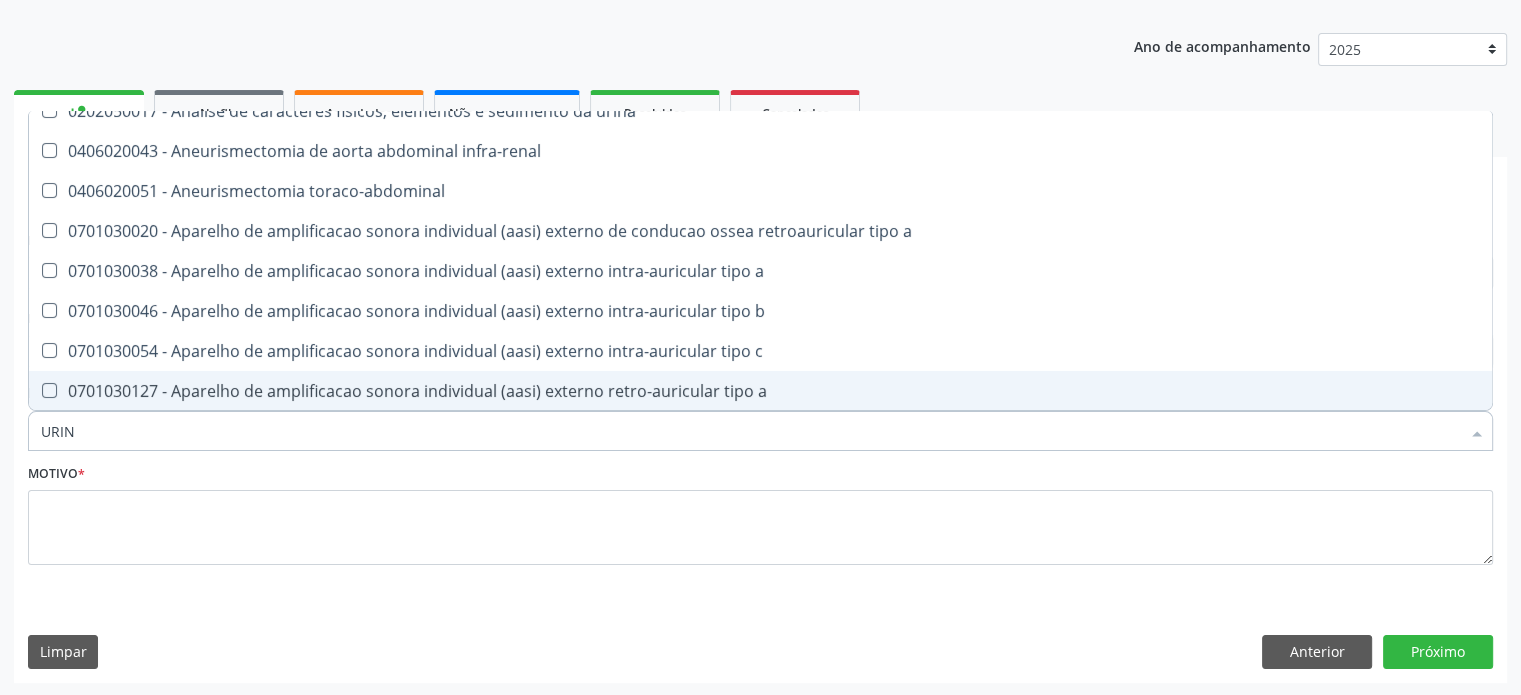 checkbox on "false" 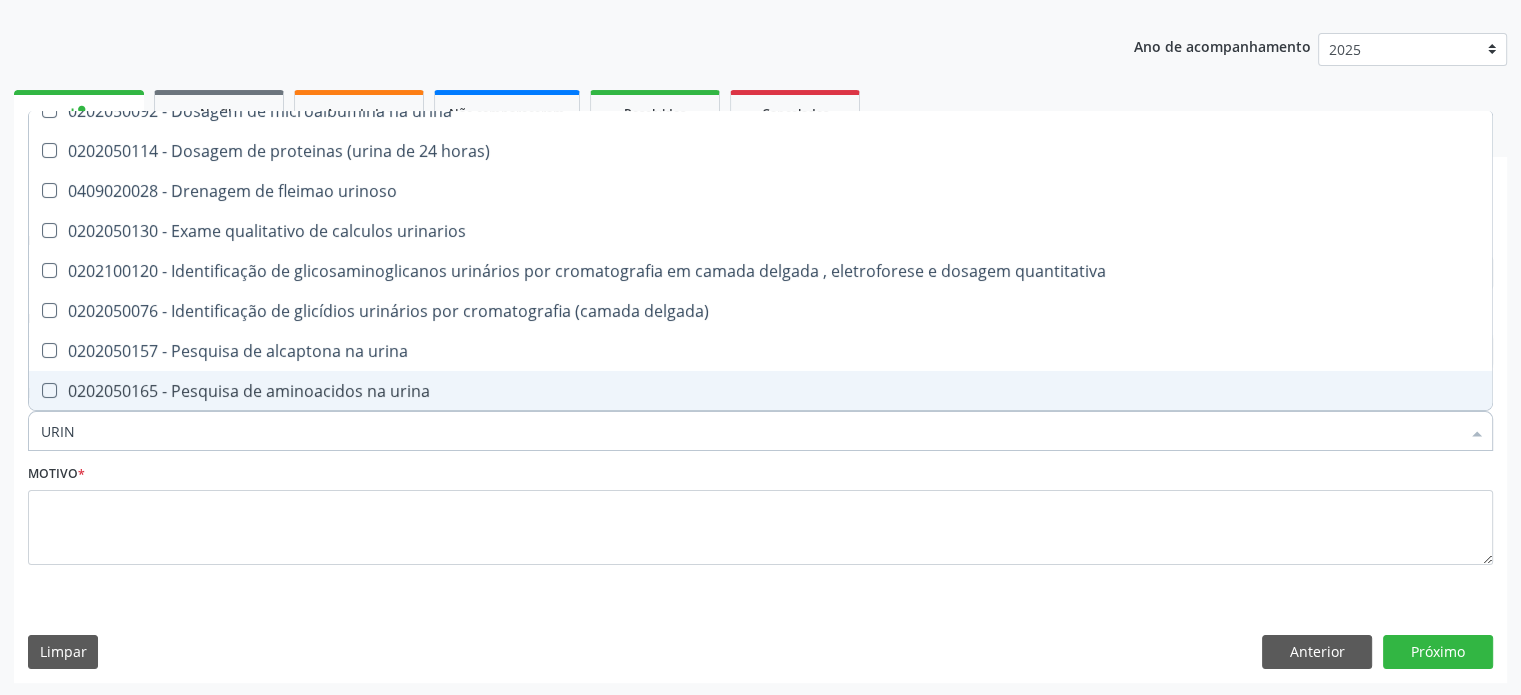 type on "URINA" 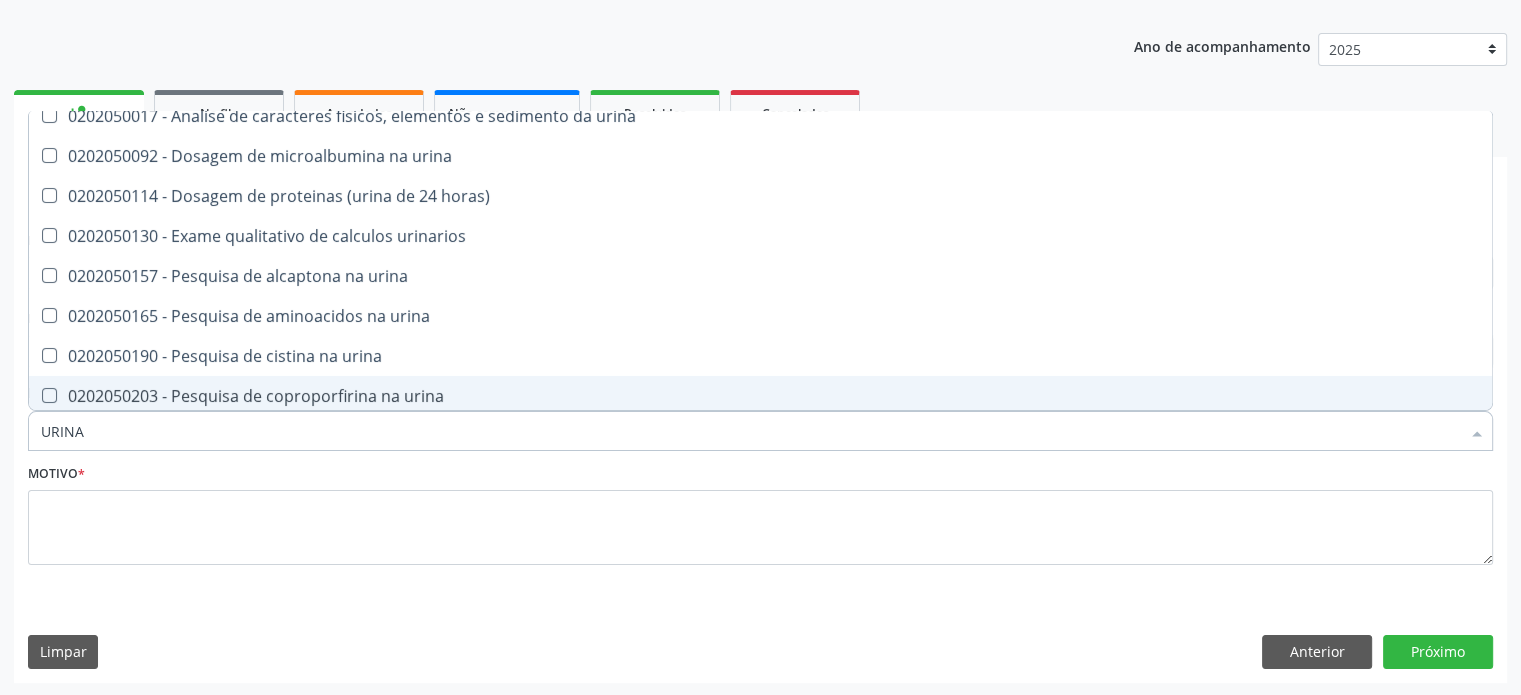 scroll, scrollTop: 0, scrollLeft: 0, axis: both 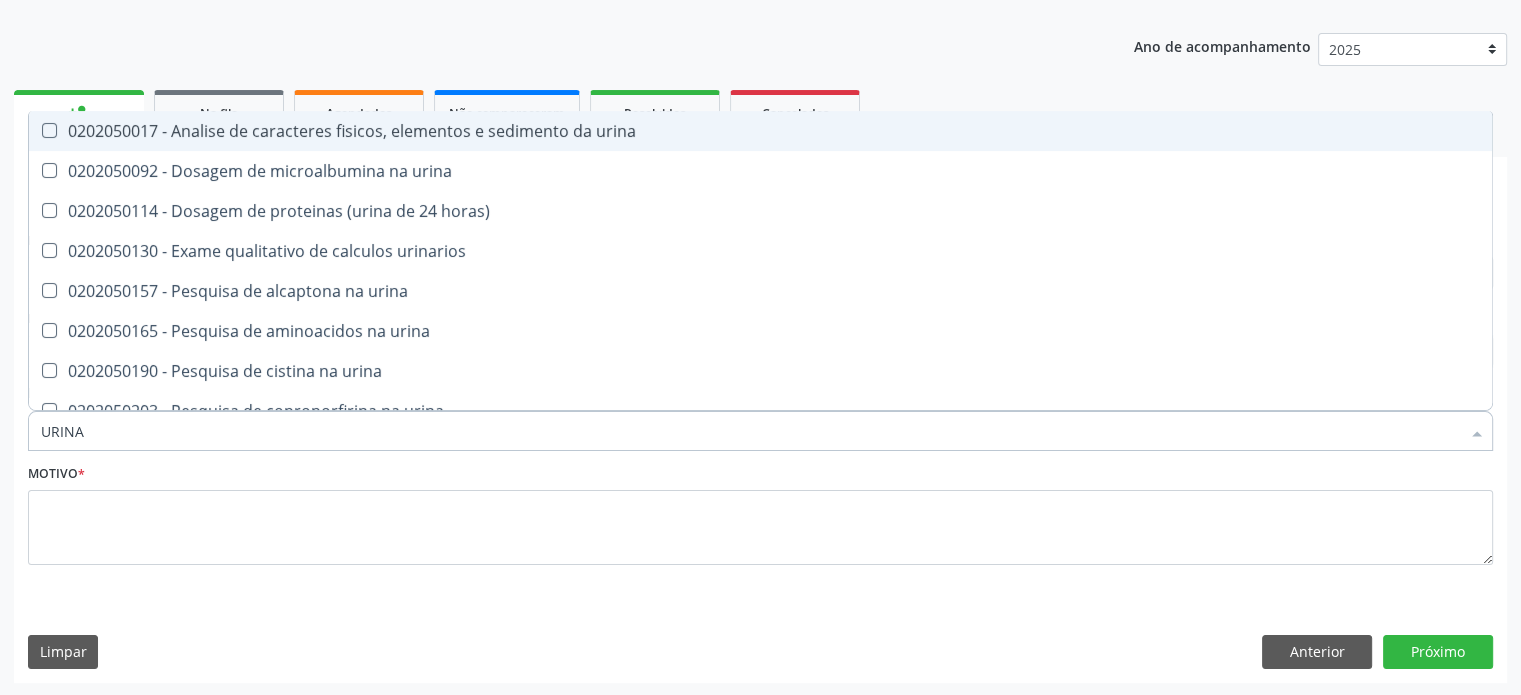 click on "0202050017 - Analise de caracteres fisicos, elementos e sedimento da urina" at bounding box center [760, 131] 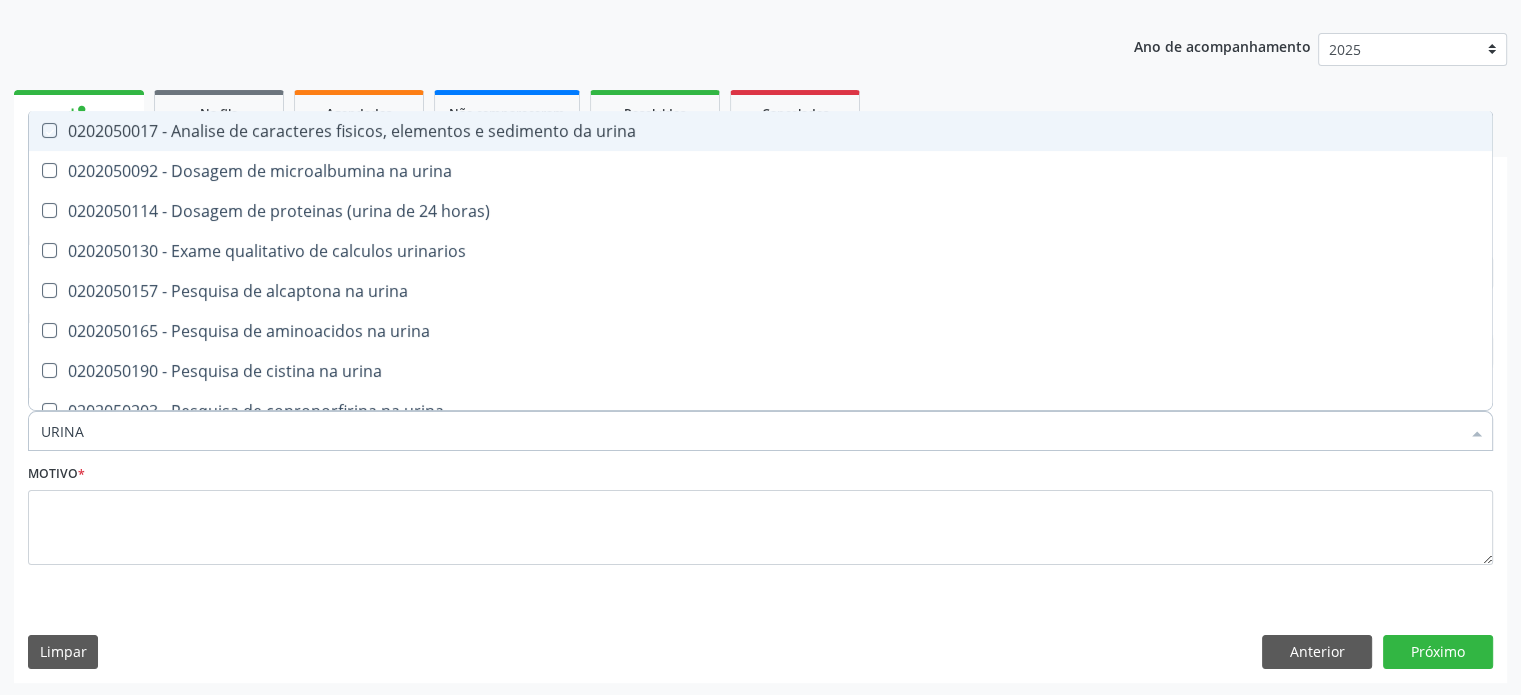 checkbox on "true" 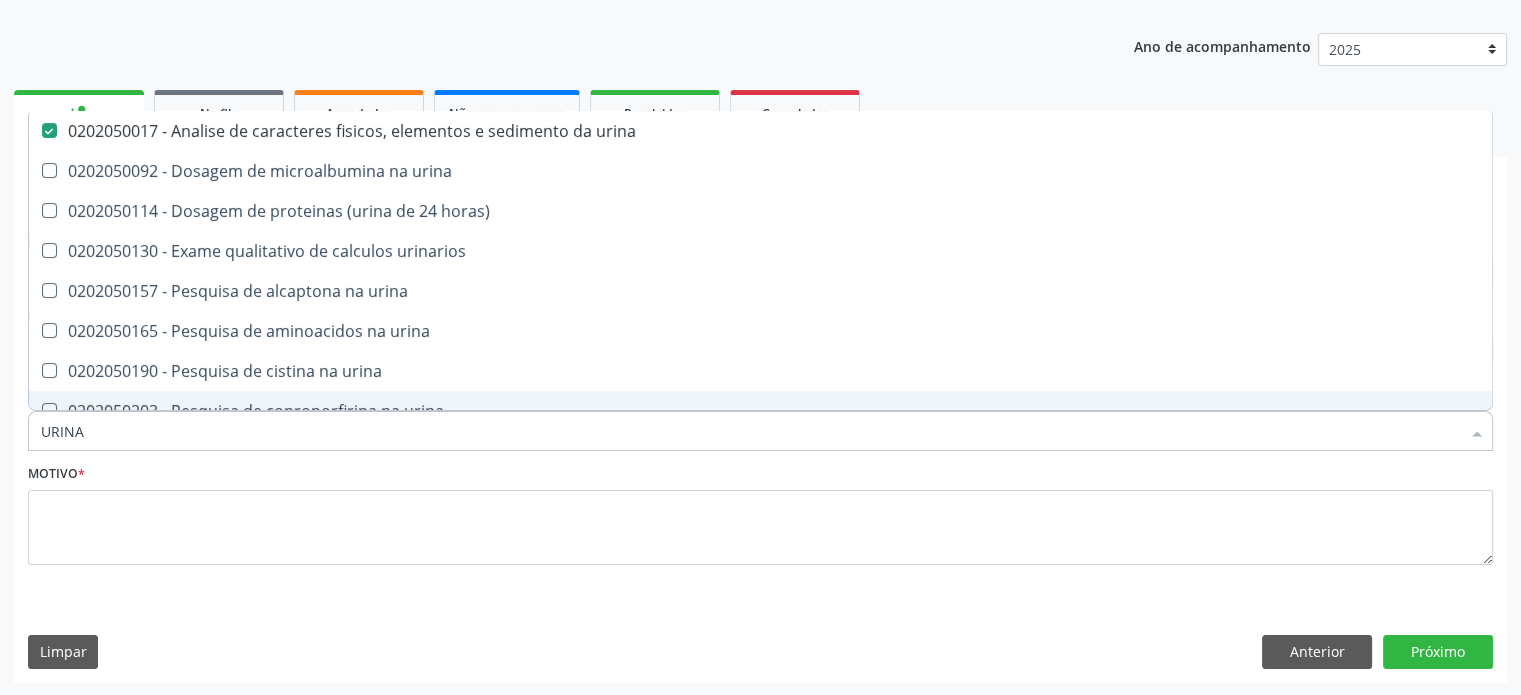 drag, startPoint x: 117, startPoint y: 441, endPoint x: 0, endPoint y: 435, distance: 117.15375 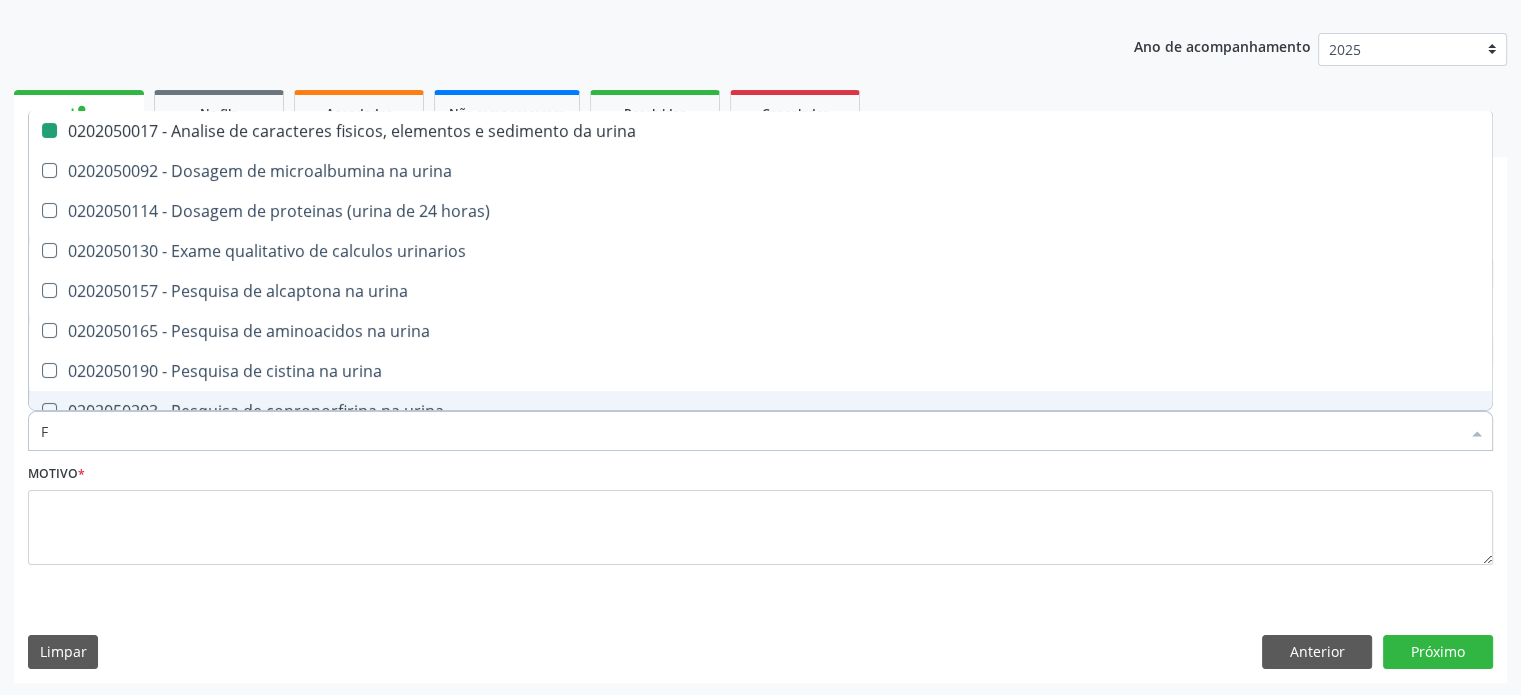 type on "FE" 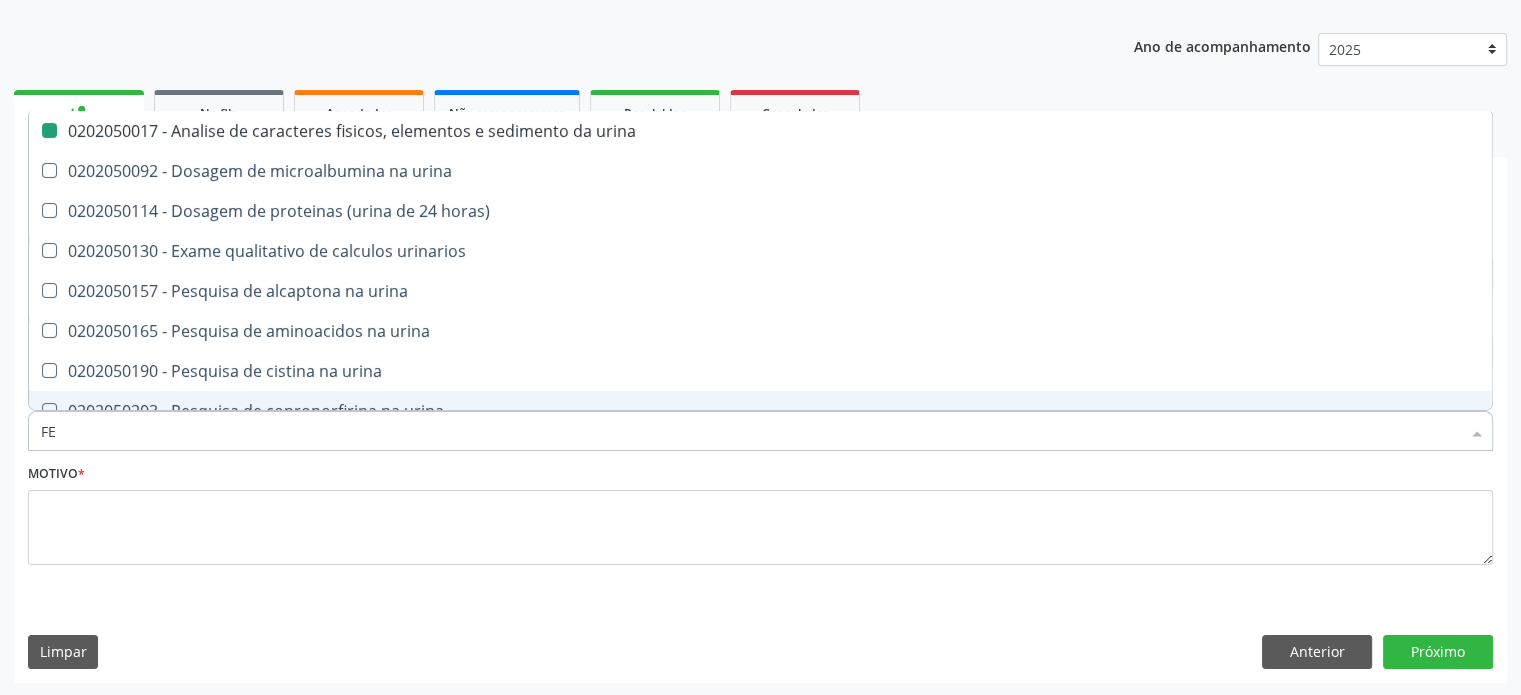 checkbox on "false" 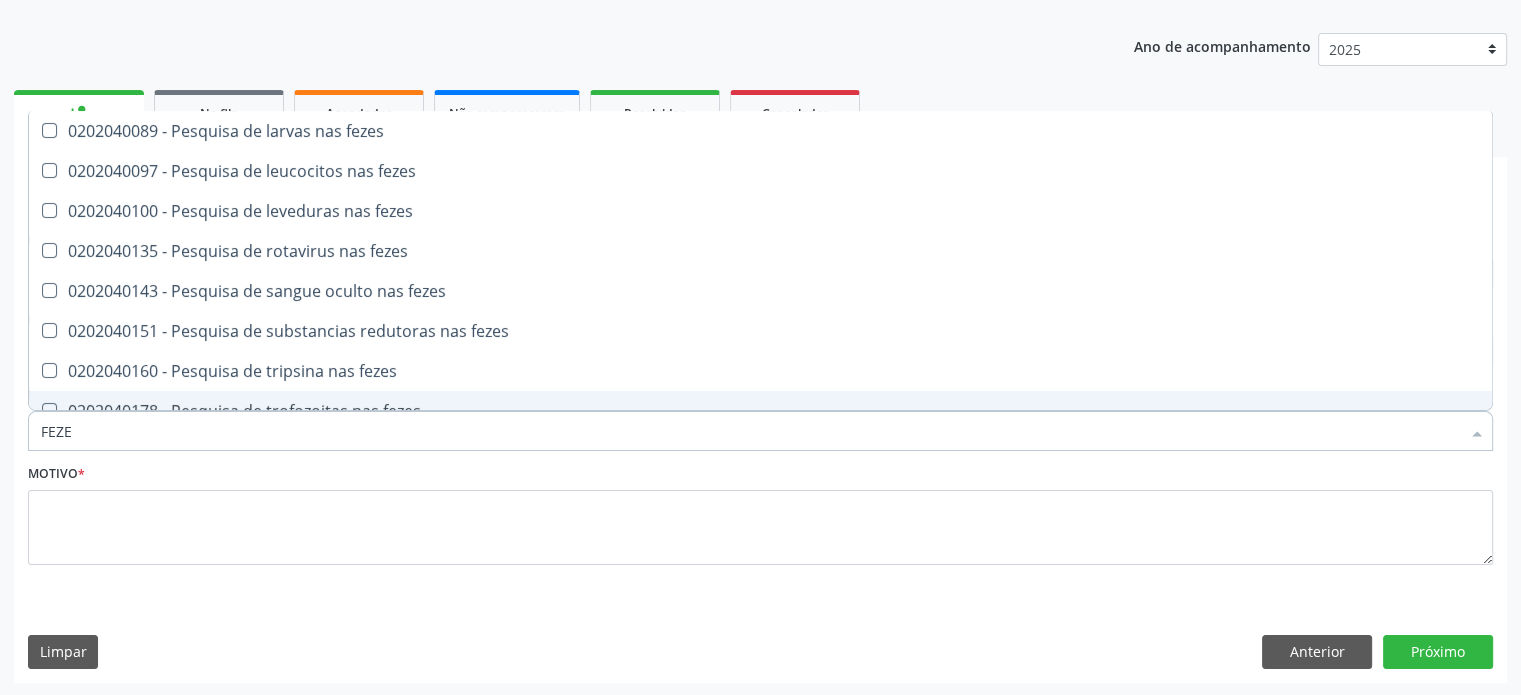 type on "FEZES" 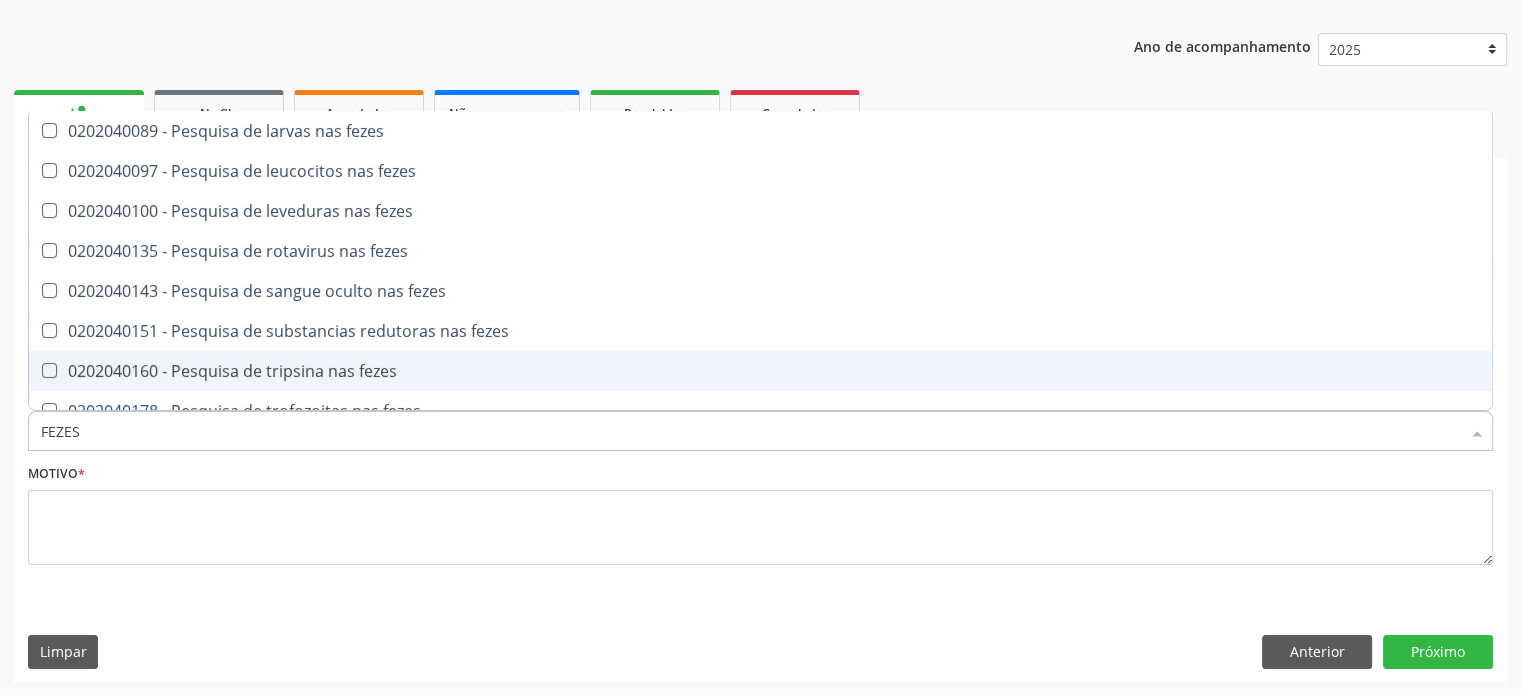 click on "0202040160 - Pesquisa de tripsina nas fezes" at bounding box center (760, 371) 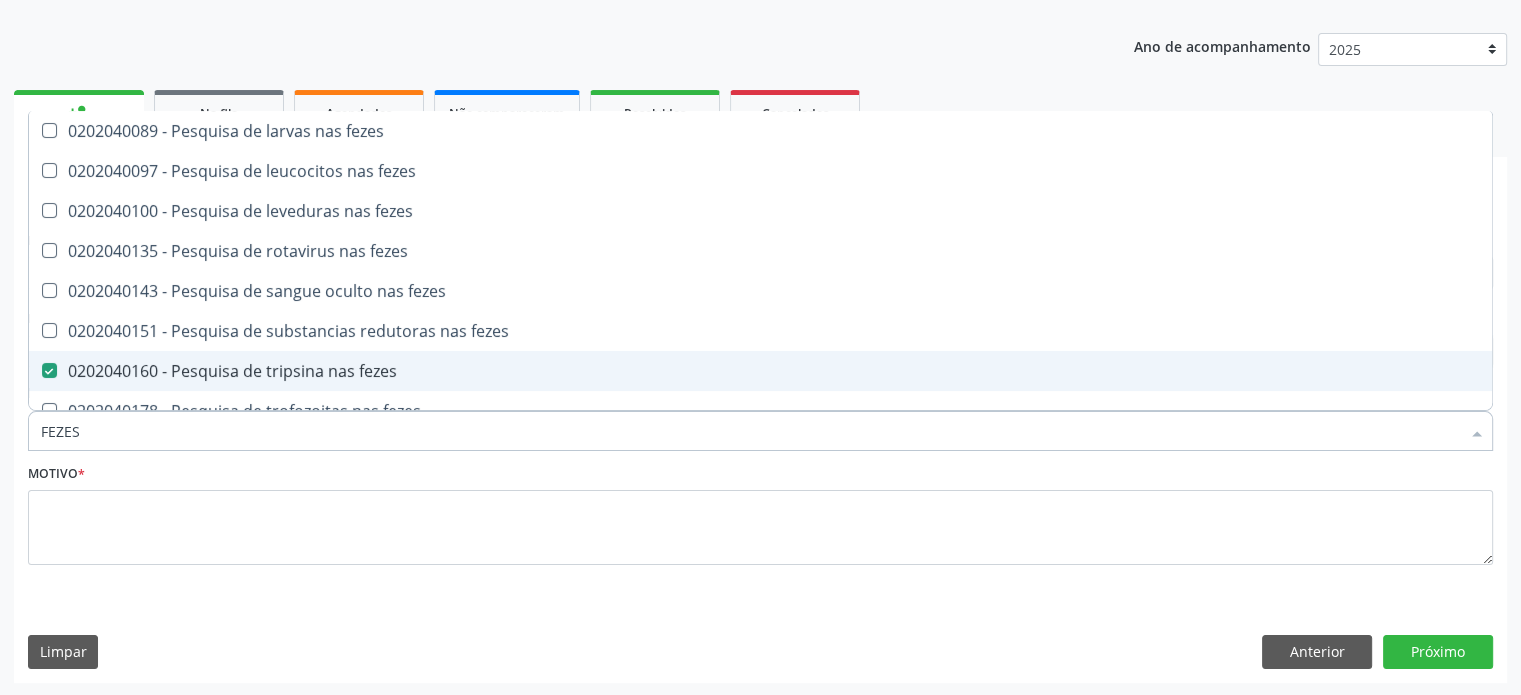click on "0202040160 - Pesquisa de tripsina nas fezes" at bounding box center (760, 371) 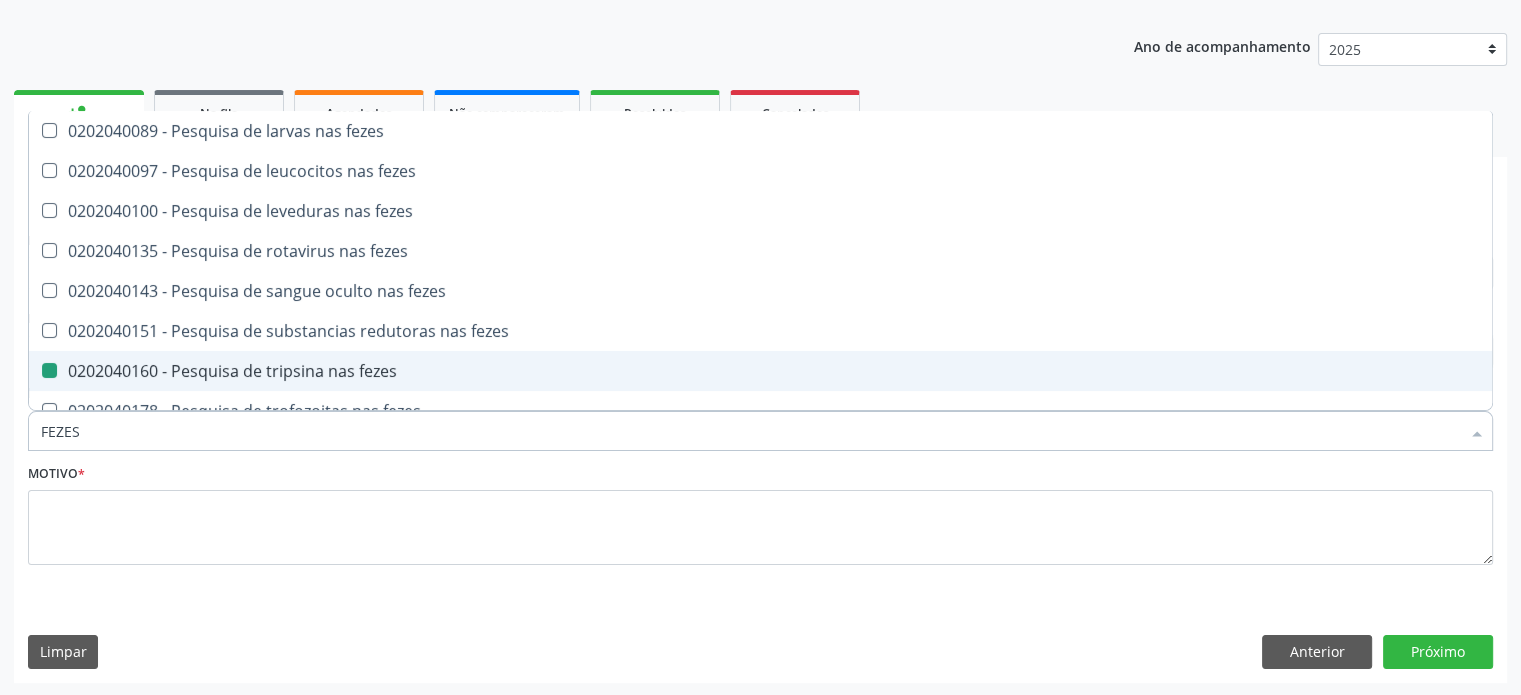 checkbox on "false" 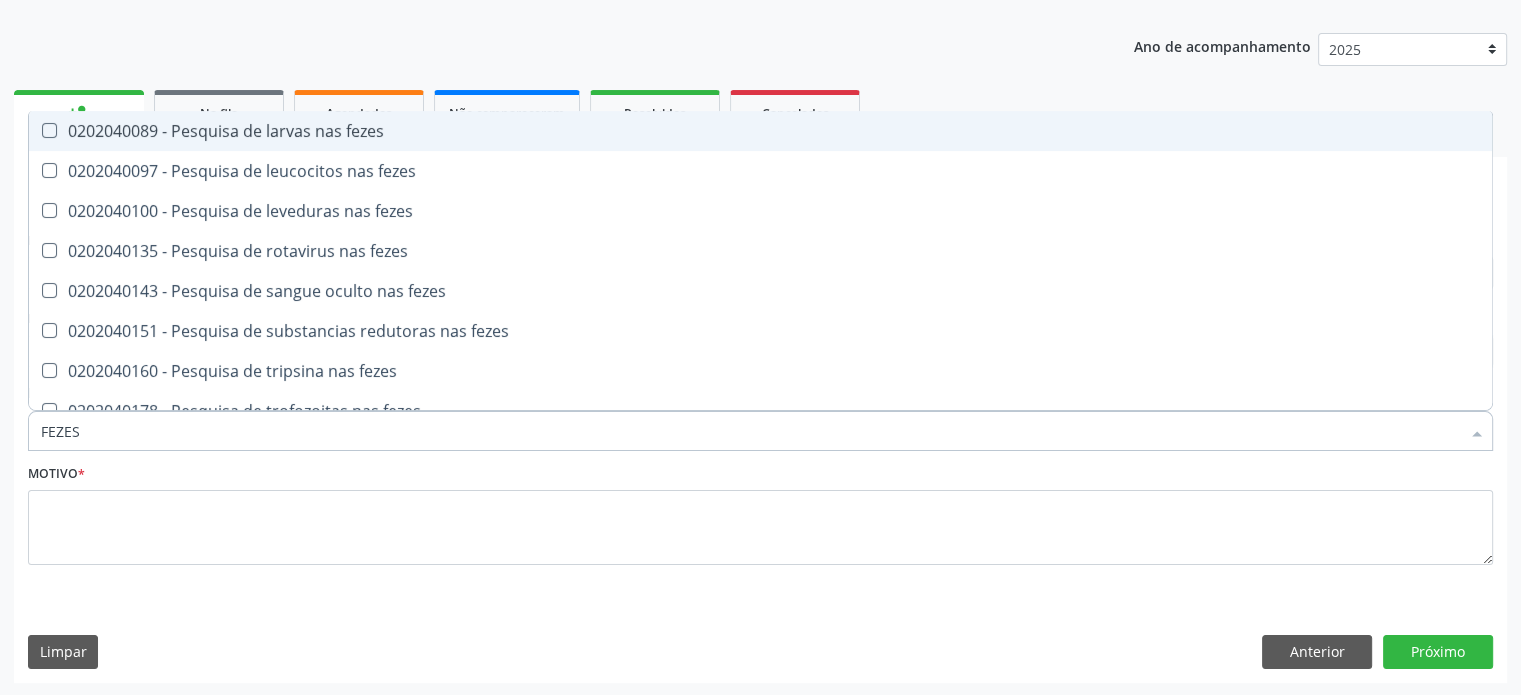 click on "0202040089 - Pesquisa de larvas nas fezes" at bounding box center [760, 131] 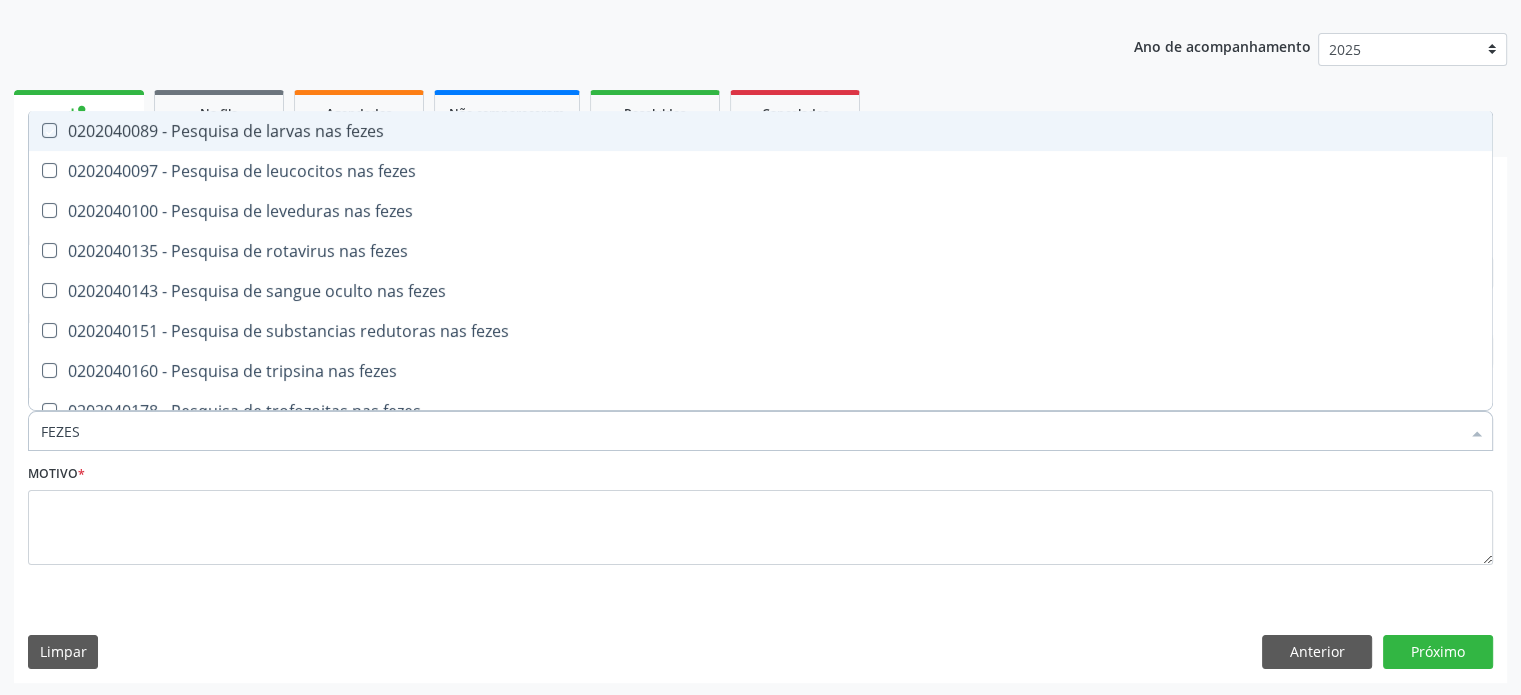 checkbox on "true" 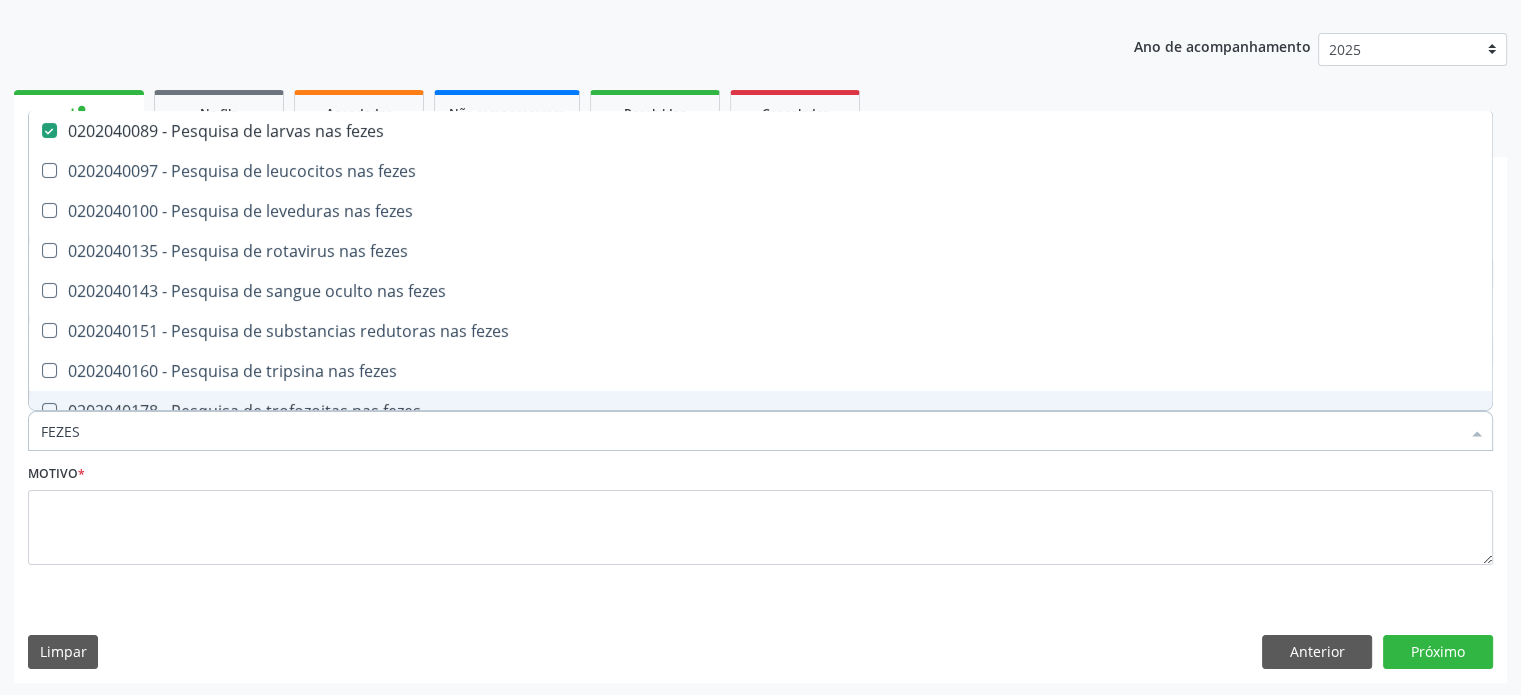 drag, startPoint x: 136, startPoint y: 432, endPoint x: 26, endPoint y: 432, distance: 110 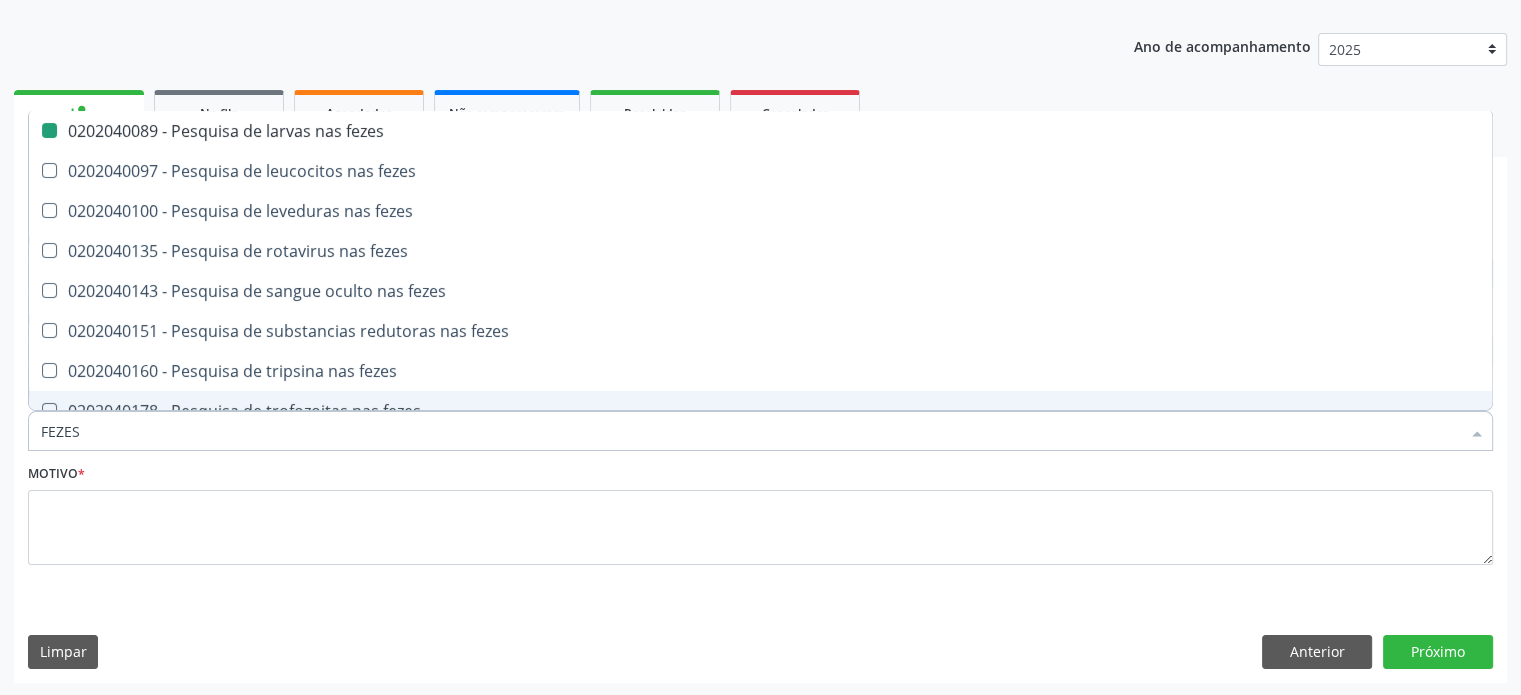 type 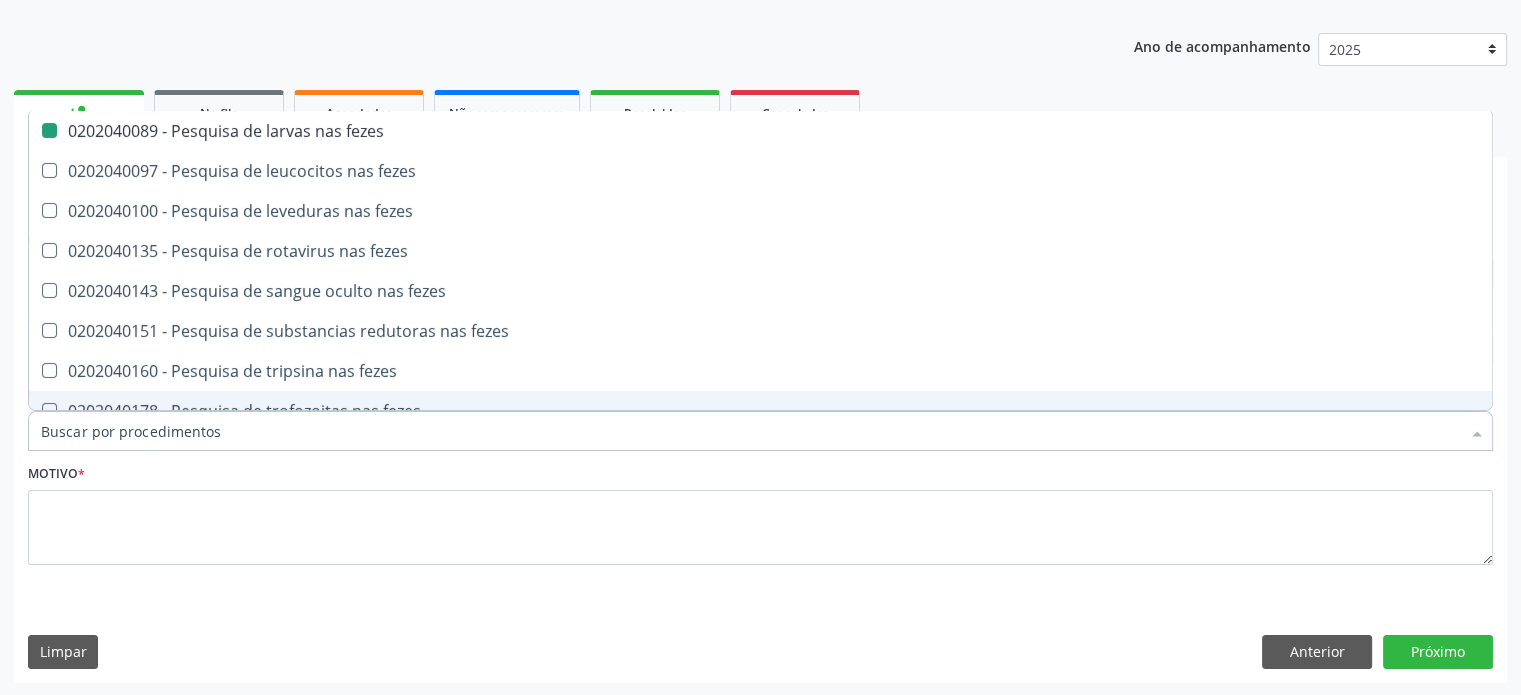 checkbox on "false" 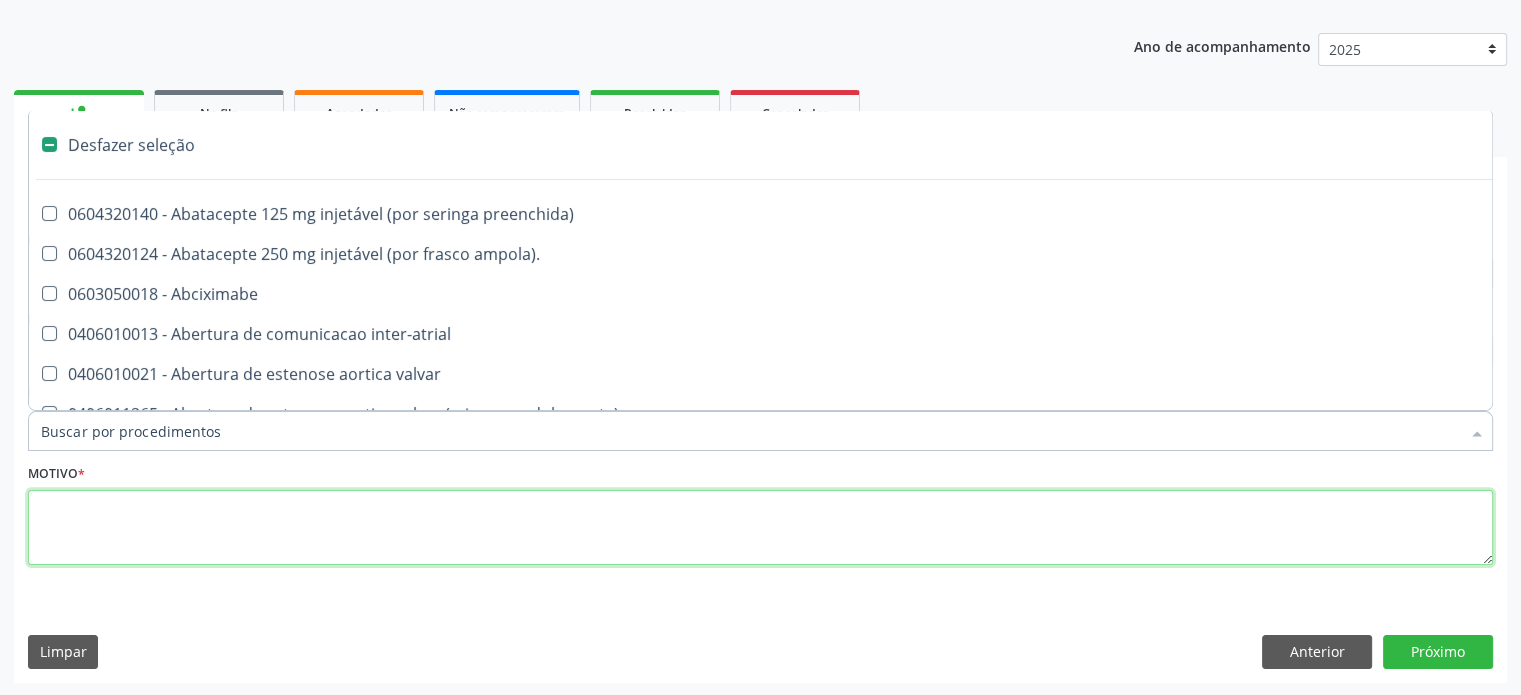 click at bounding box center [760, 528] 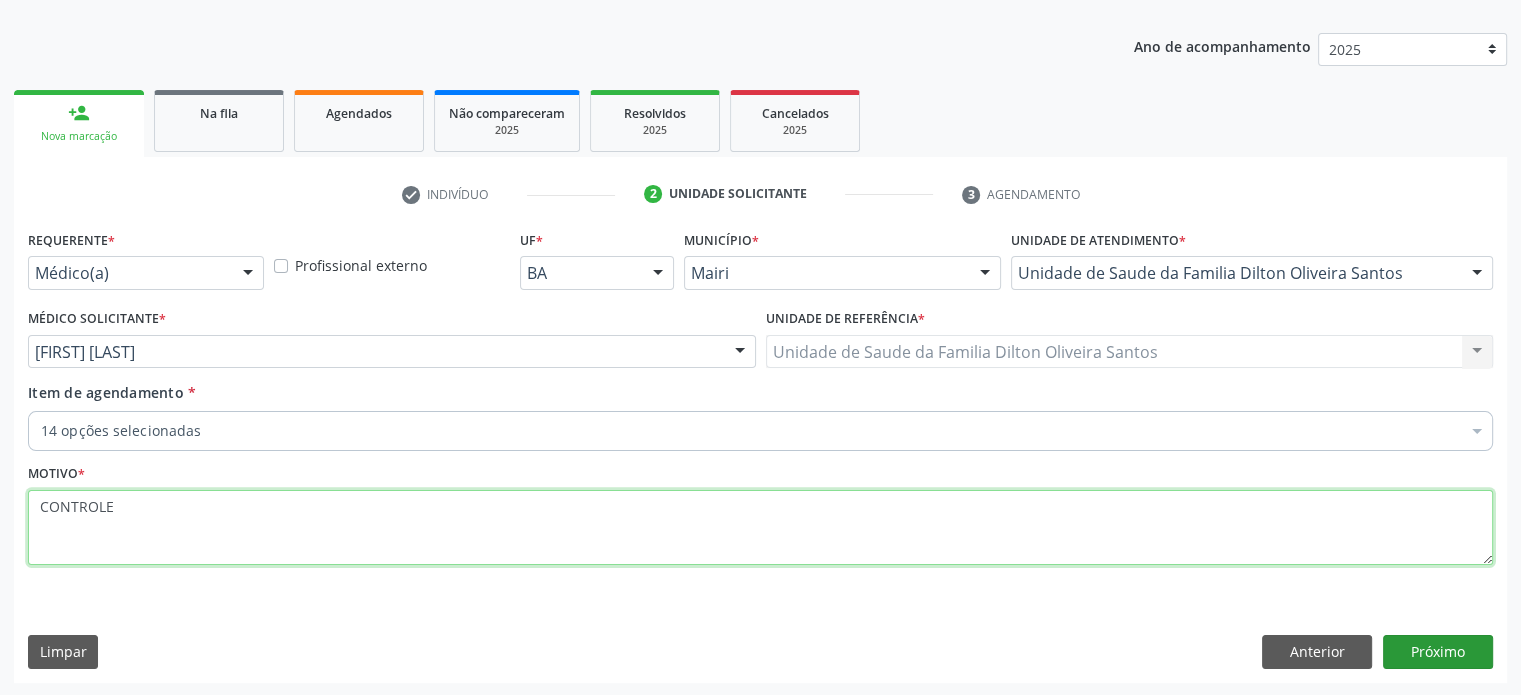 type on "CONTROLE" 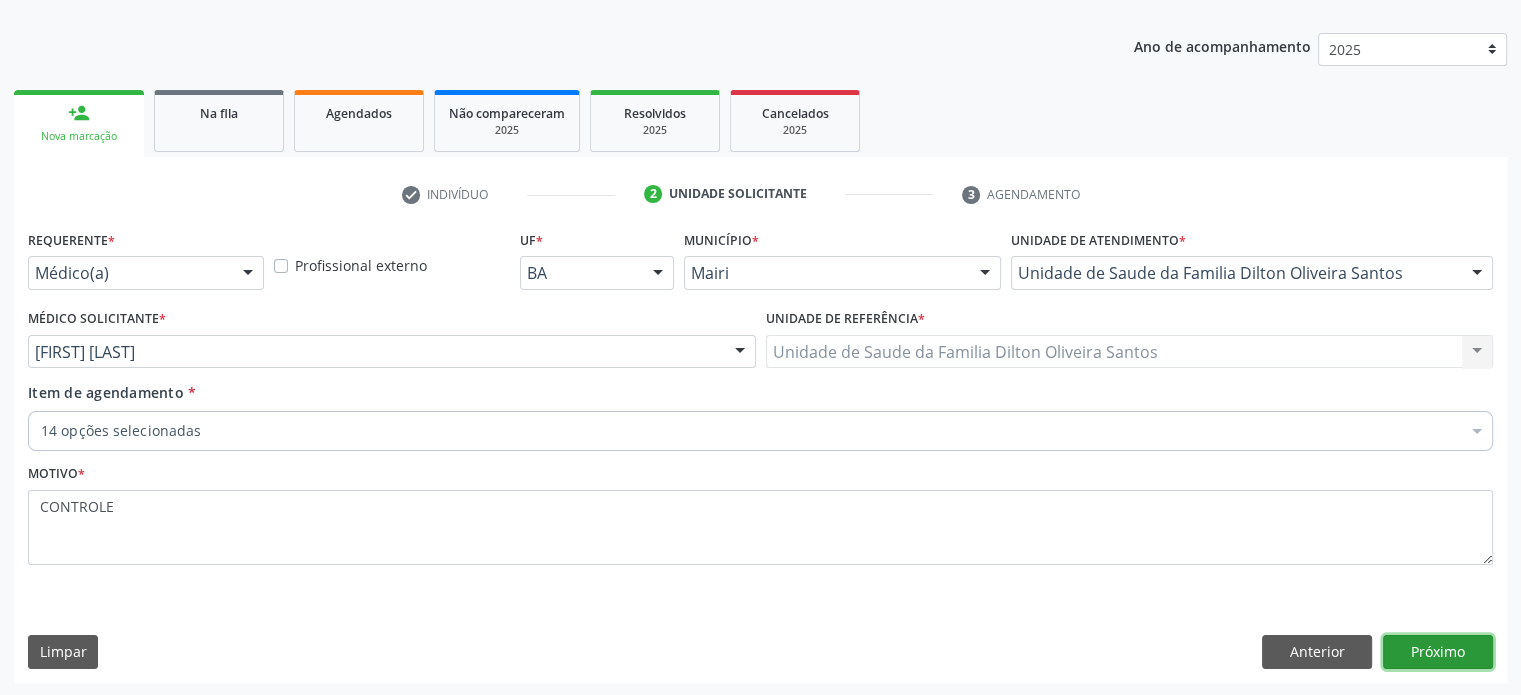 click on "Próximo" at bounding box center [1438, 652] 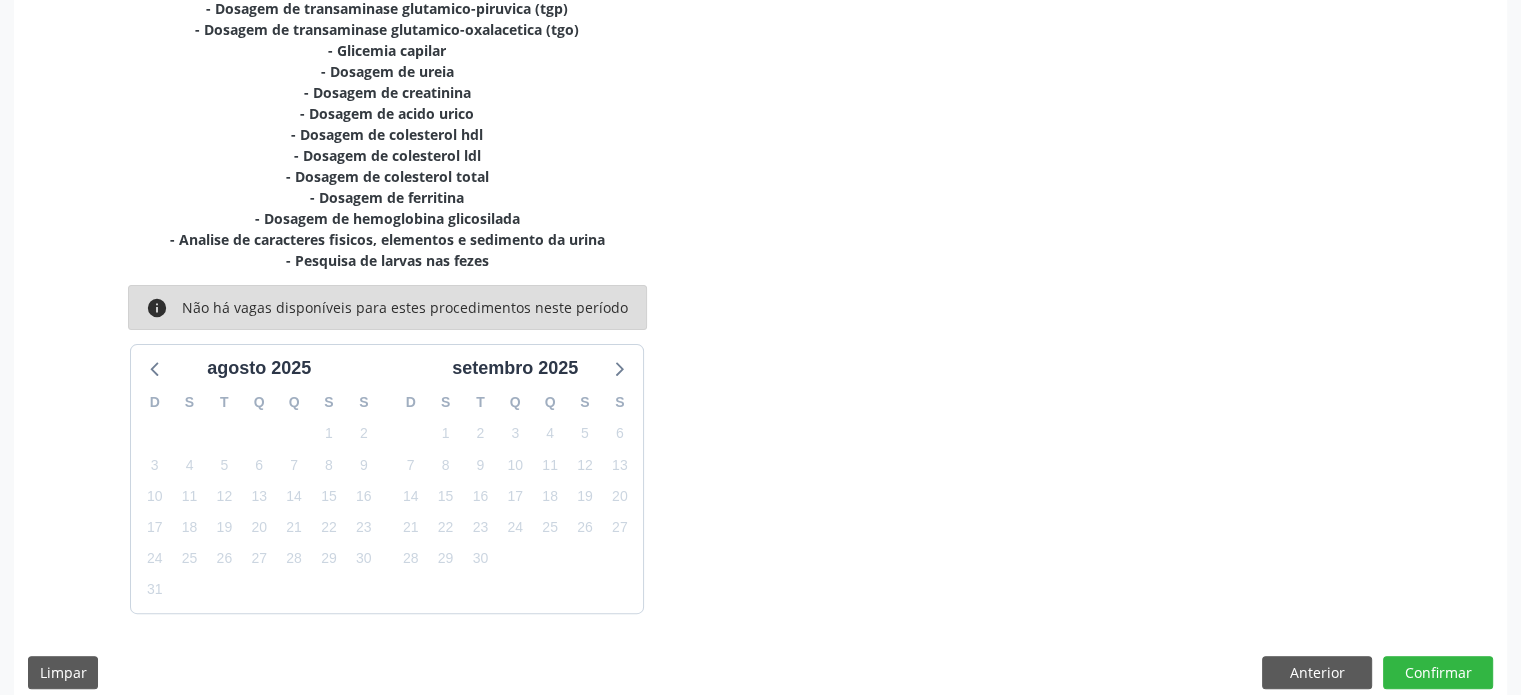 scroll, scrollTop: 505, scrollLeft: 0, axis: vertical 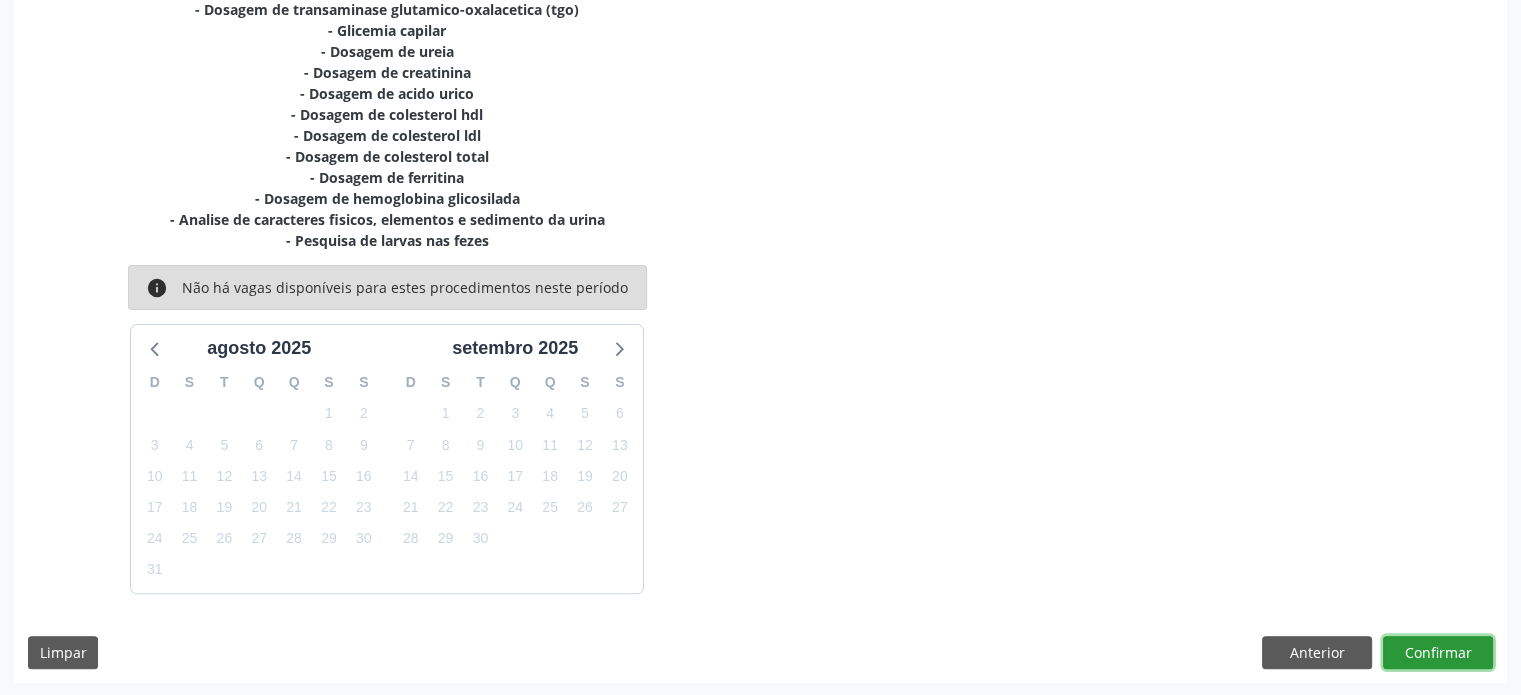 click on "Confirmar" at bounding box center (1438, 653) 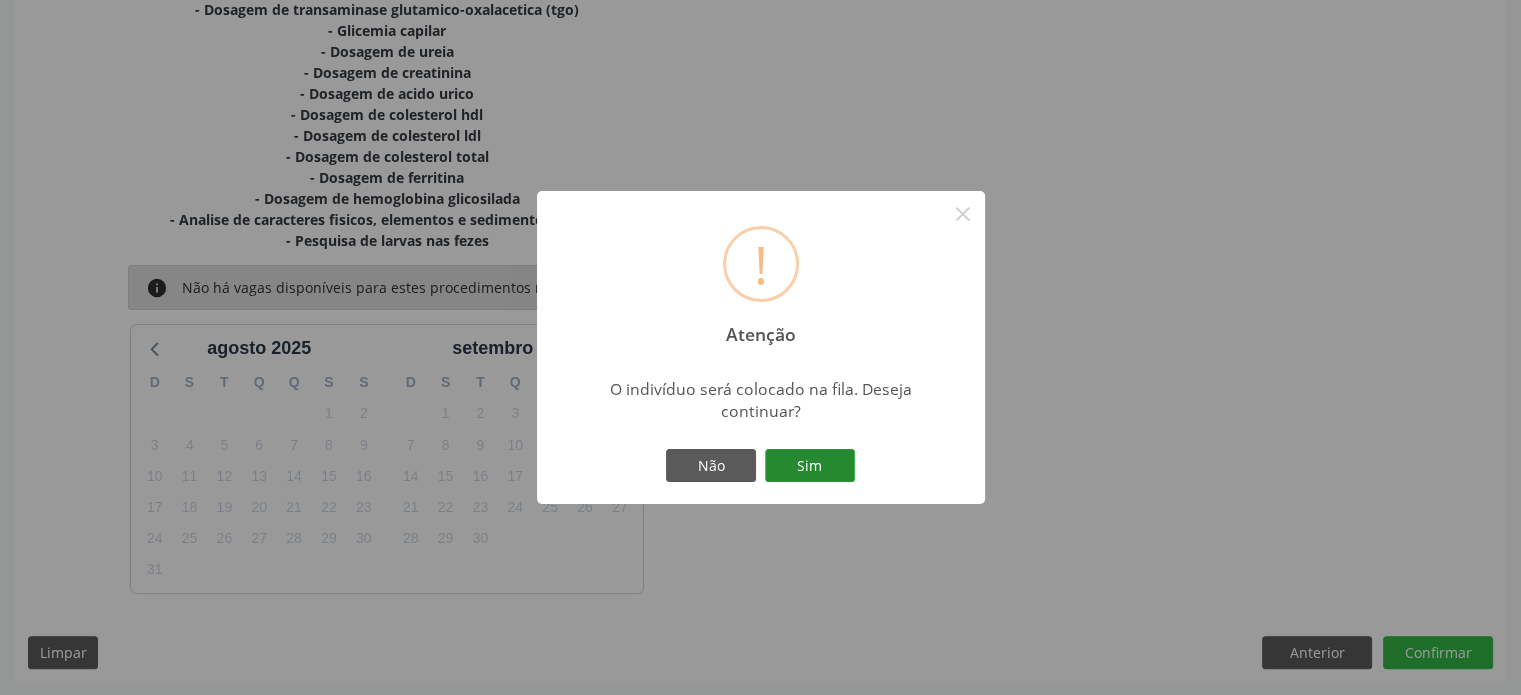 click on "Sim" at bounding box center (810, 466) 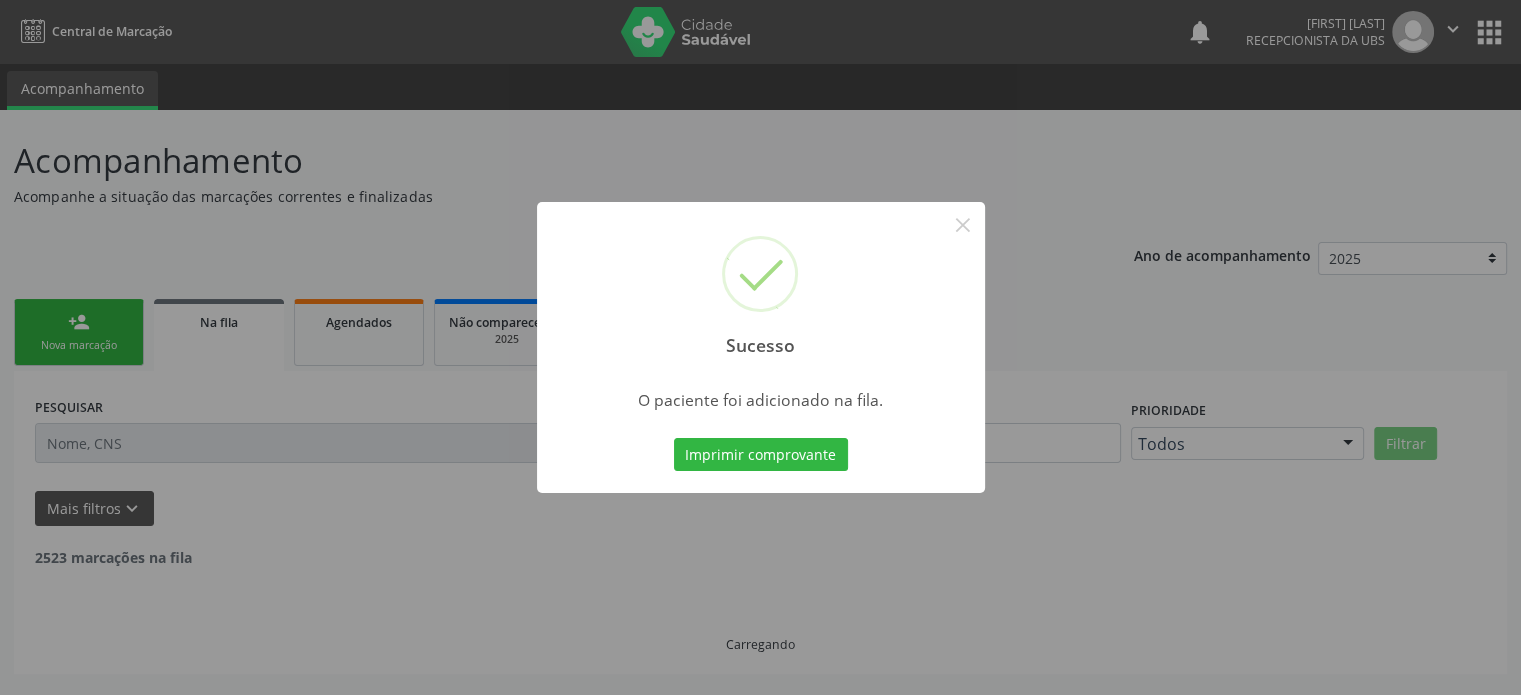 scroll, scrollTop: 0, scrollLeft: 0, axis: both 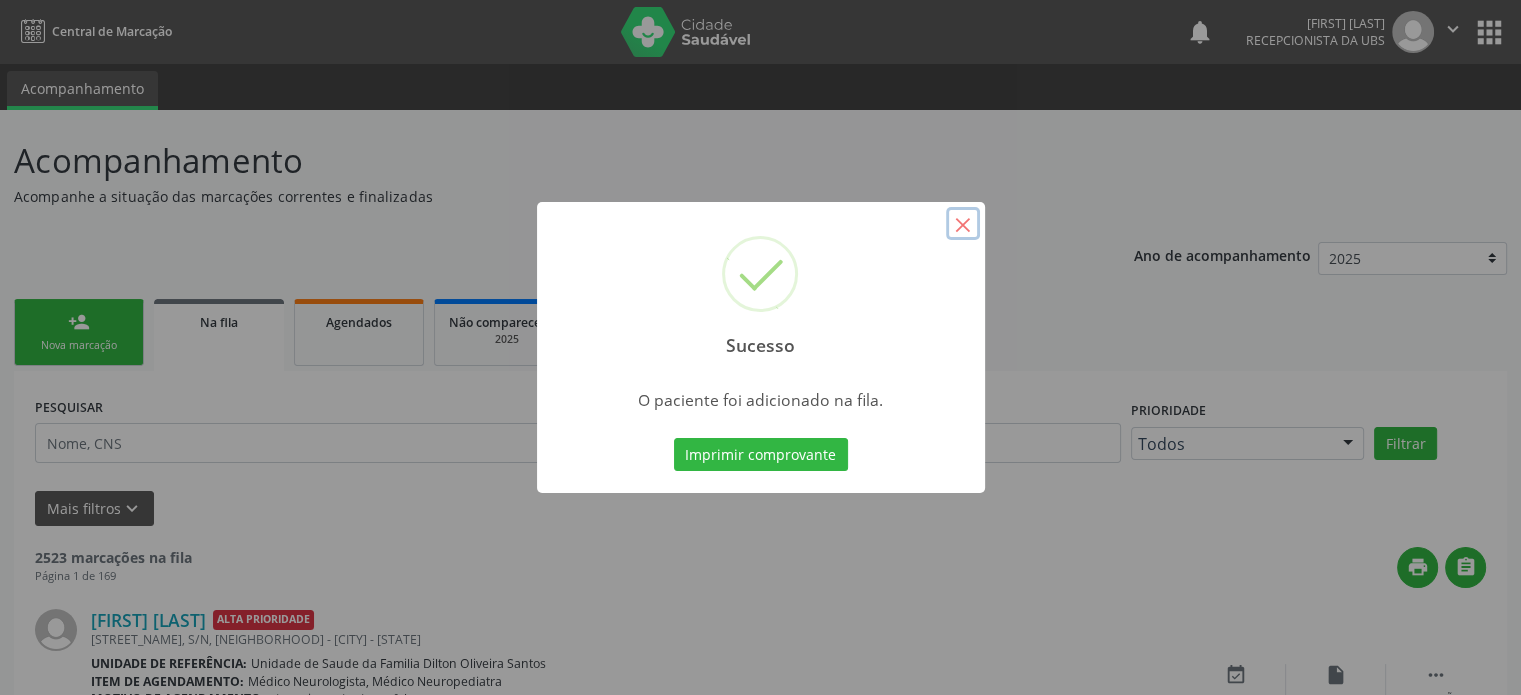 click on "×" at bounding box center (963, 224) 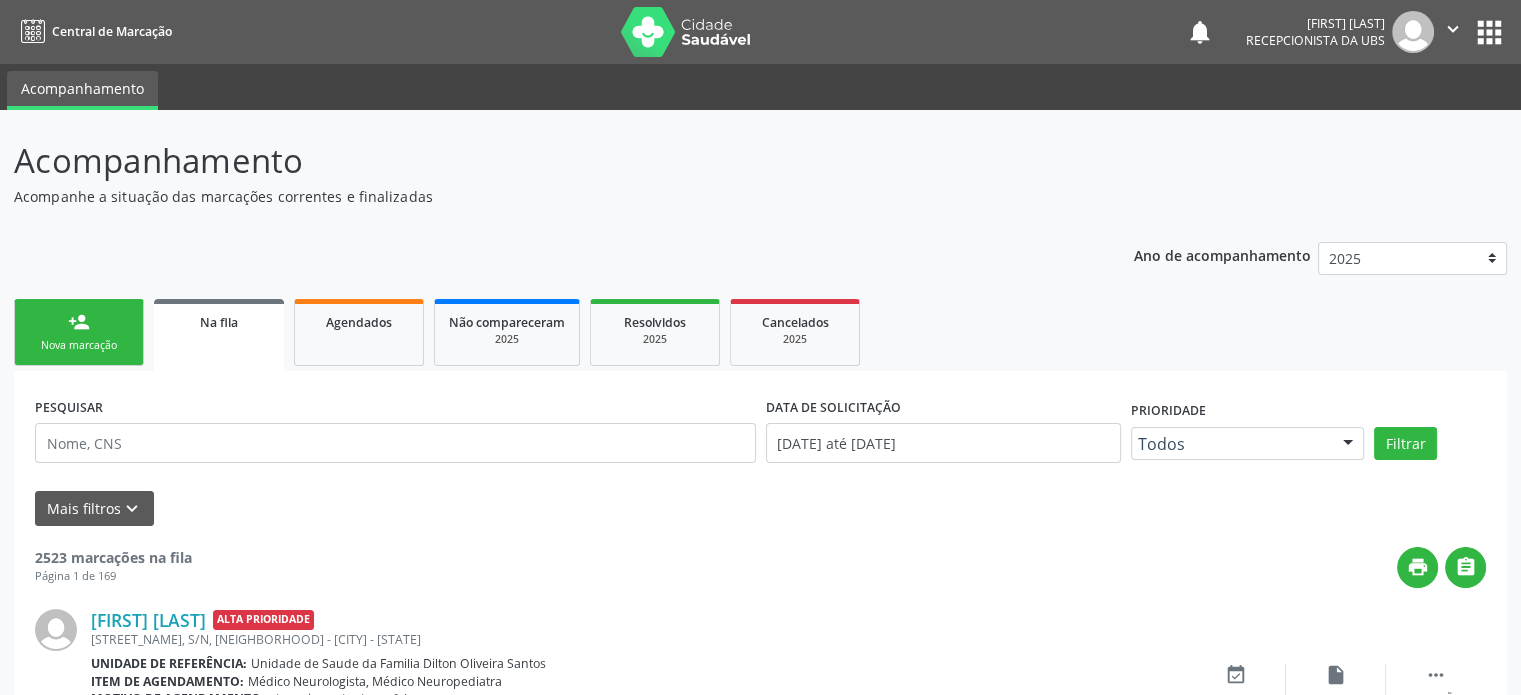 click on "" at bounding box center (1453, 29) 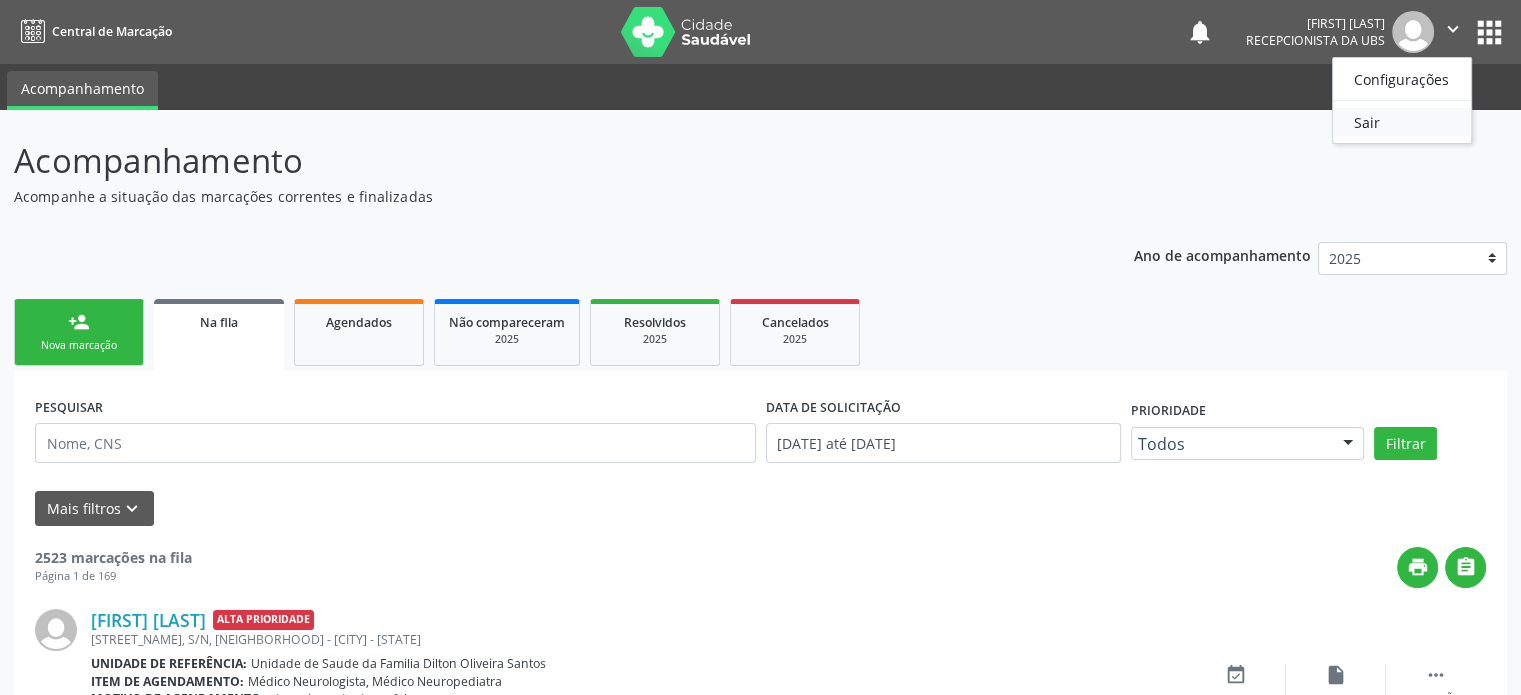 click on "Sair" at bounding box center (1402, 122) 